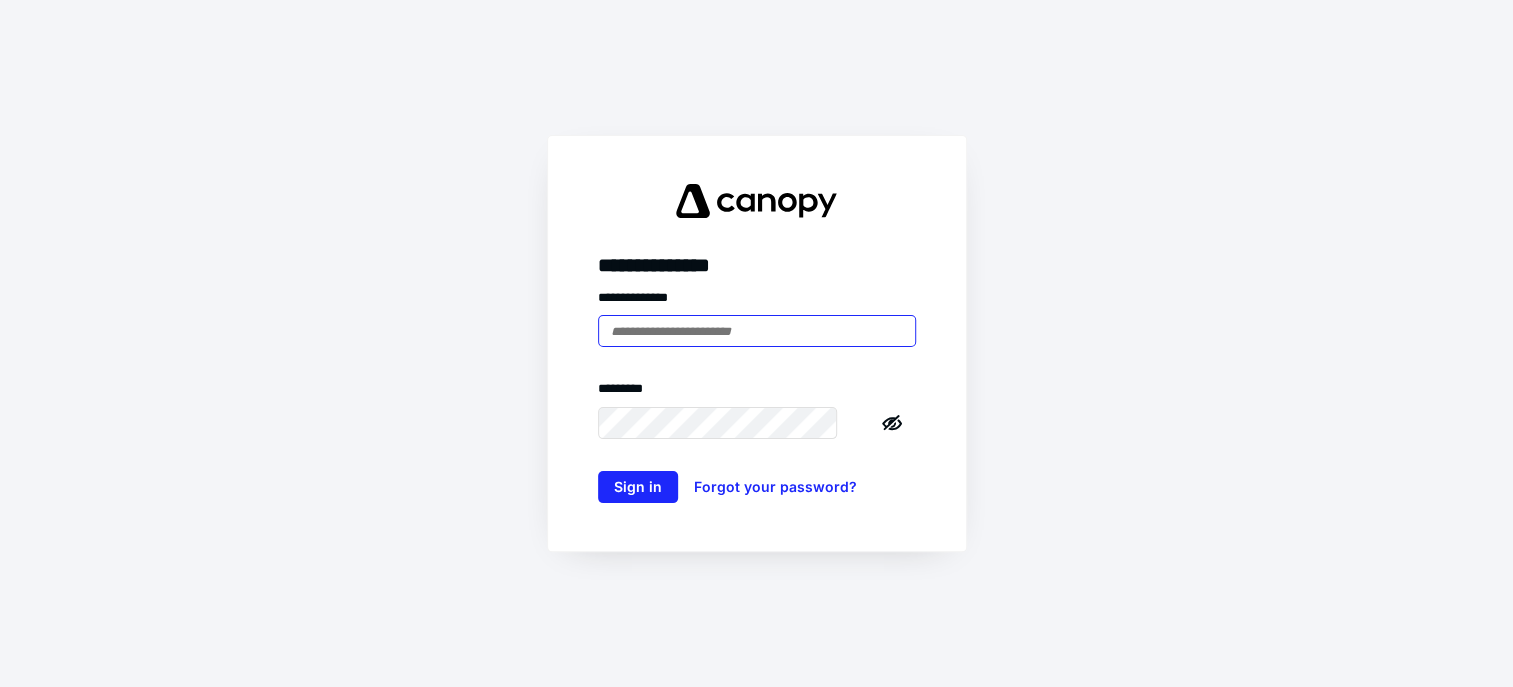 scroll, scrollTop: 0, scrollLeft: 0, axis: both 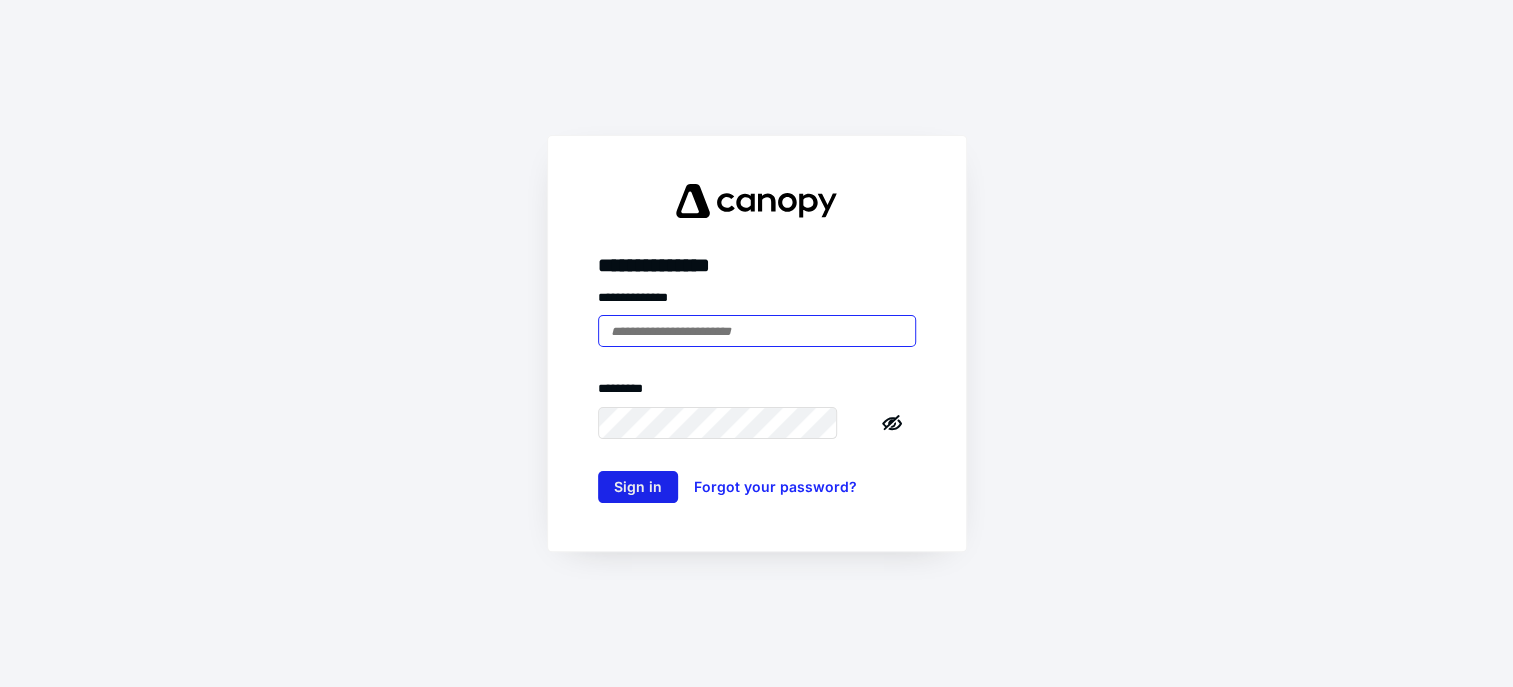 type on "**********" 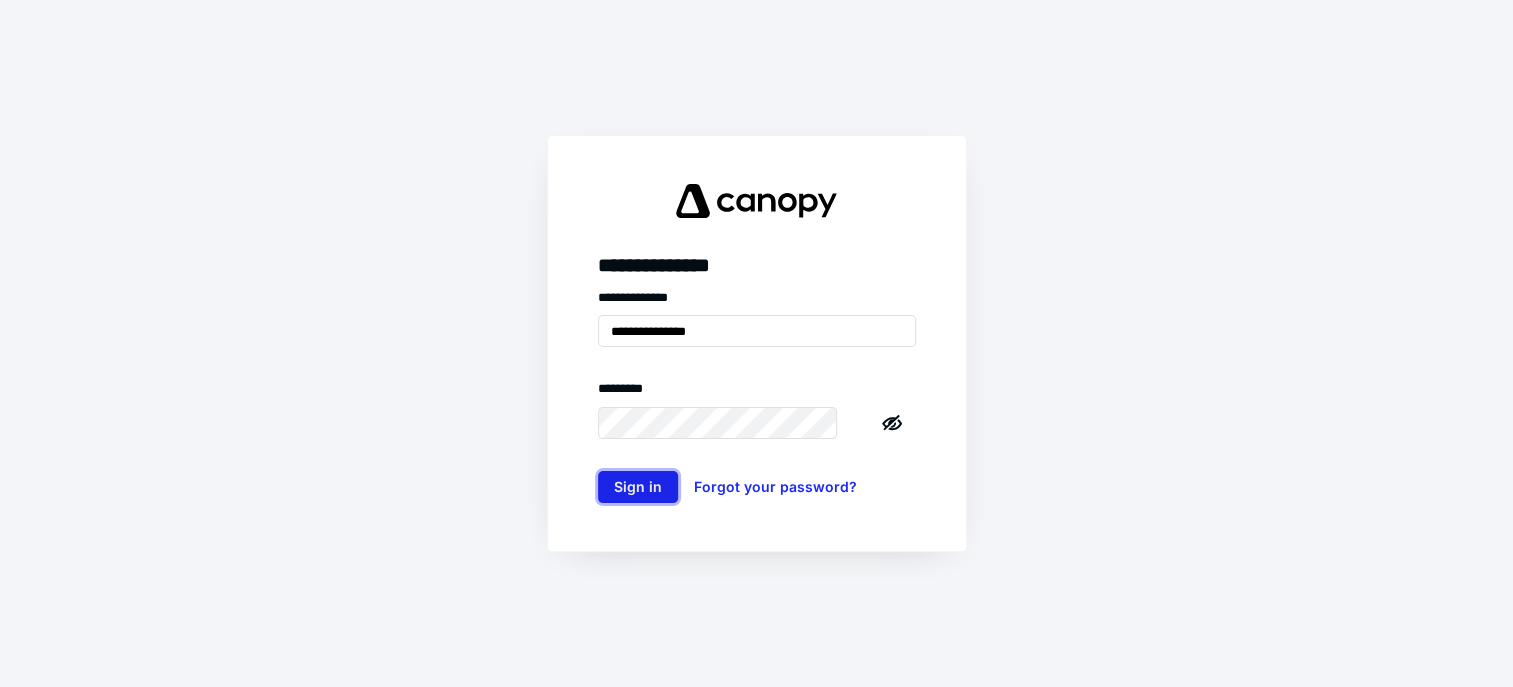 click on "Sign in" at bounding box center [638, 487] 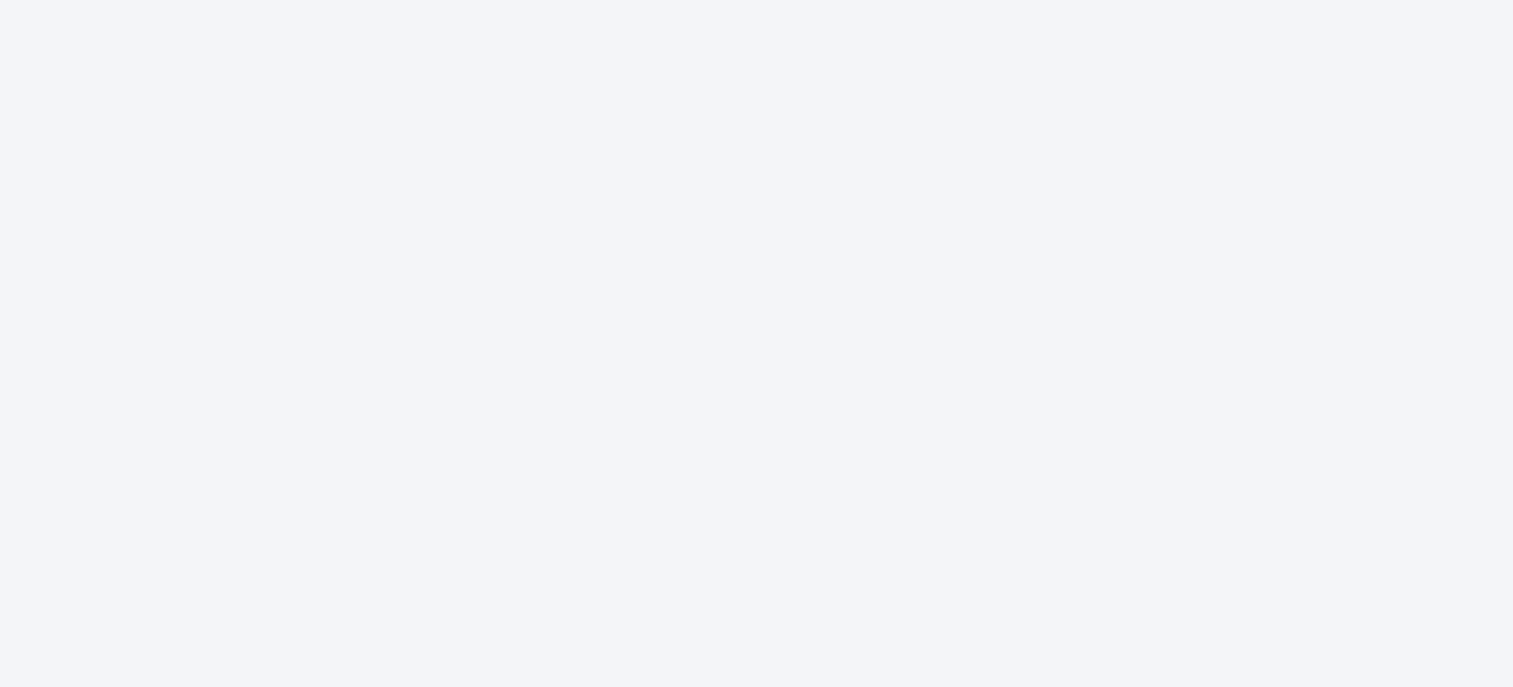 scroll, scrollTop: 0, scrollLeft: 0, axis: both 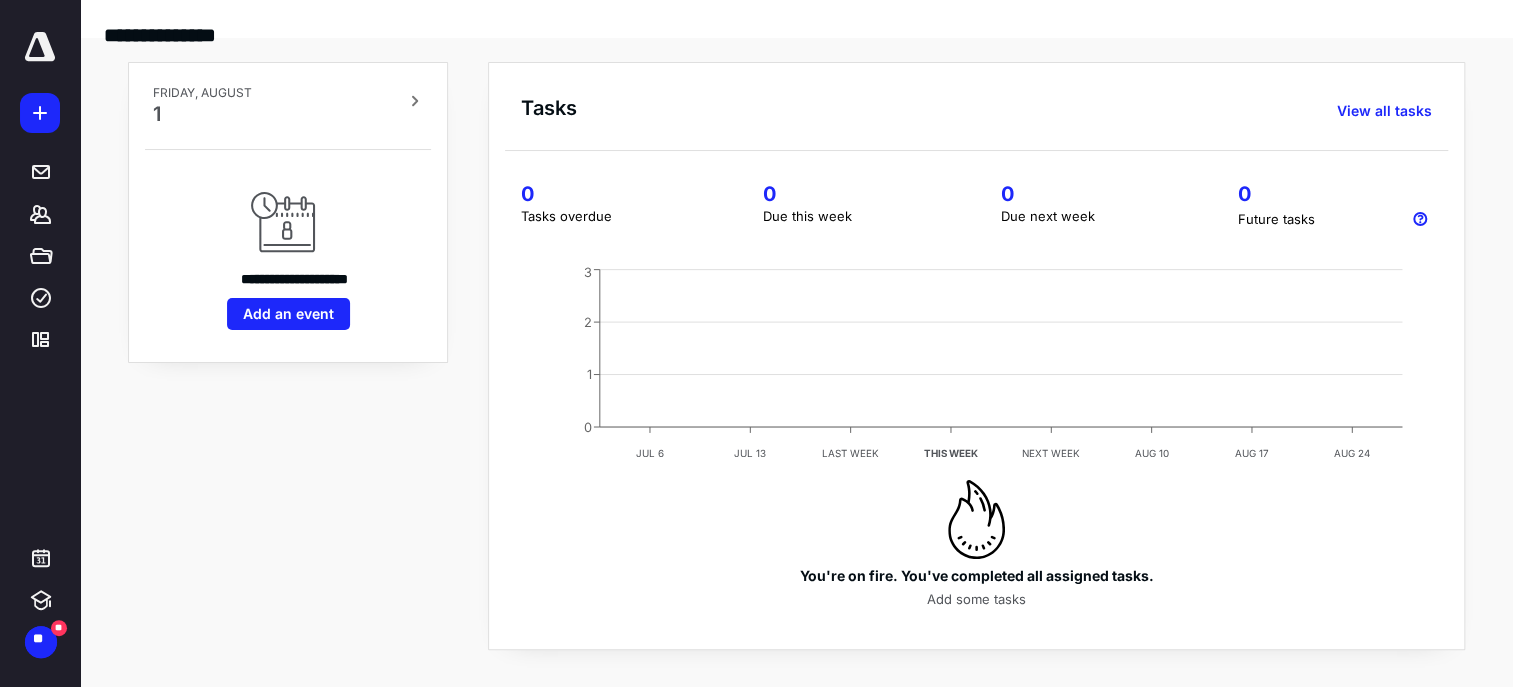 drag, startPoint x: 337, startPoint y: 518, endPoint x: 29, endPoint y: 480, distance: 310.3353 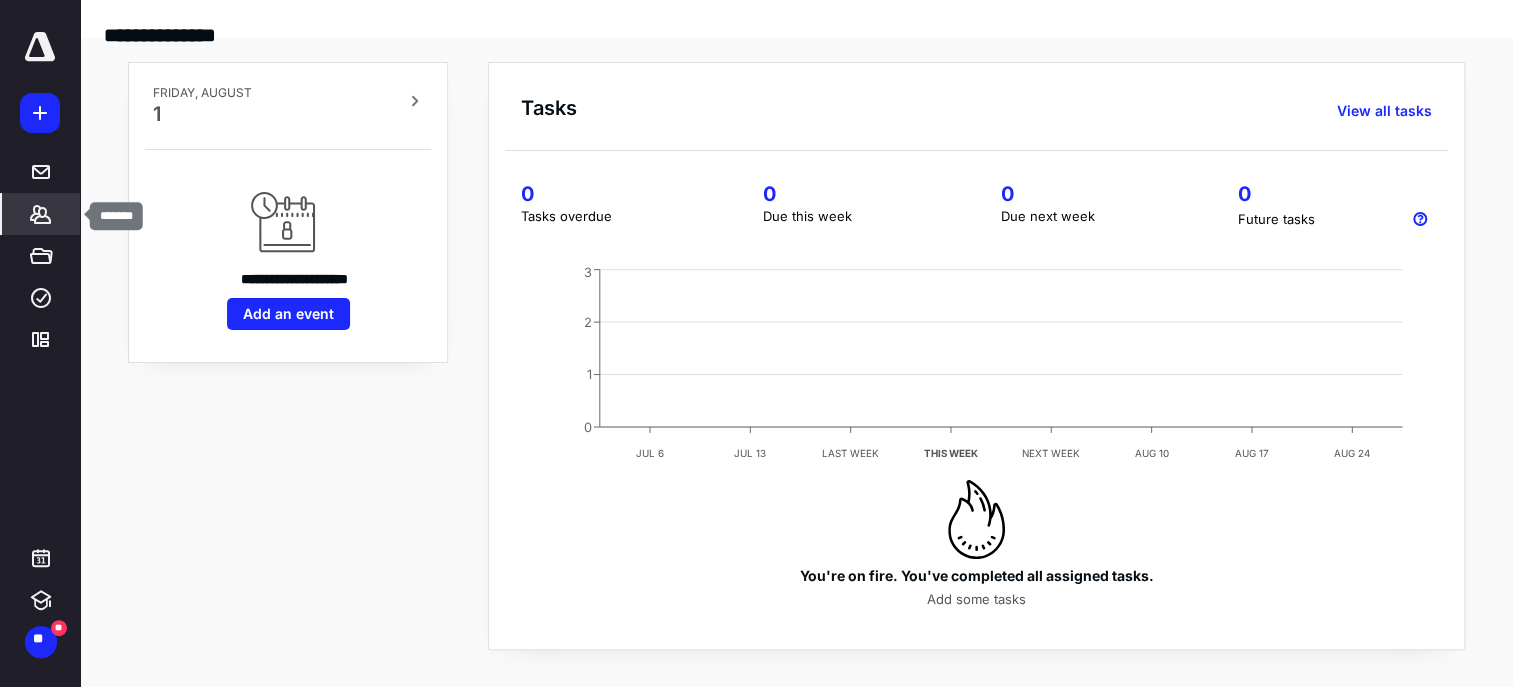 click 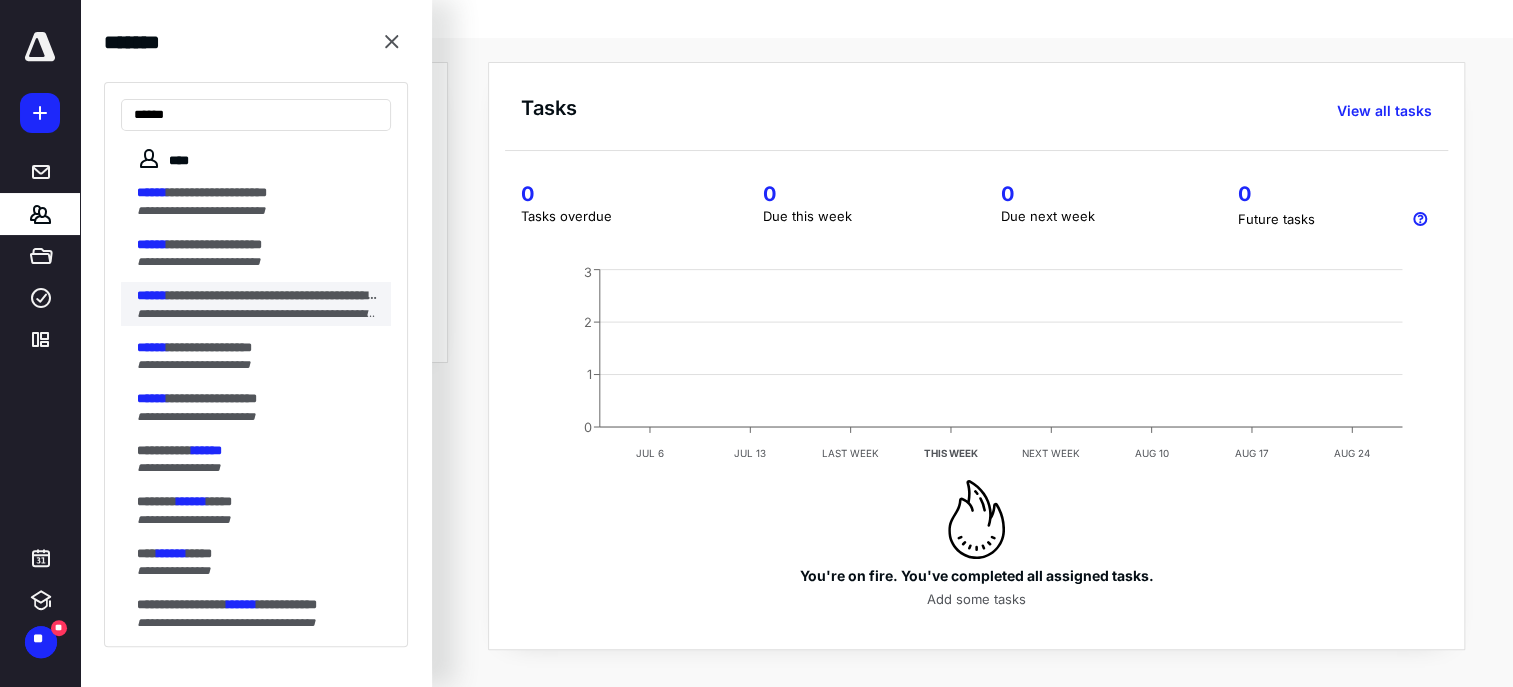 type on "******" 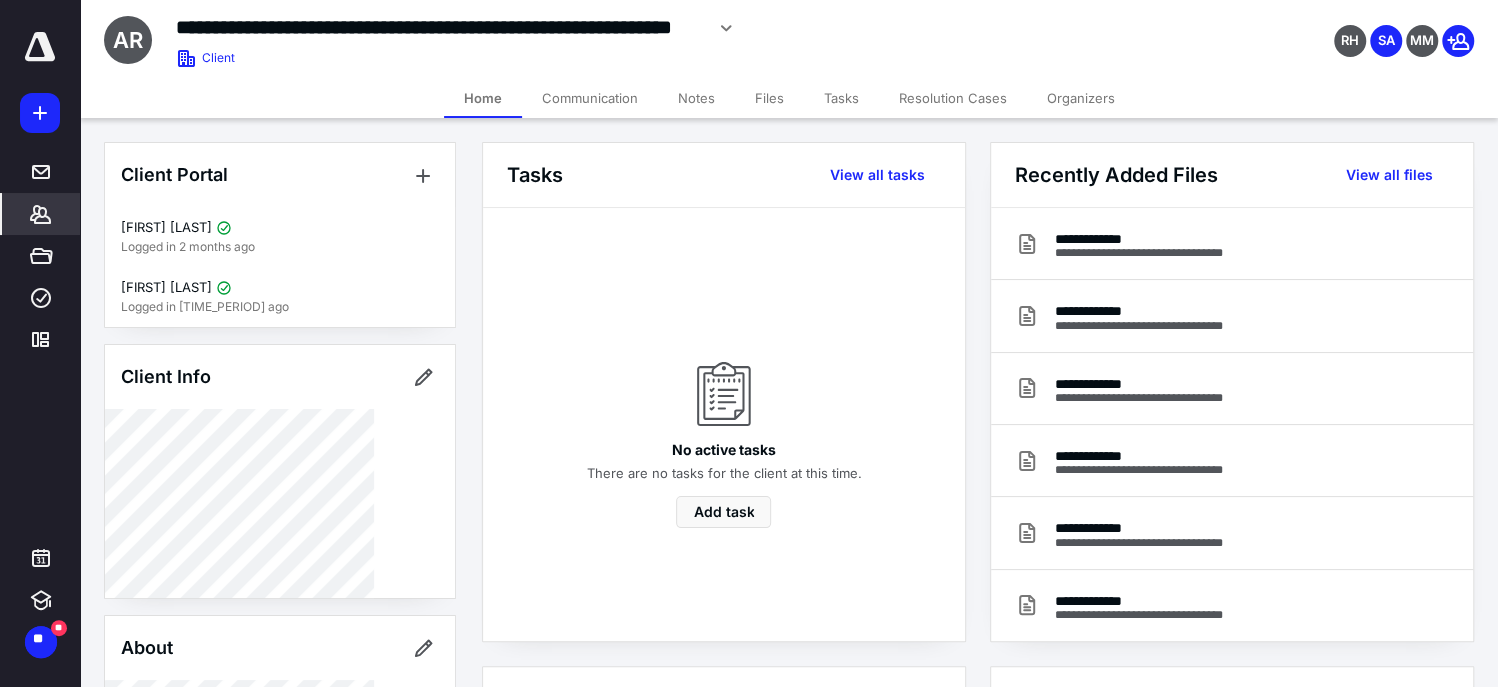 click on "*******" at bounding box center [41, 214] 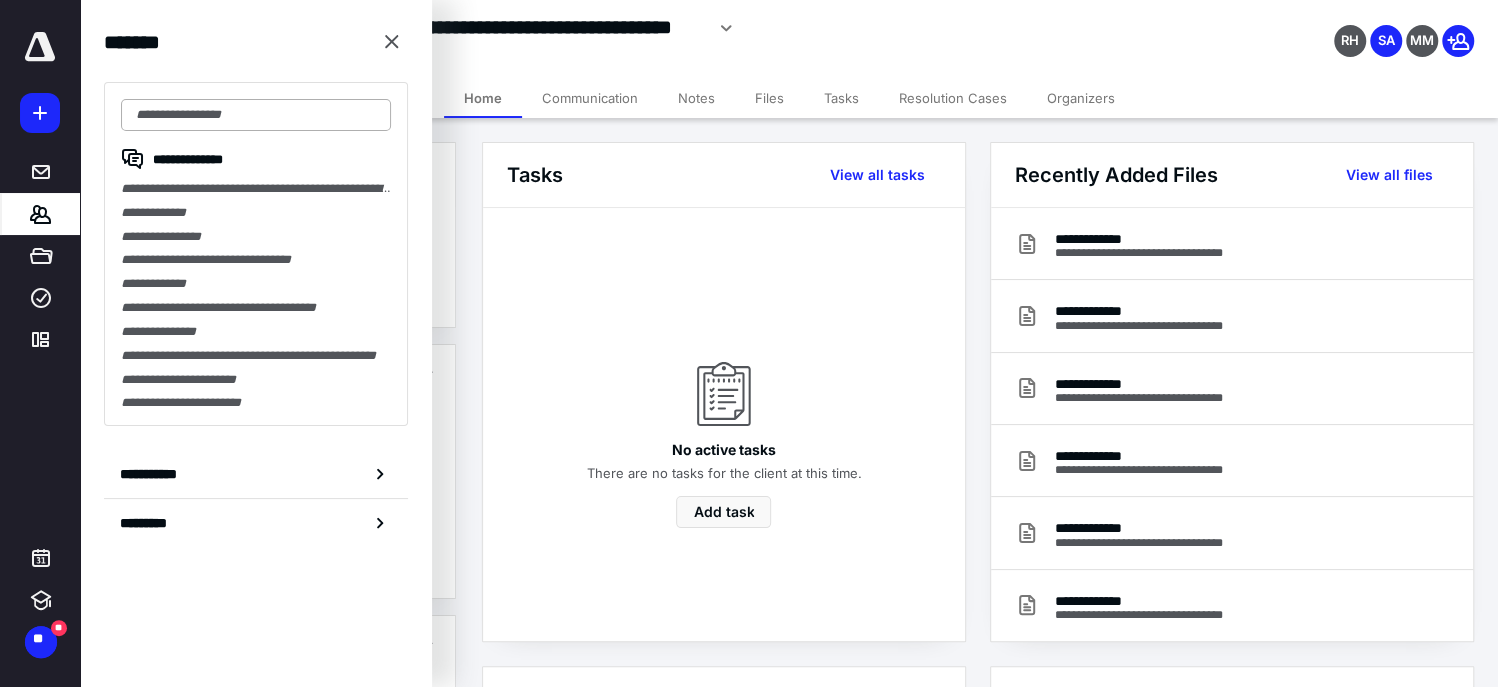 click at bounding box center (256, 115) 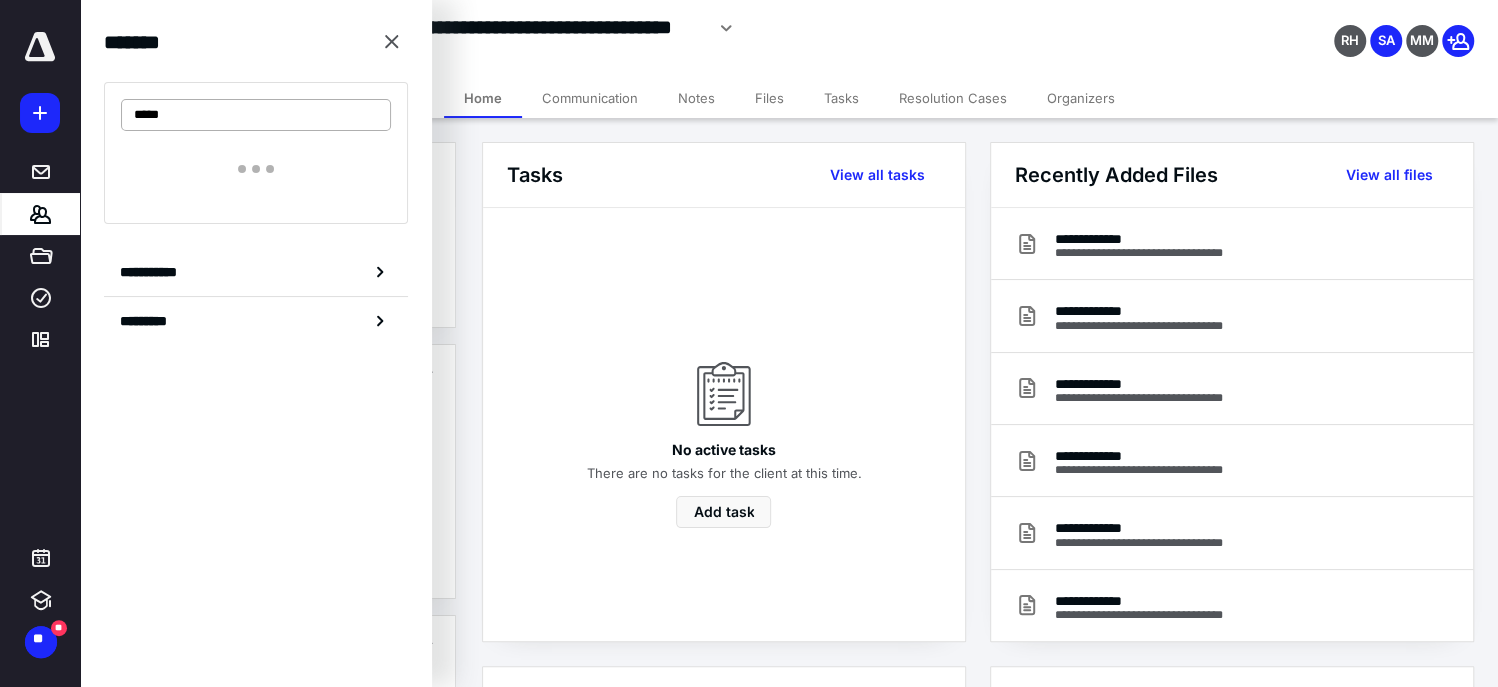type on "******" 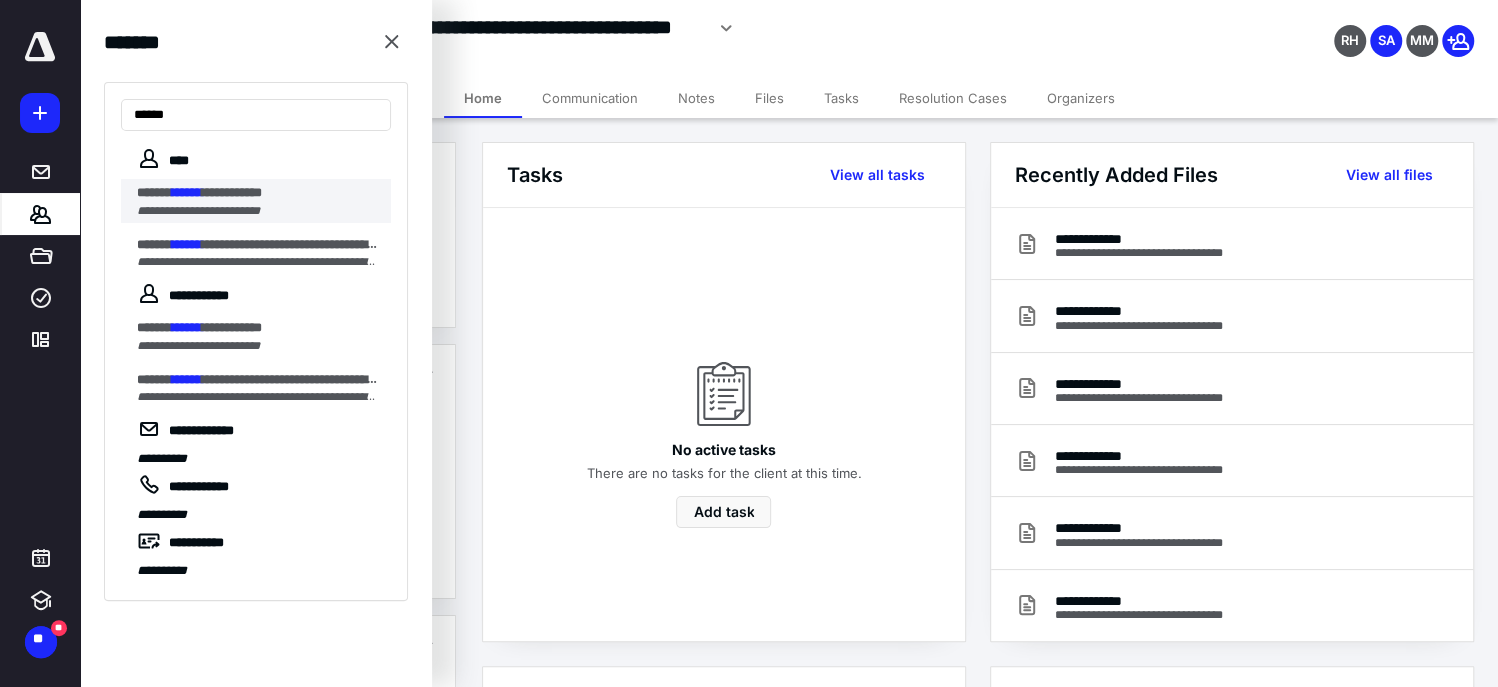 click on "**********" at bounding box center [258, 193] 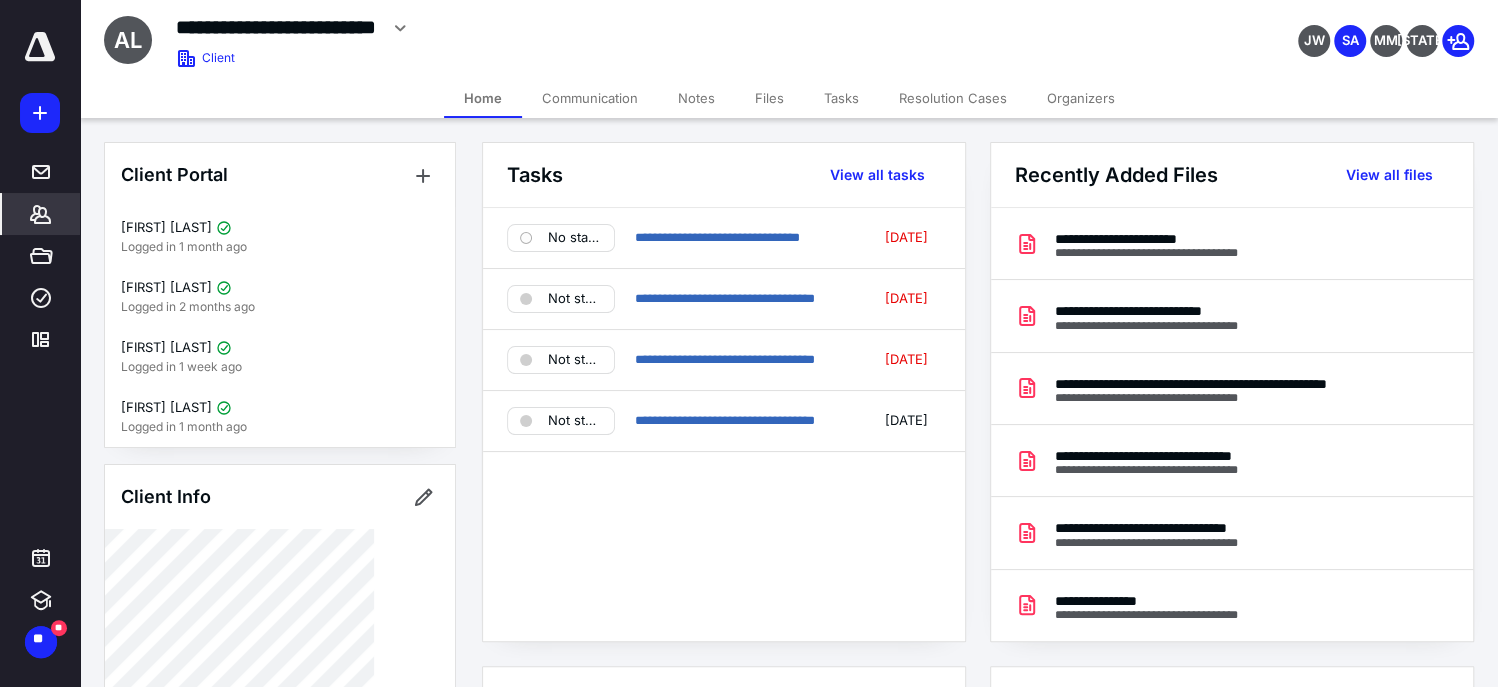 click on "**********" at bounding box center (978, 666) 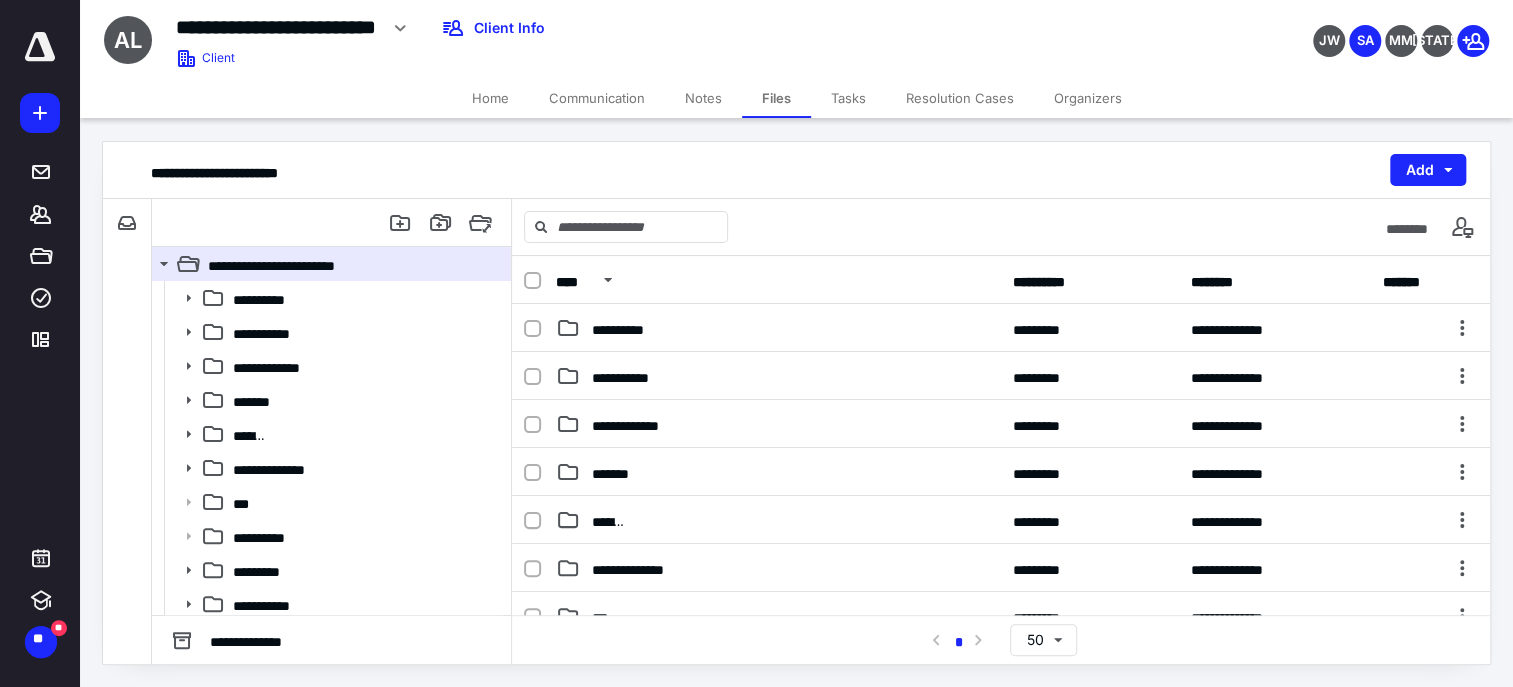 click on "*********" at bounding box center (778, 712) 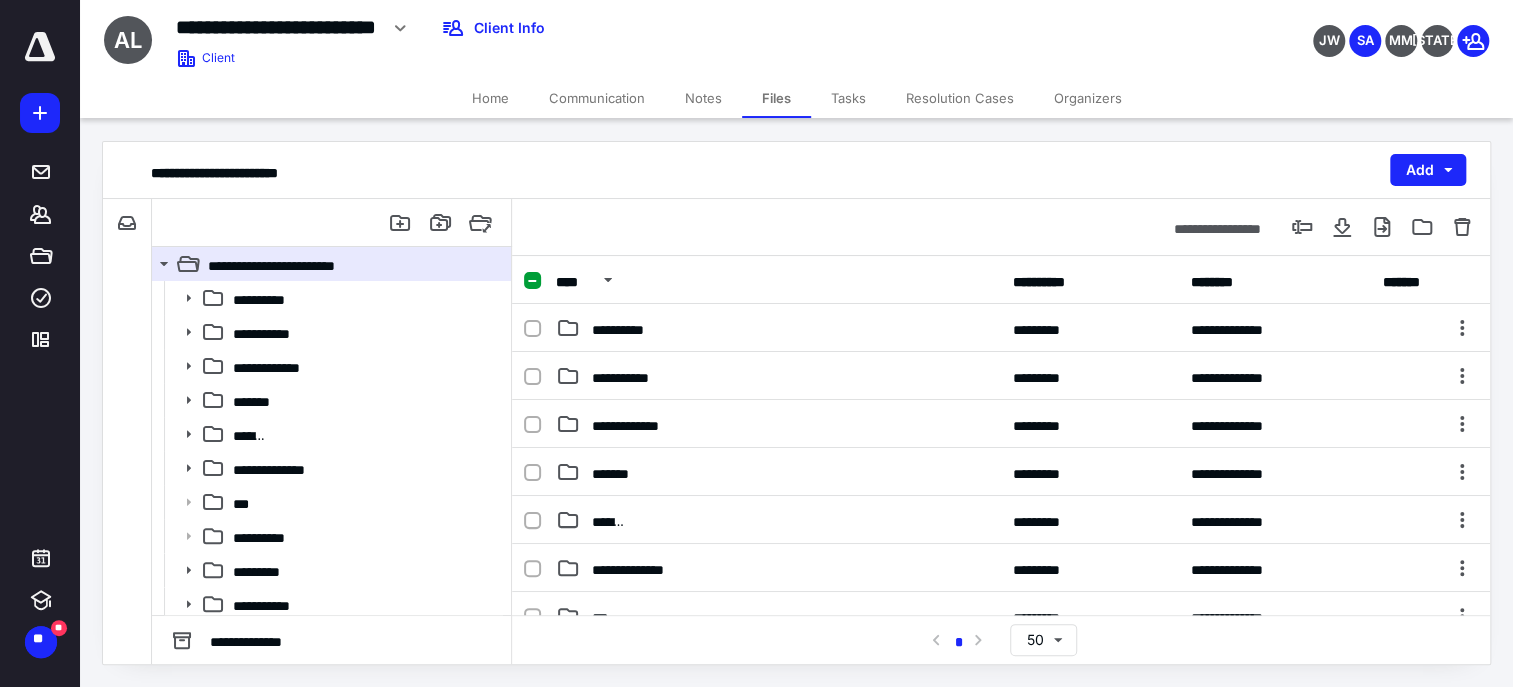 click on "*********" at bounding box center (778, 712) 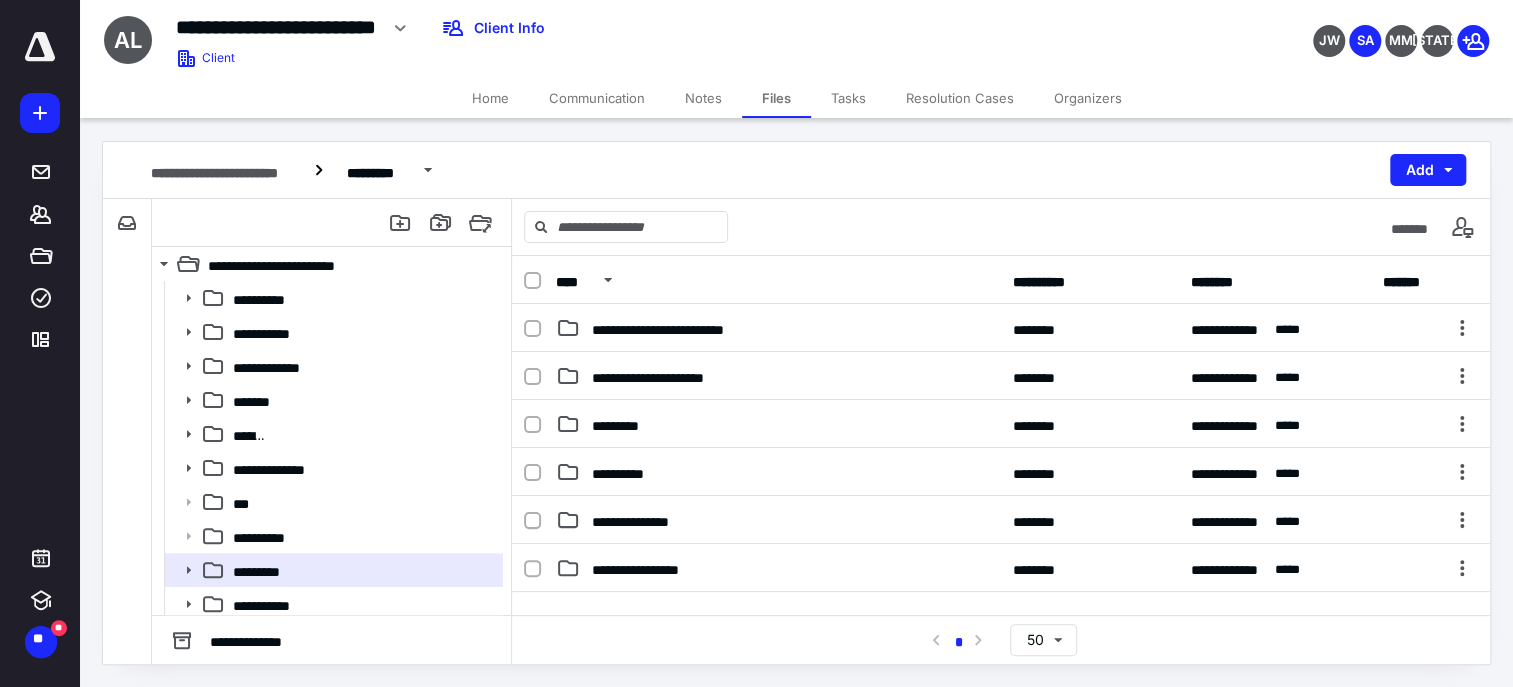 click at bounding box center [1001, 742] 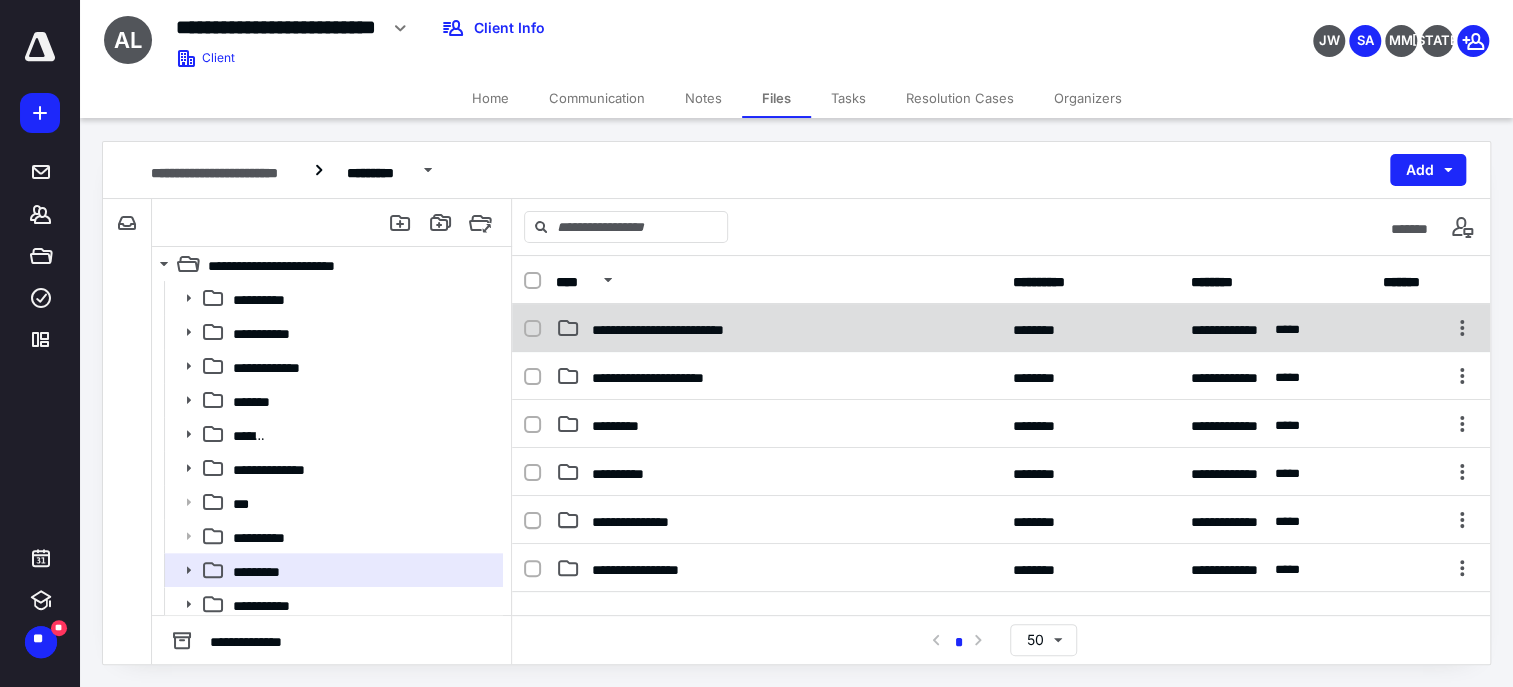 click on "**********" at bounding box center (778, 328) 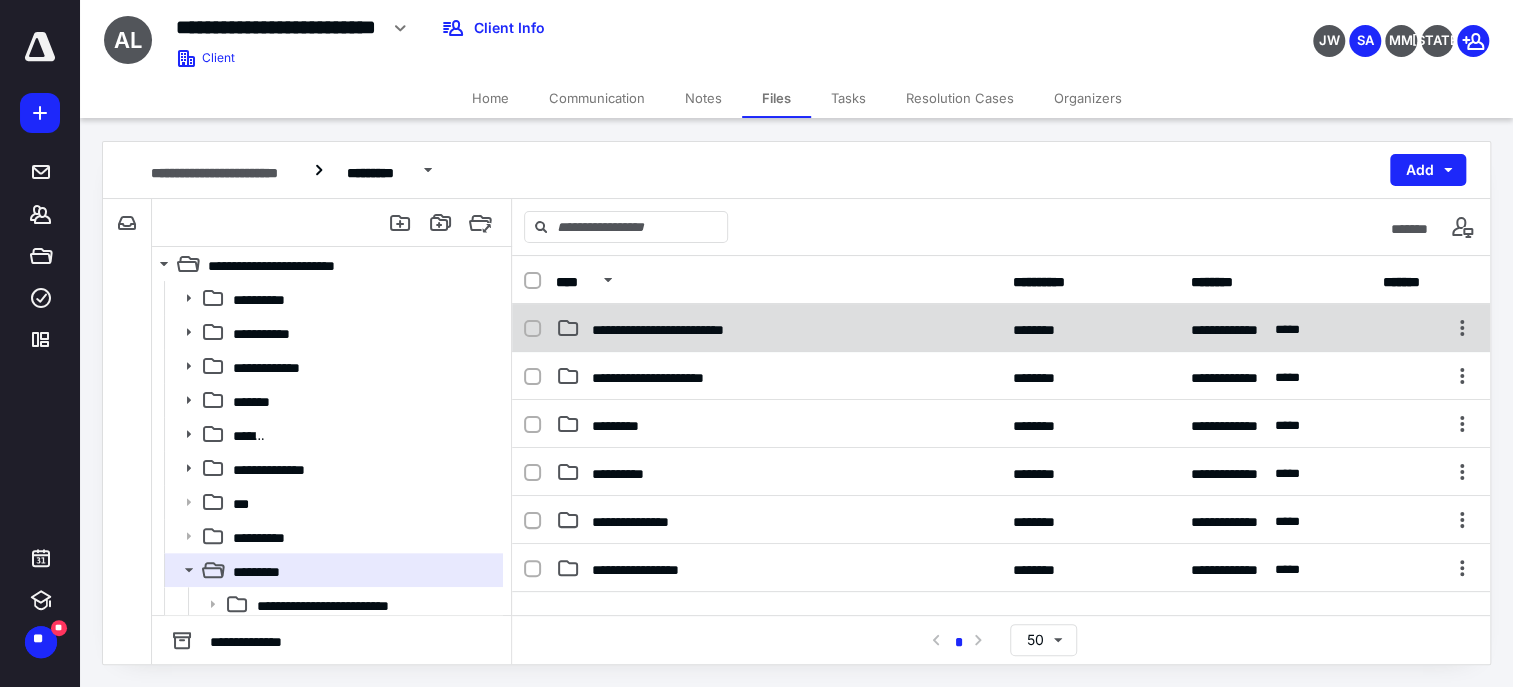 click on "**********" at bounding box center (665, 328) 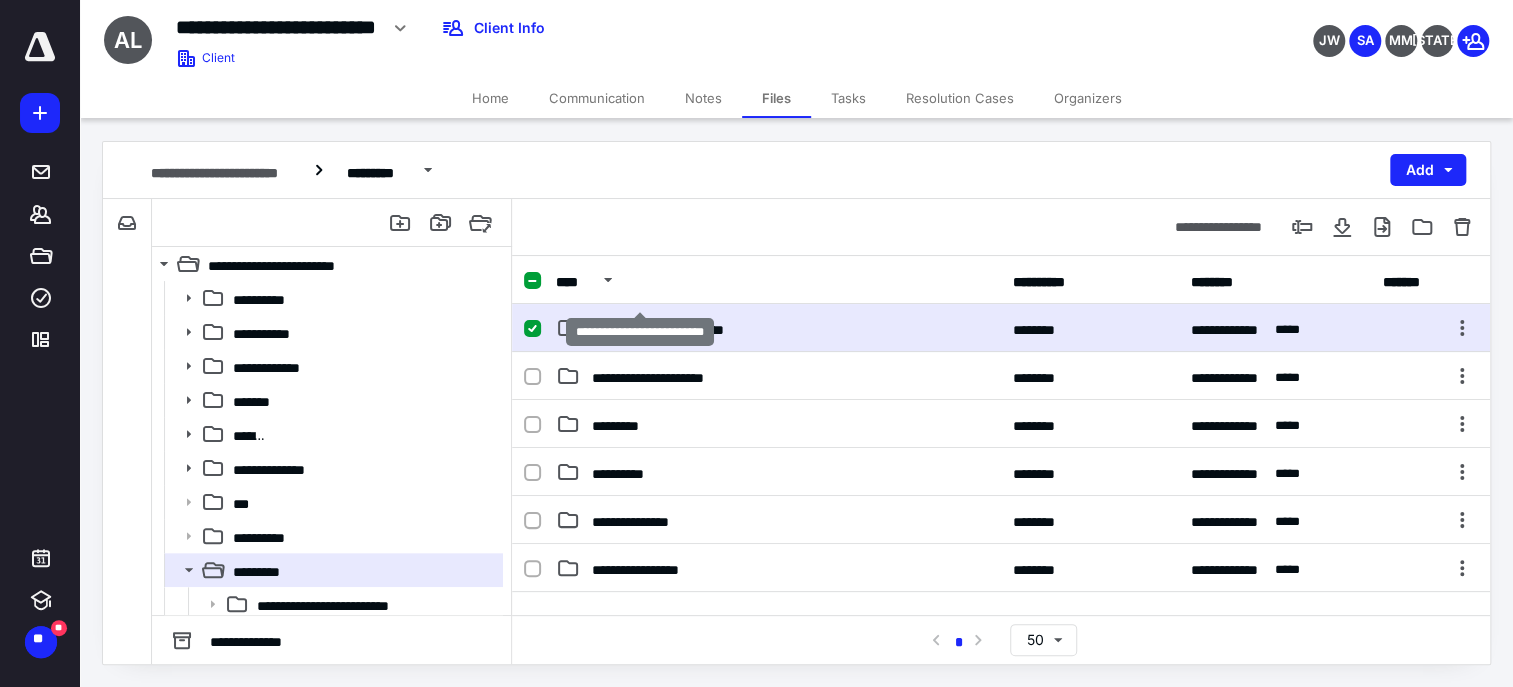 click on "**********" at bounding box center [665, 328] 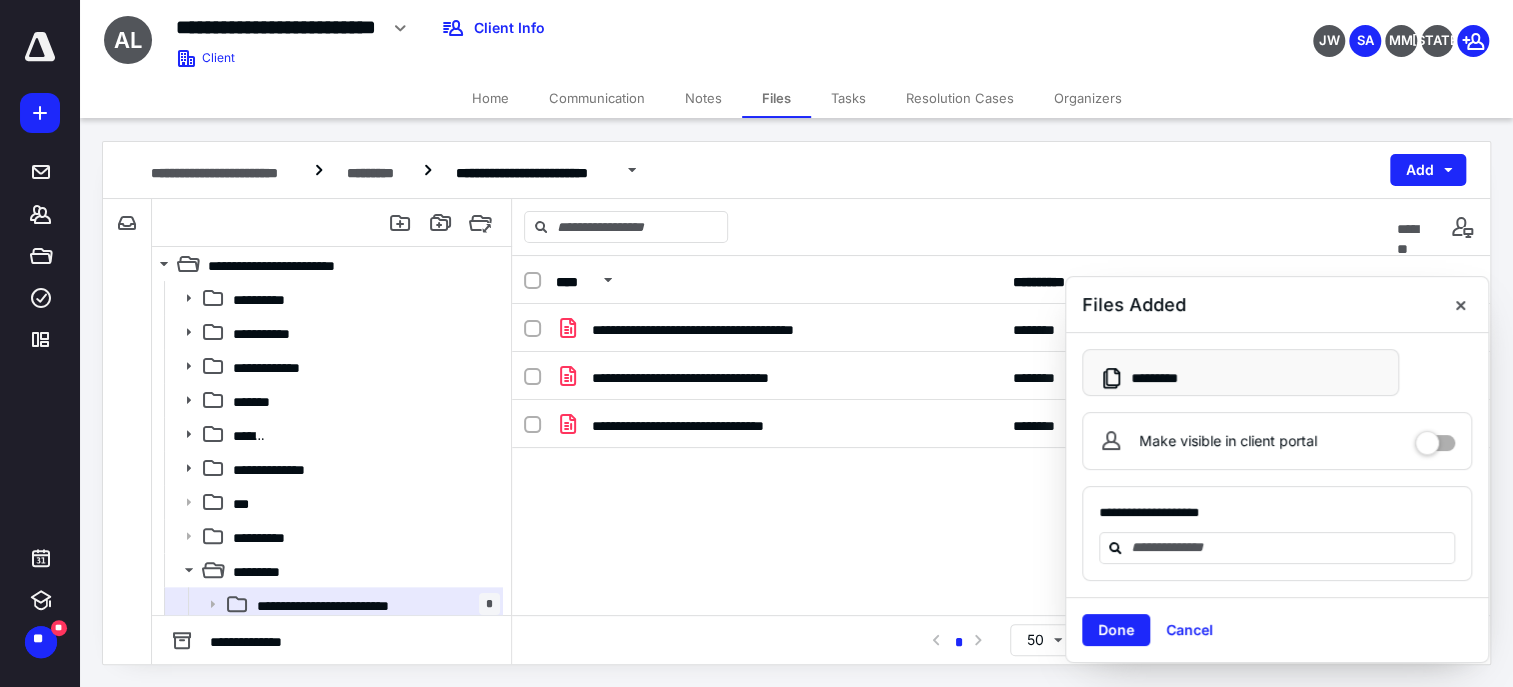 click at bounding box center [1435, 436] 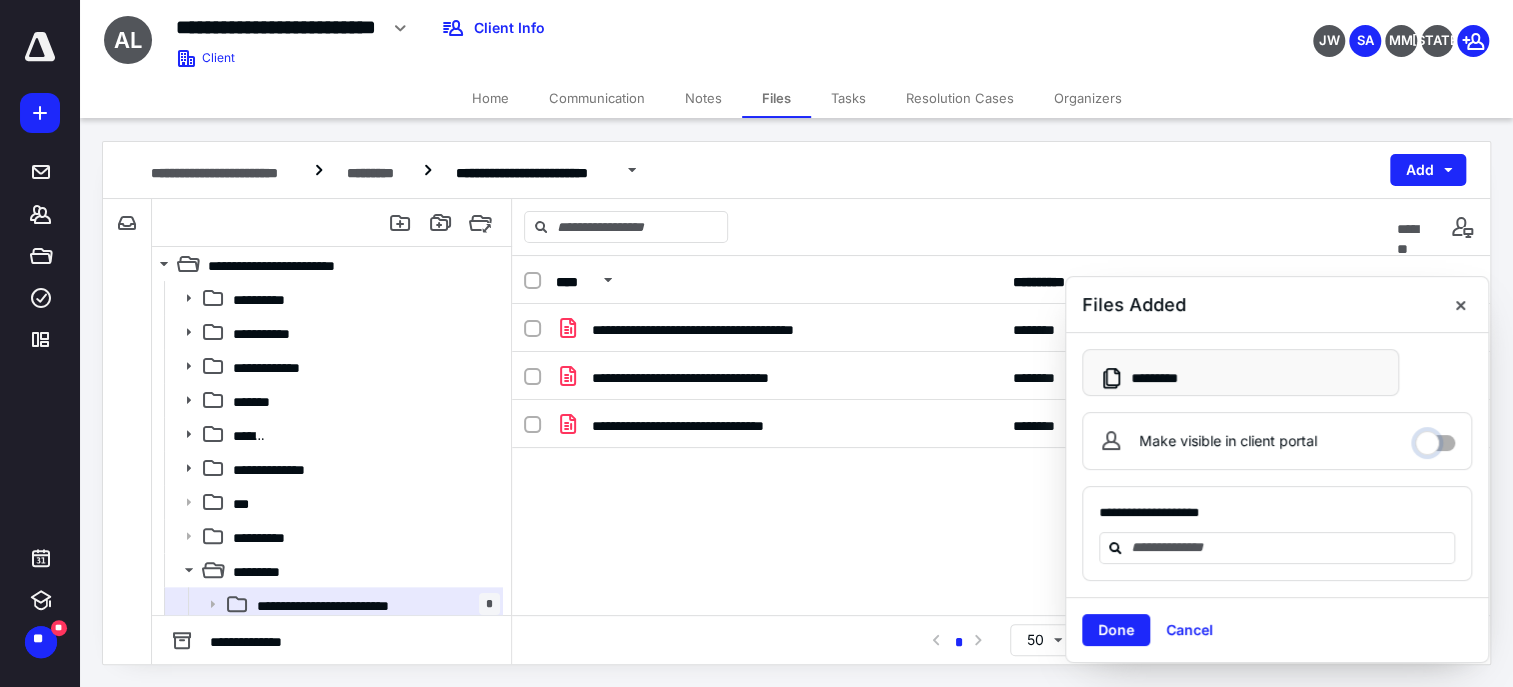 click on "Make visible in client portal" at bounding box center [1435, 438] 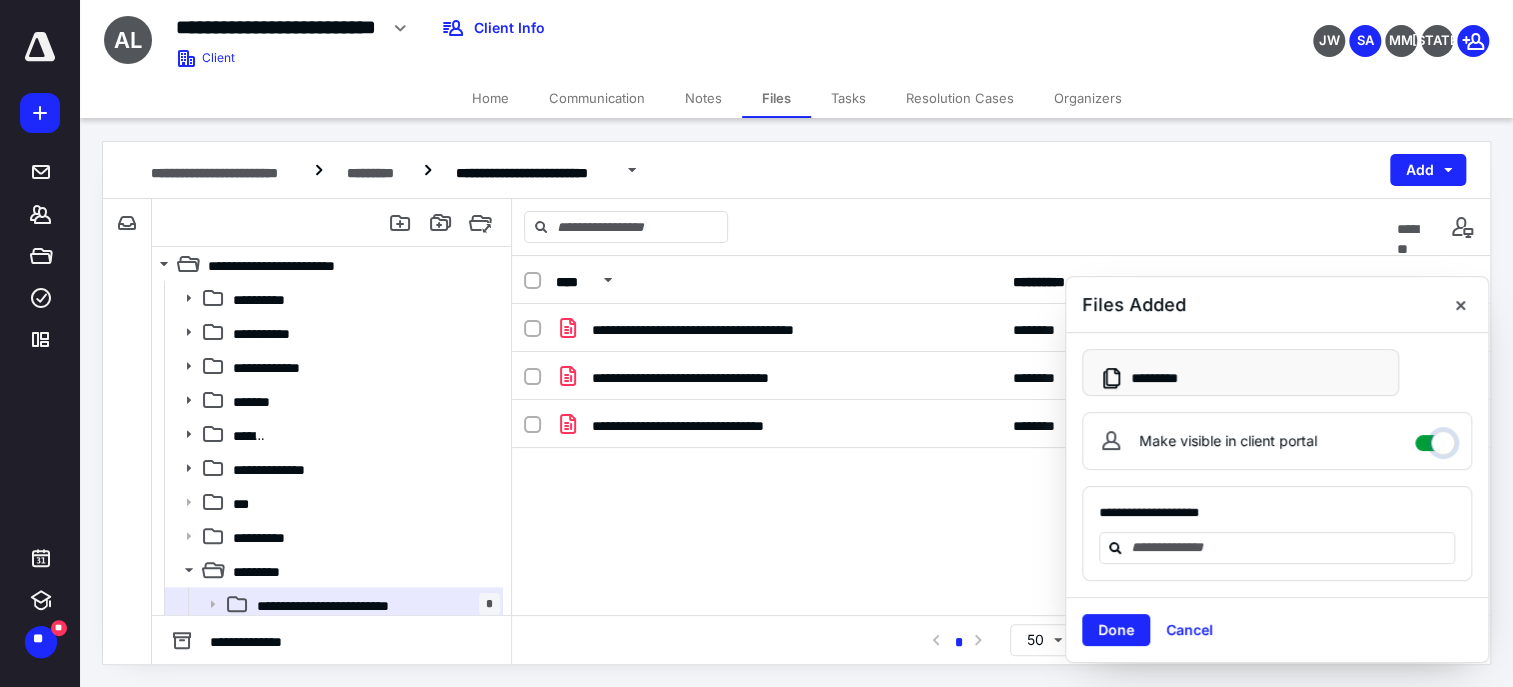 checkbox on "****" 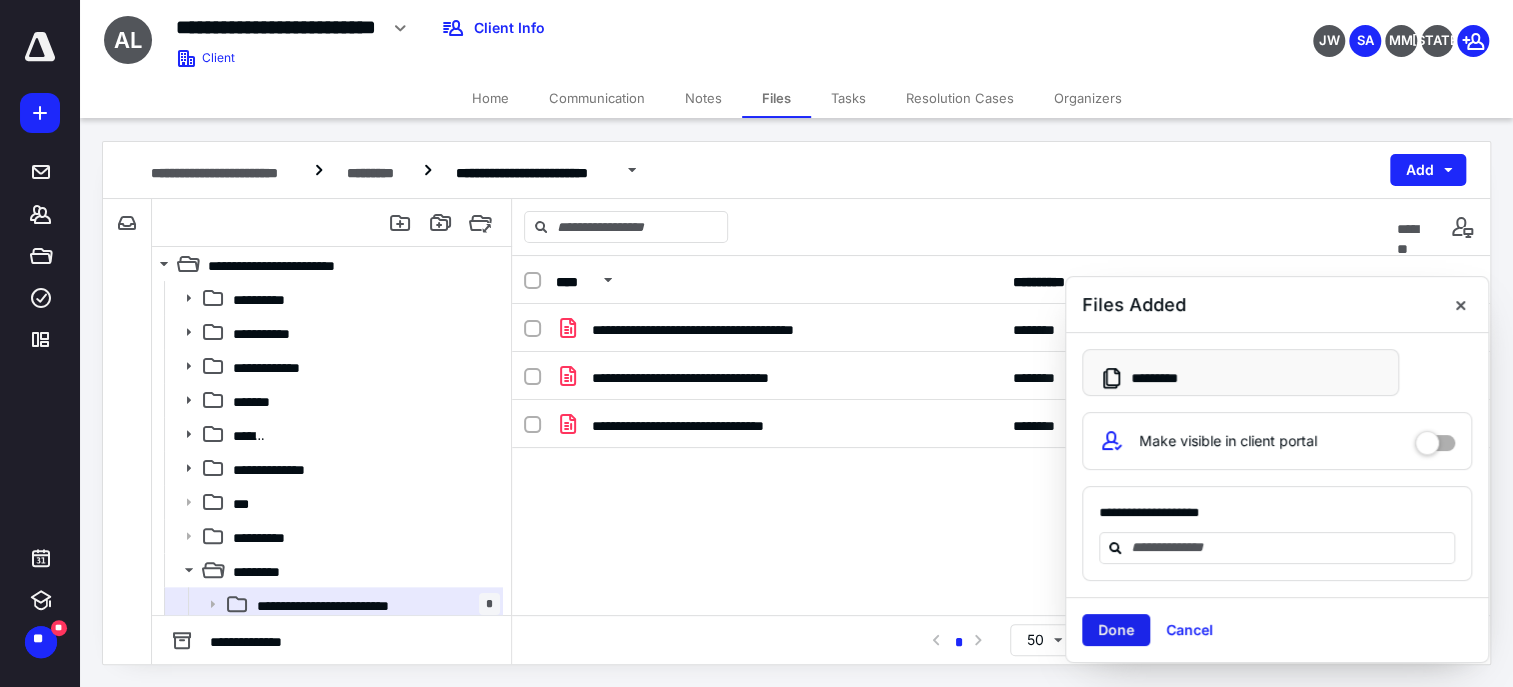 click on "Done" at bounding box center (1116, 630) 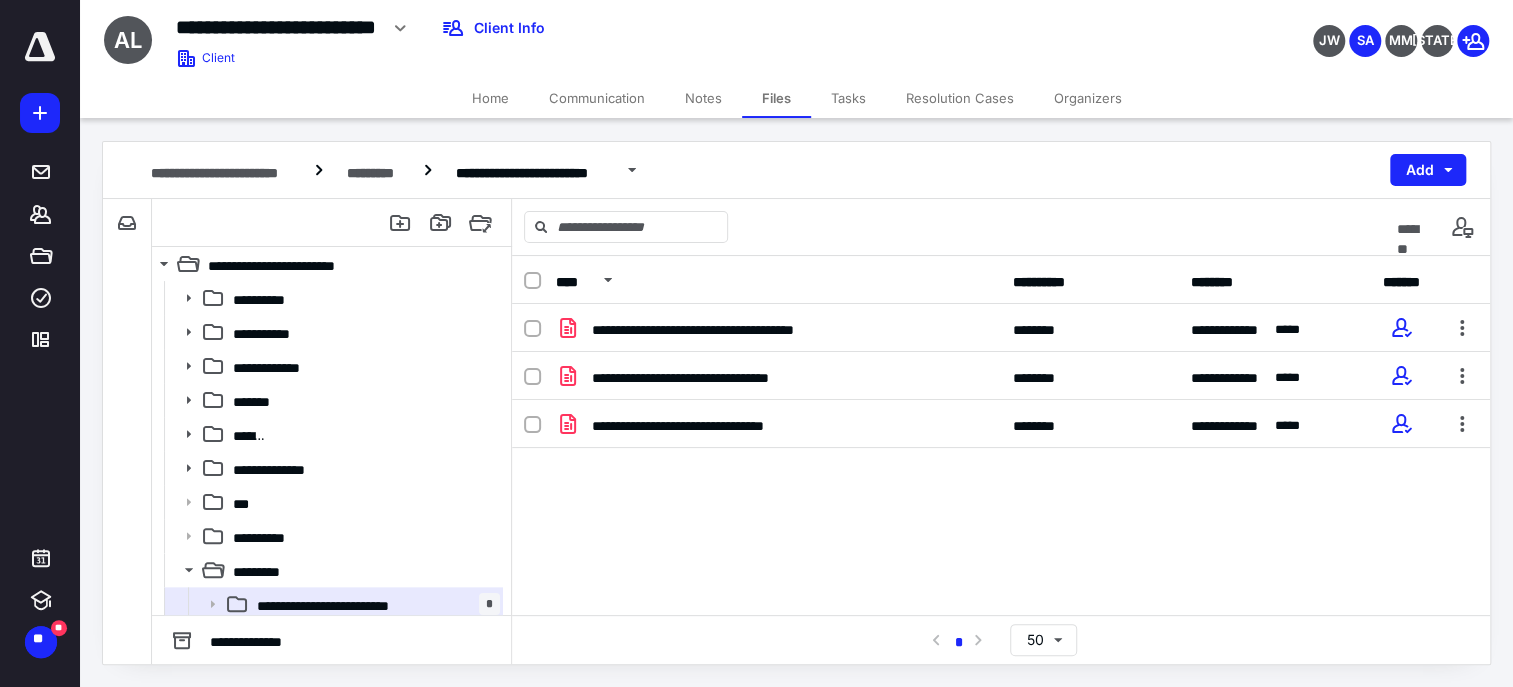 click on "**********" at bounding box center [1001, 454] 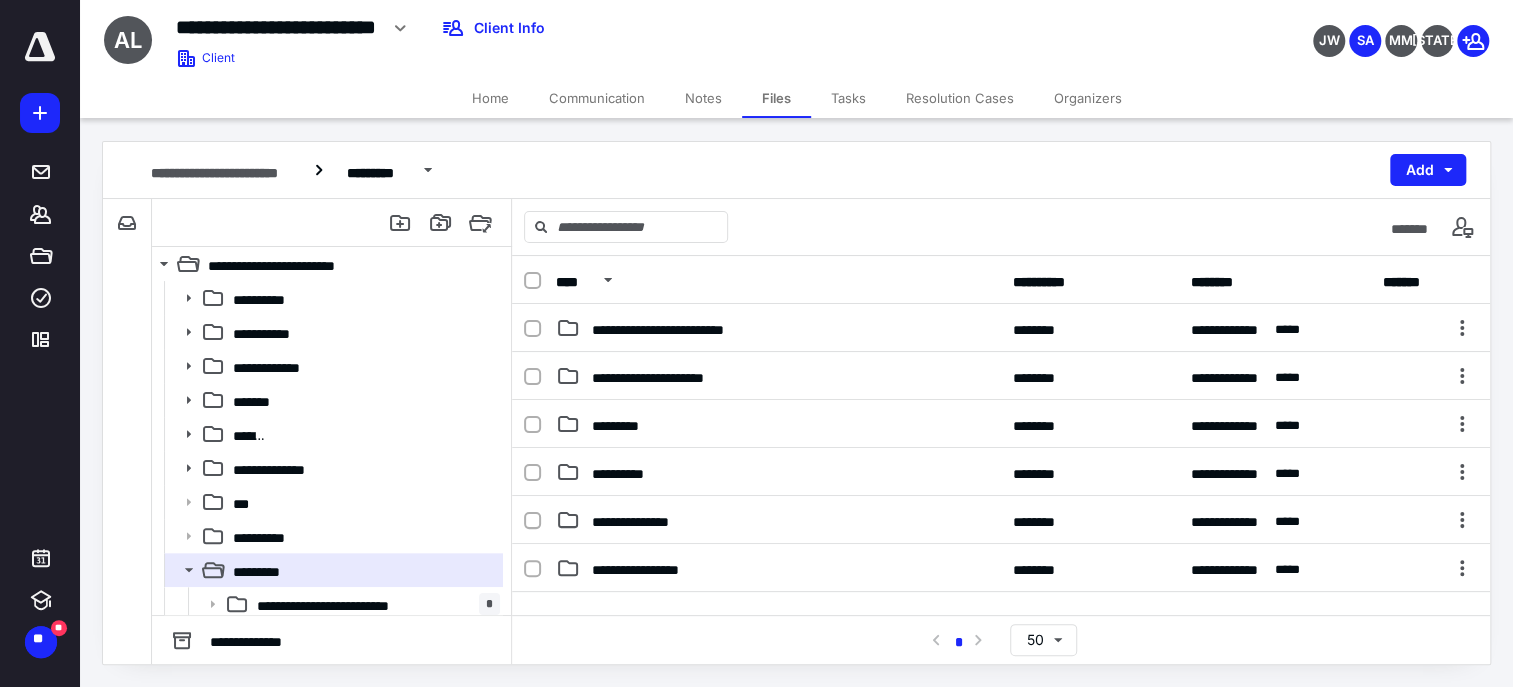 drag, startPoint x: 748, startPoint y: 297, endPoint x: 760, endPoint y: 310, distance: 17.691807 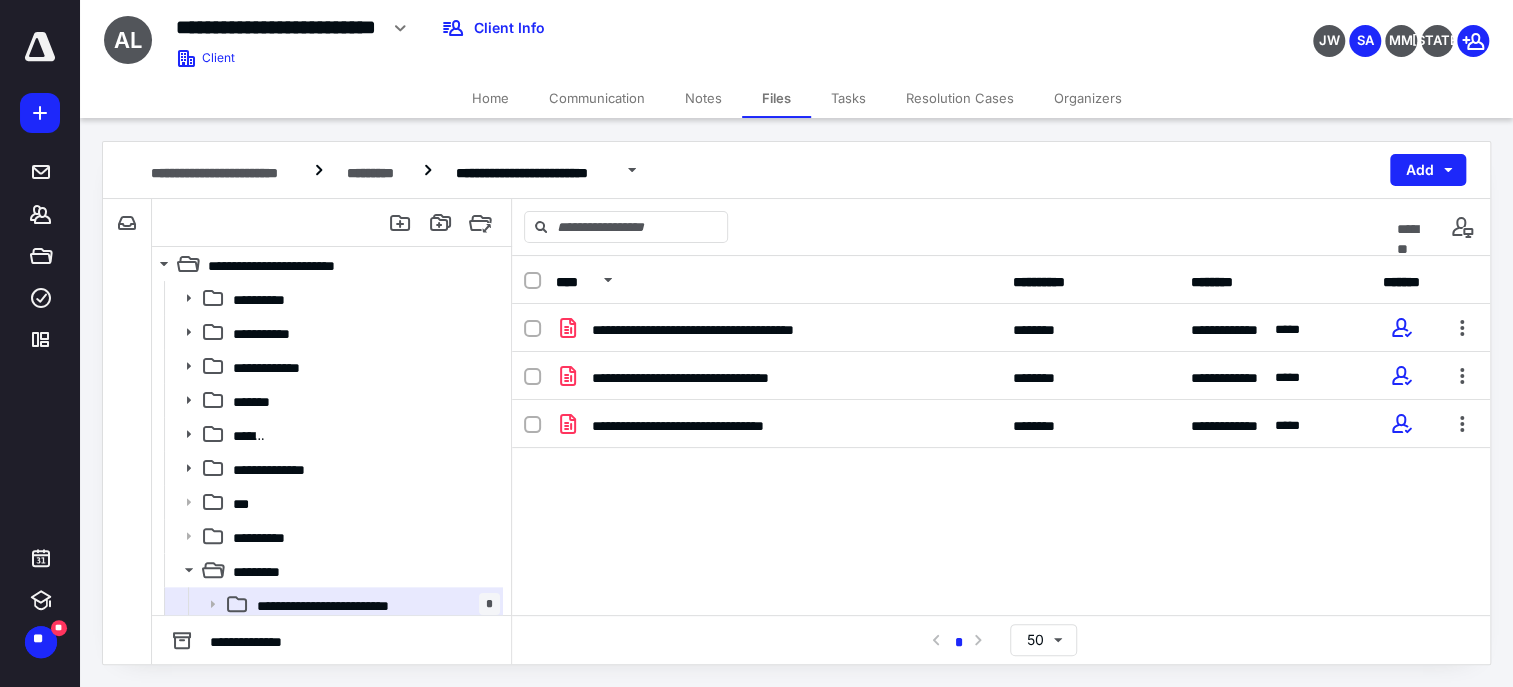 click on "**********" at bounding box center (1001, 454) 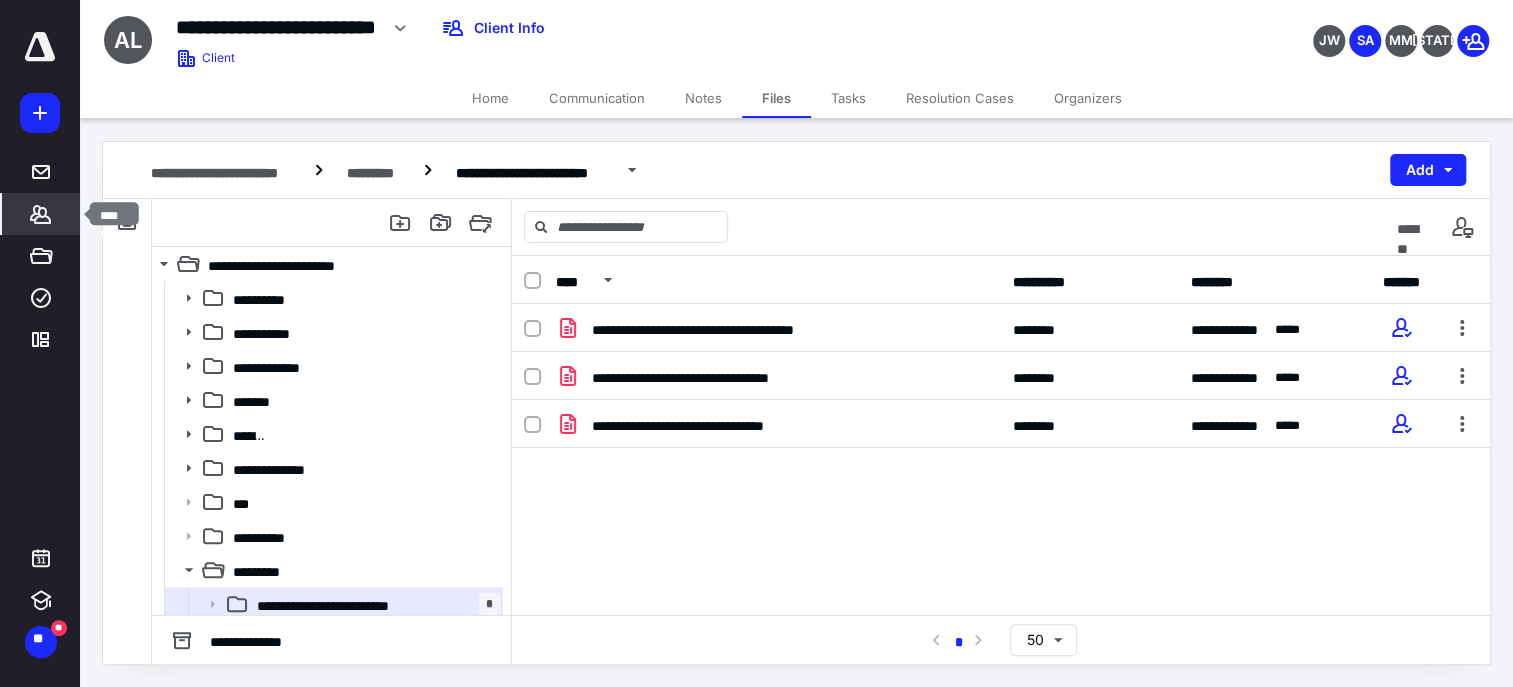 click on "*******" at bounding box center [41, 214] 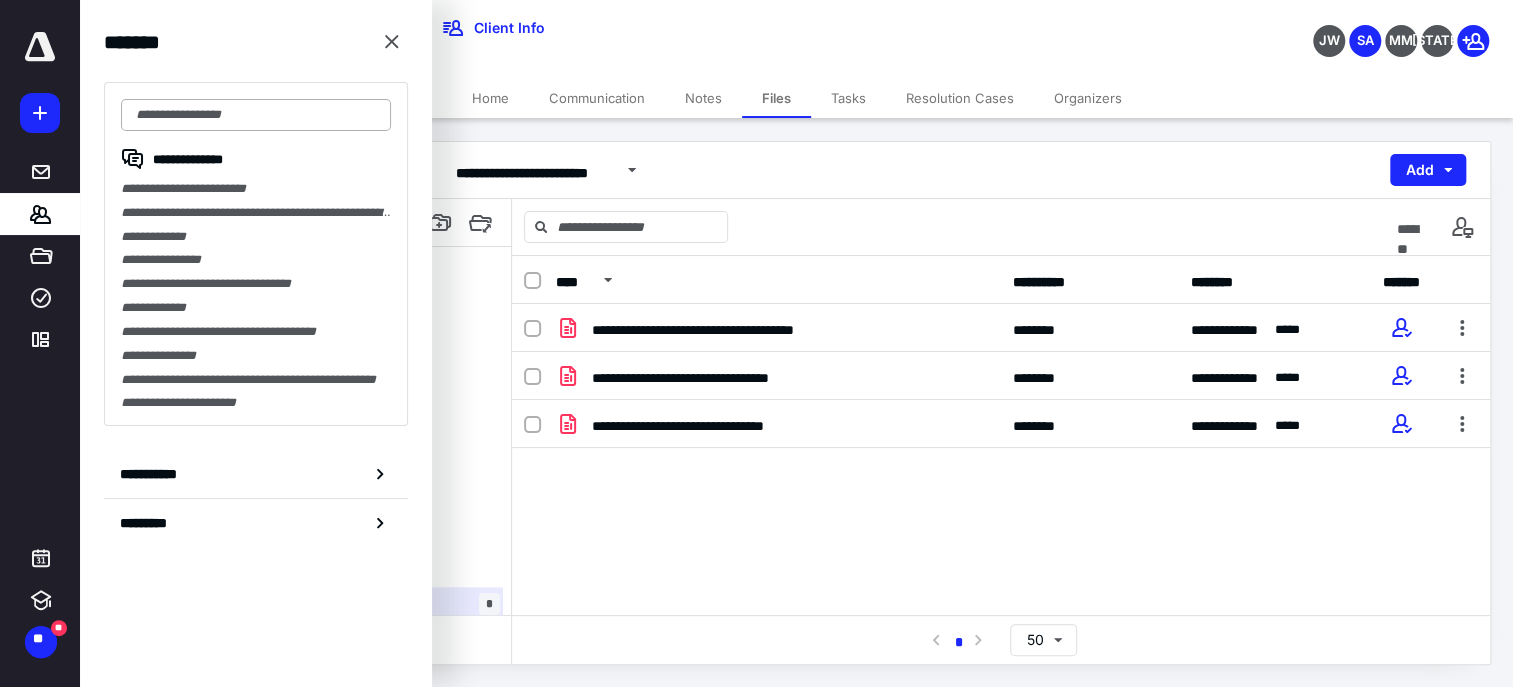 click at bounding box center [256, 115] 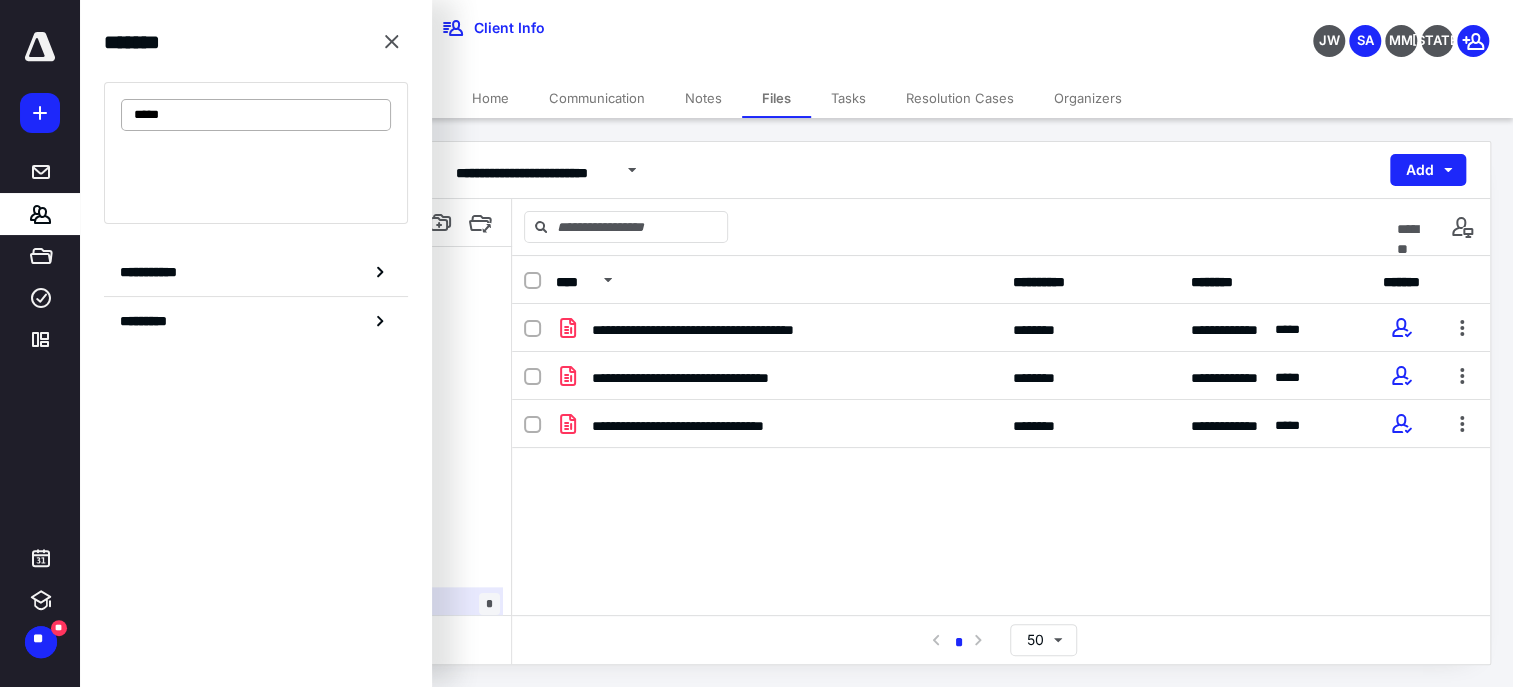type on "*****" 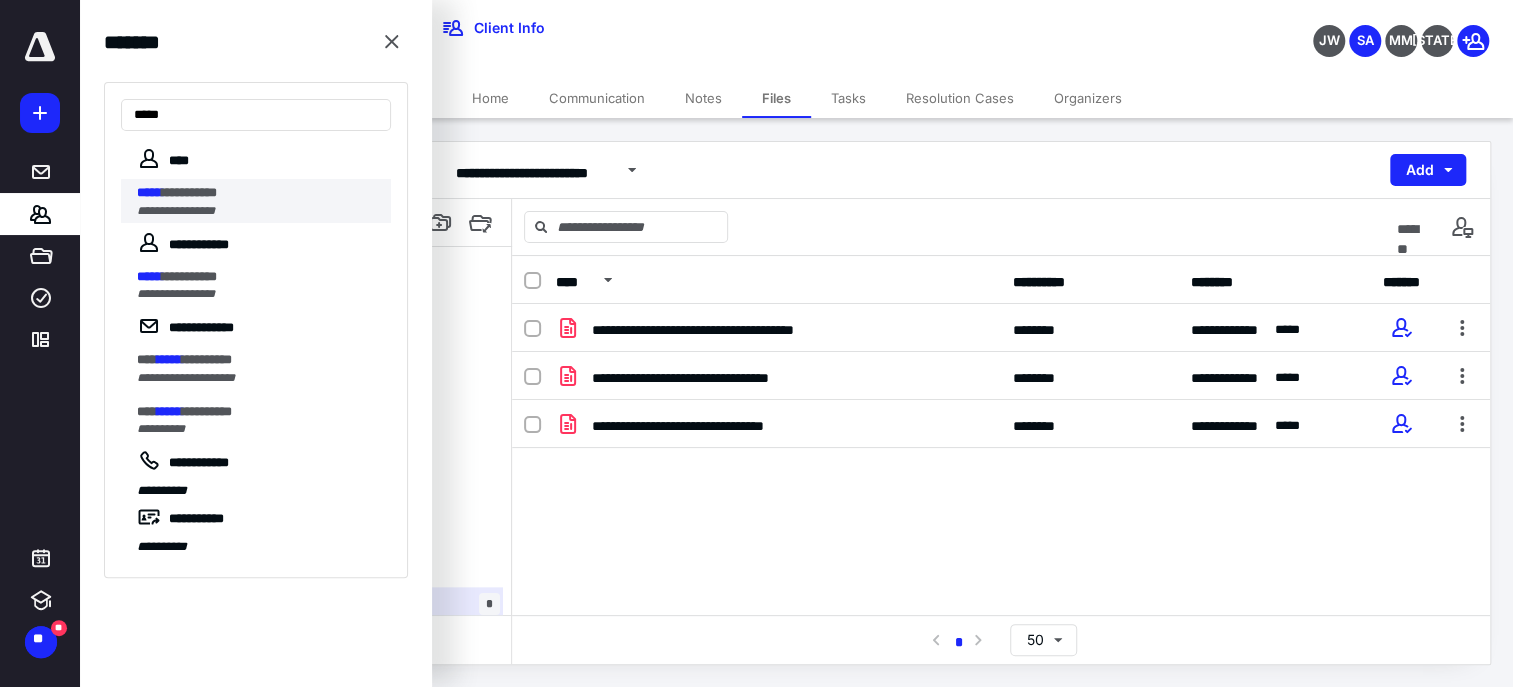 click on "**********" at bounding box center (258, 193) 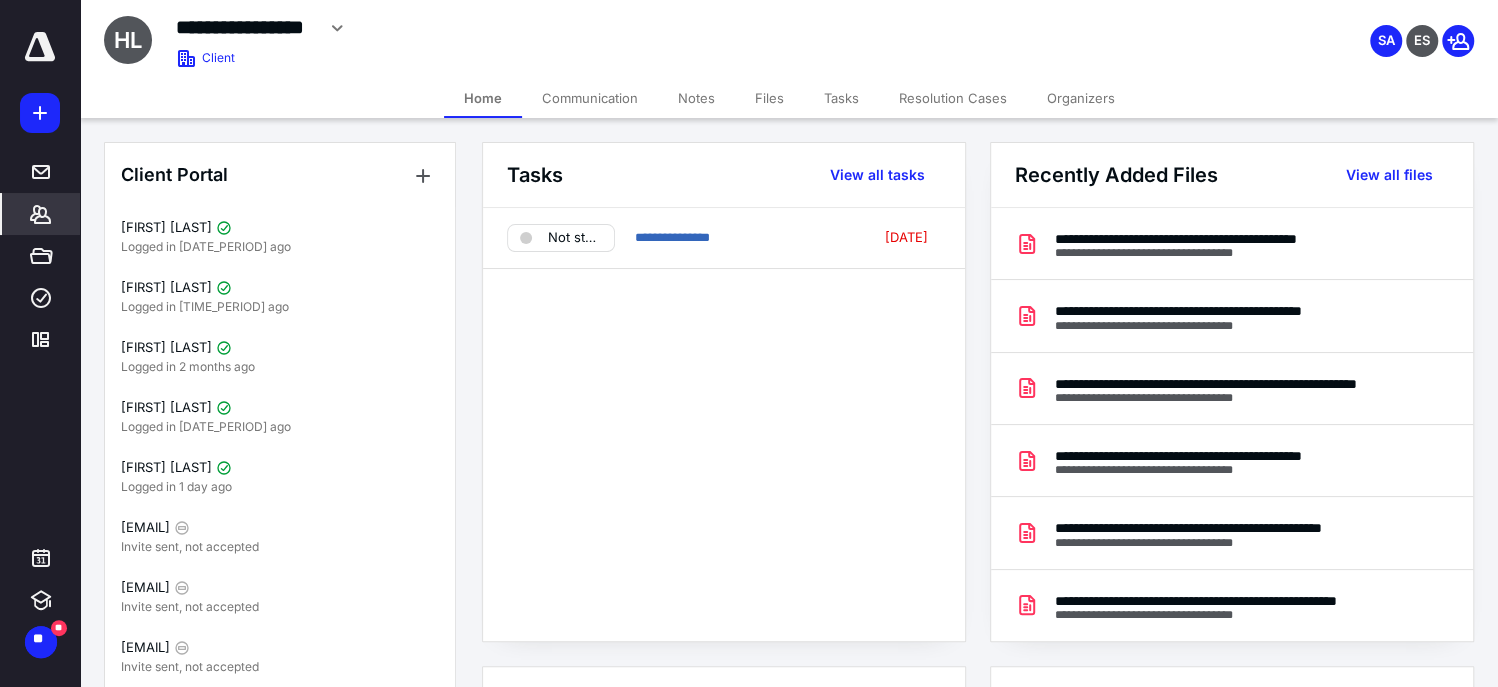 click on "Files" at bounding box center [769, 98] 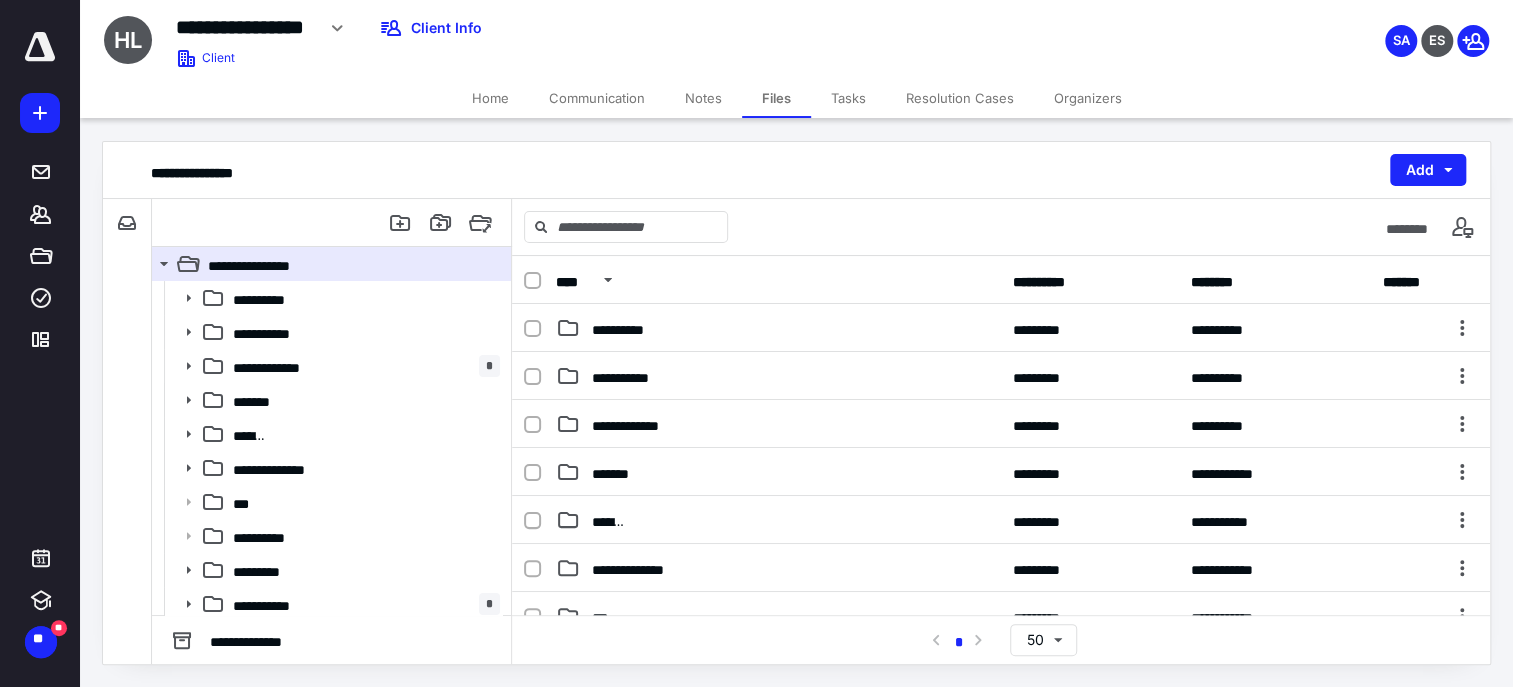 click on "*********" at bounding box center [617, 712] 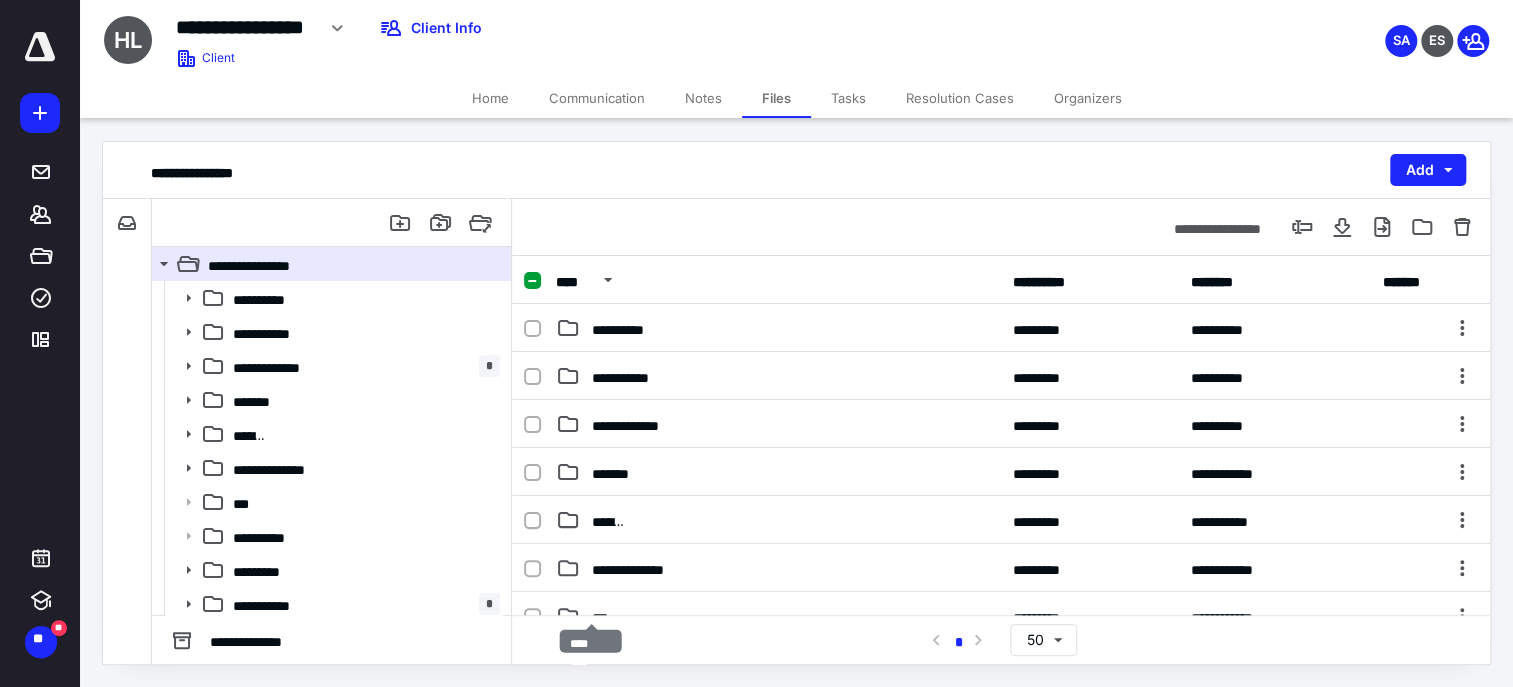 click on "*********" at bounding box center (617, 712) 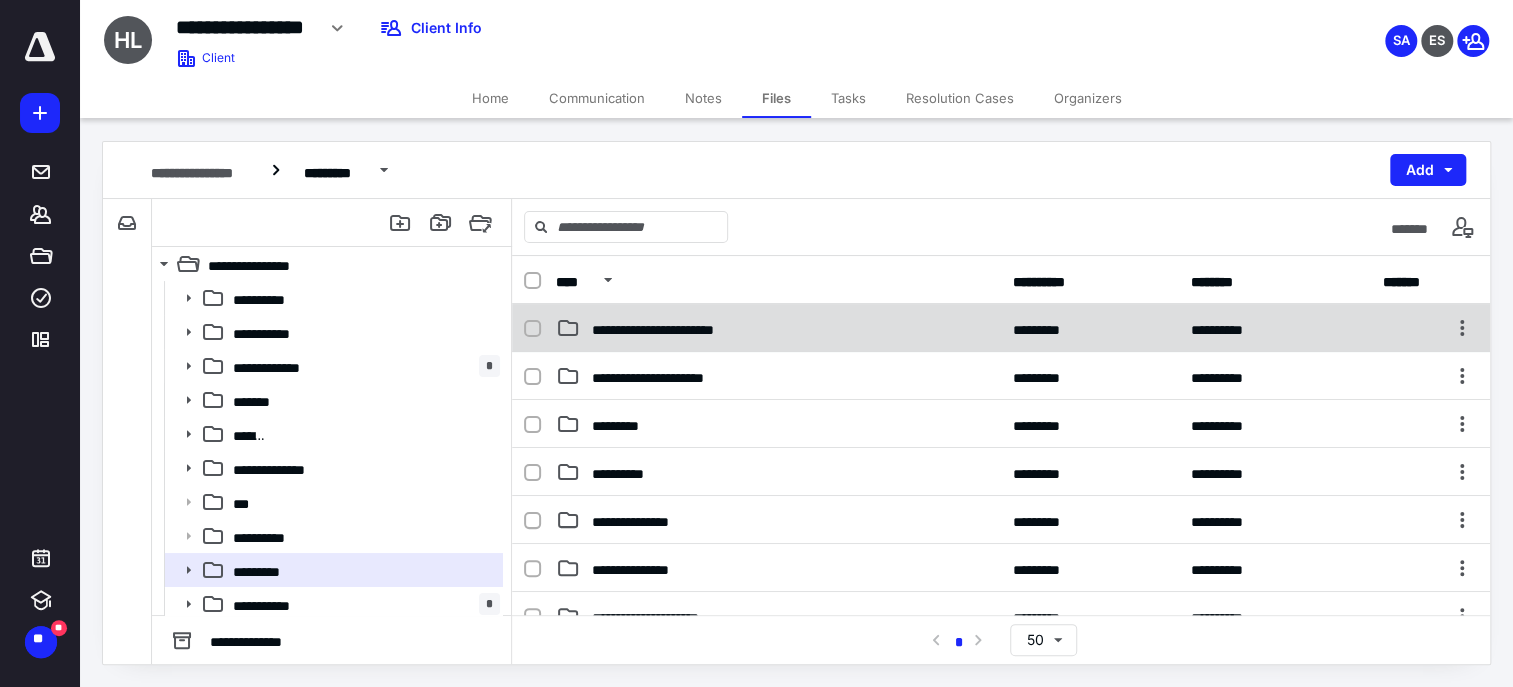 click on "**********" at bounding box center (778, 328) 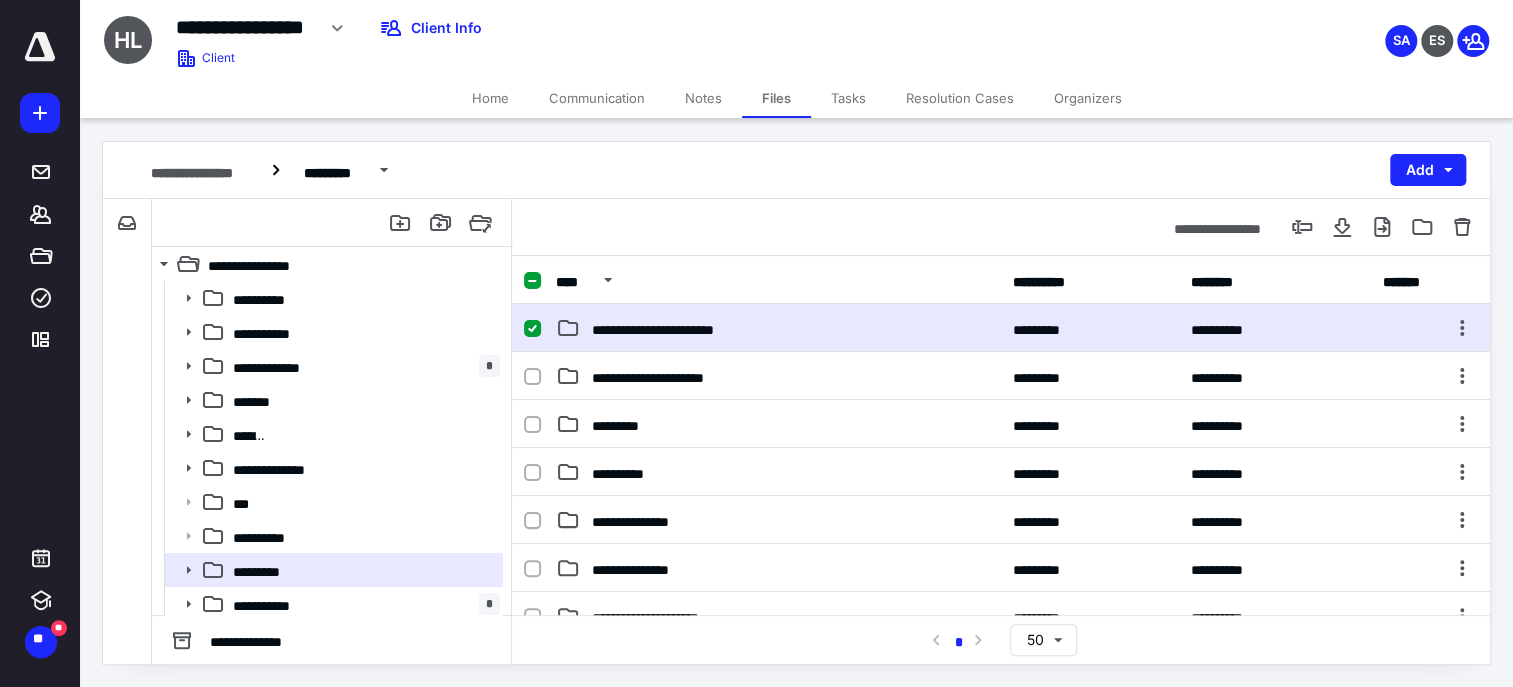 click on "**********" at bounding box center [778, 328] 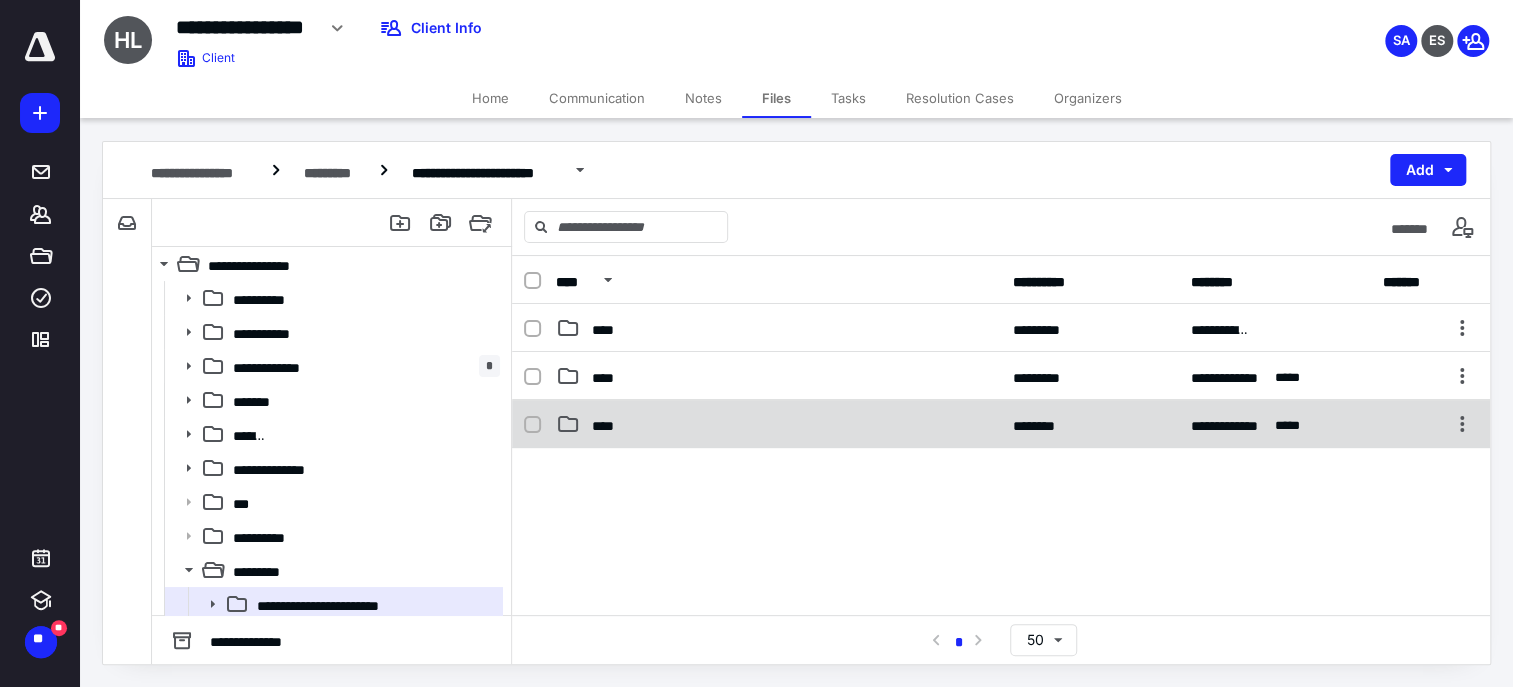 click on "****" at bounding box center (778, 424) 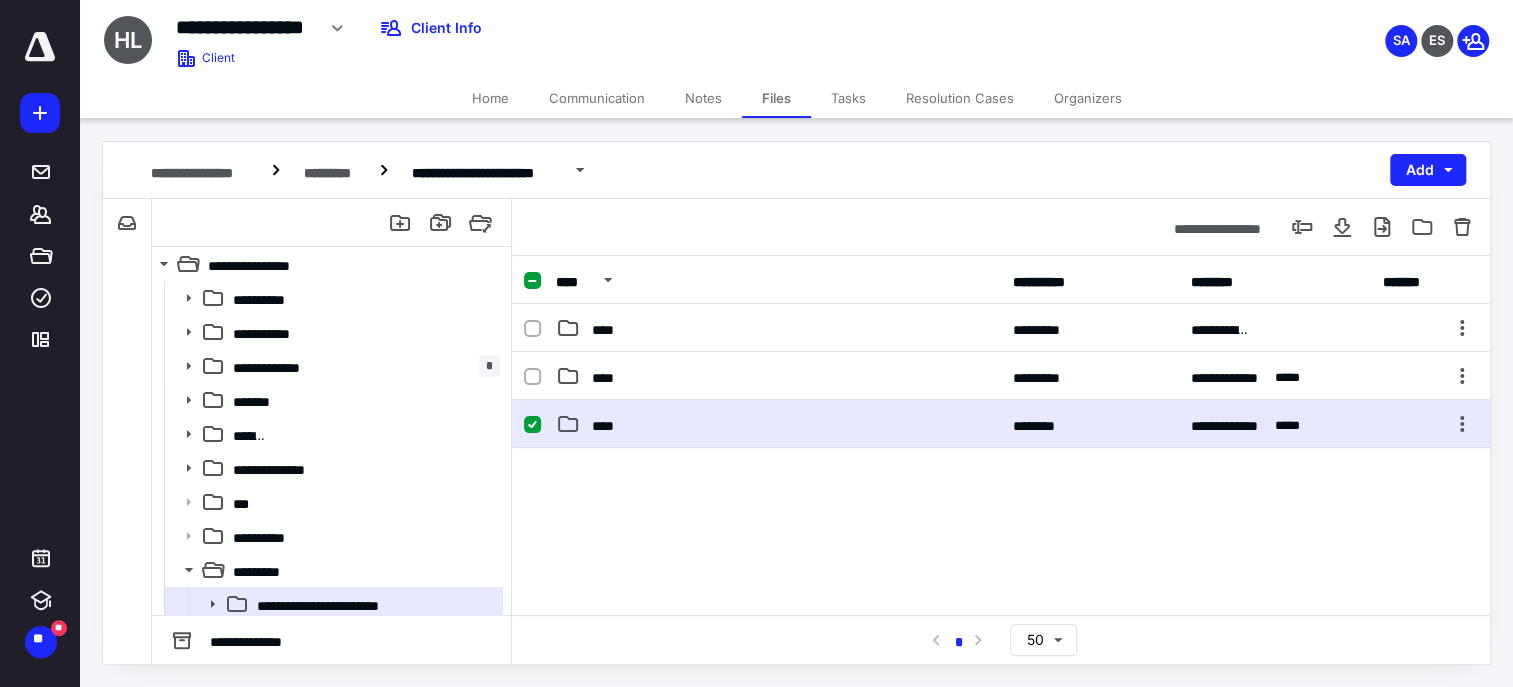click on "****" at bounding box center (778, 424) 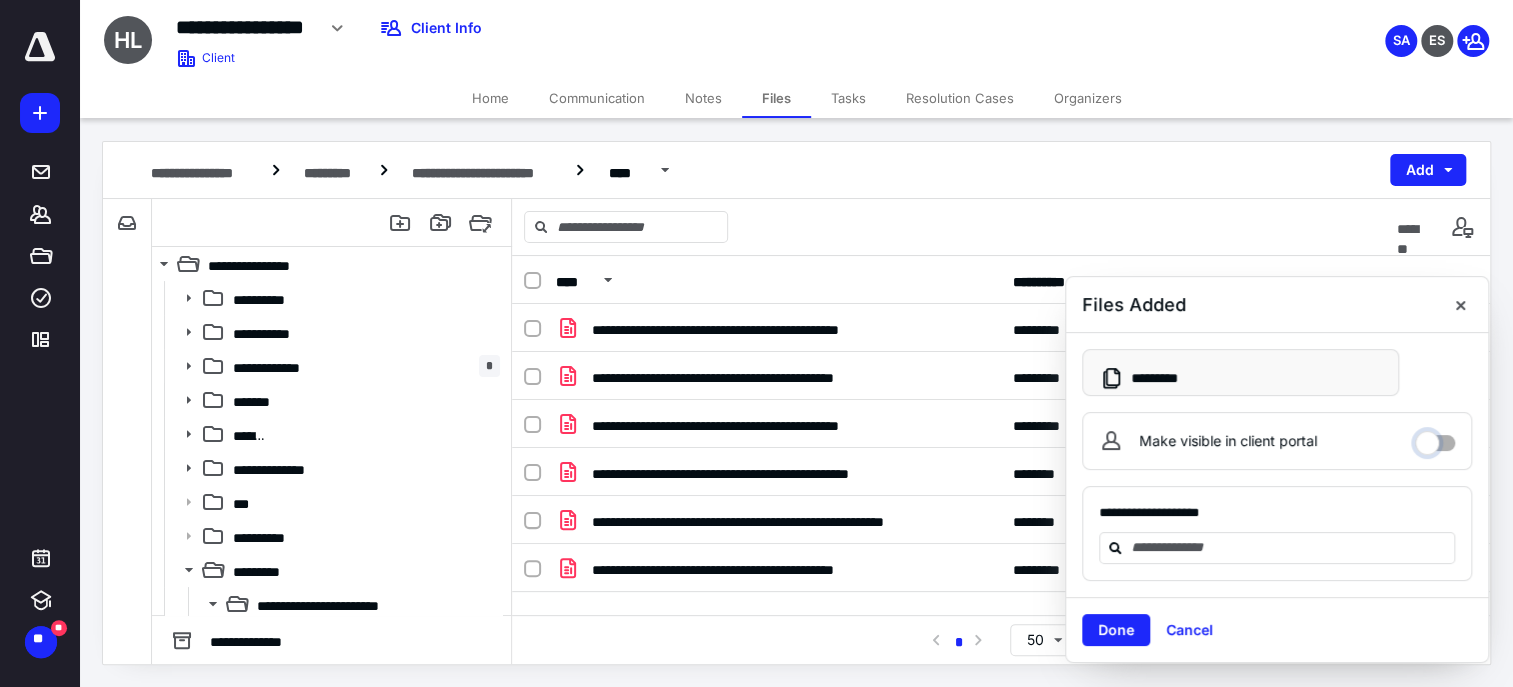 drag, startPoint x: 1449, startPoint y: 478, endPoint x: 1376, endPoint y: 465, distance: 74.1485 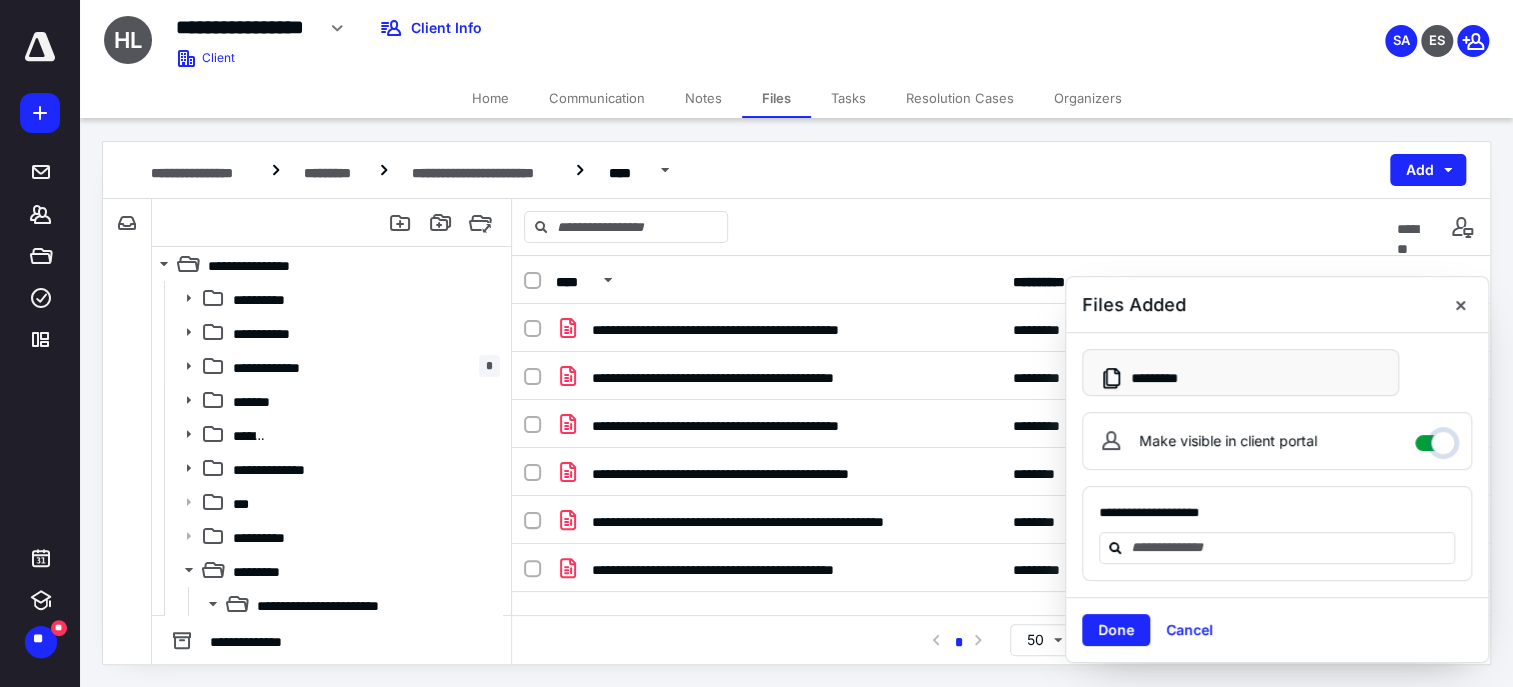 checkbox on "****" 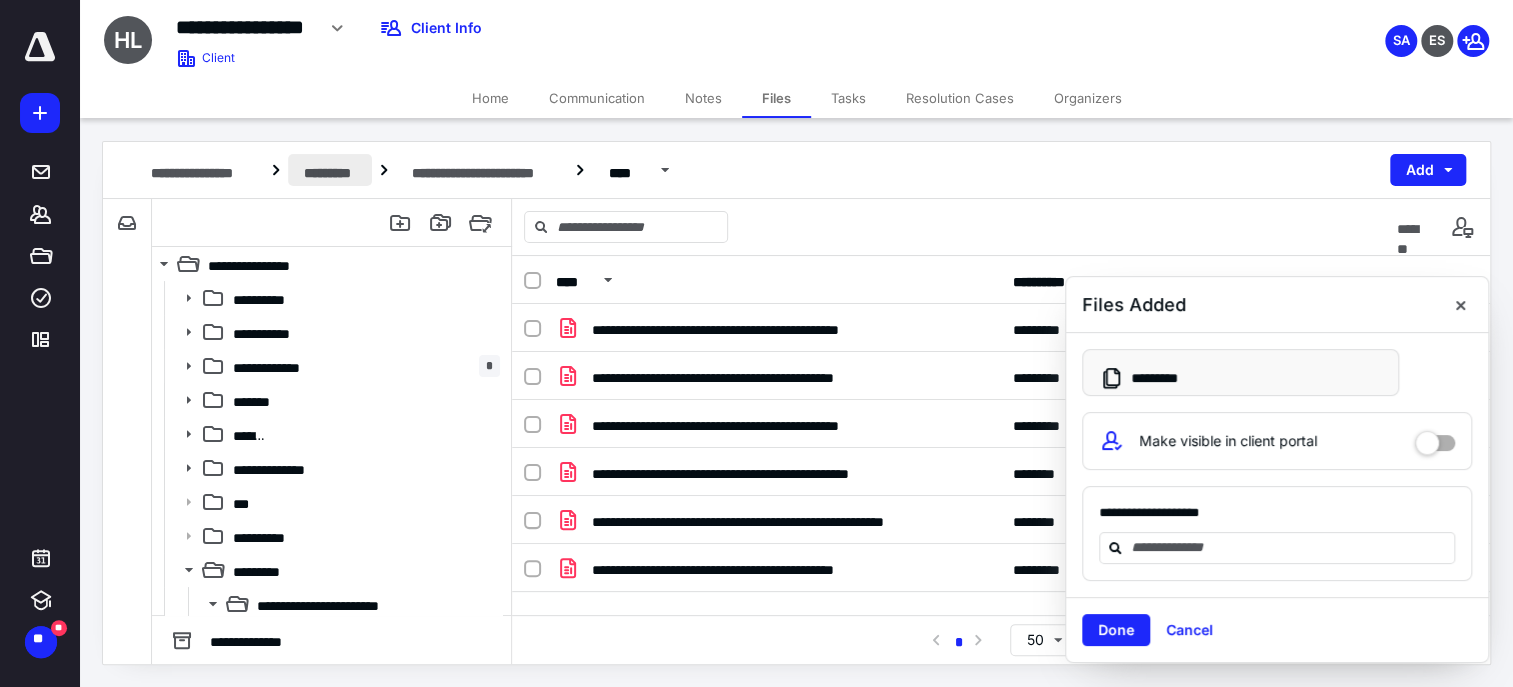 click on "*********" at bounding box center (330, 170) 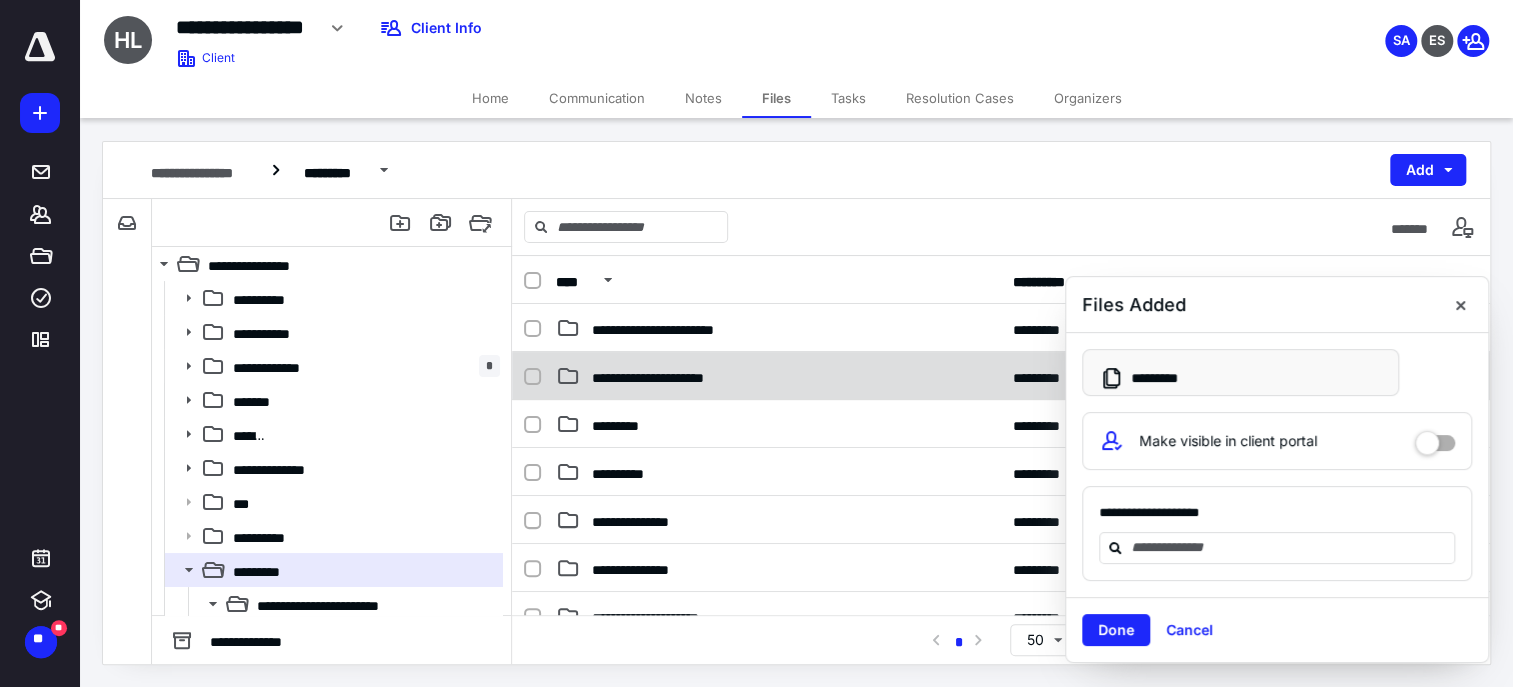 click on "**********" at bounding box center [660, 376] 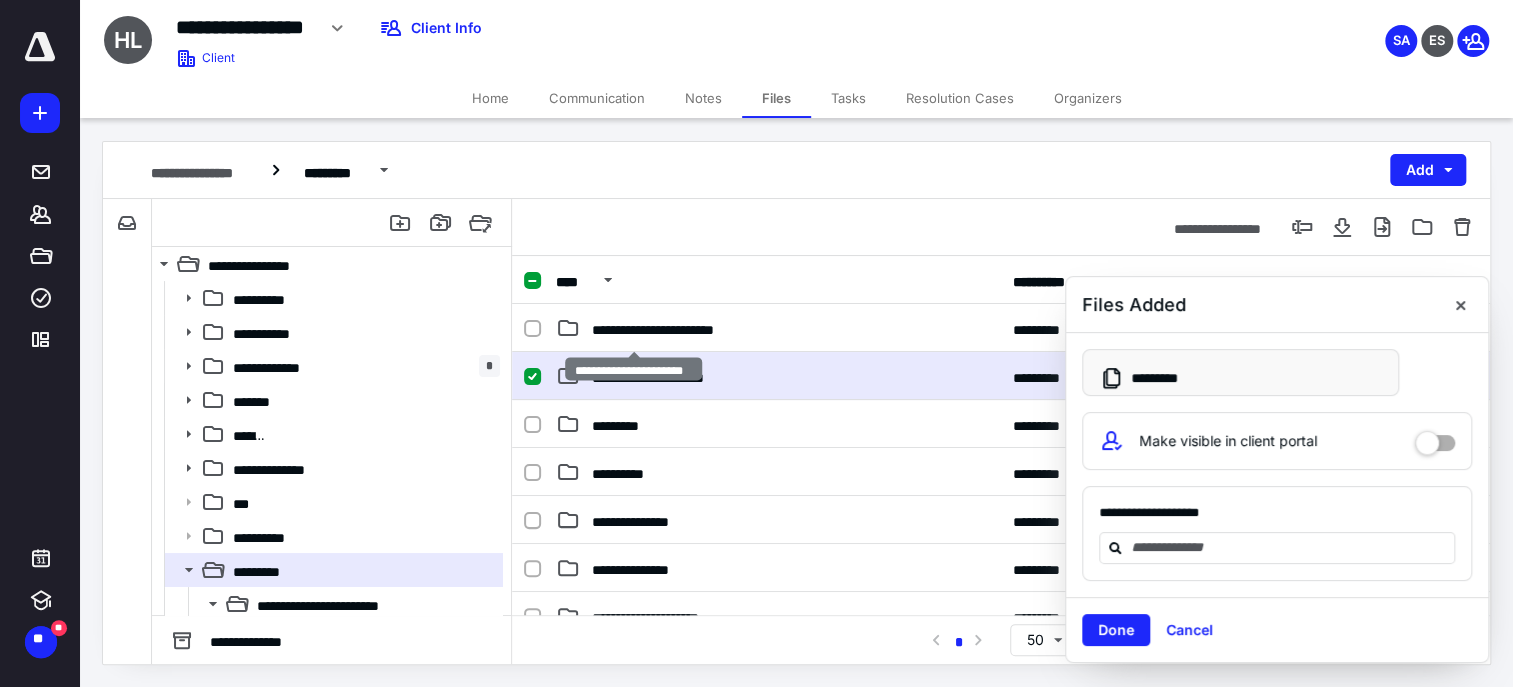 click on "**********" at bounding box center [660, 376] 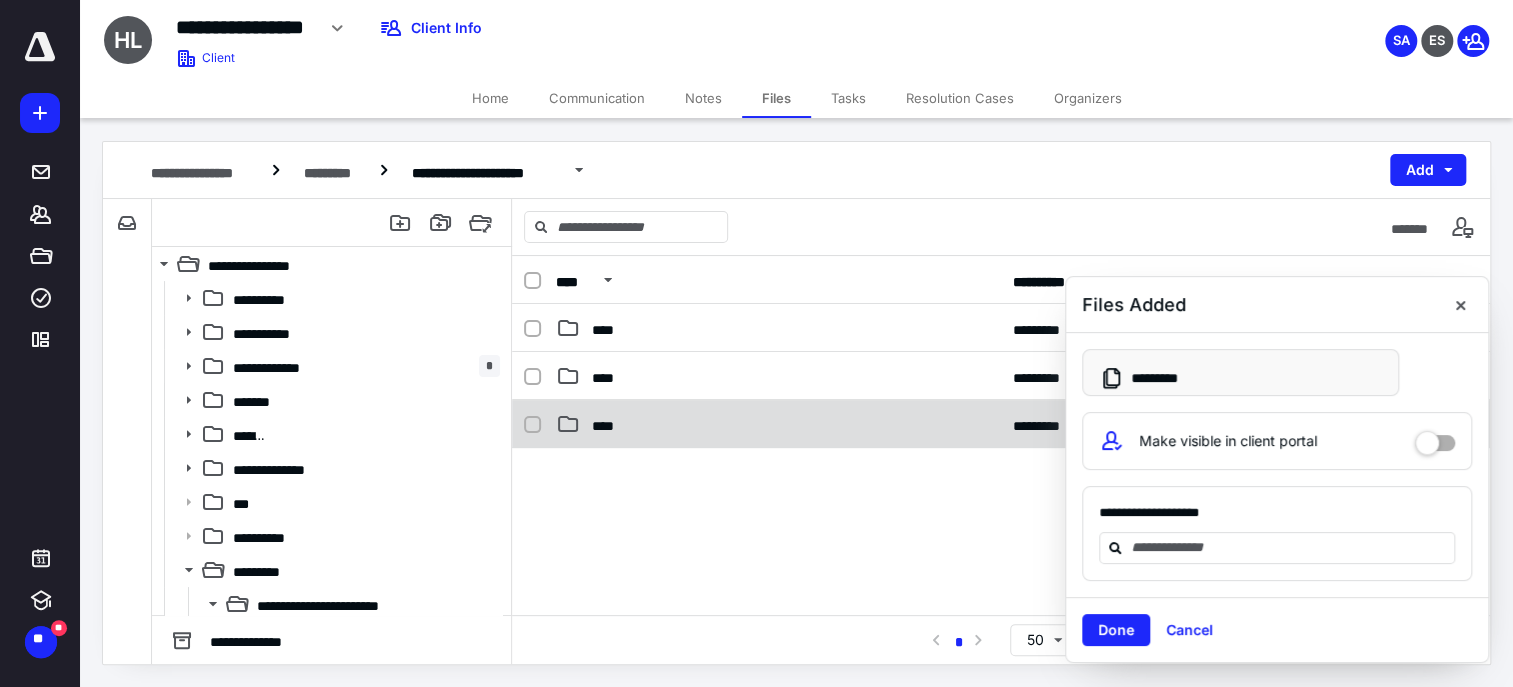 click on "**********" at bounding box center (1001, 424) 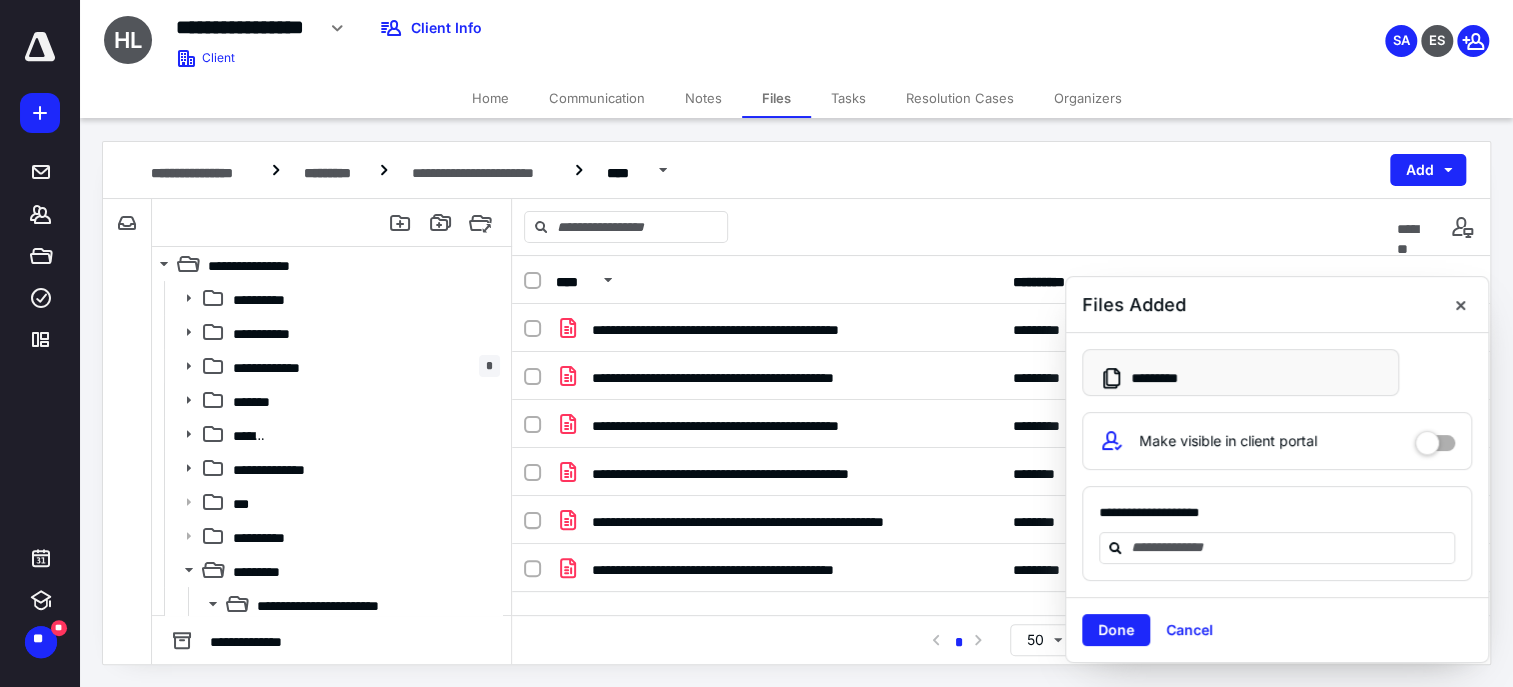 drag, startPoint x: 1175, startPoint y: 644, endPoint x: 1161, endPoint y: 639, distance: 14.866069 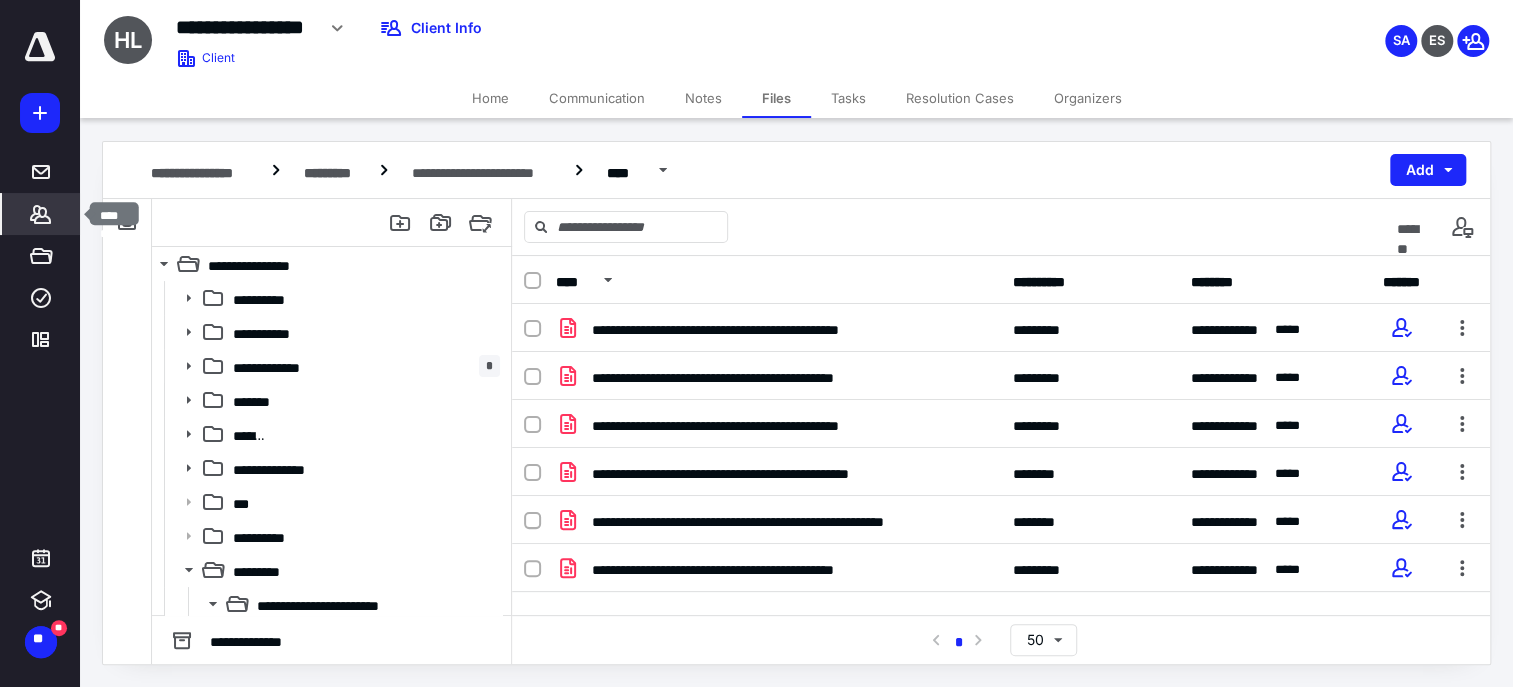 click on "*******" at bounding box center (41, 214) 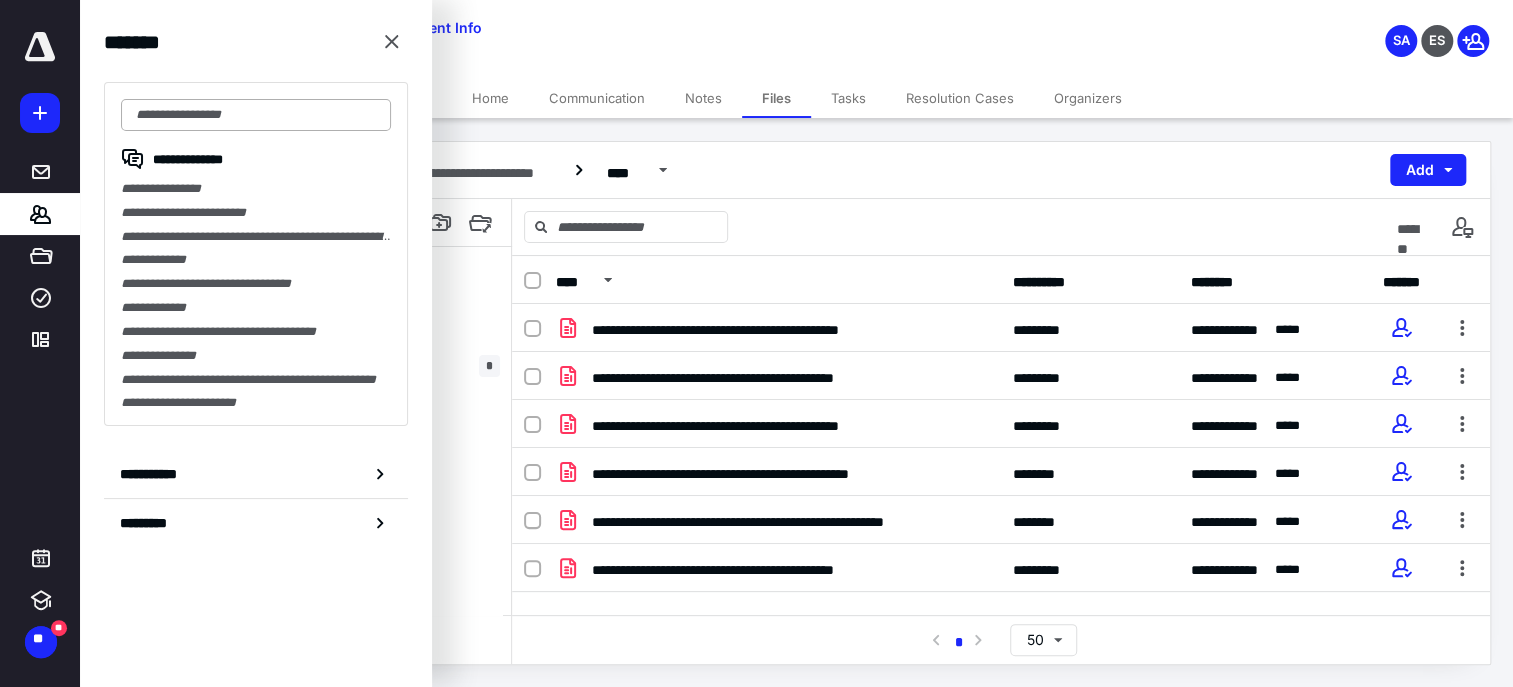 click at bounding box center [256, 115] 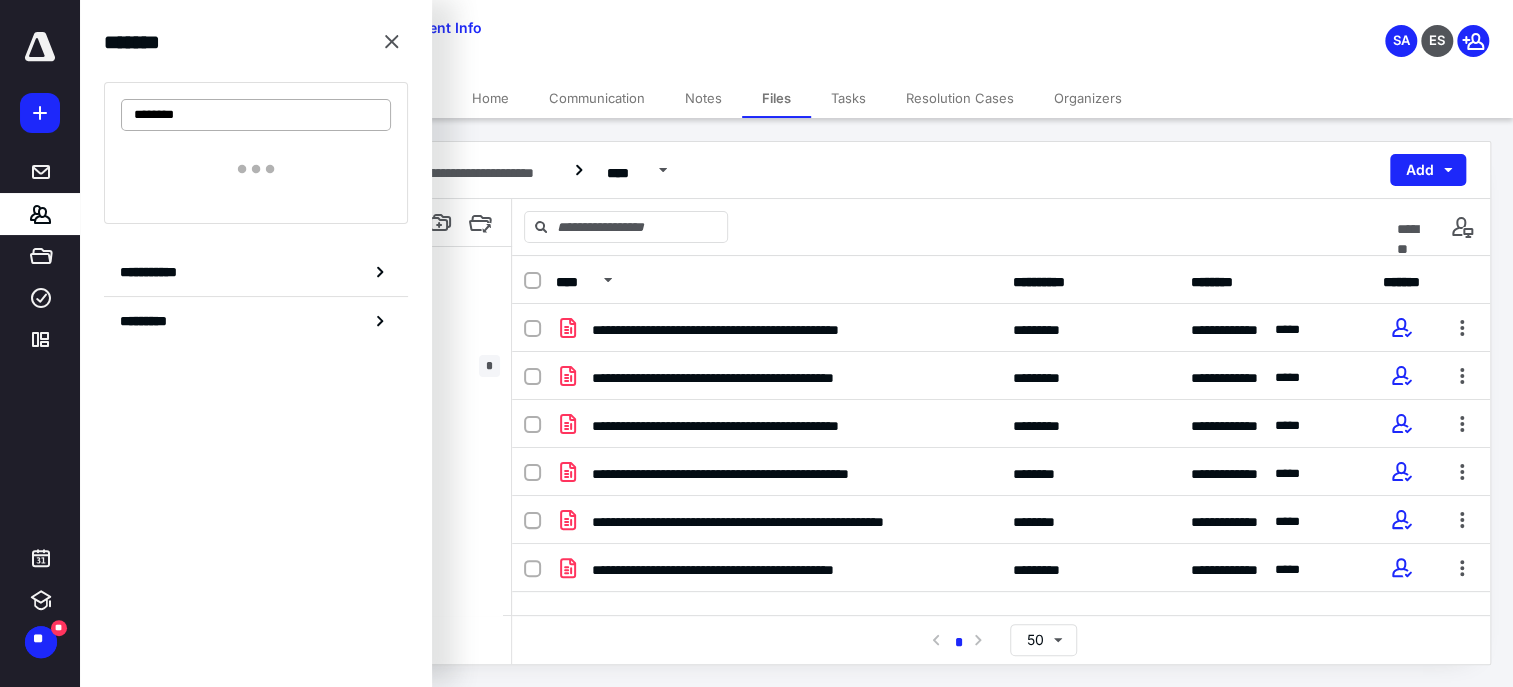 type on "********" 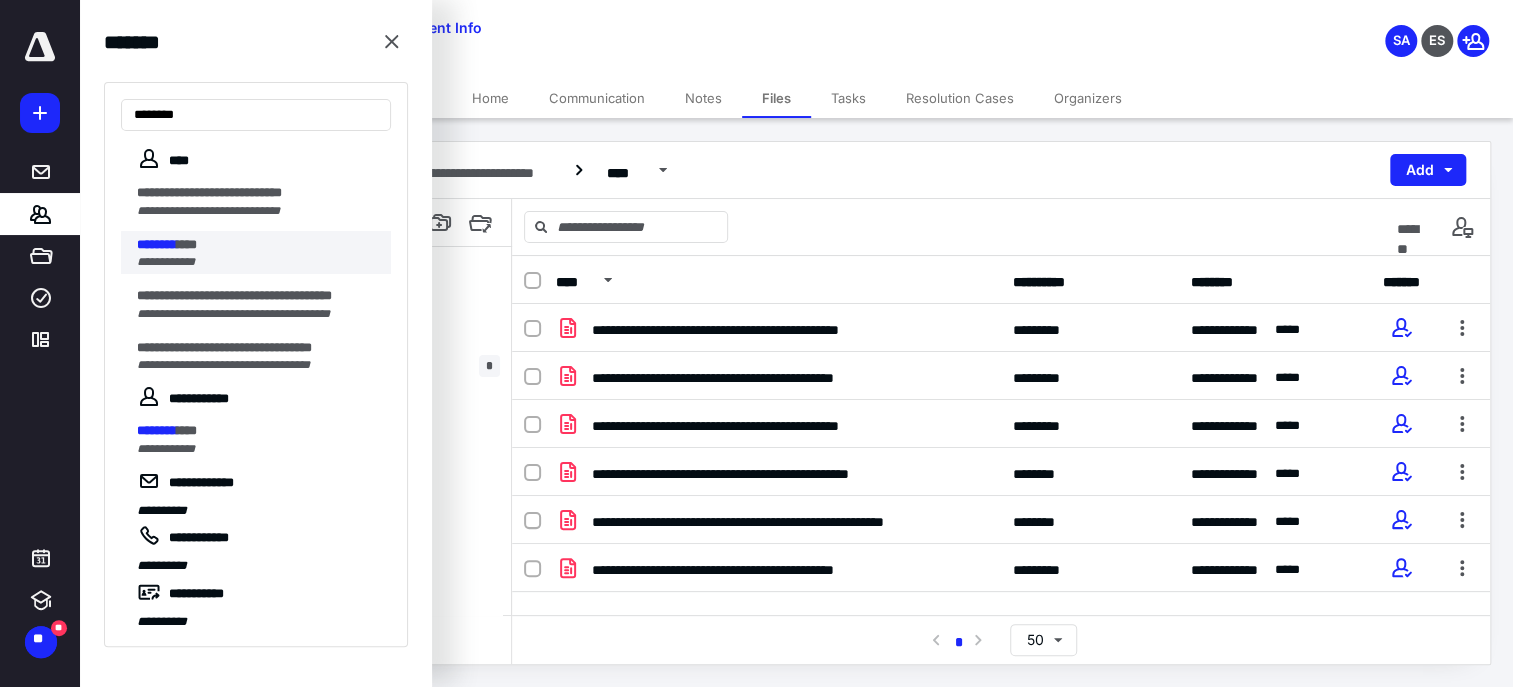 click on "******** ****" at bounding box center (258, 245) 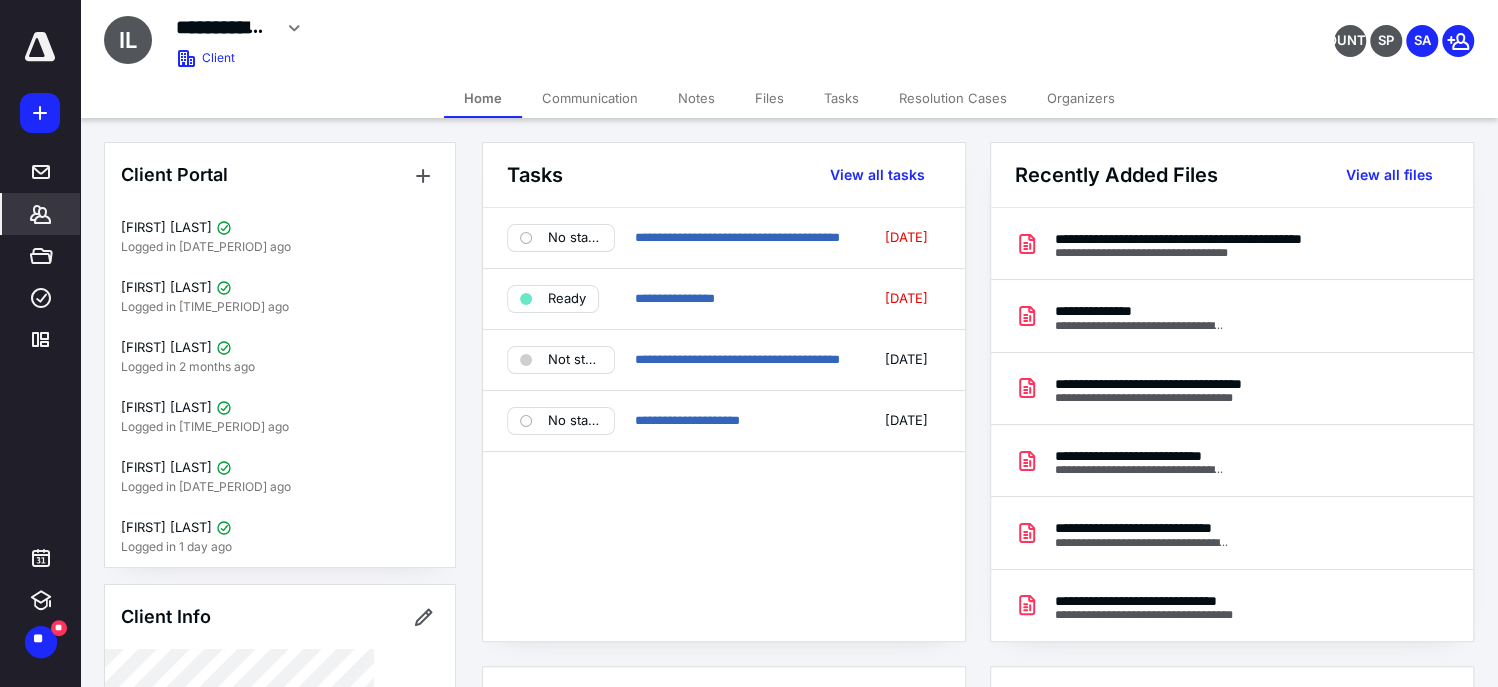 click on "Files" at bounding box center (769, 98) 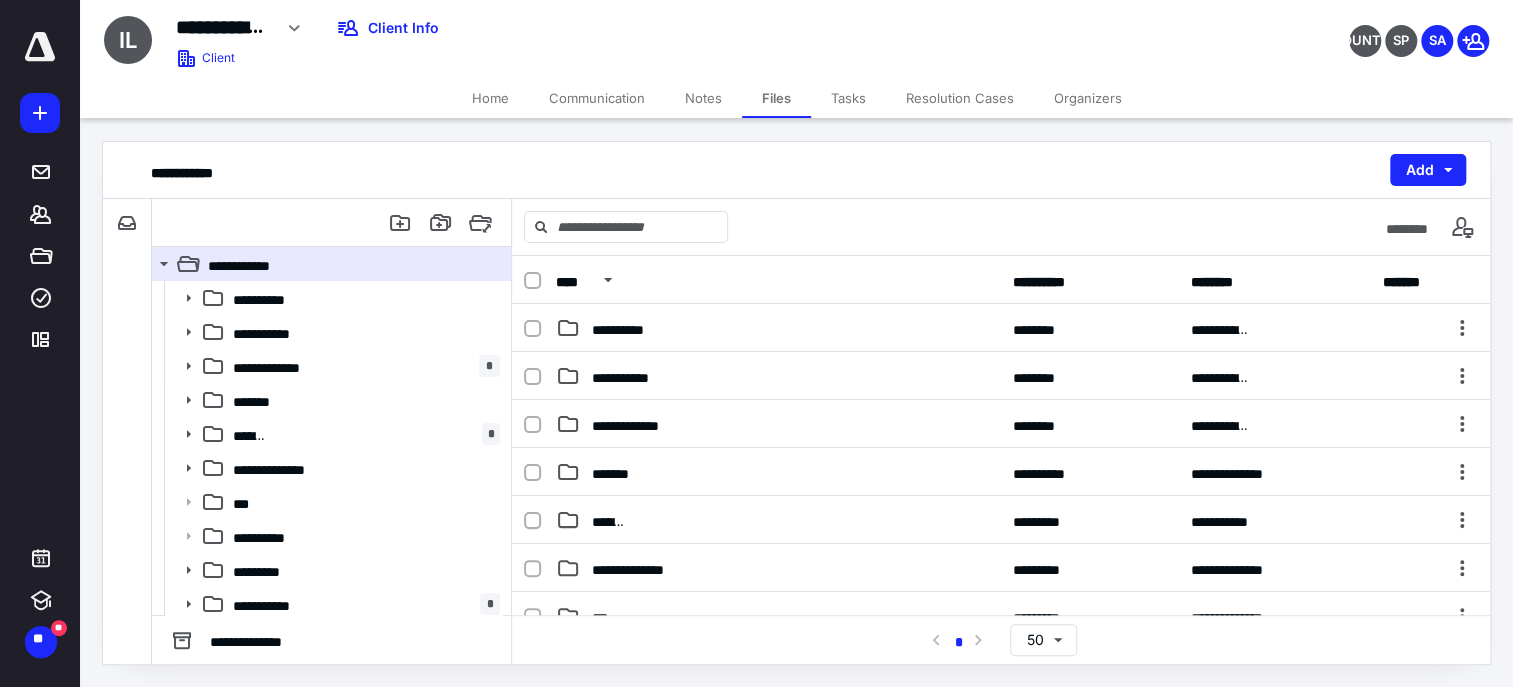click on "*********" at bounding box center [778, 712] 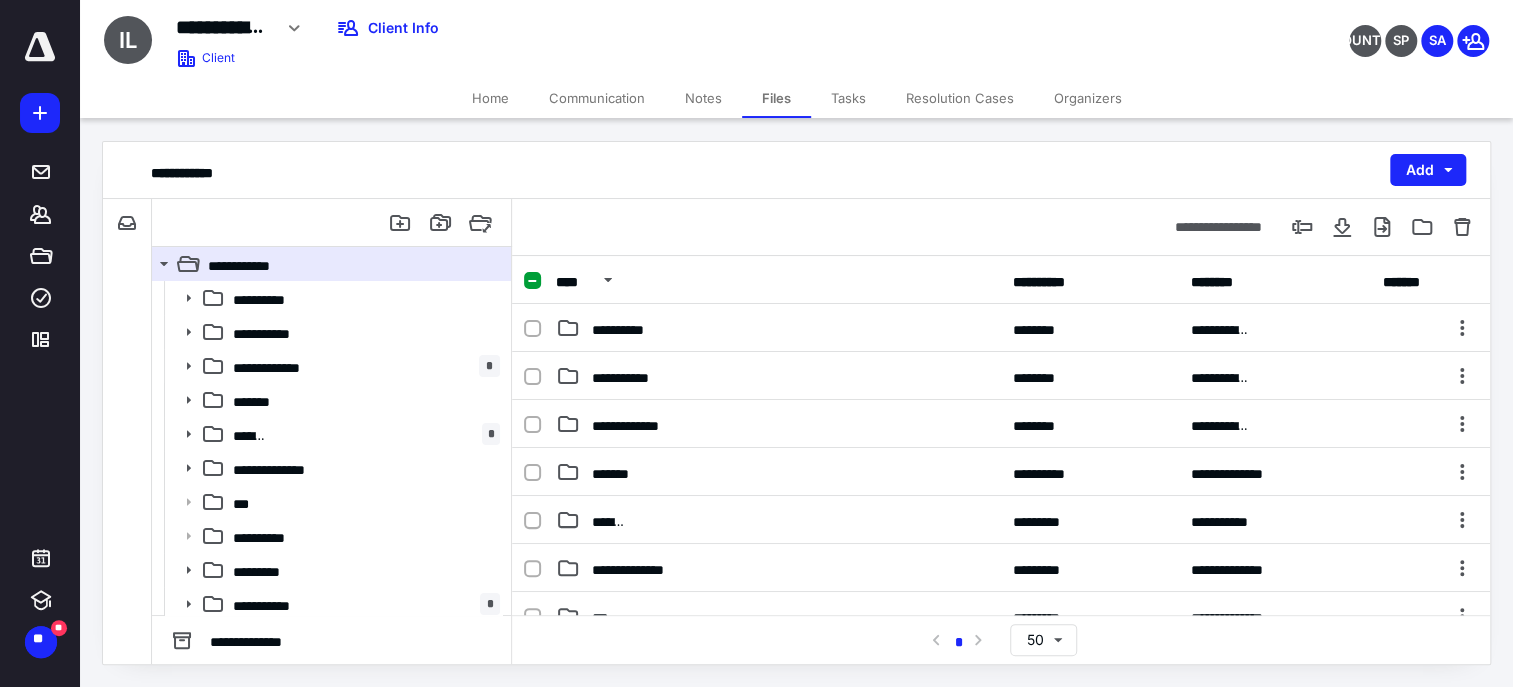 click on "*********" at bounding box center [778, 712] 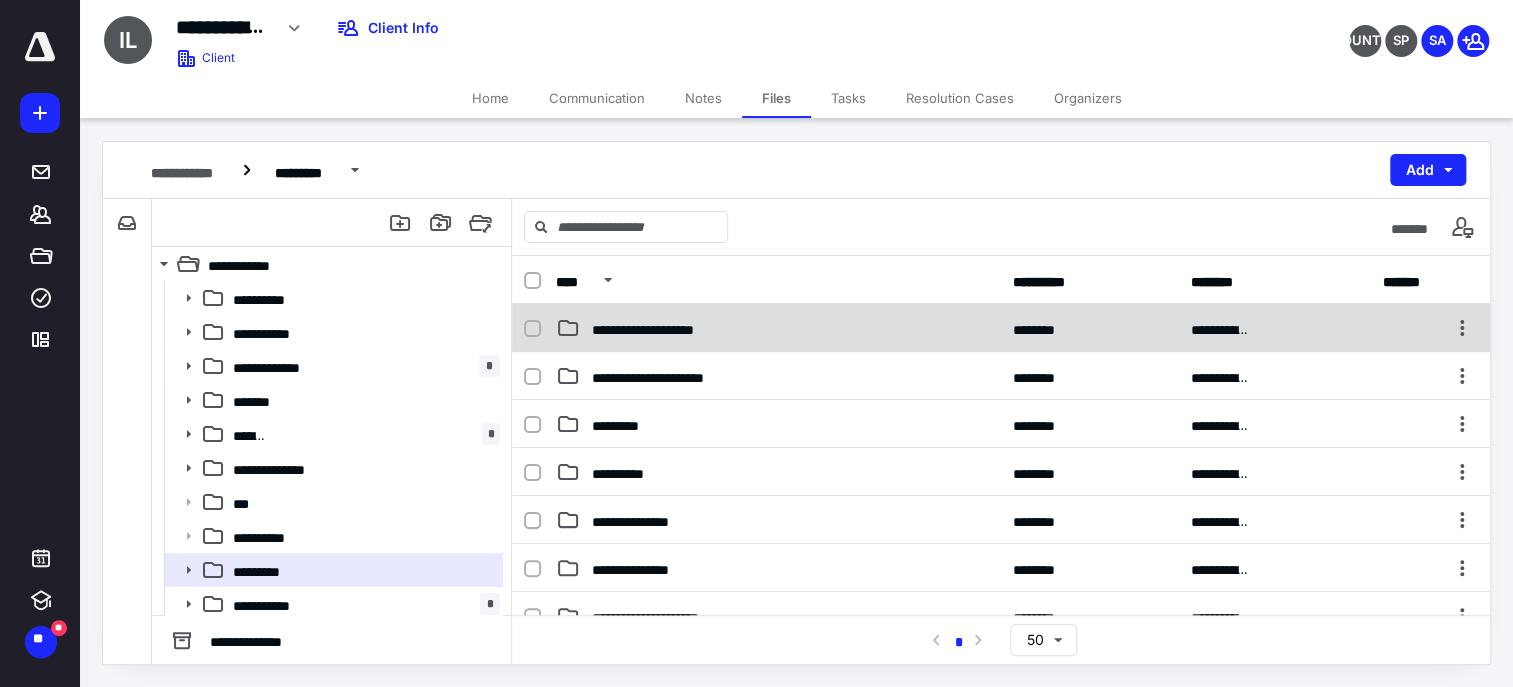 click on "**********" at bounding box center [1001, 328] 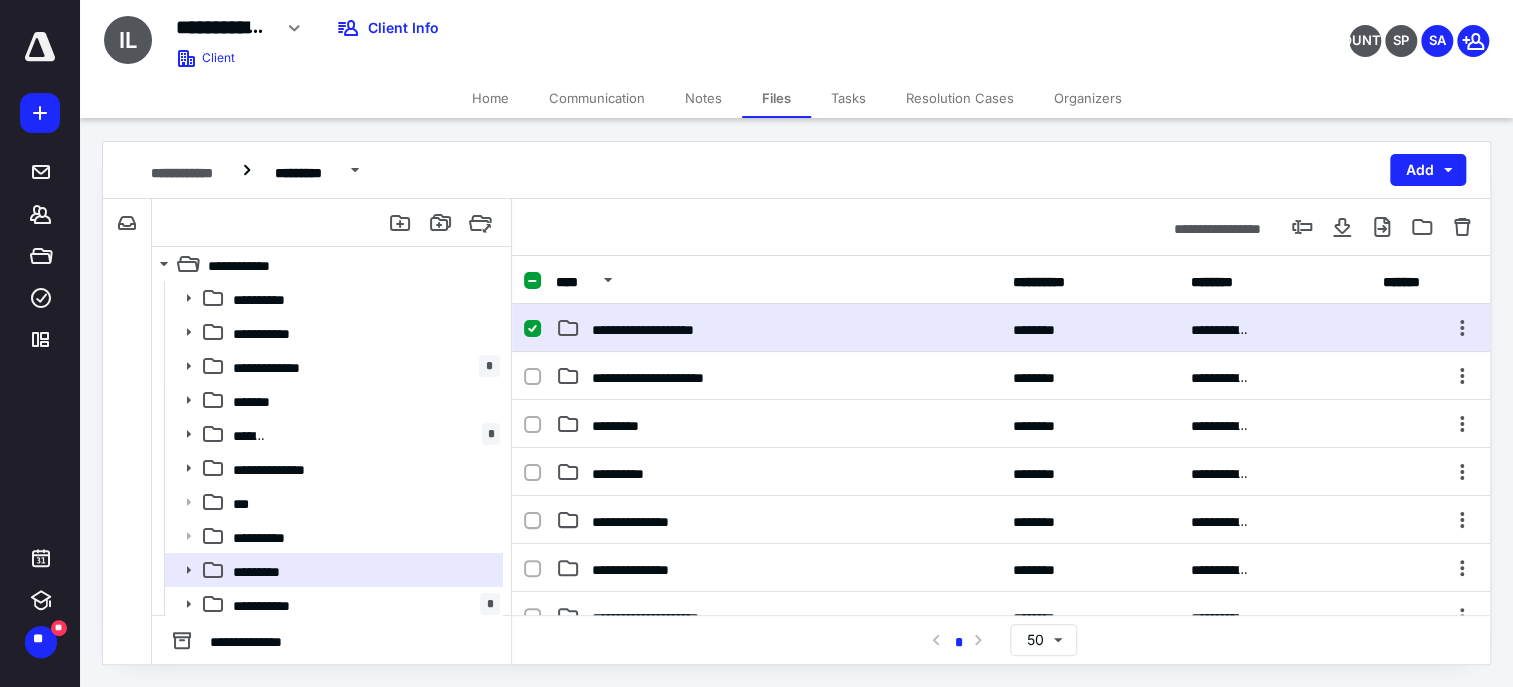 click on "**********" at bounding box center [1001, 328] 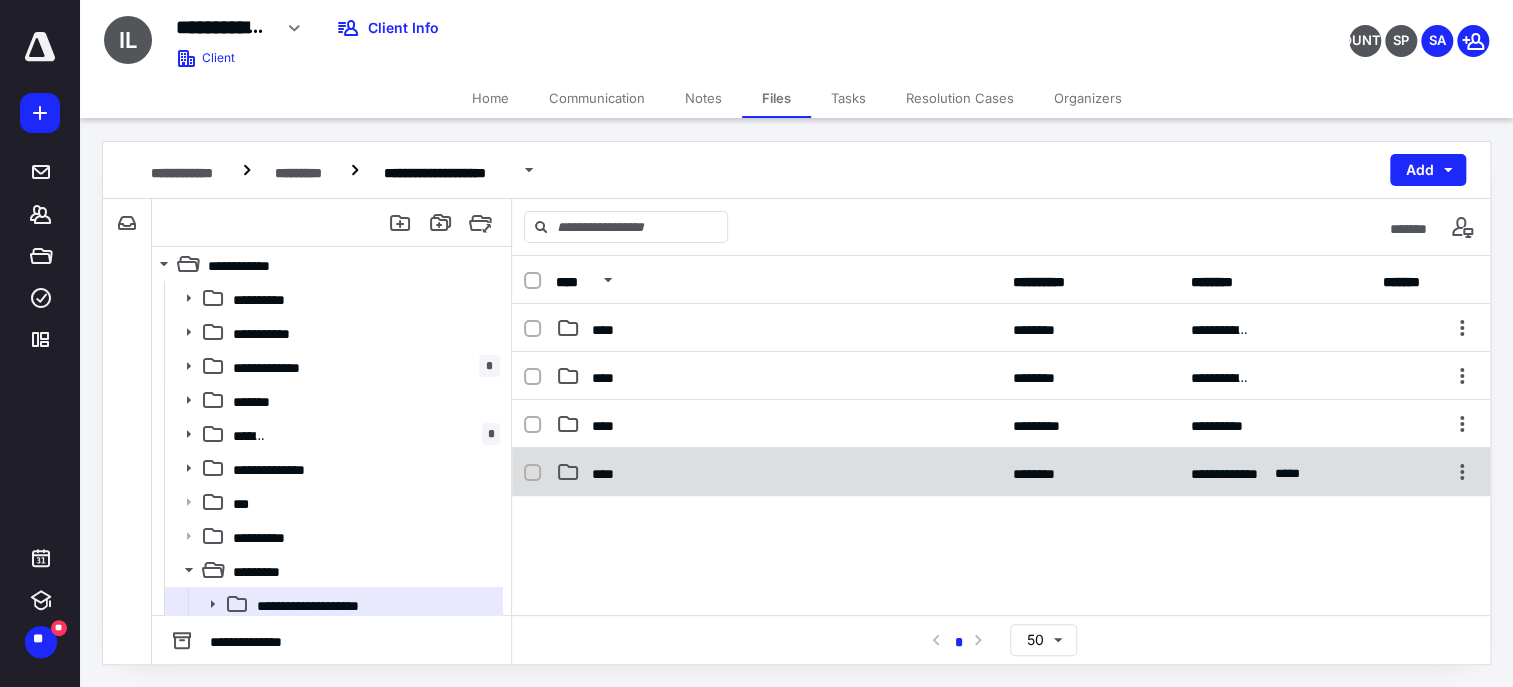 click on "****" at bounding box center (778, 472) 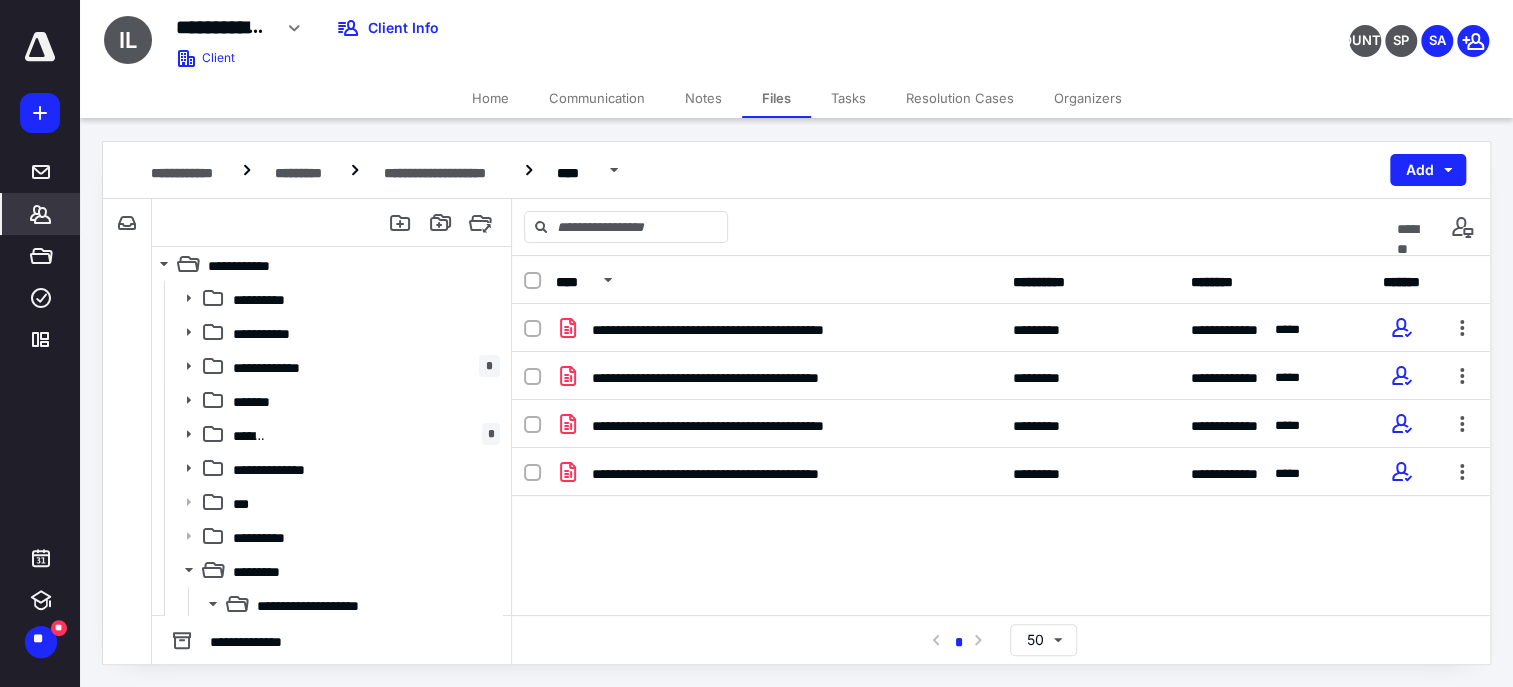 click 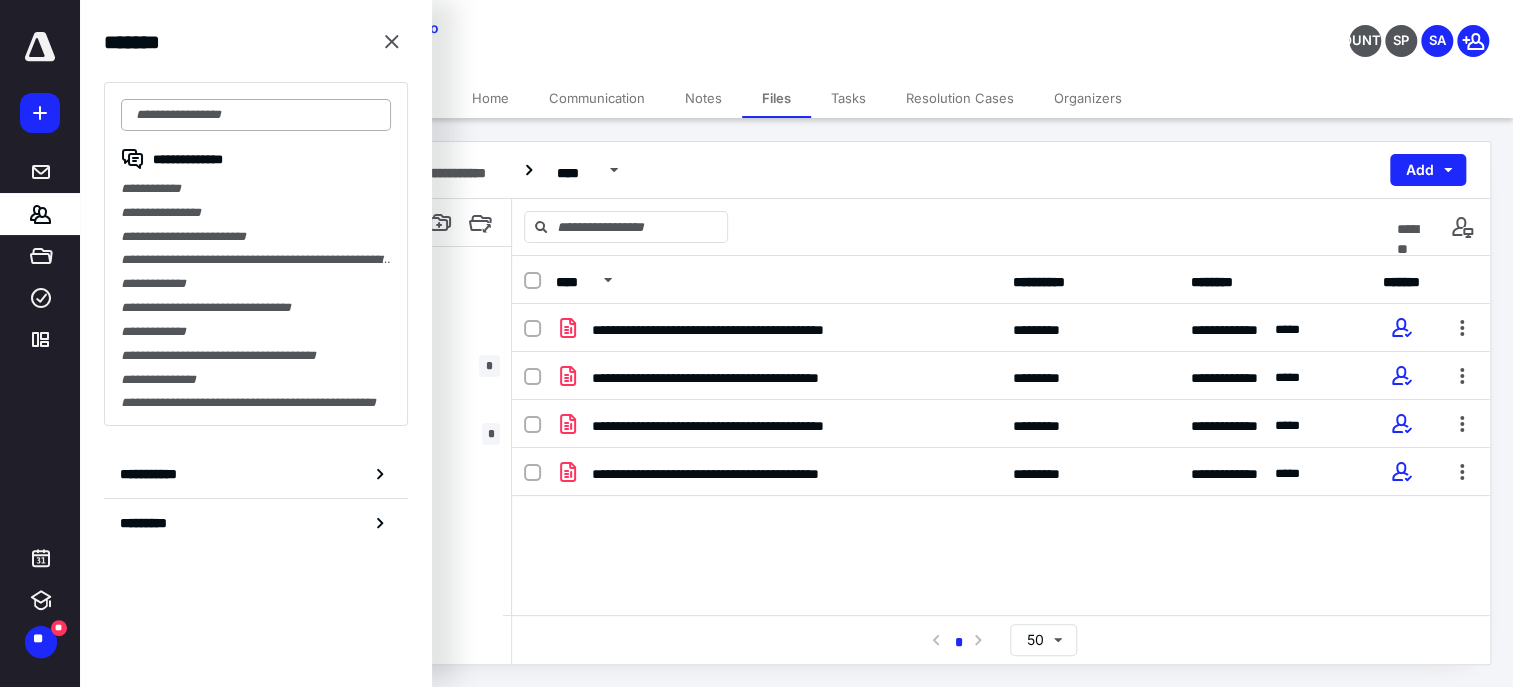 click at bounding box center (256, 115) 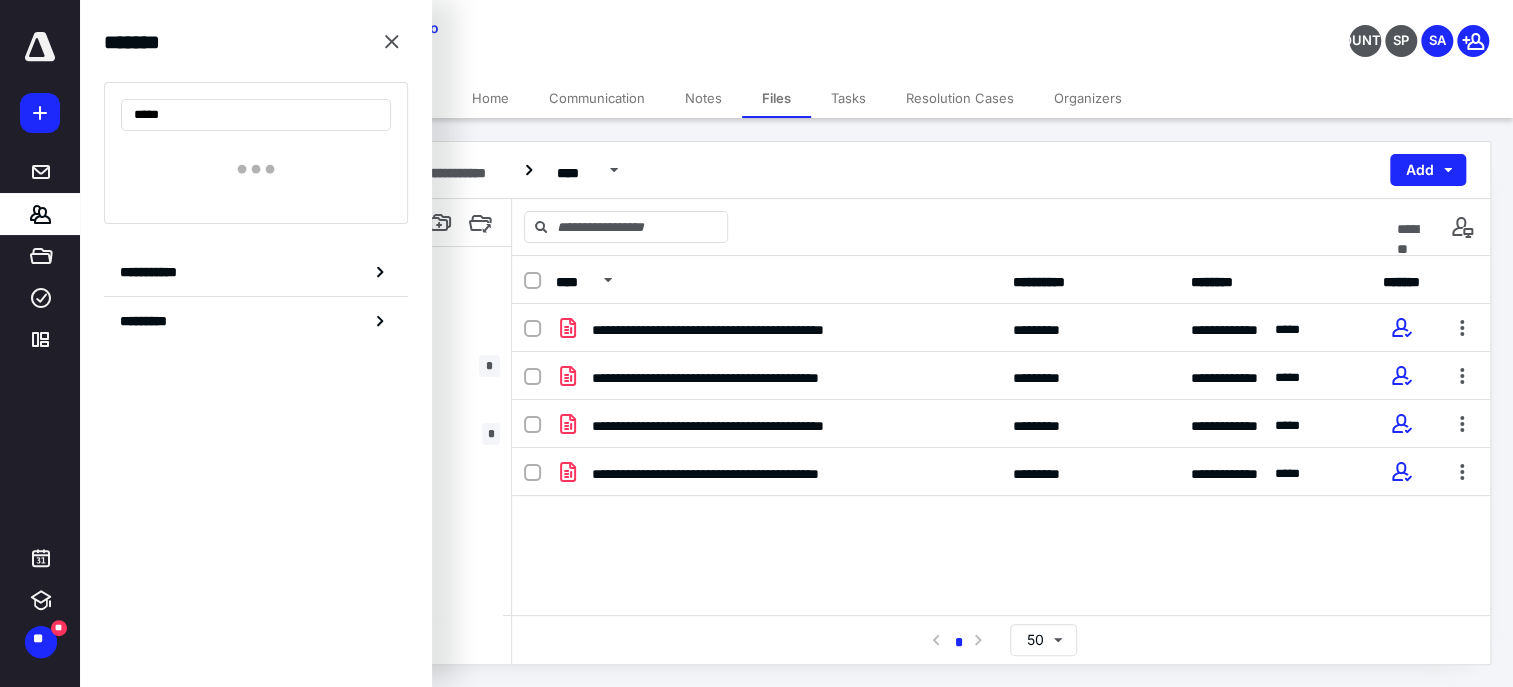 type on "*****" 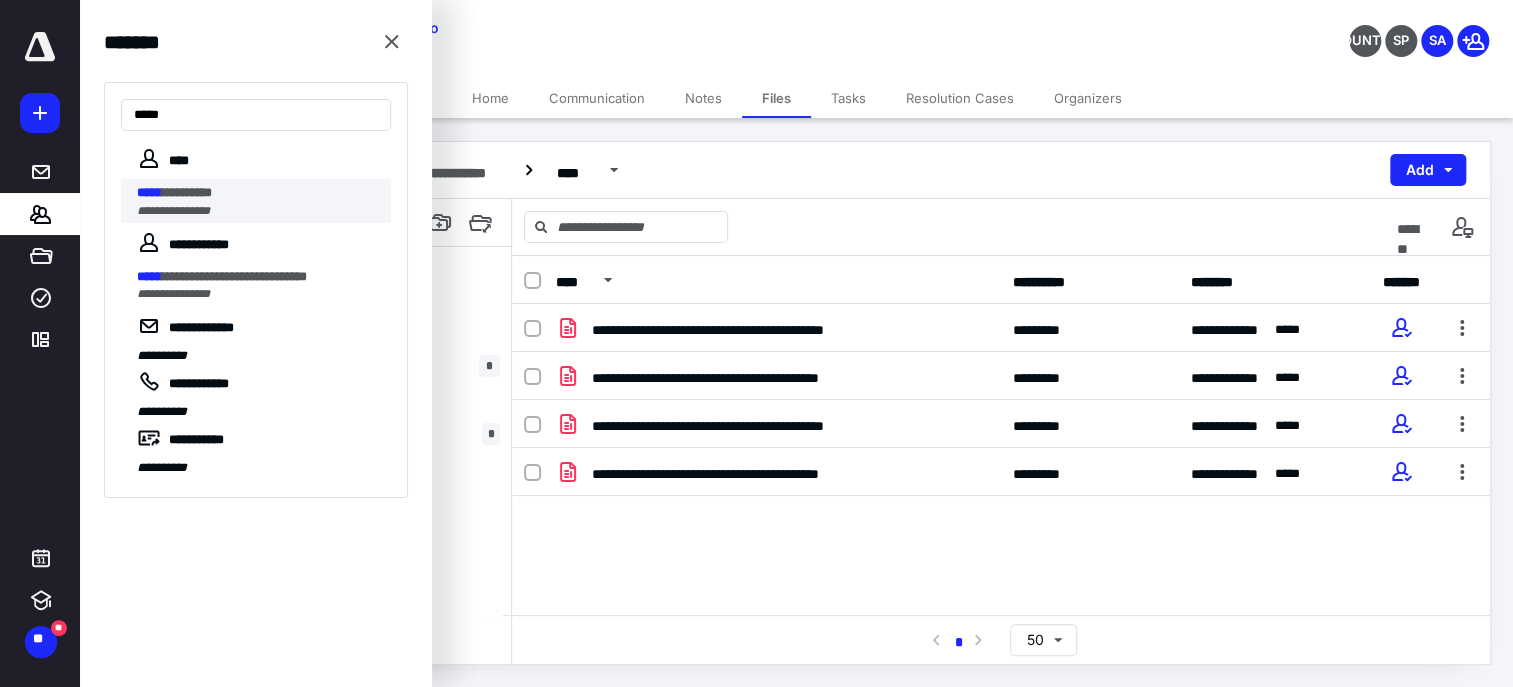 click on "***** *********" at bounding box center (258, 193) 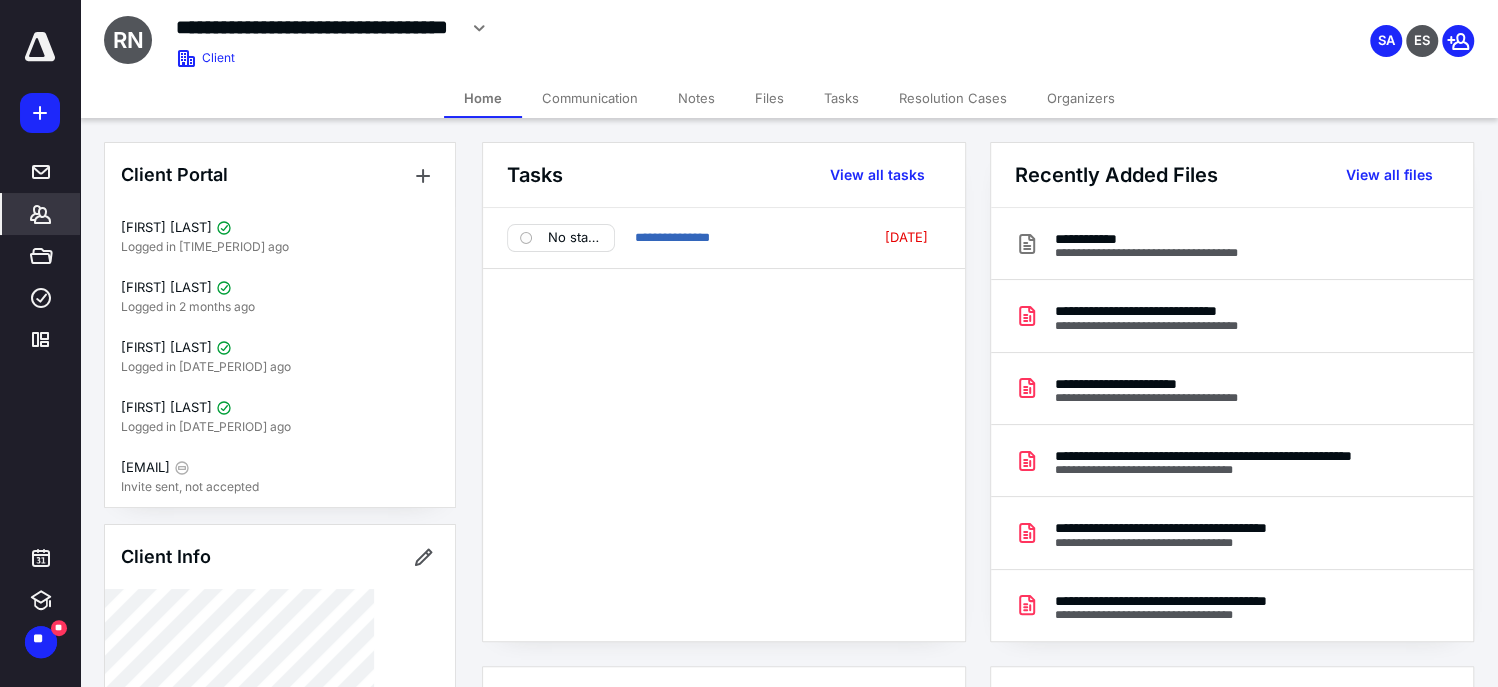 click on "Files" at bounding box center [769, 98] 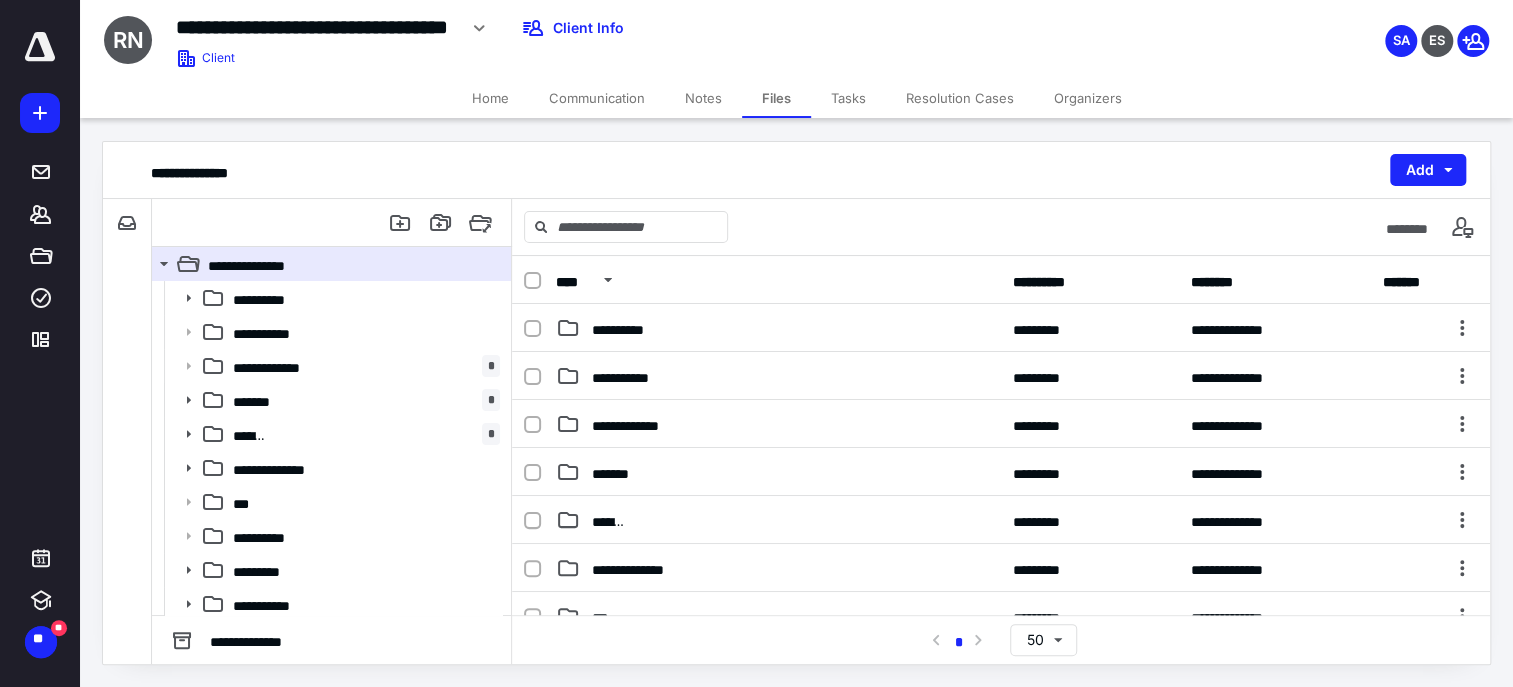 click on "**********" at bounding box center (1001, 712) 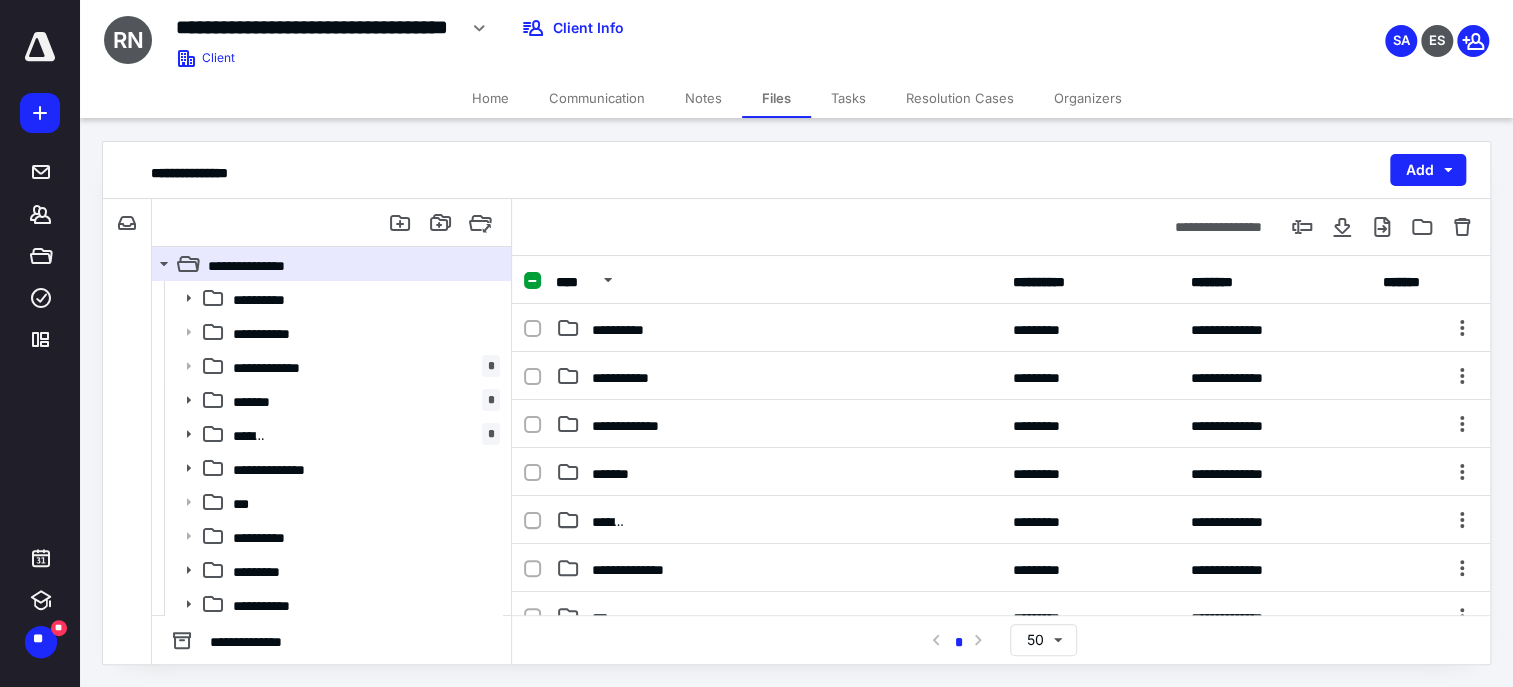 checkbox on "true" 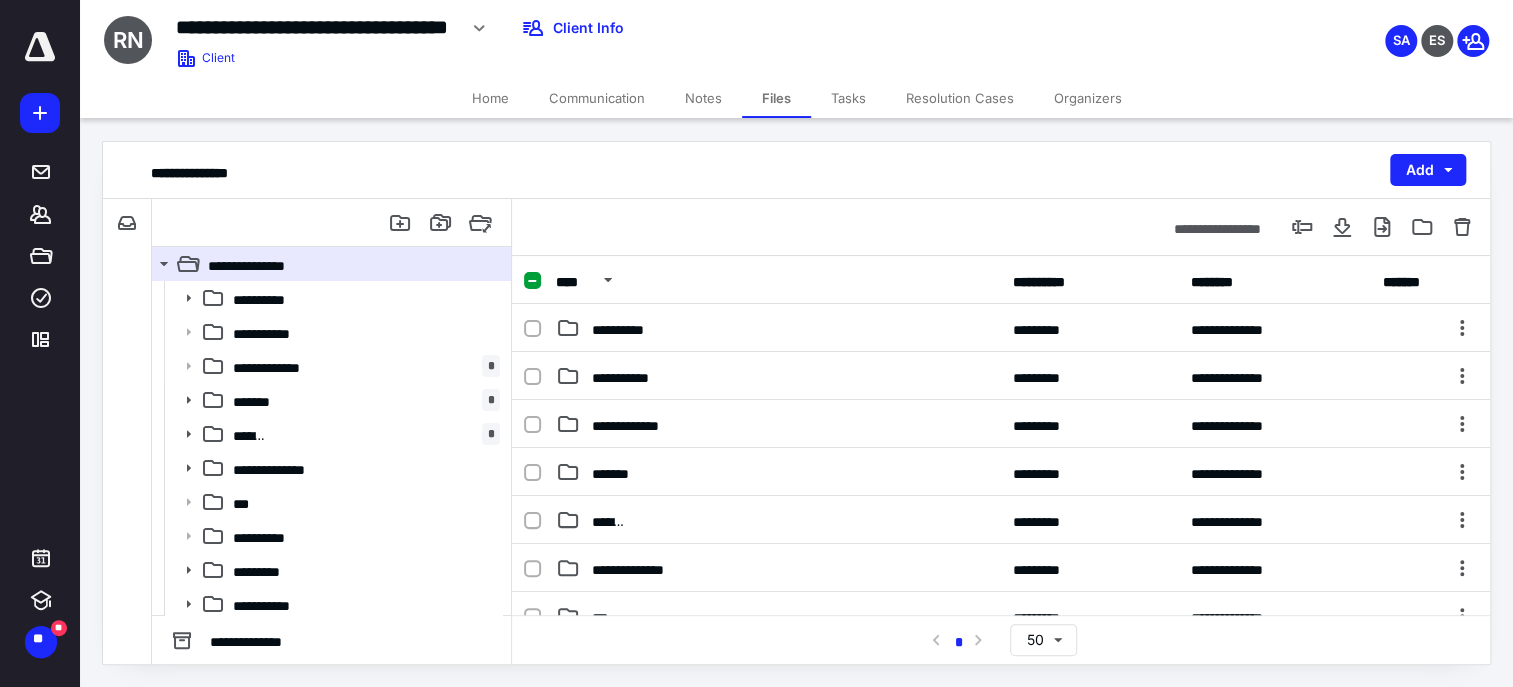 click on "**********" at bounding box center (1001, 712) 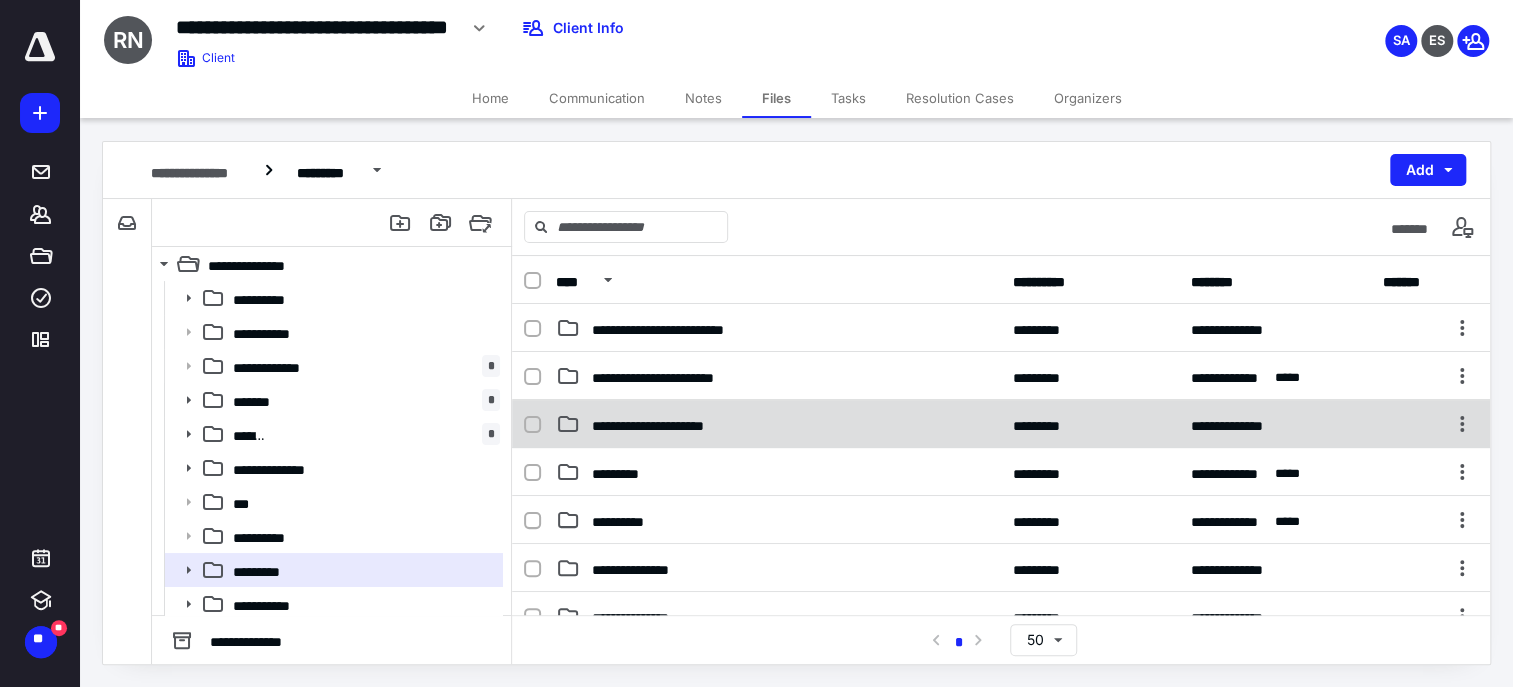 click on "**********" at bounding box center (778, 424) 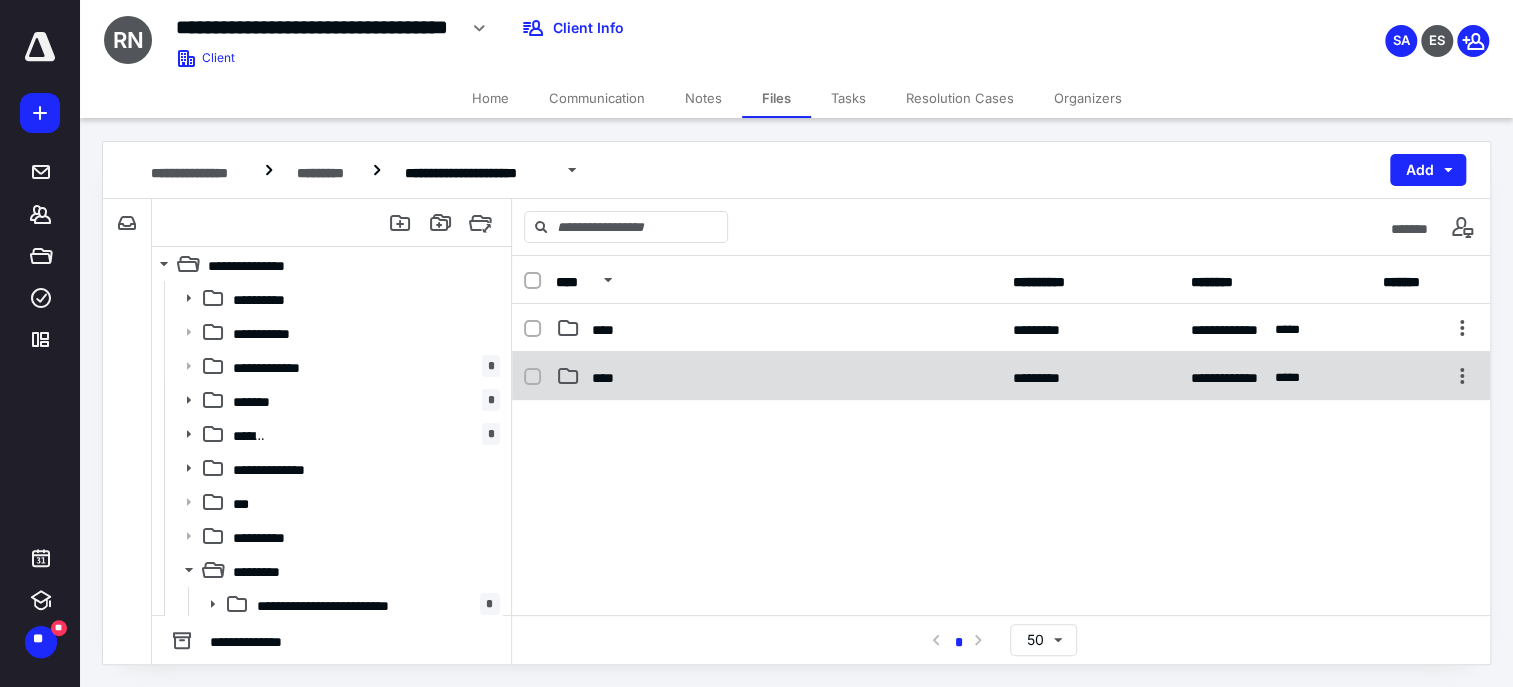click on "****" at bounding box center (778, 376) 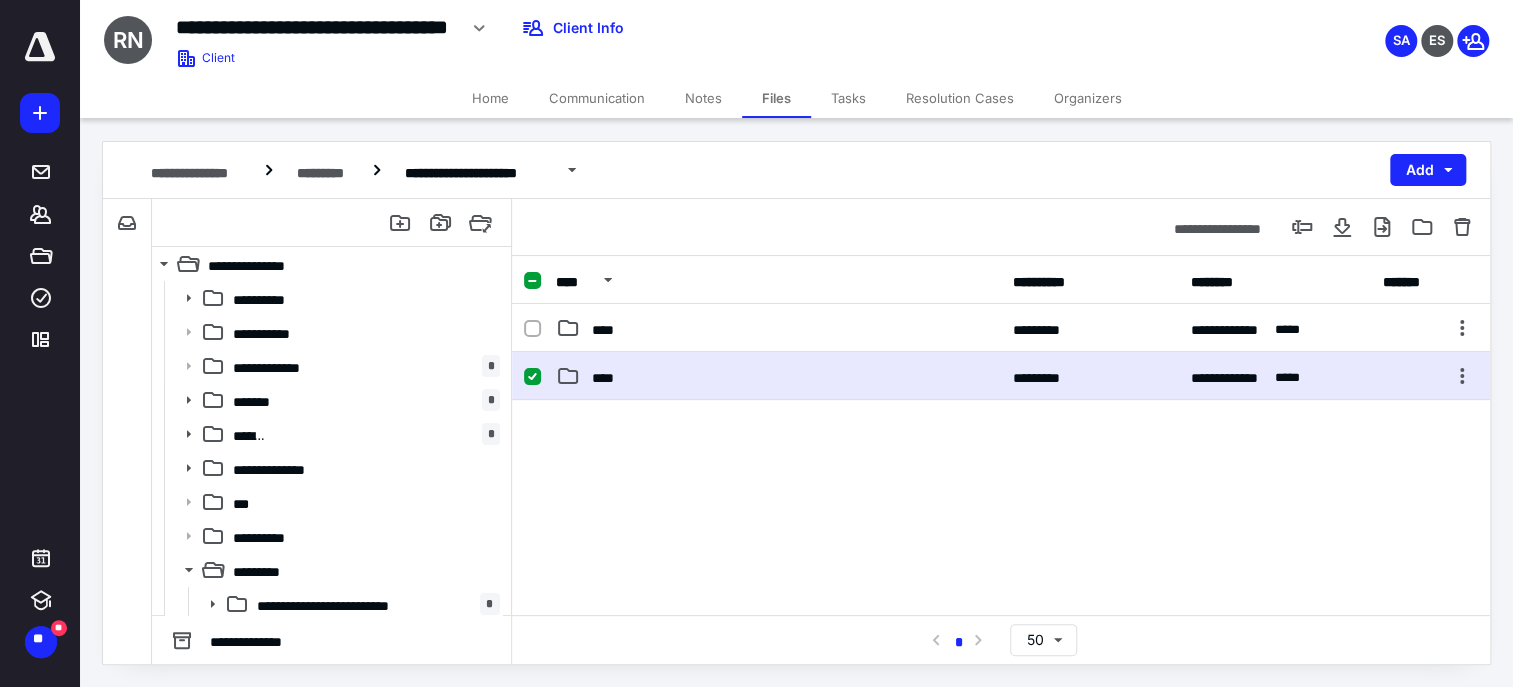 click on "****" at bounding box center [778, 376] 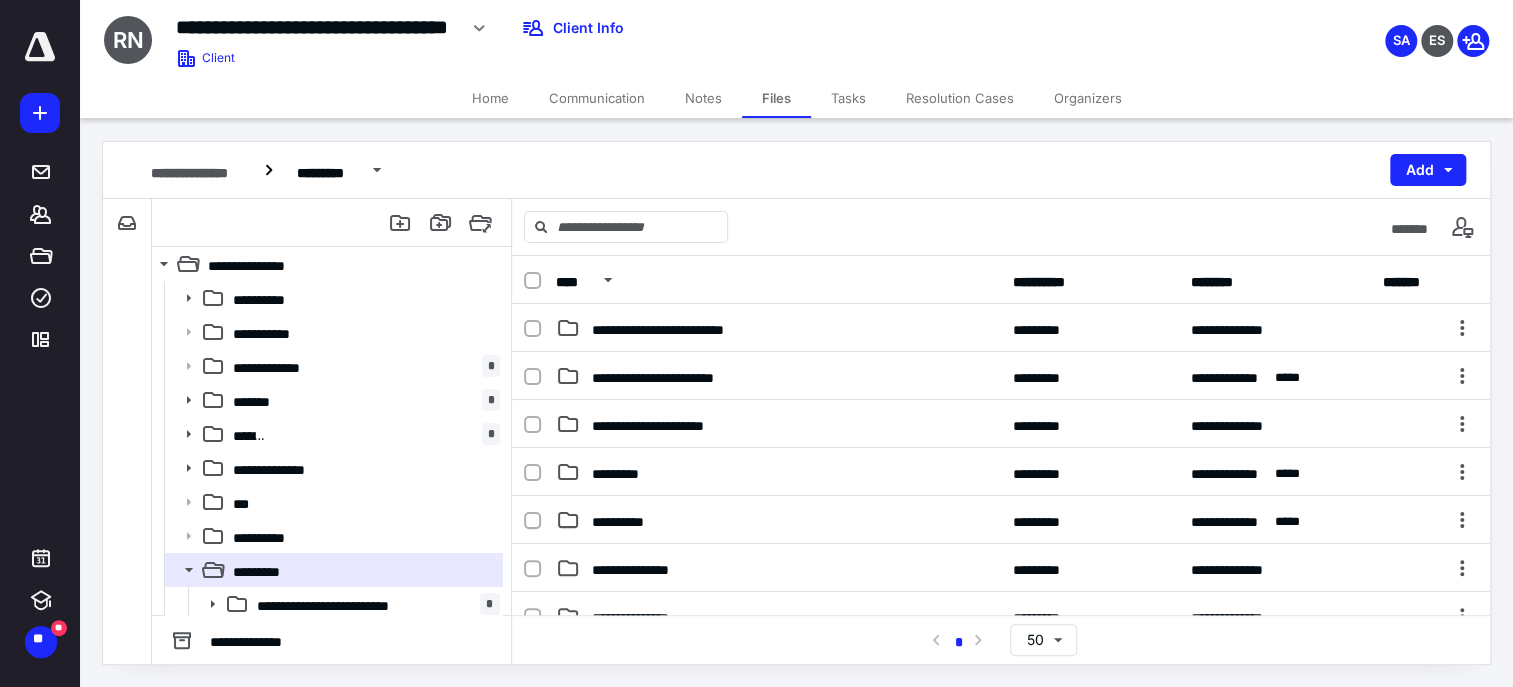 click on "**********" at bounding box center [778, 376] 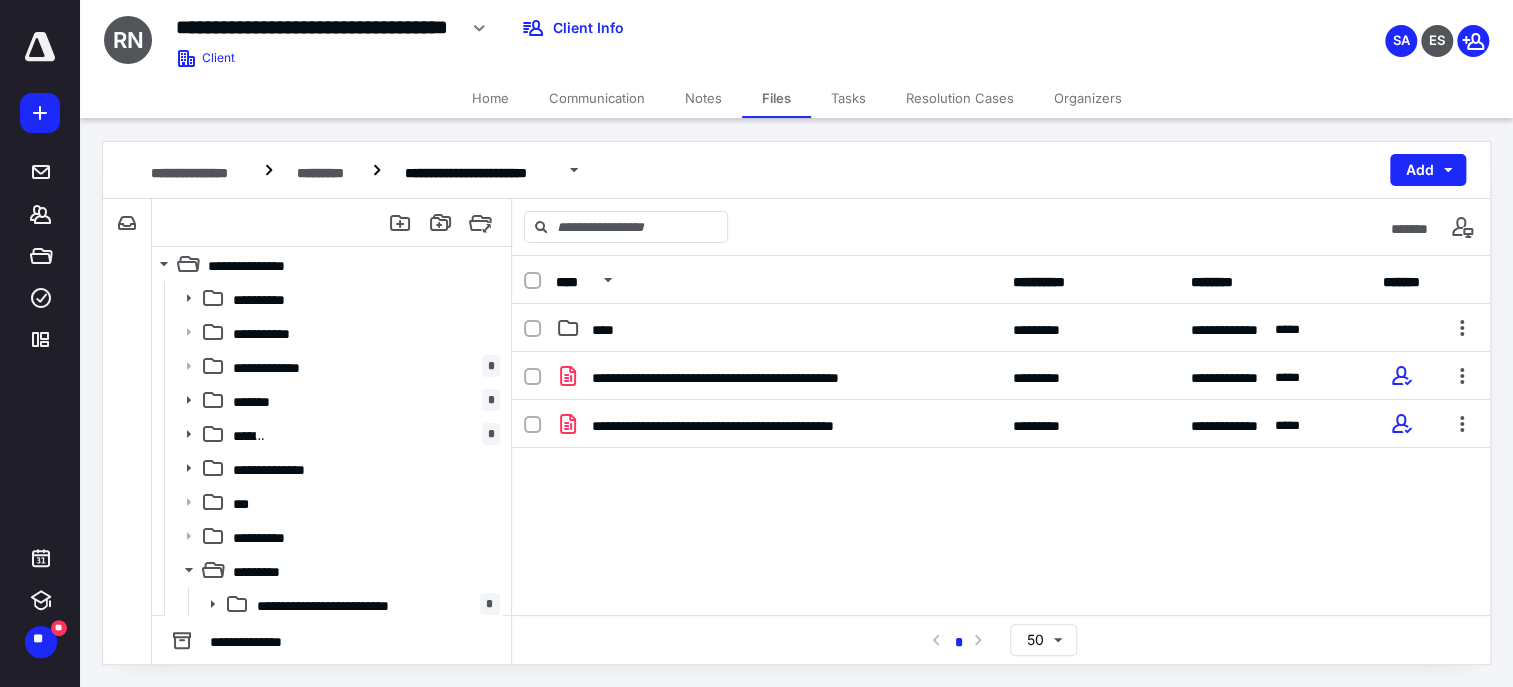 click on "**********" at bounding box center (1001, 502) 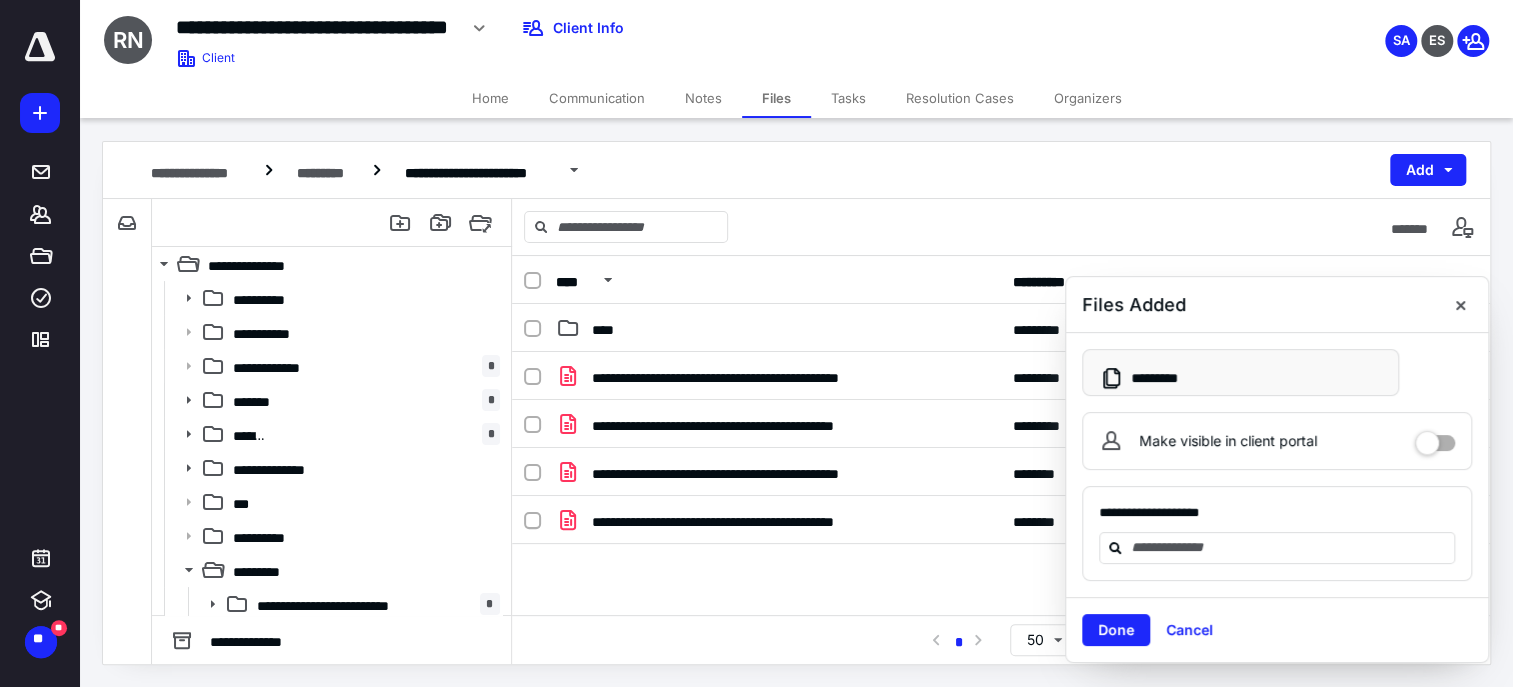 click at bounding box center [1435, 436] 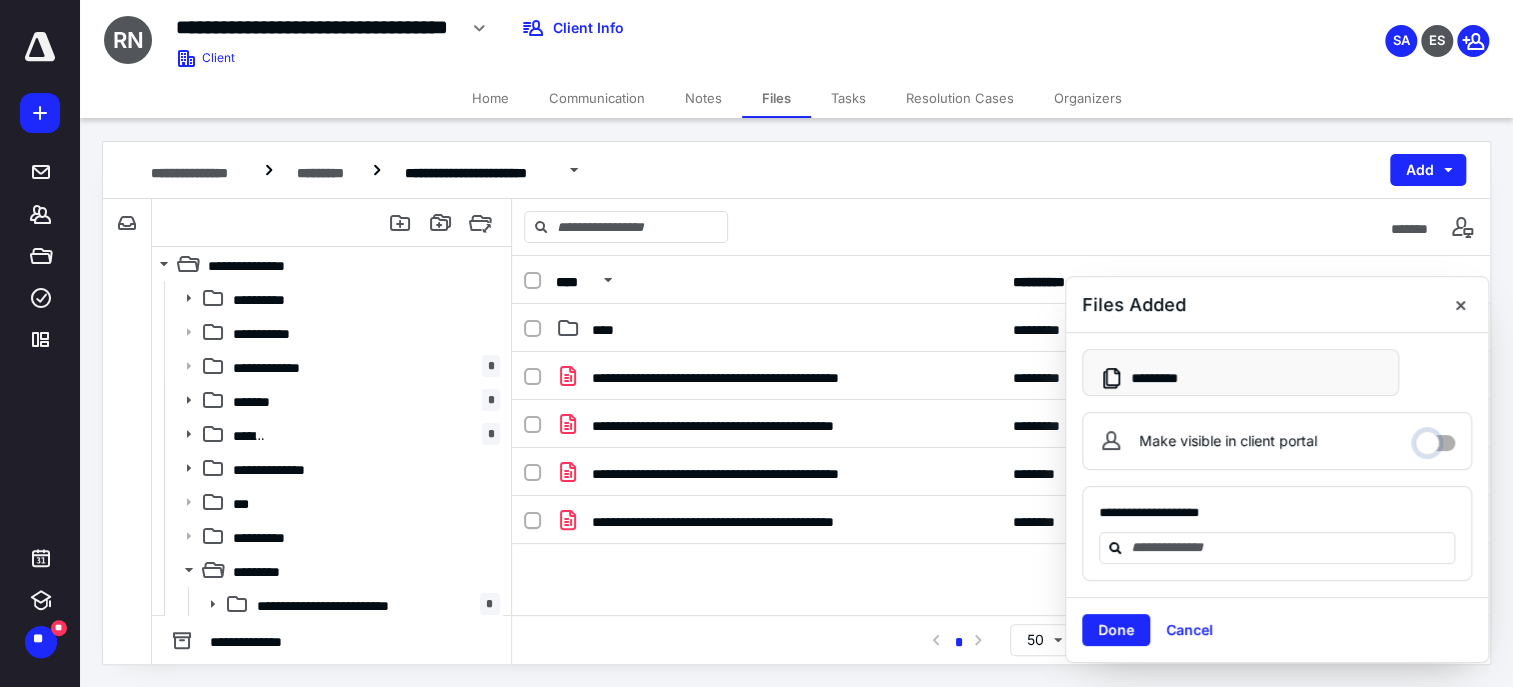 click on "Make visible in client portal" at bounding box center [1435, 438] 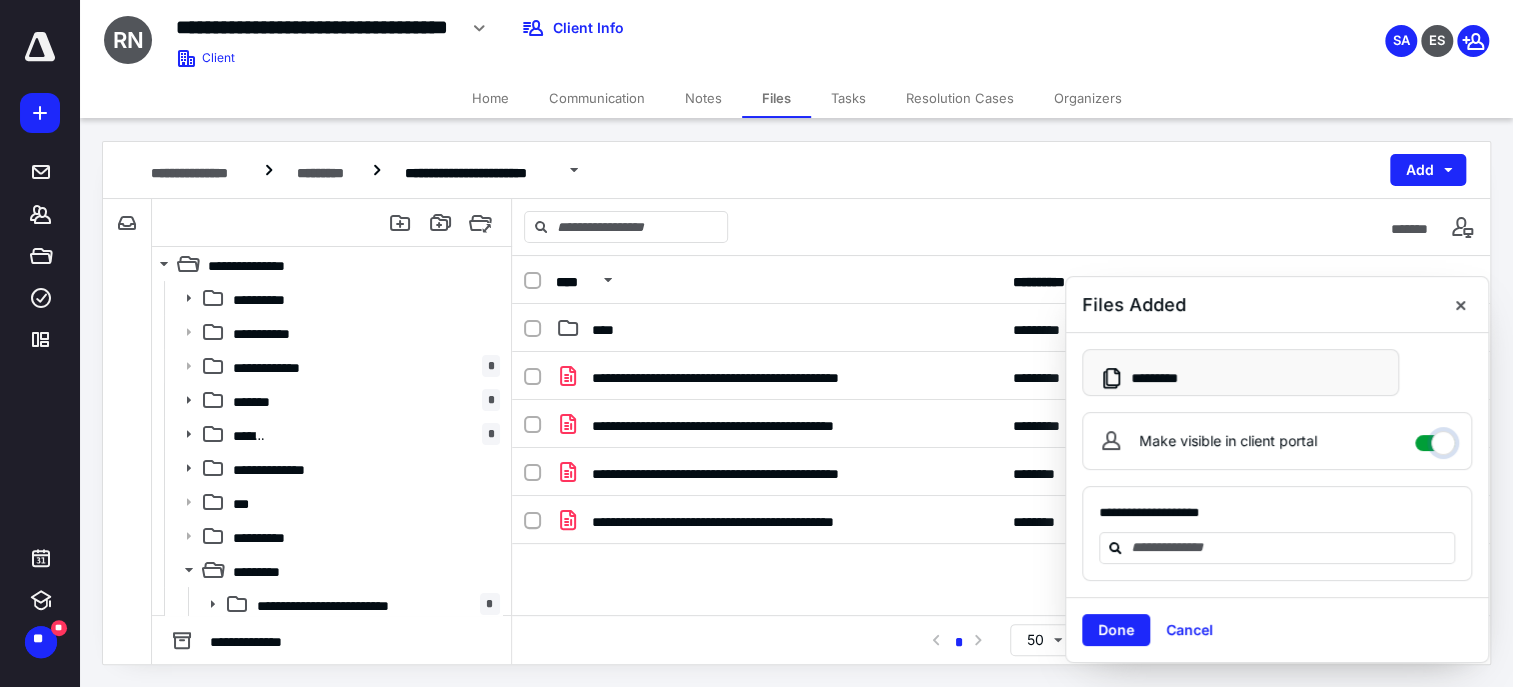 checkbox on "****" 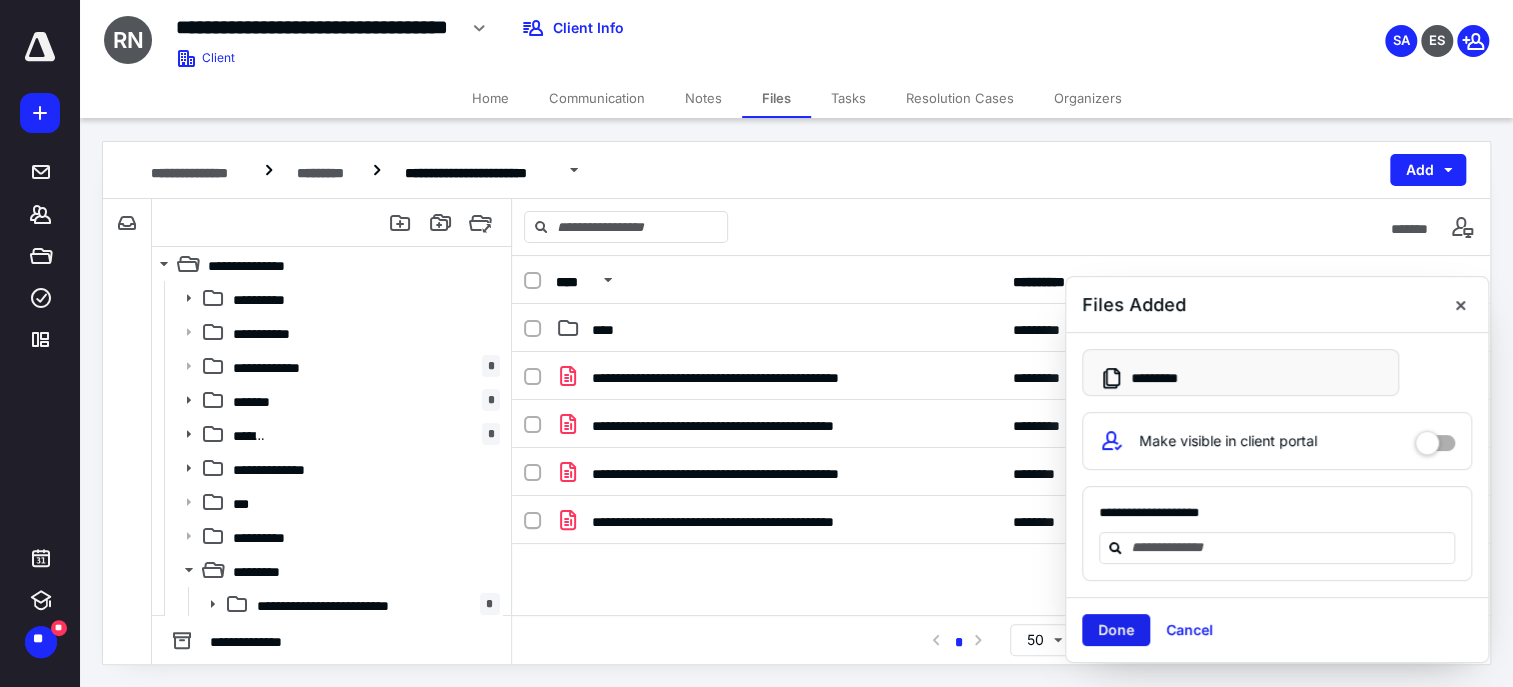 click on "Done" at bounding box center [1116, 630] 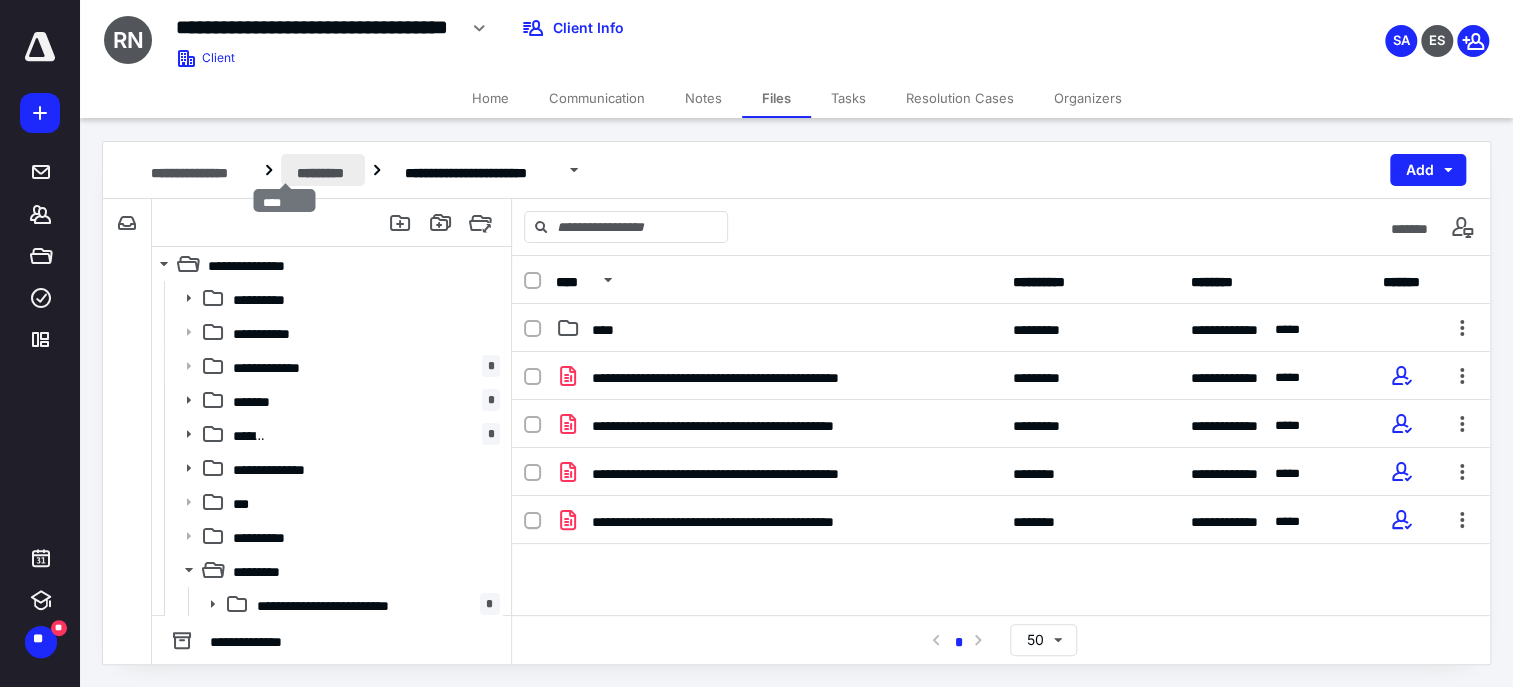 click on "*********" at bounding box center [323, 170] 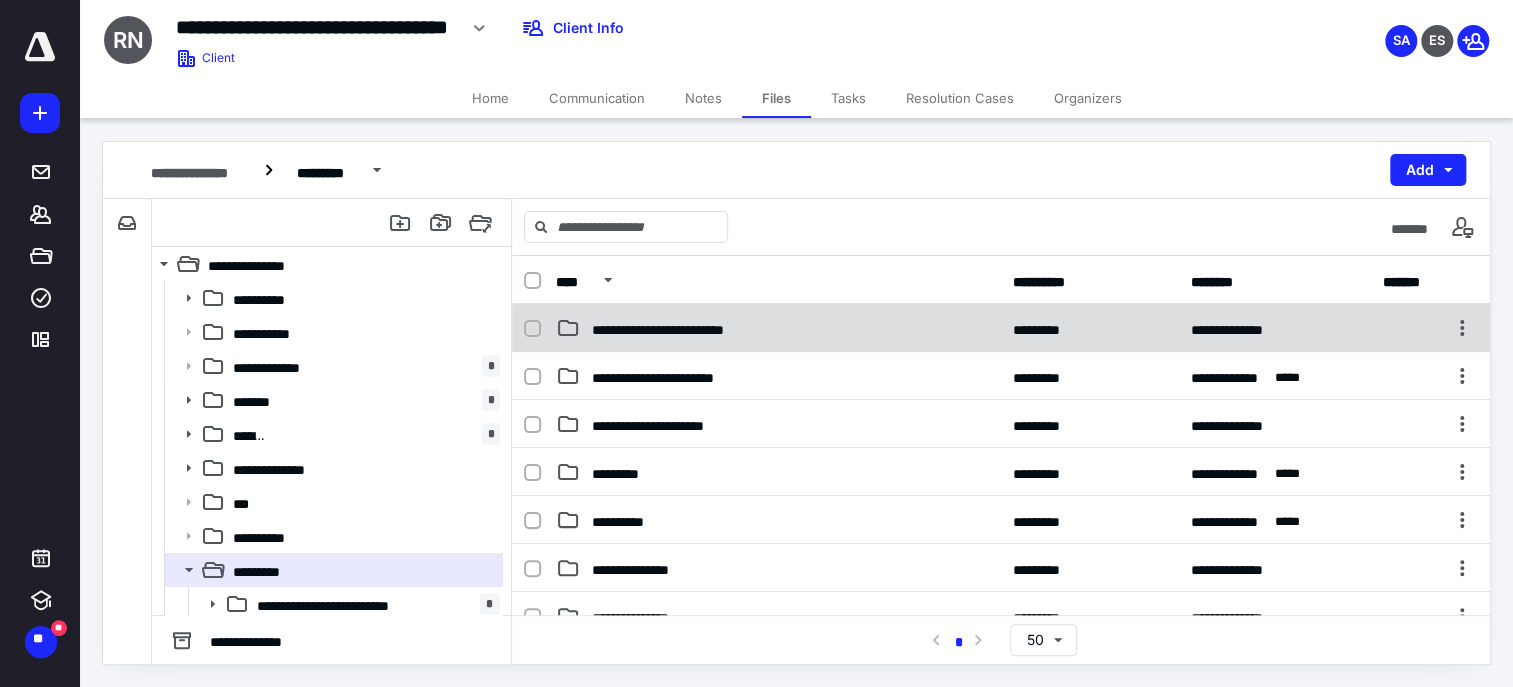 click on "**********" at bounding box center [665, 328] 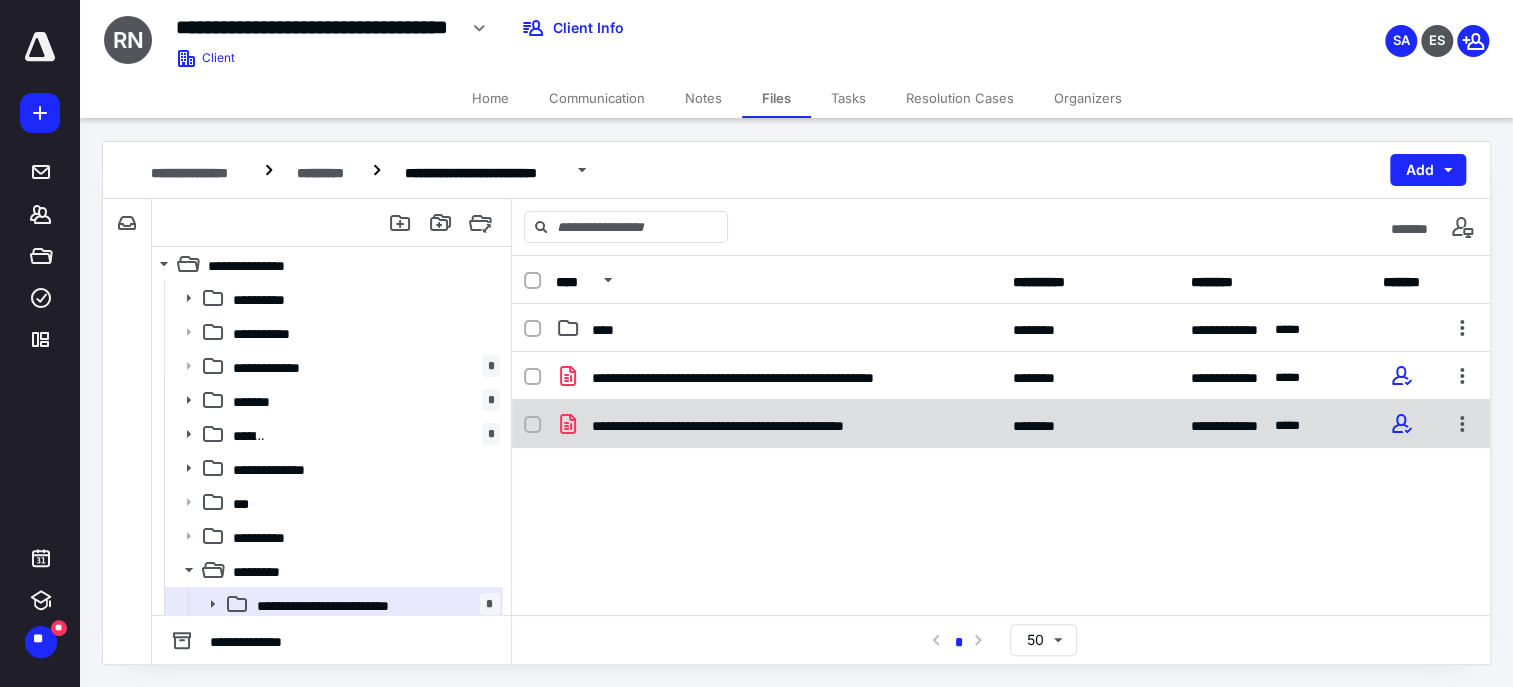 click on "**********" at bounding box center (731, 424) 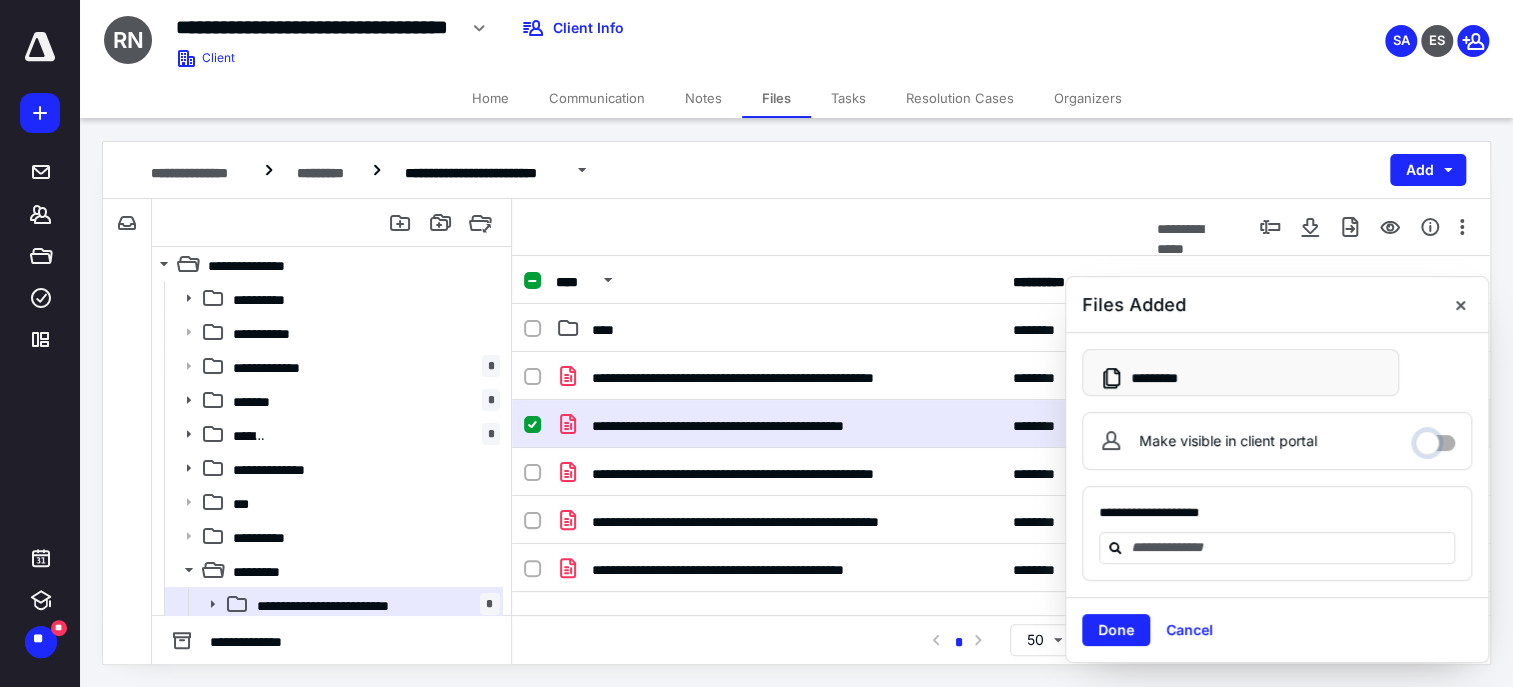 click on "Make visible in client portal" at bounding box center (1435, 438) 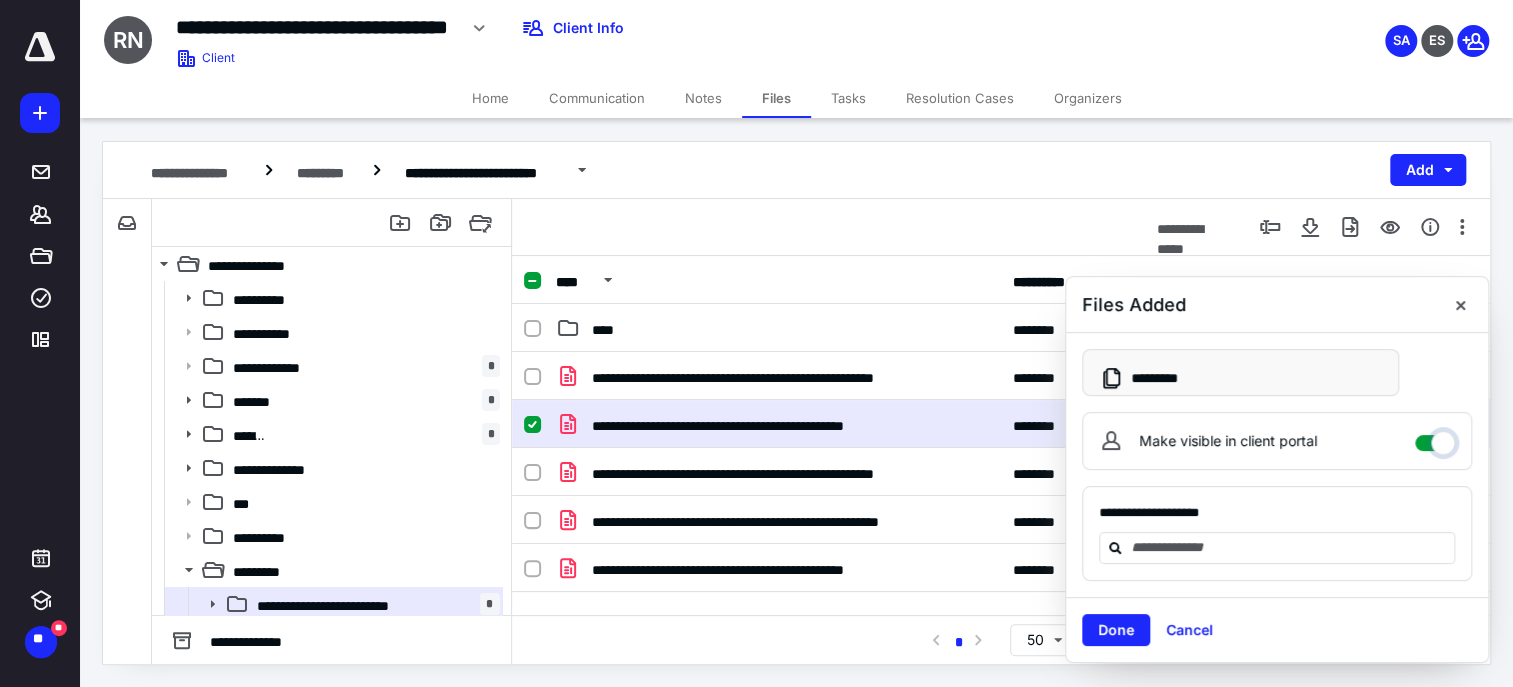 checkbox on "****" 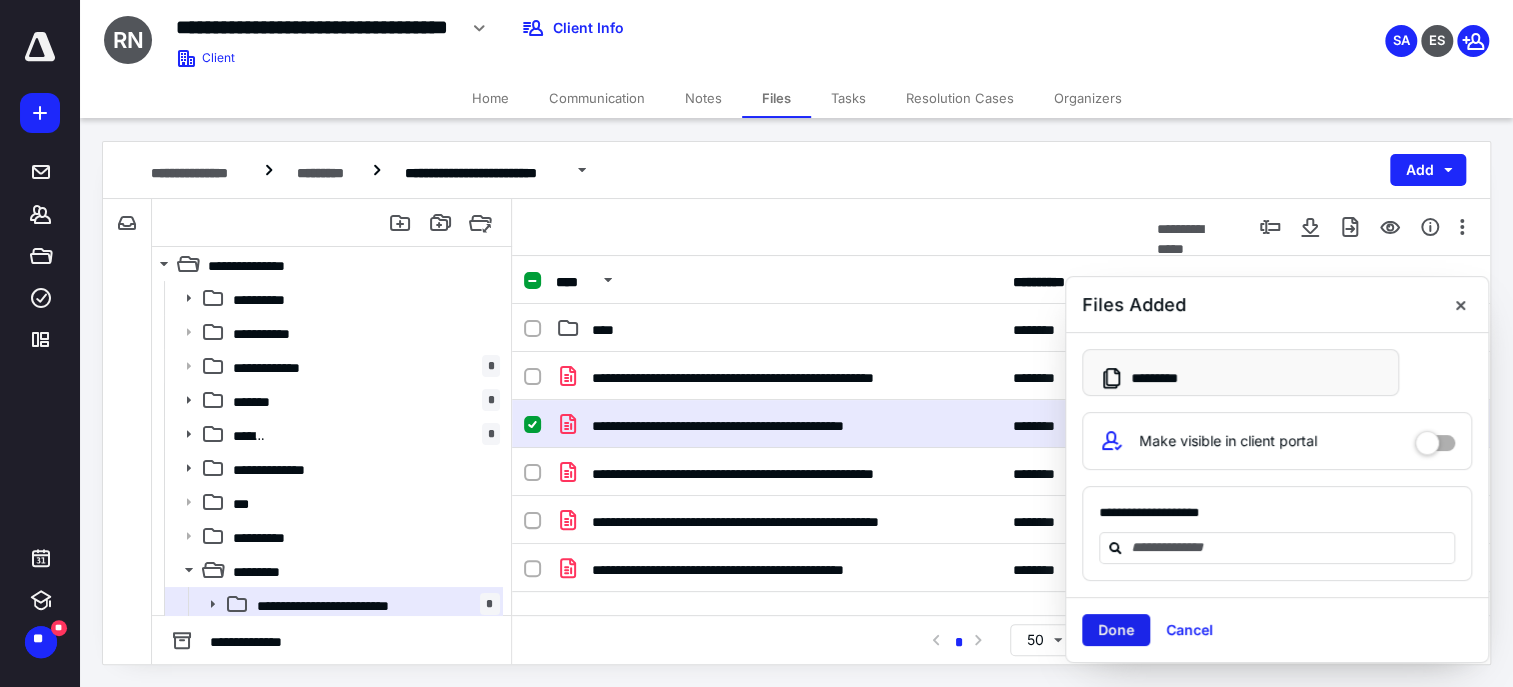 click on "Done" at bounding box center (1116, 630) 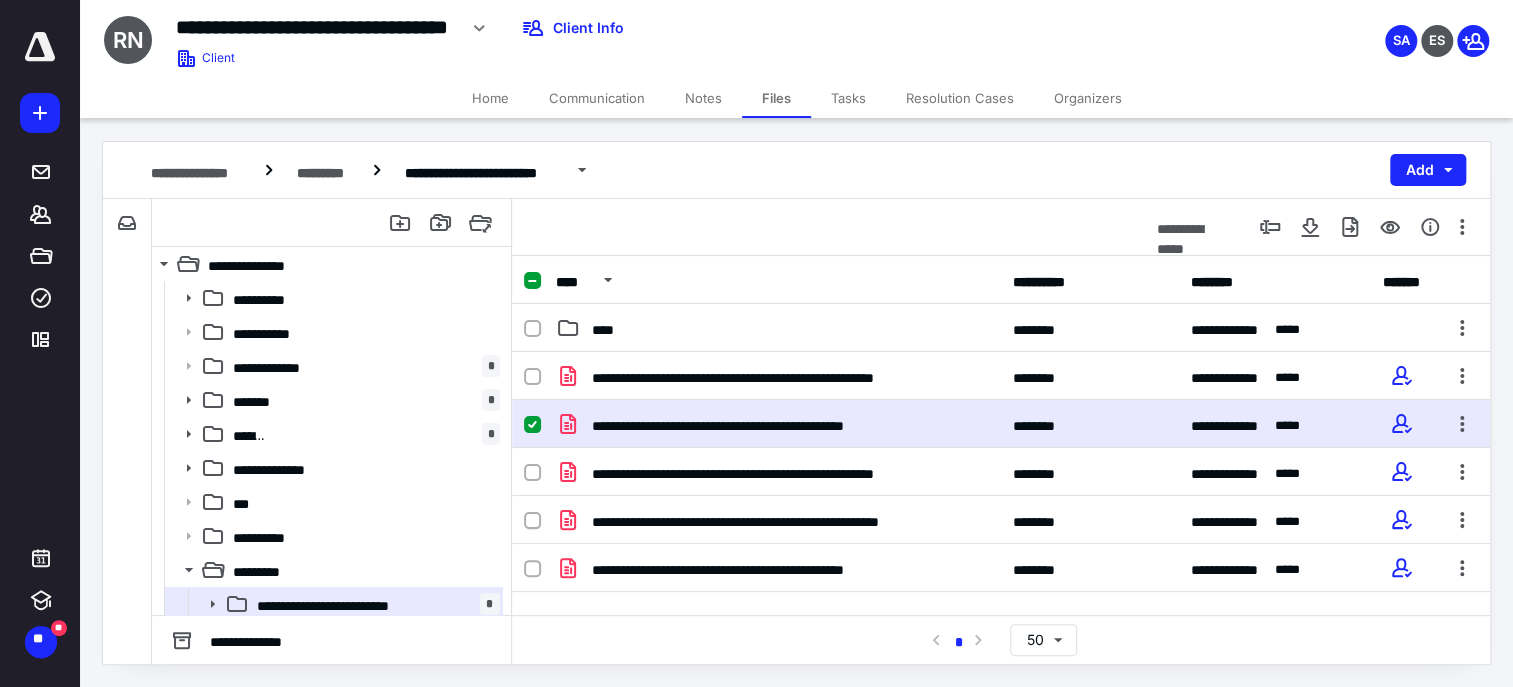 click on "**********" at bounding box center (1001, 502) 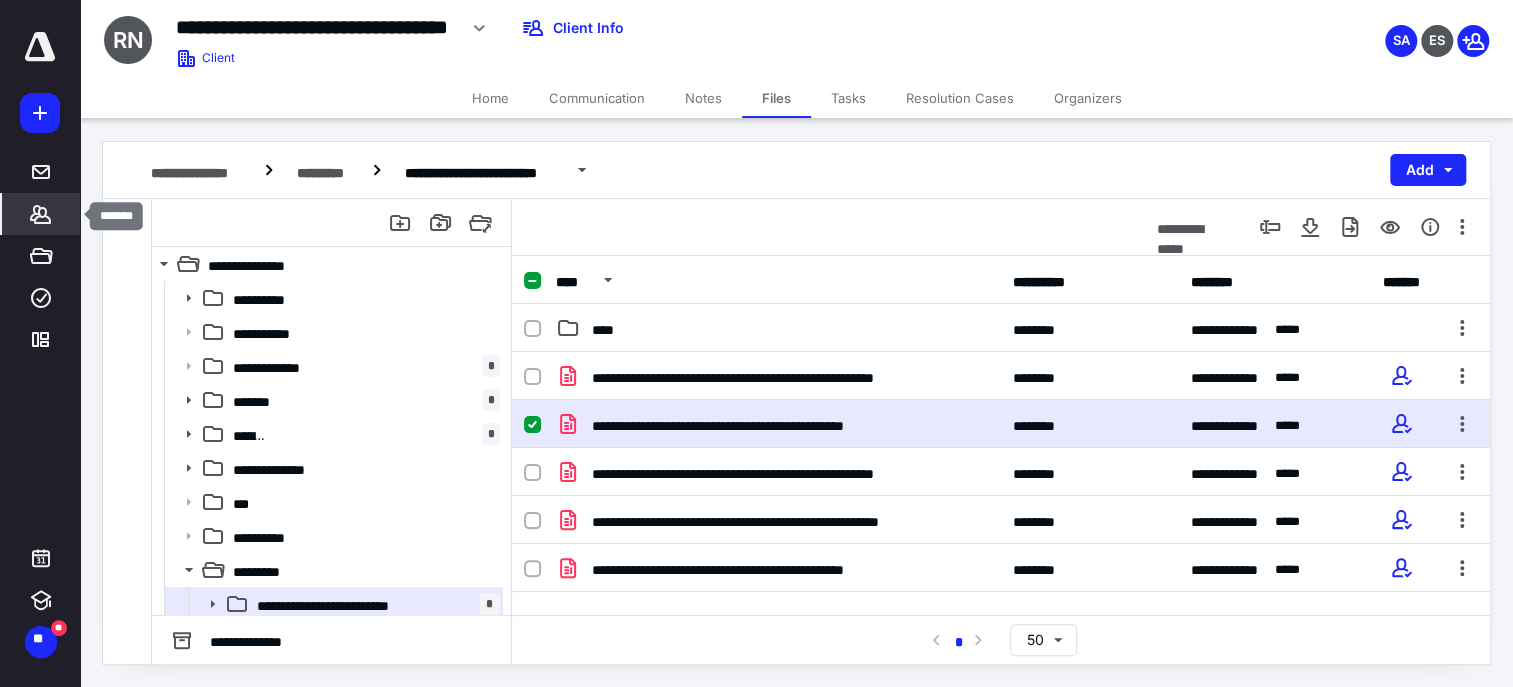 click 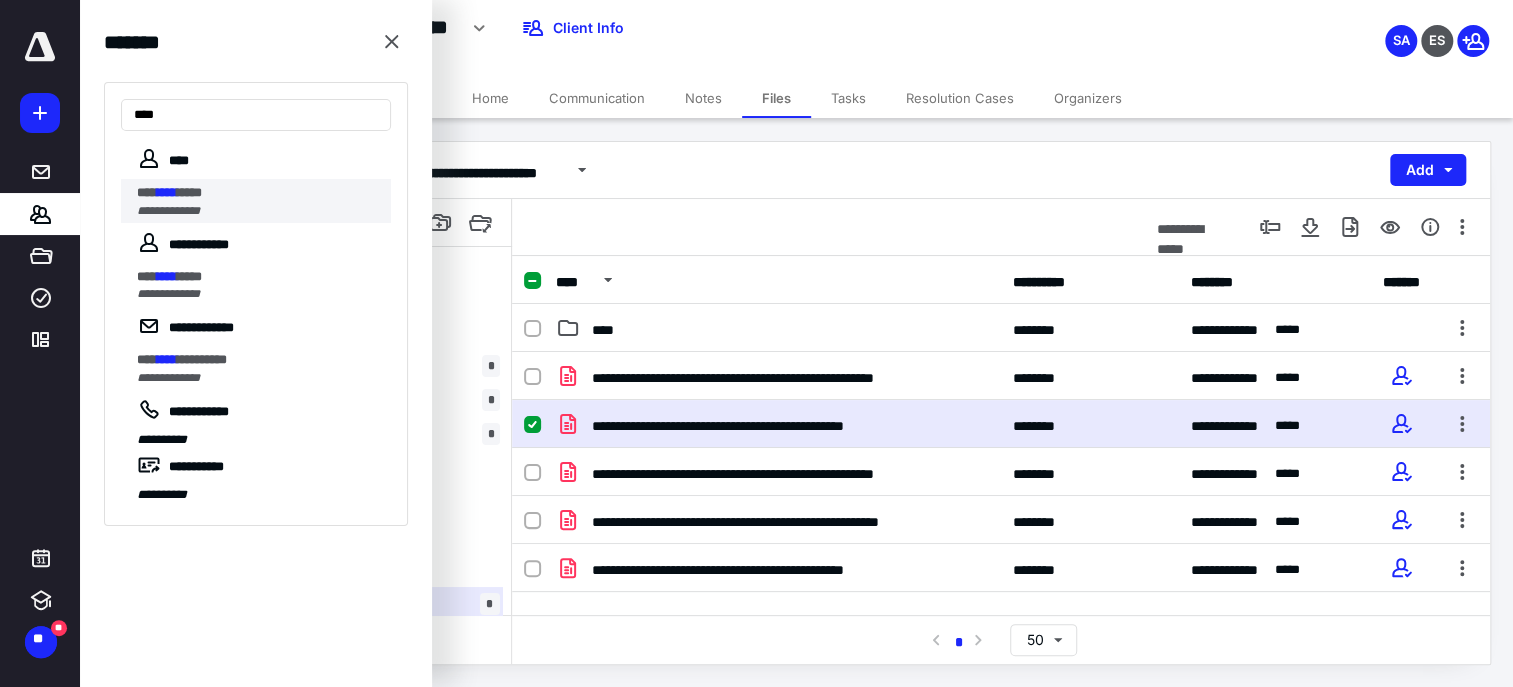 type on "****" 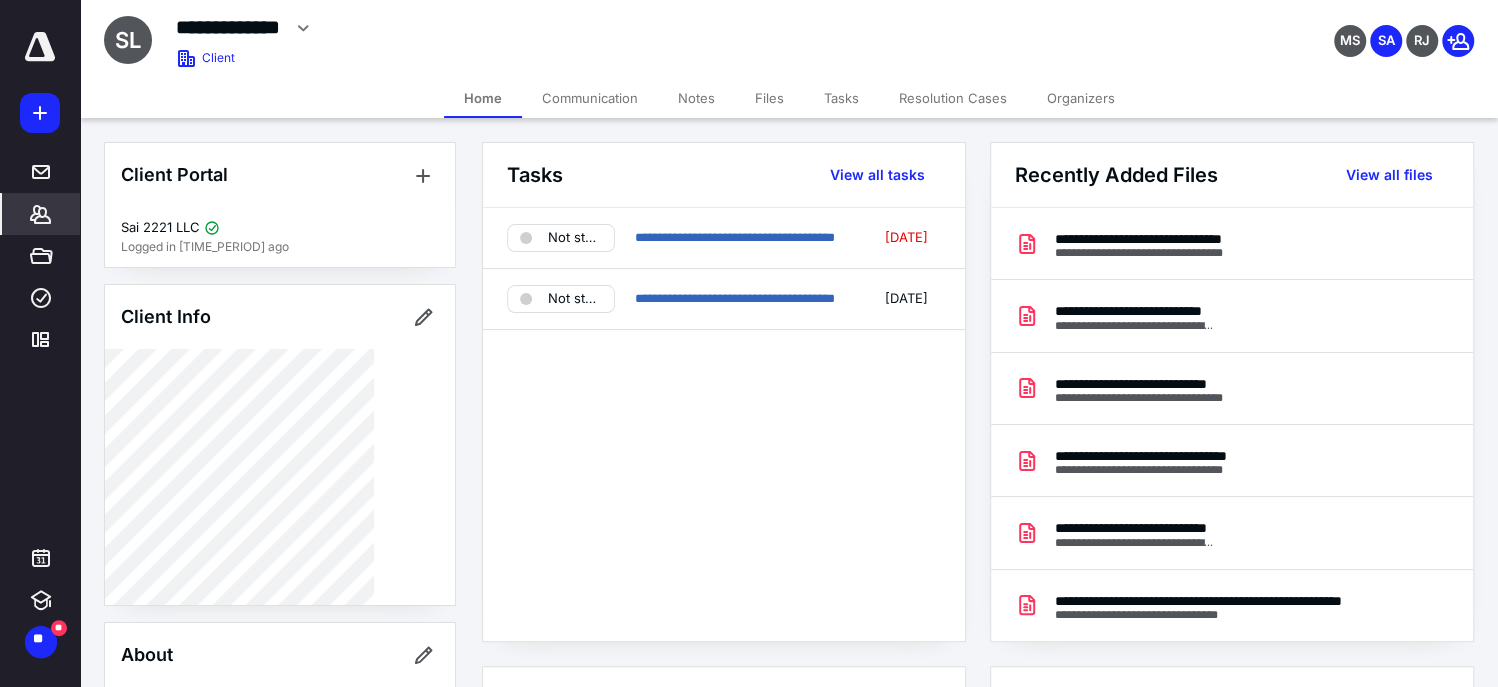 click on "Files" at bounding box center (769, 98) 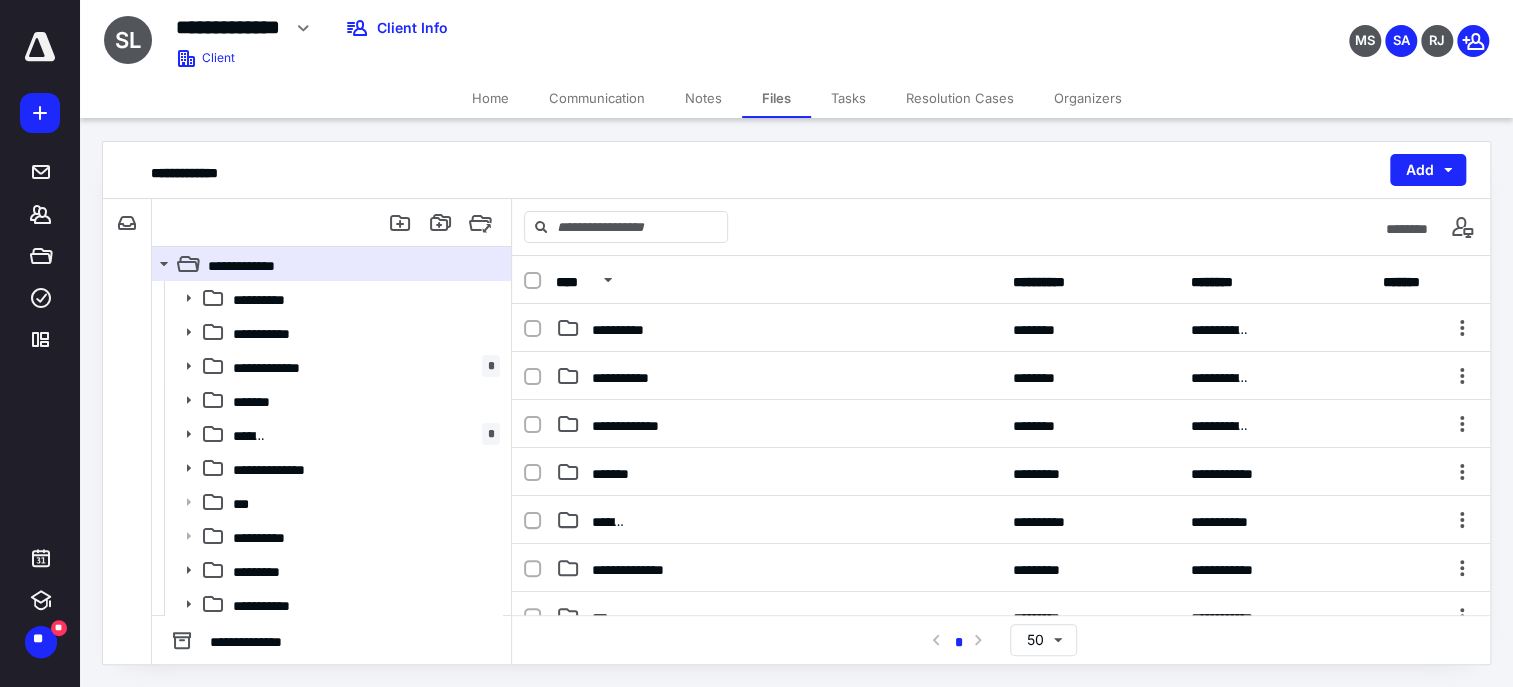 click on "**********" at bounding box center (1001, 712) 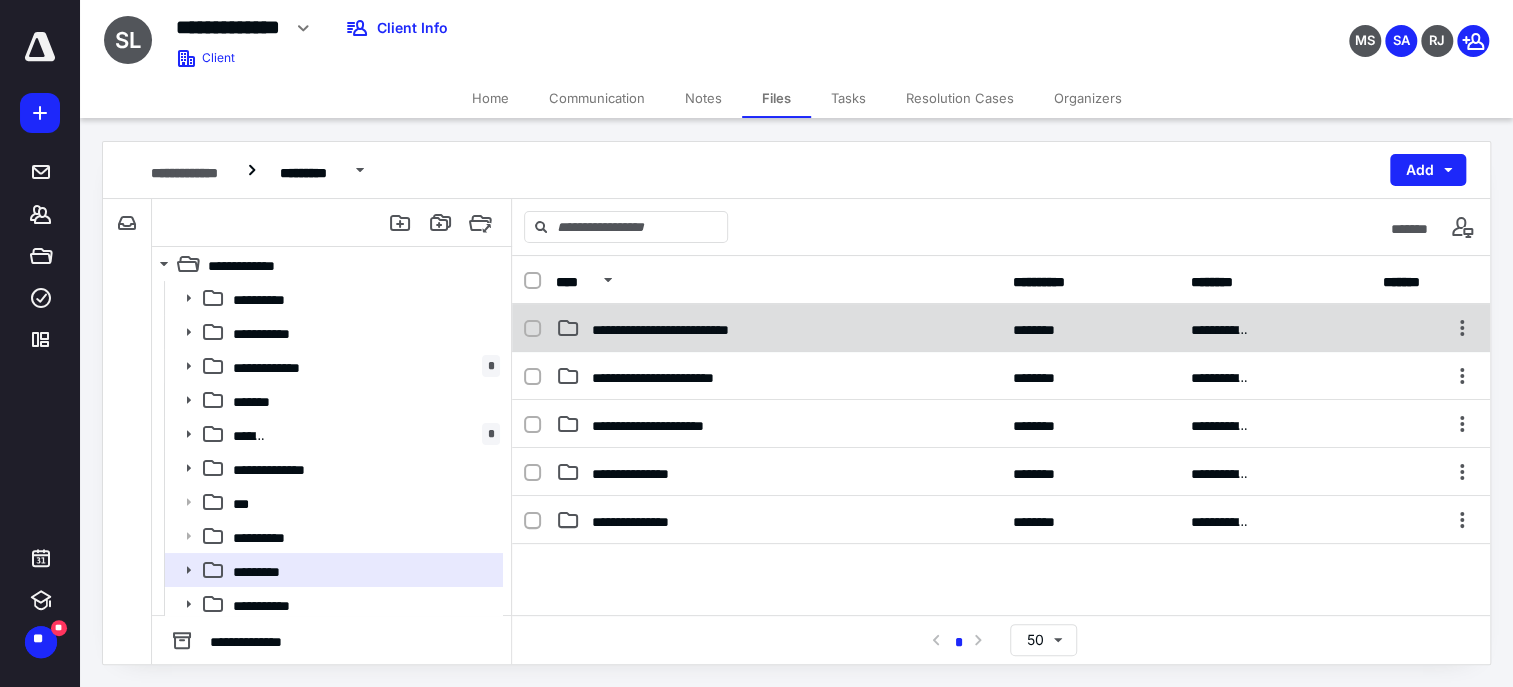 click on "**********" at bounding box center (778, 328) 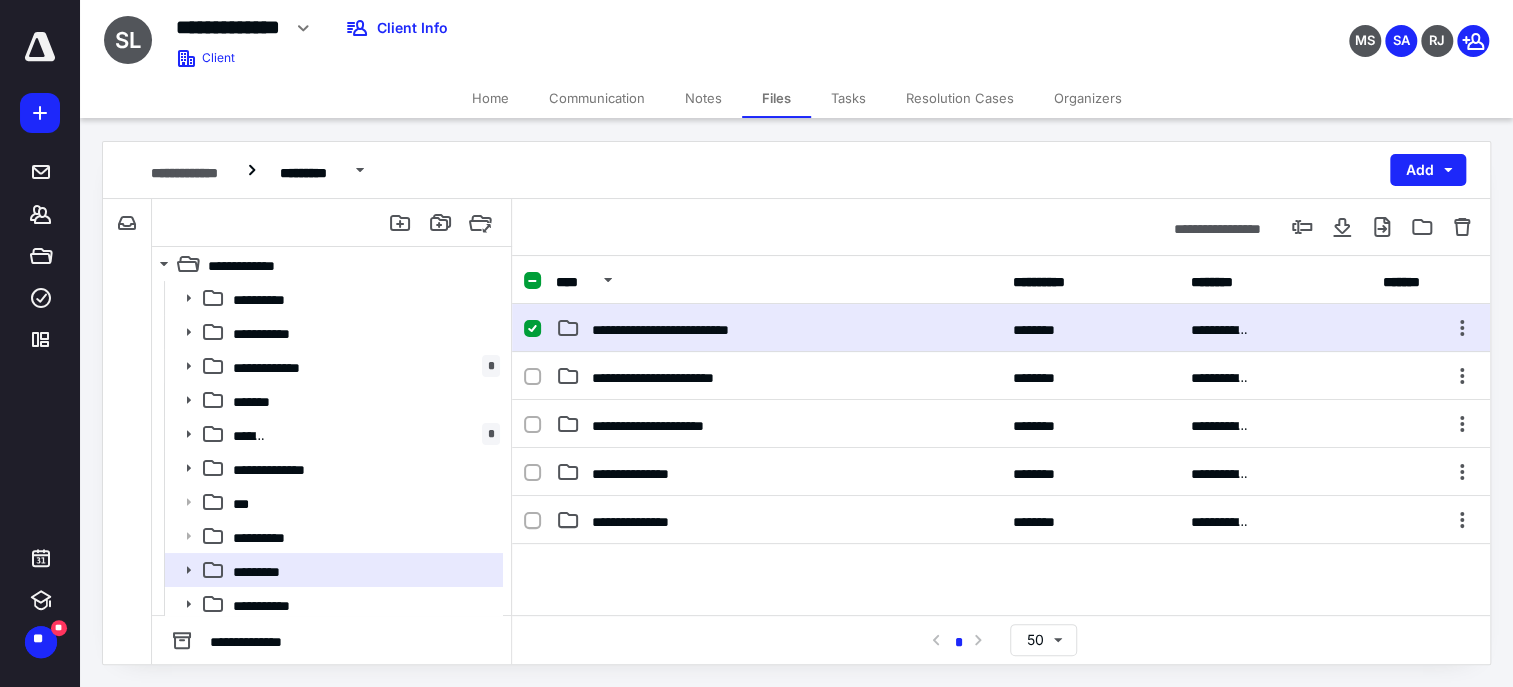 click on "**********" at bounding box center [778, 328] 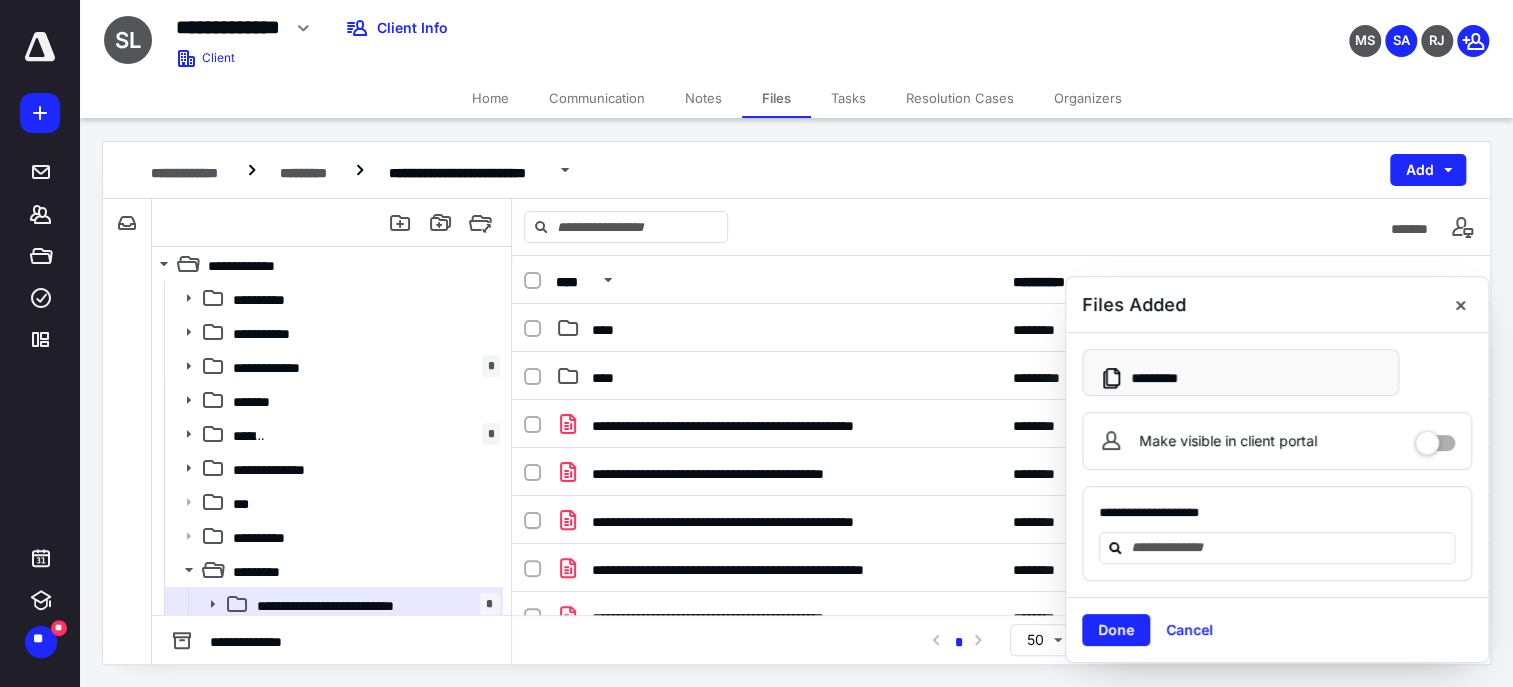 click at bounding box center (1435, 441) 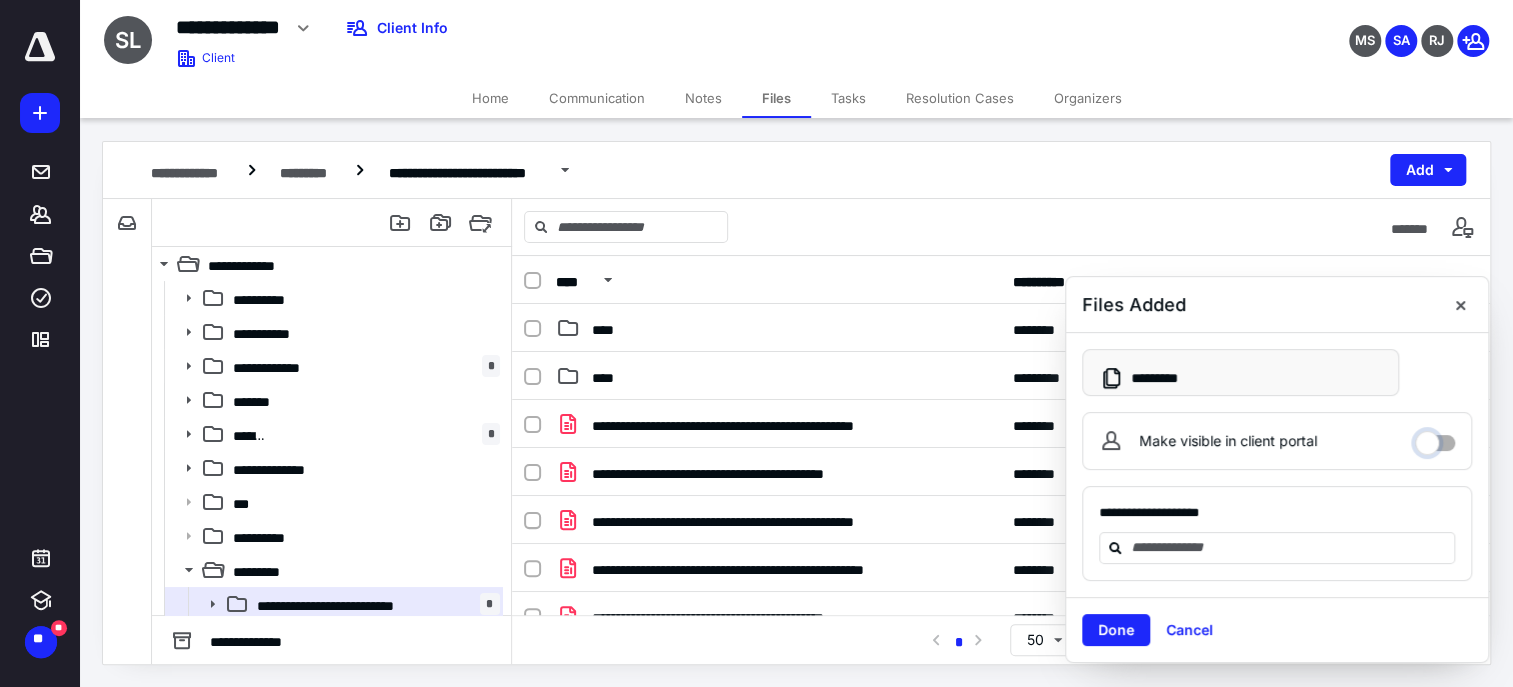 click on "Make visible in client portal" at bounding box center (1435, 438) 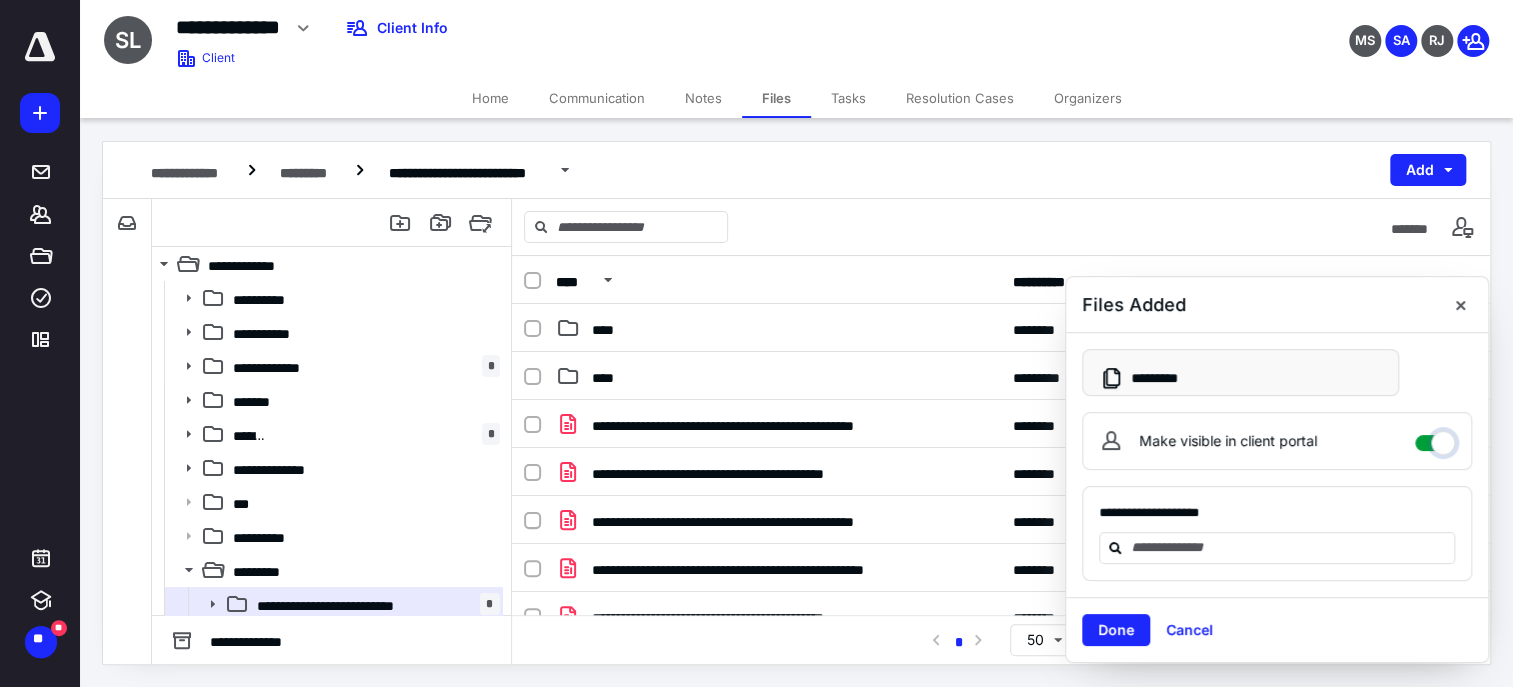 checkbox on "****" 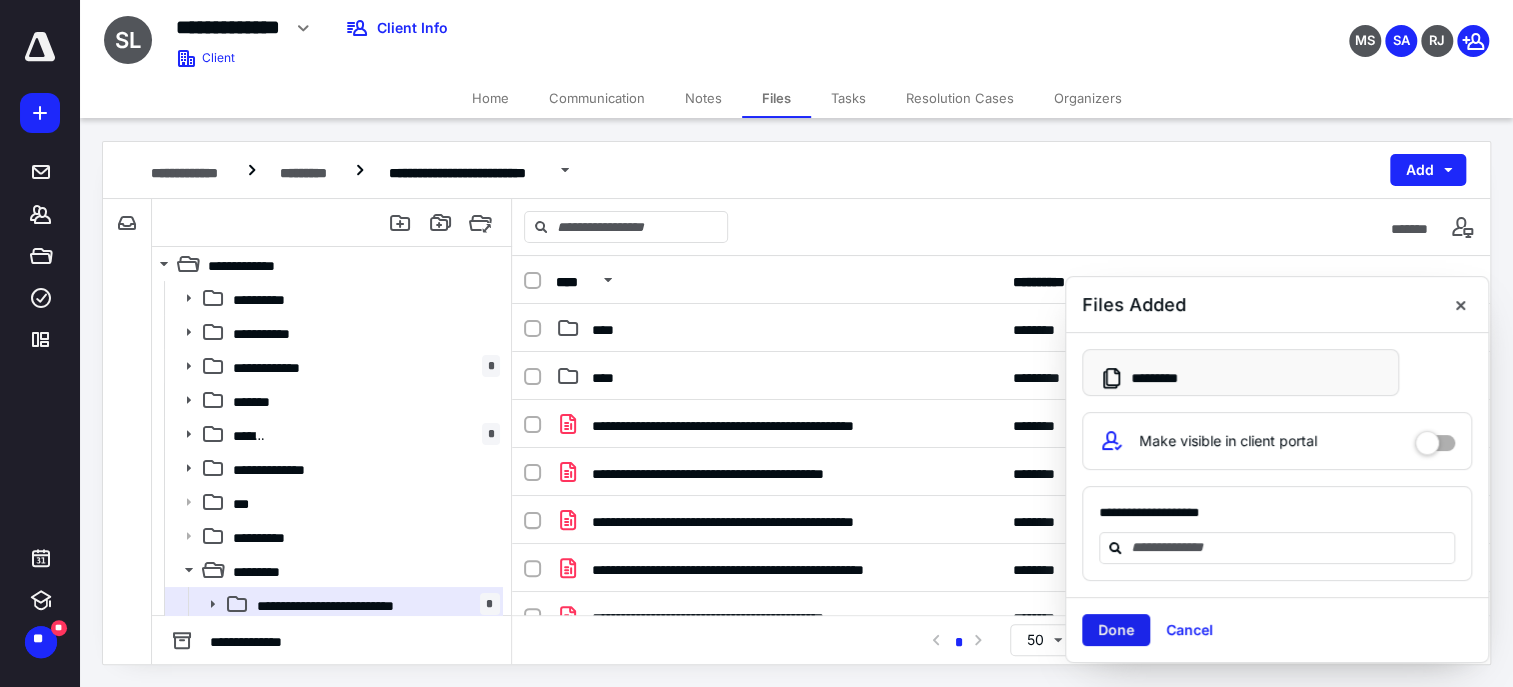 click on "Done" at bounding box center [1116, 630] 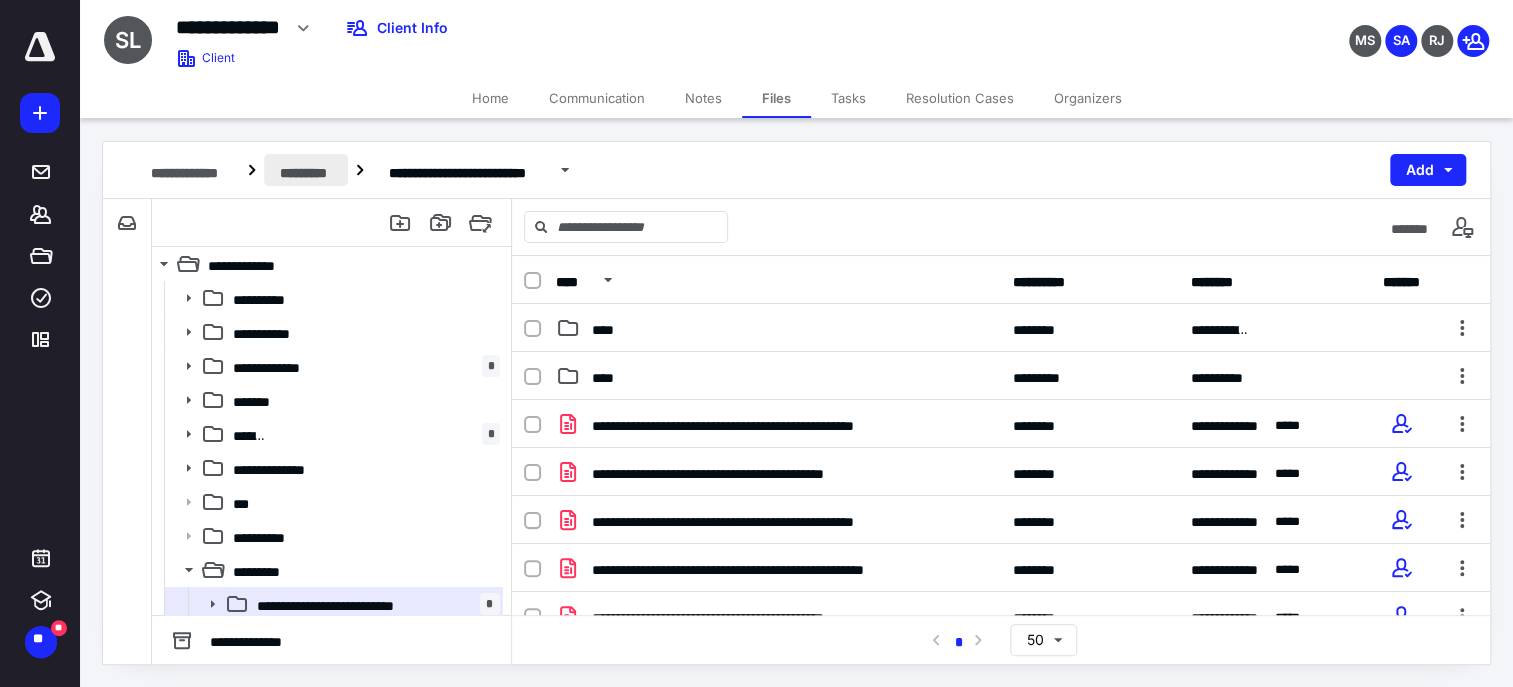 click on "*********" at bounding box center (306, 170) 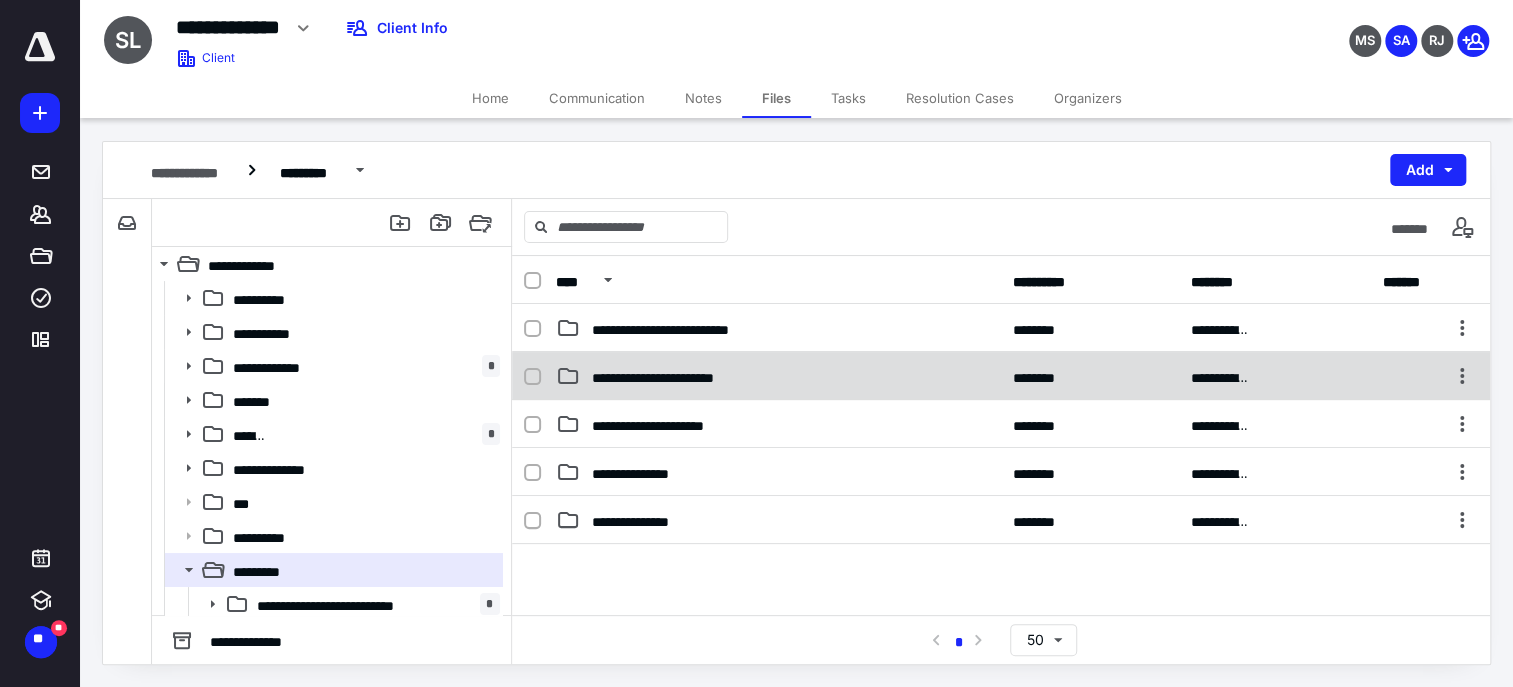 click on "**********" at bounding box center (1001, 376) 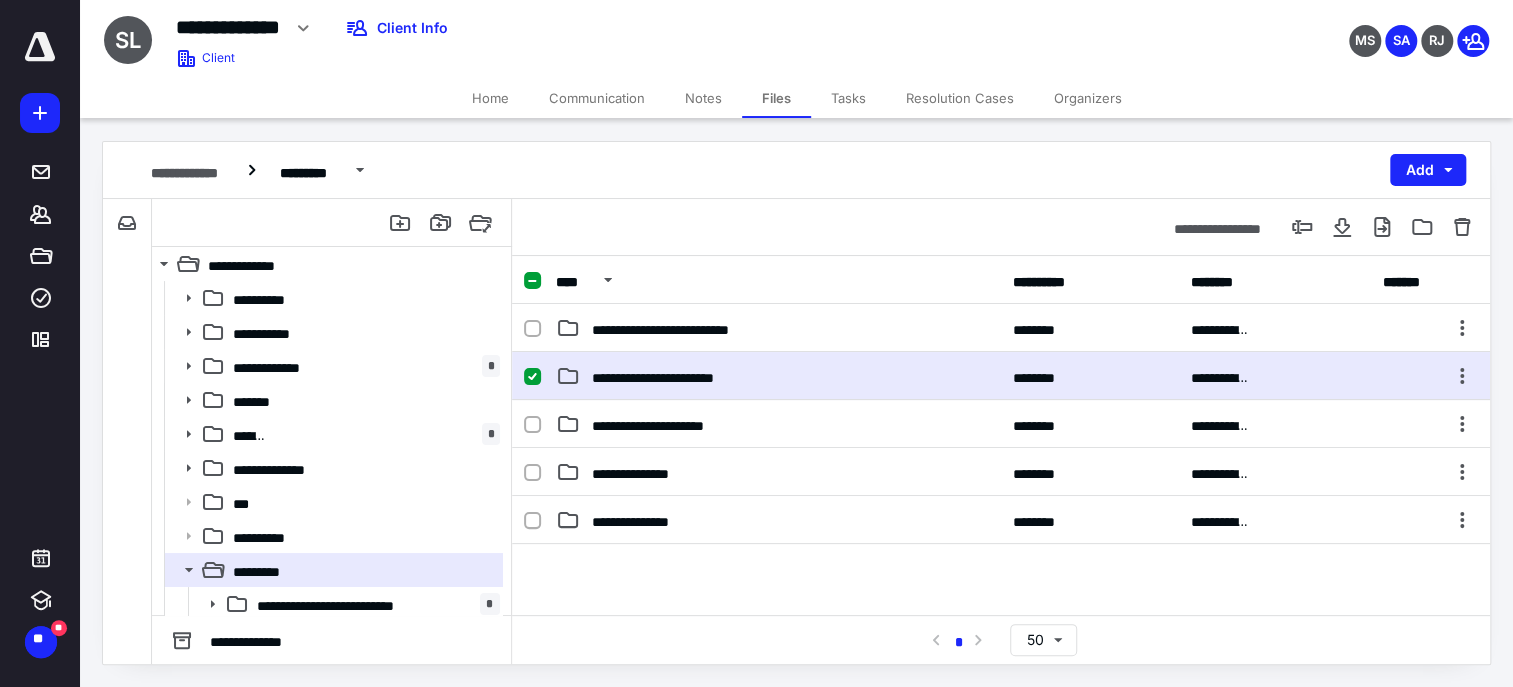 click on "**********" at bounding box center [1001, 376] 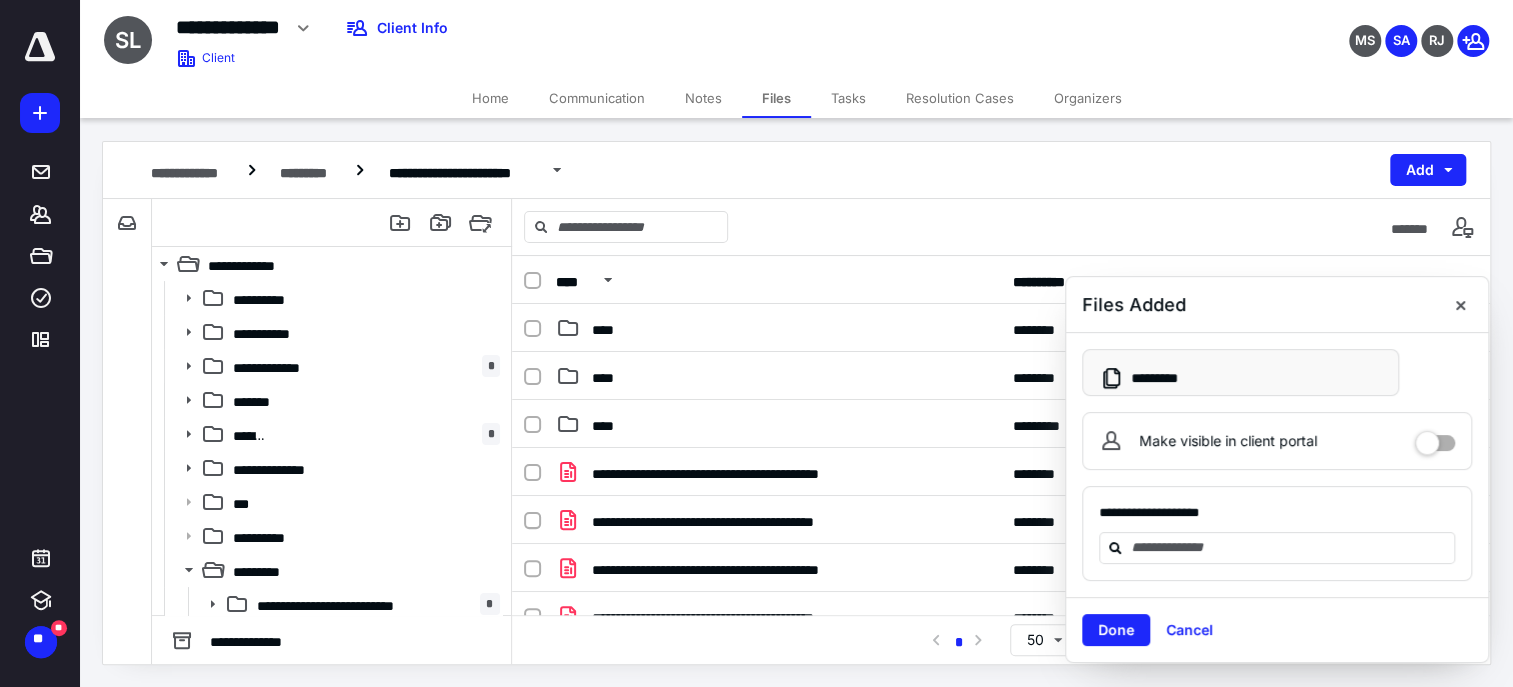click at bounding box center (1435, 436) 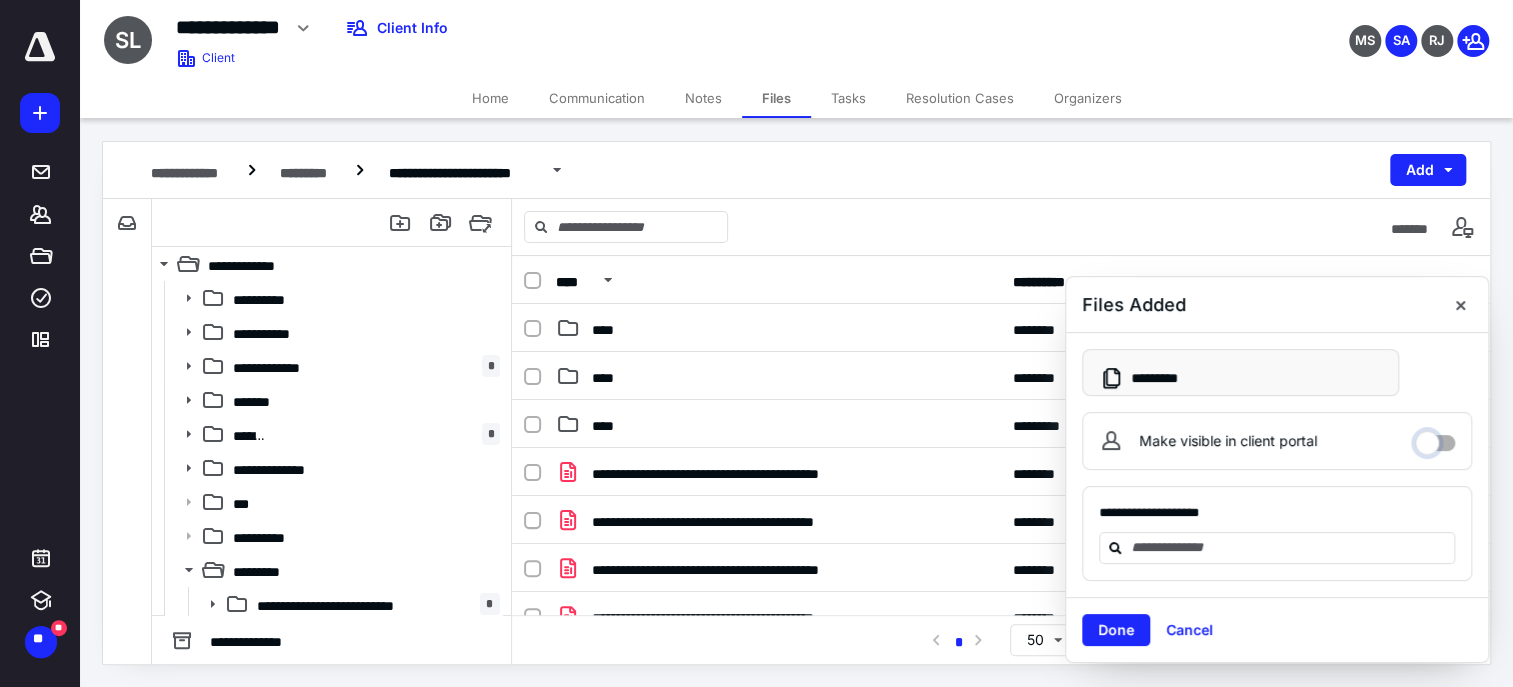 click on "Make visible in client portal" at bounding box center (1435, 438) 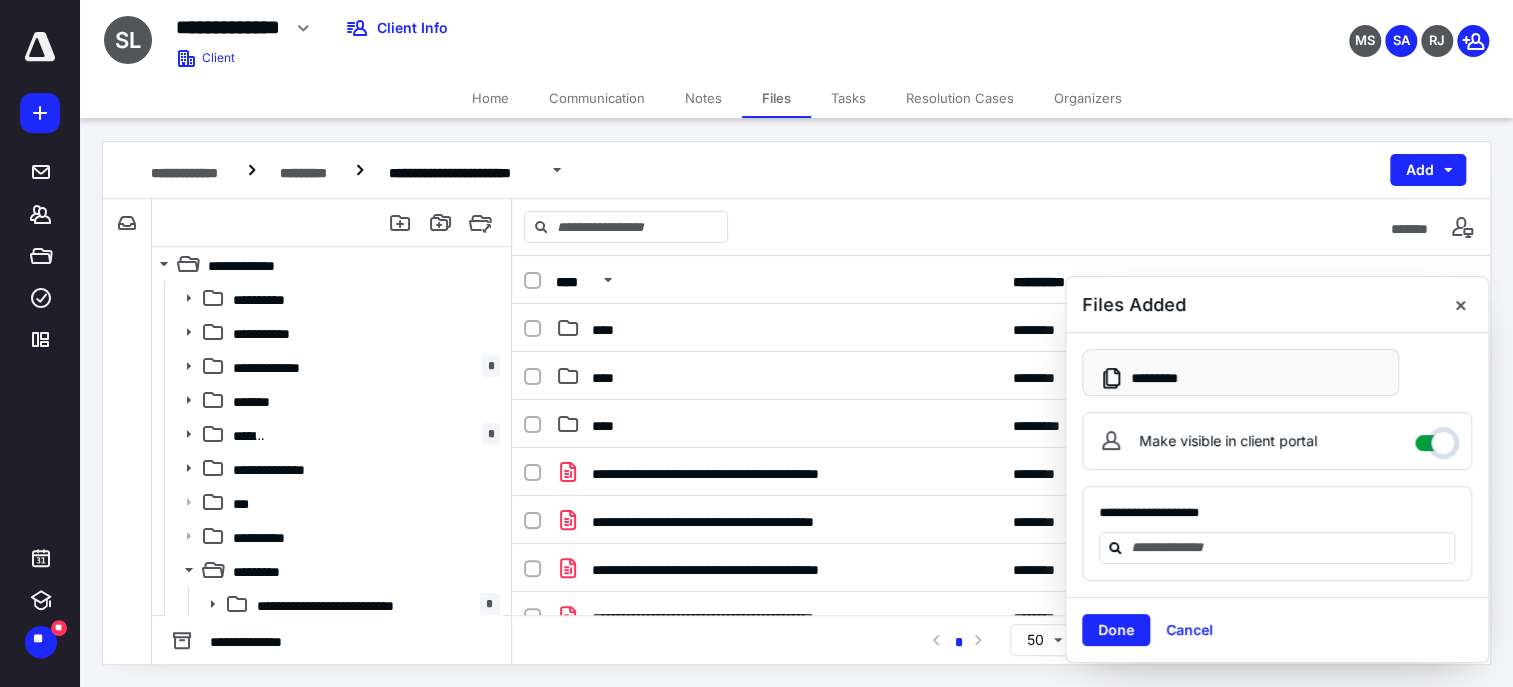 checkbox on "****" 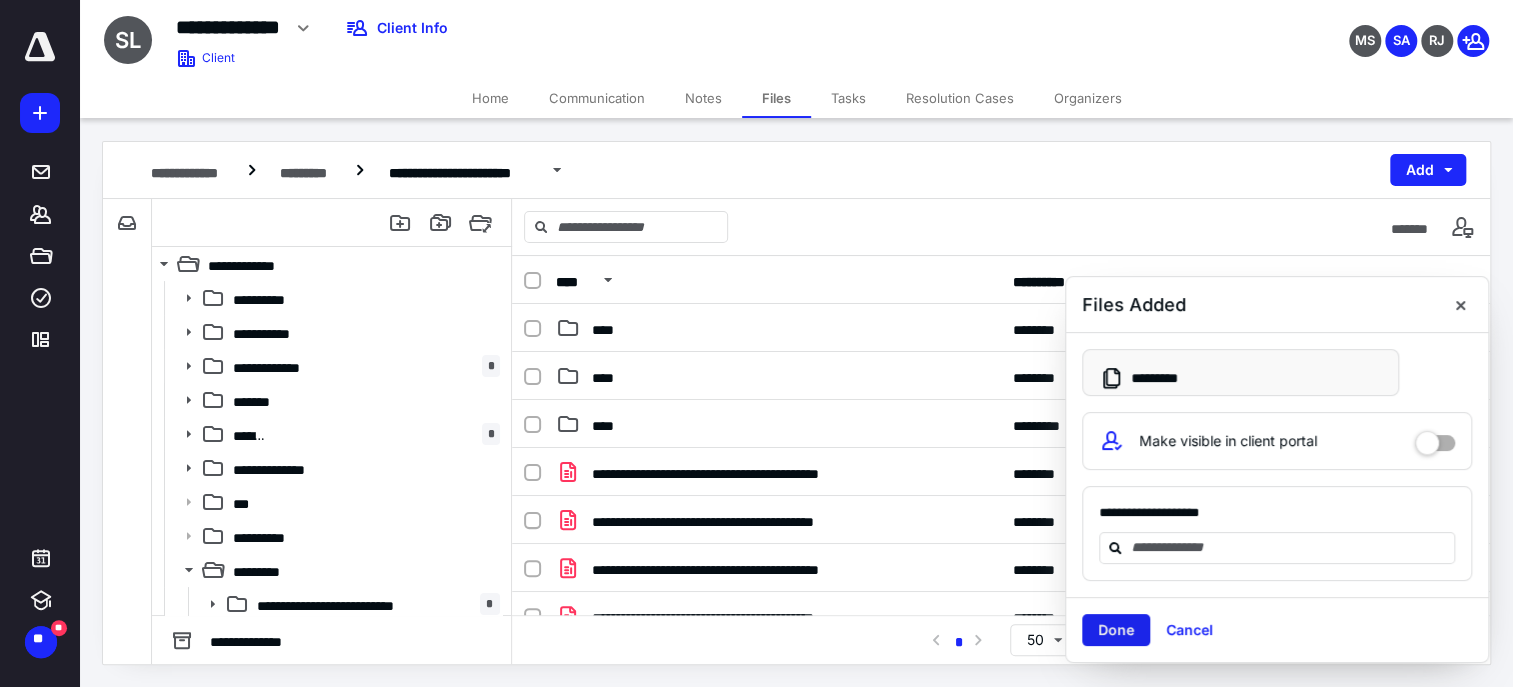 click on "Done" at bounding box center (1116, 630) 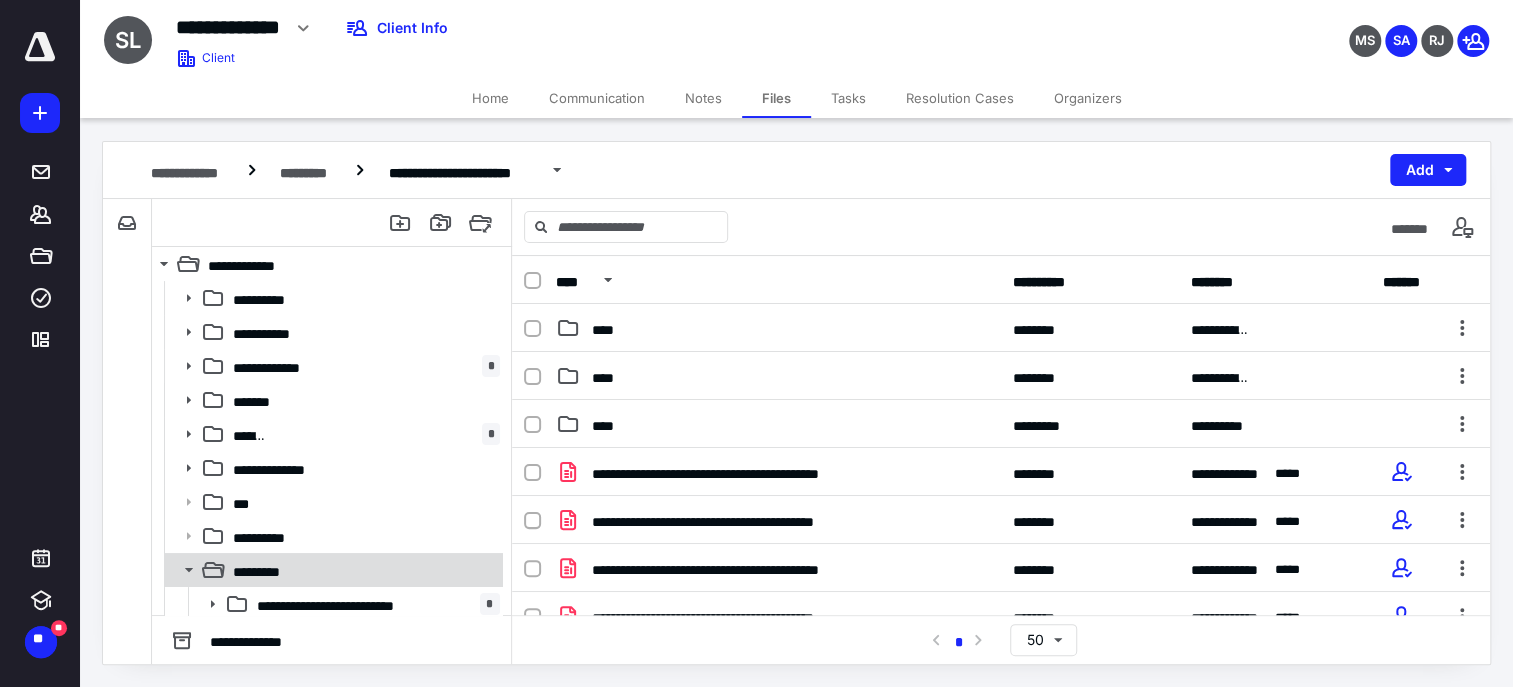 drag, startPoint x: 1054, startPoint y: 589, endPoint x: 259, endPoint y: 572, distance: 795.18176 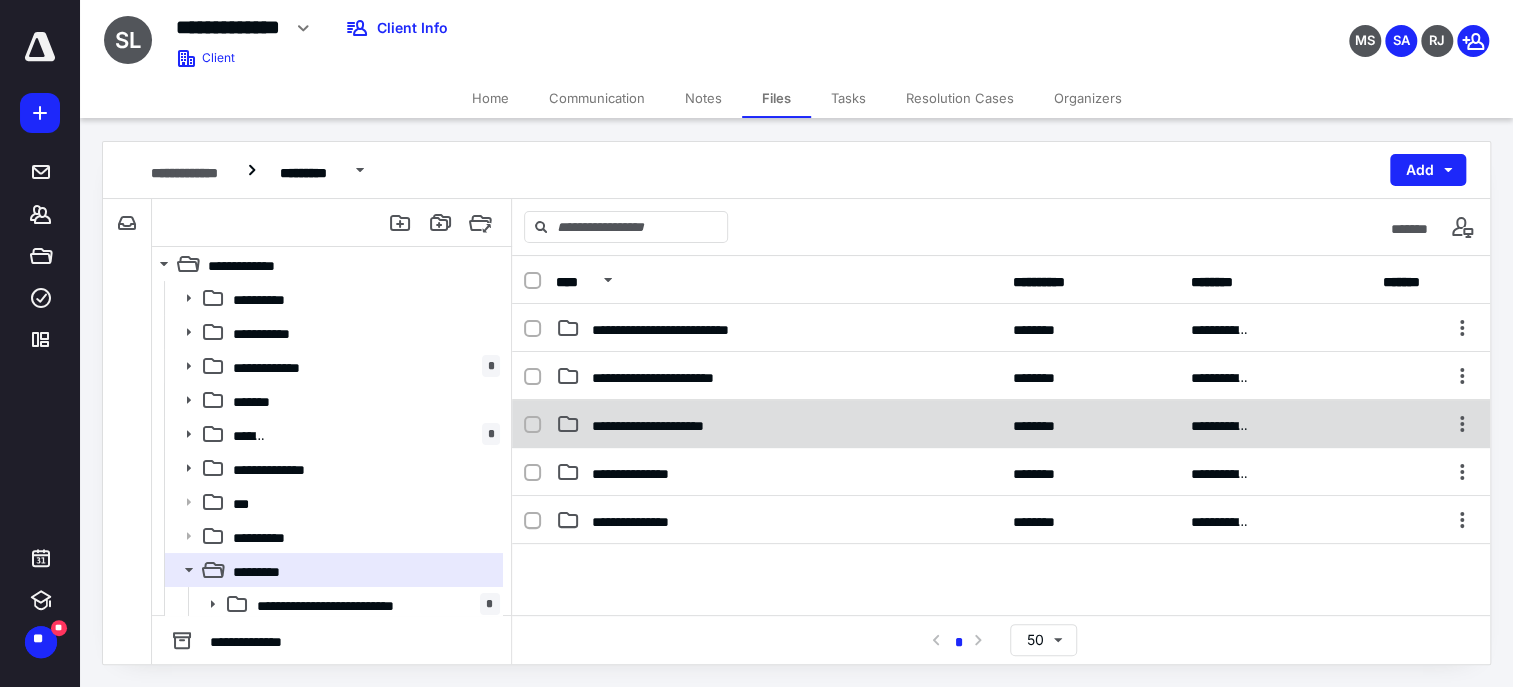 click on "**********" at bounding box center (1001, 424) 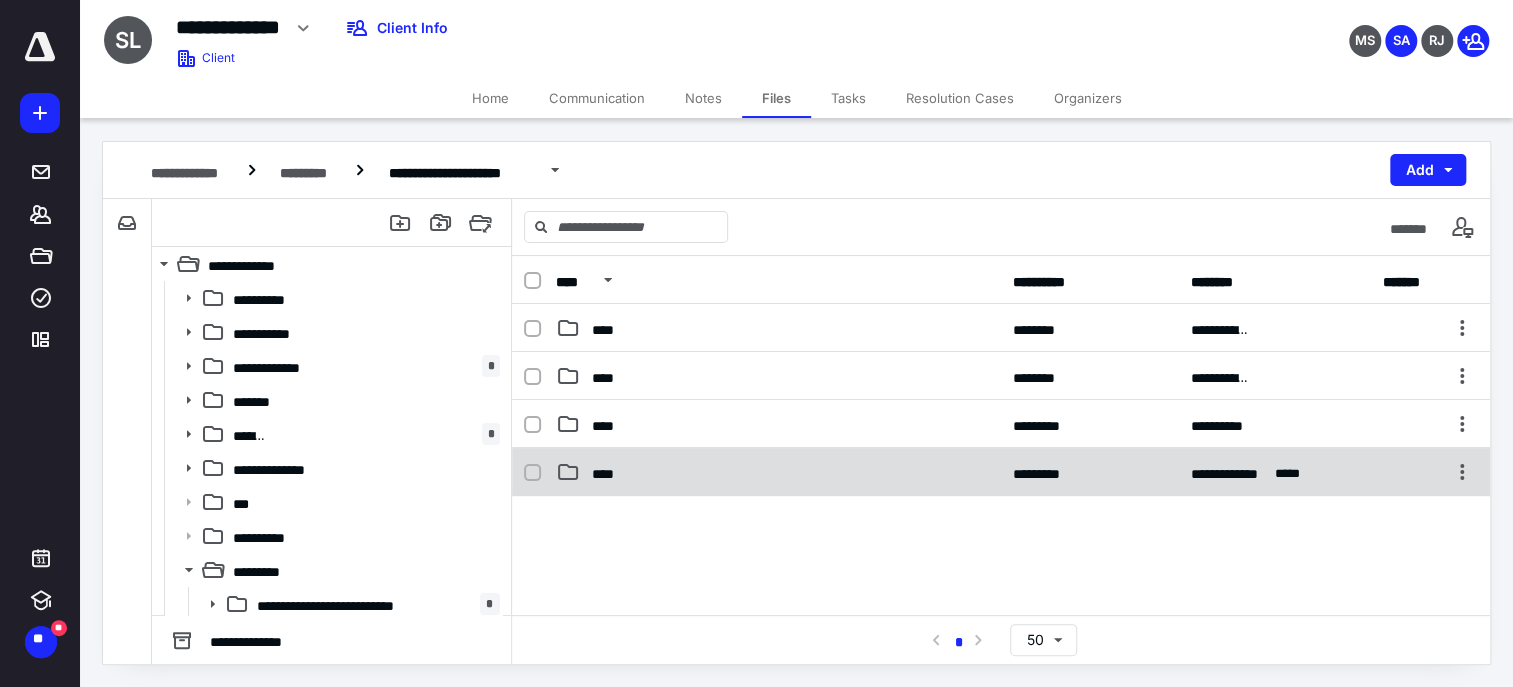 click on "****" at bounding box center [778, 472] 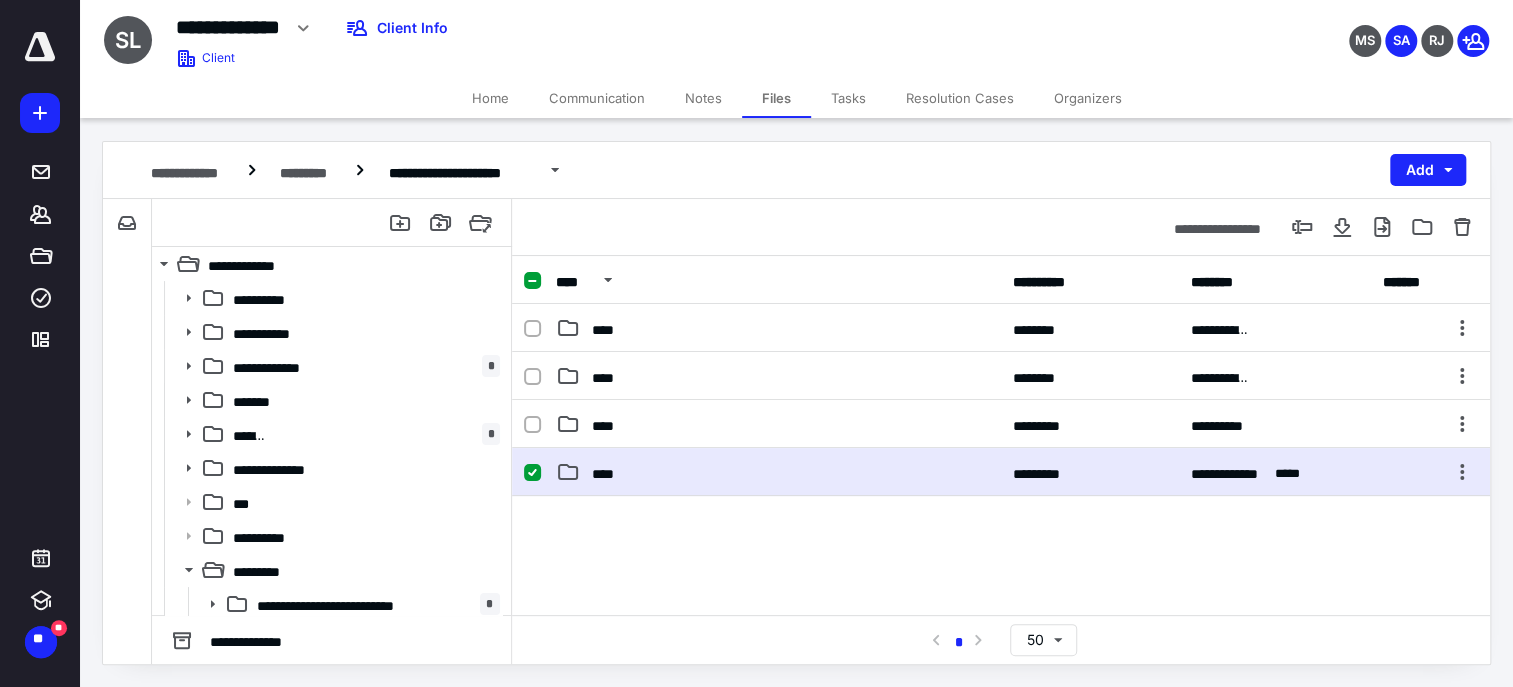click on "****" at bounding box center [778, 472] 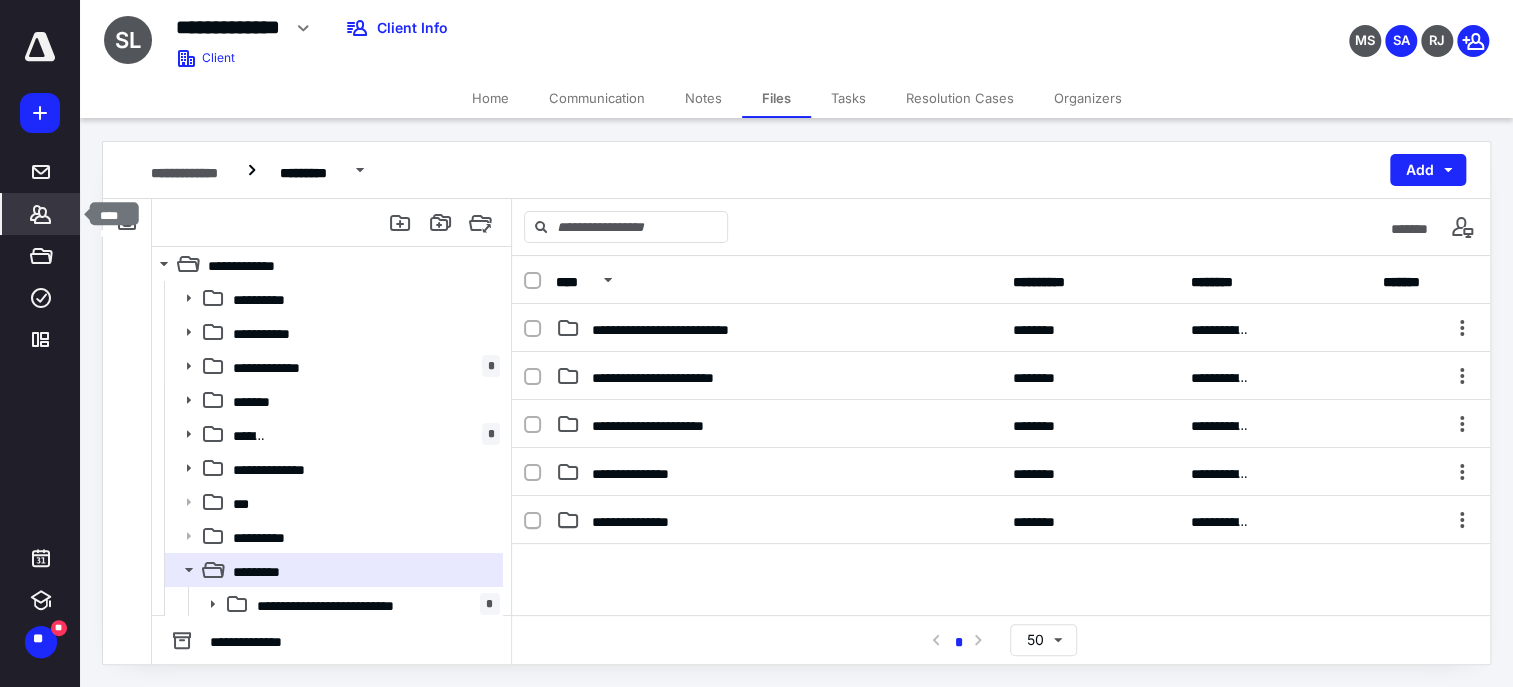 click 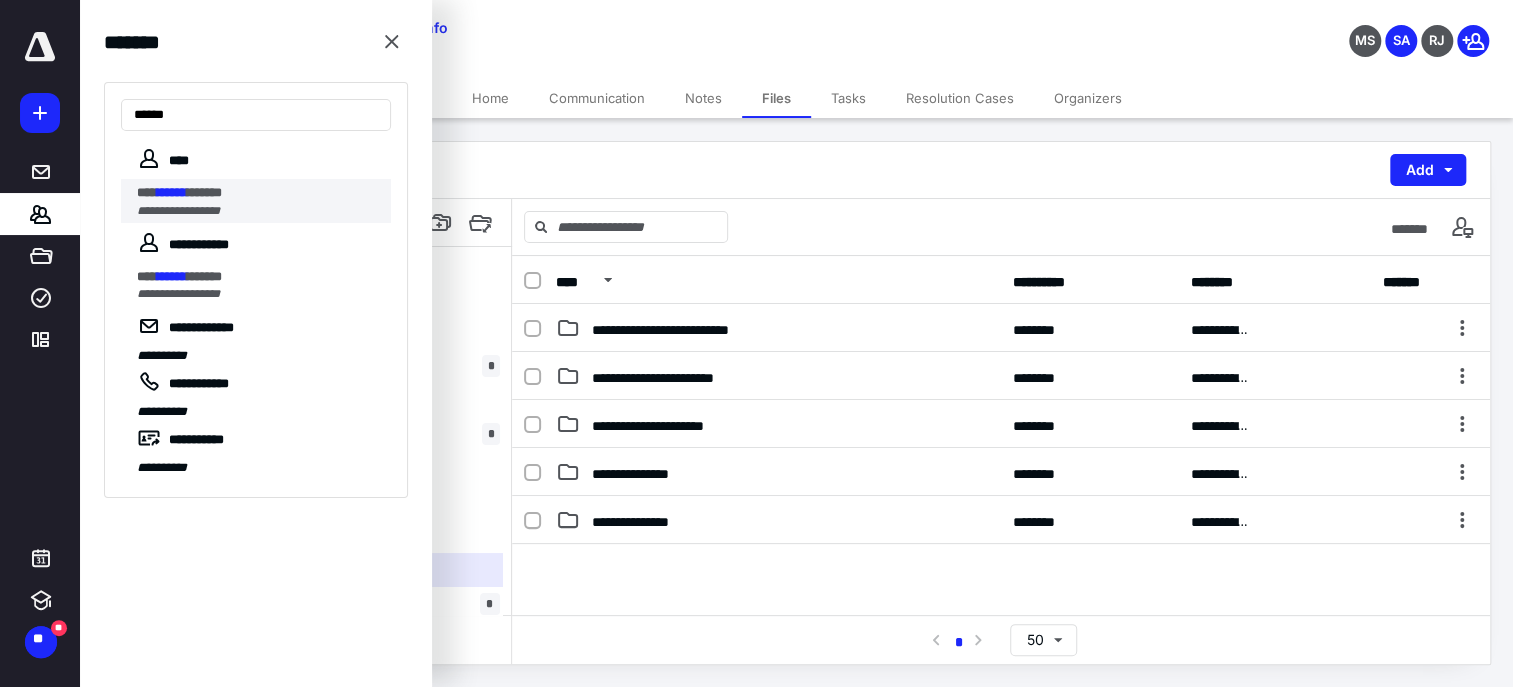 type on "******" 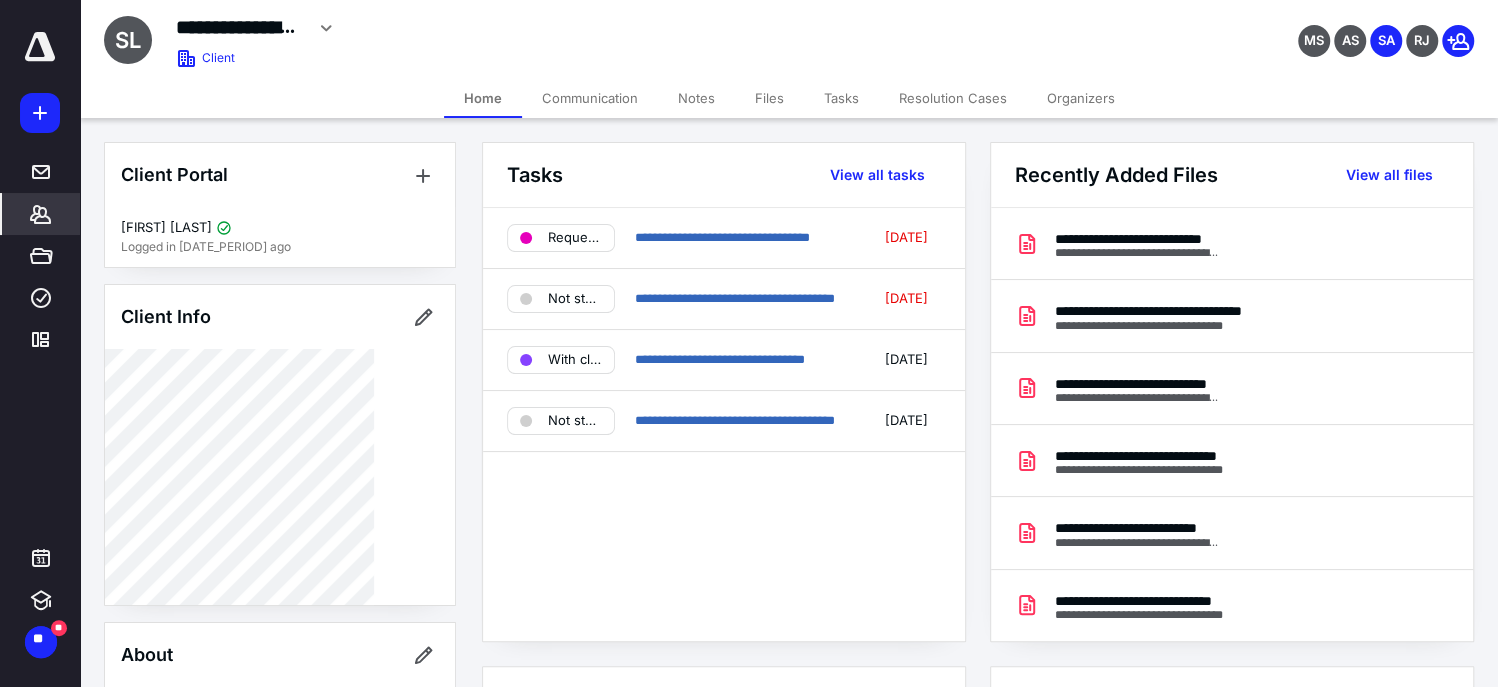 click on "Files" at bounding box center [769, 98] 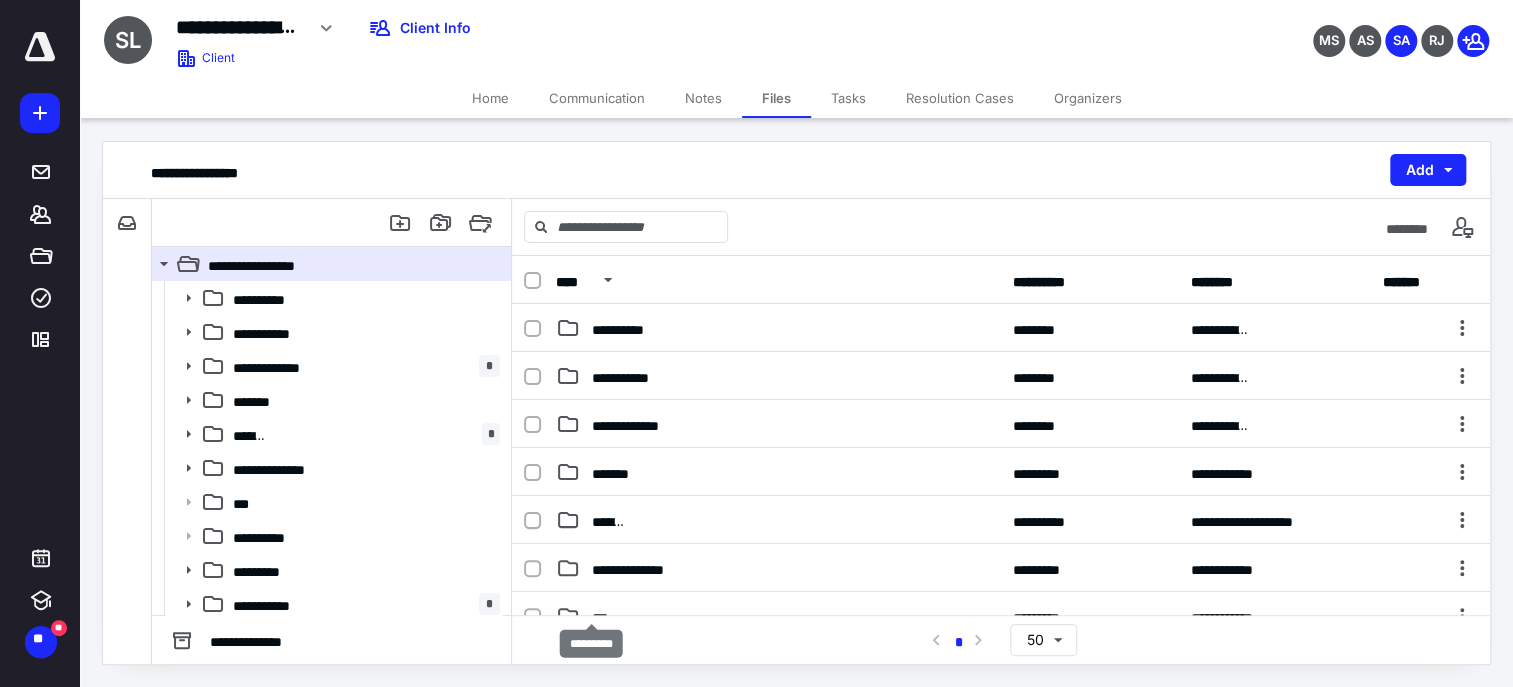 click on "*********" at bounding box center (617, 712) 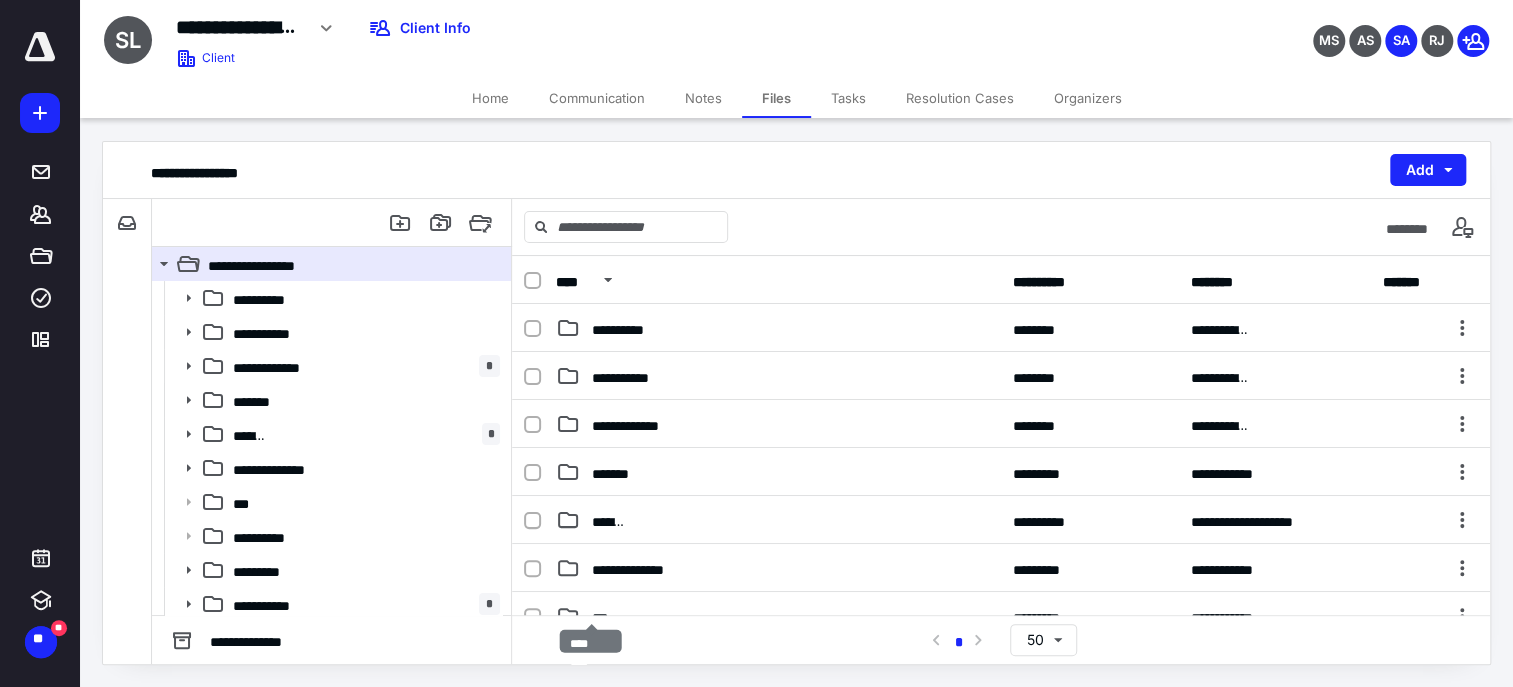 click on "*********" at bounding box center (617, 712) 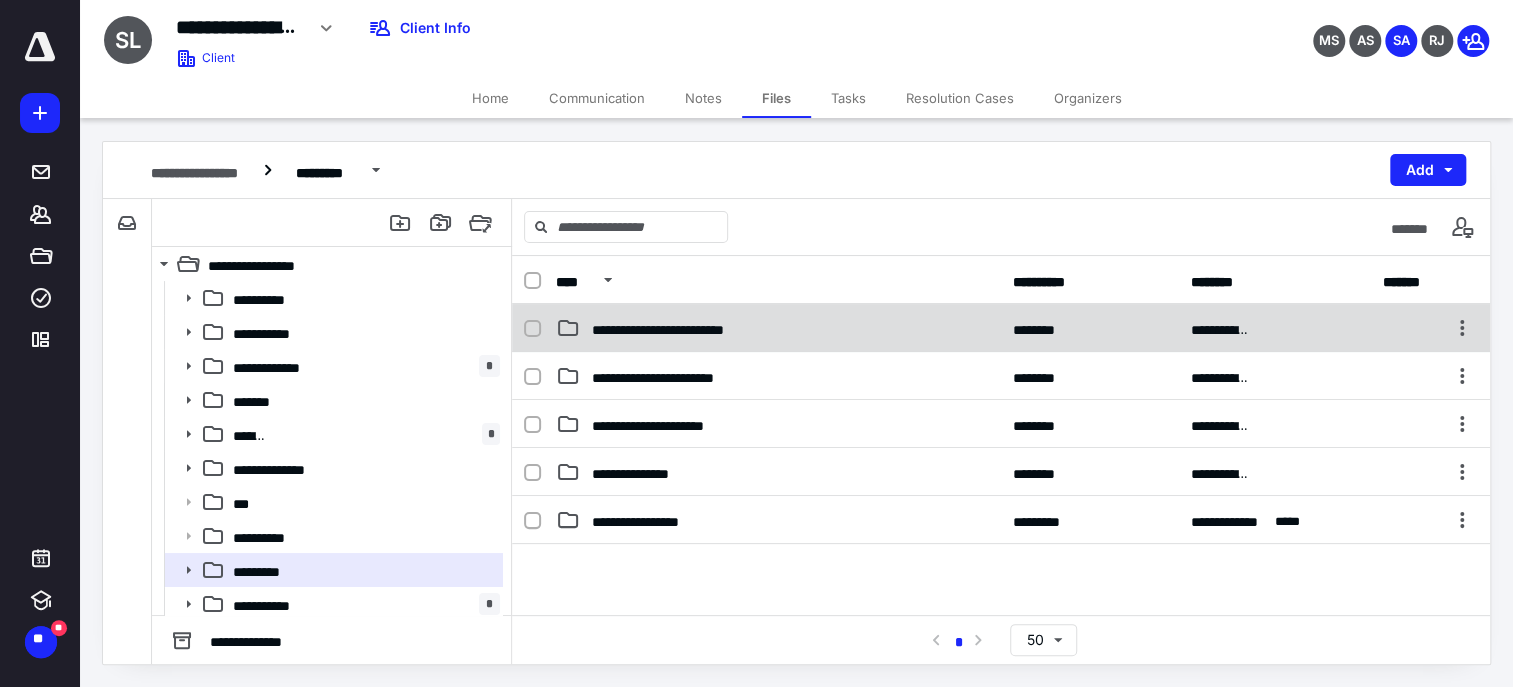 click on "**********" at bounding box center (665, 328) 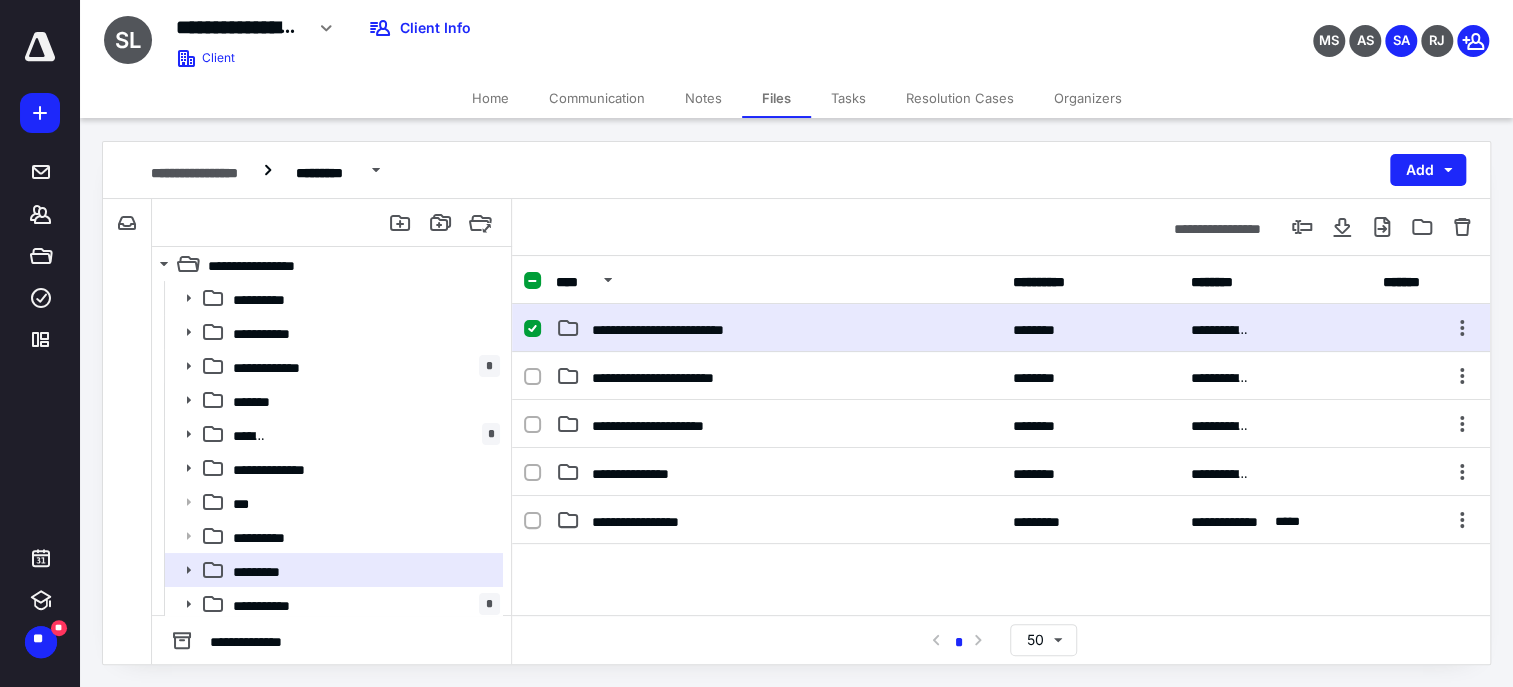 click on "**********" at bounding box center [665, 328] 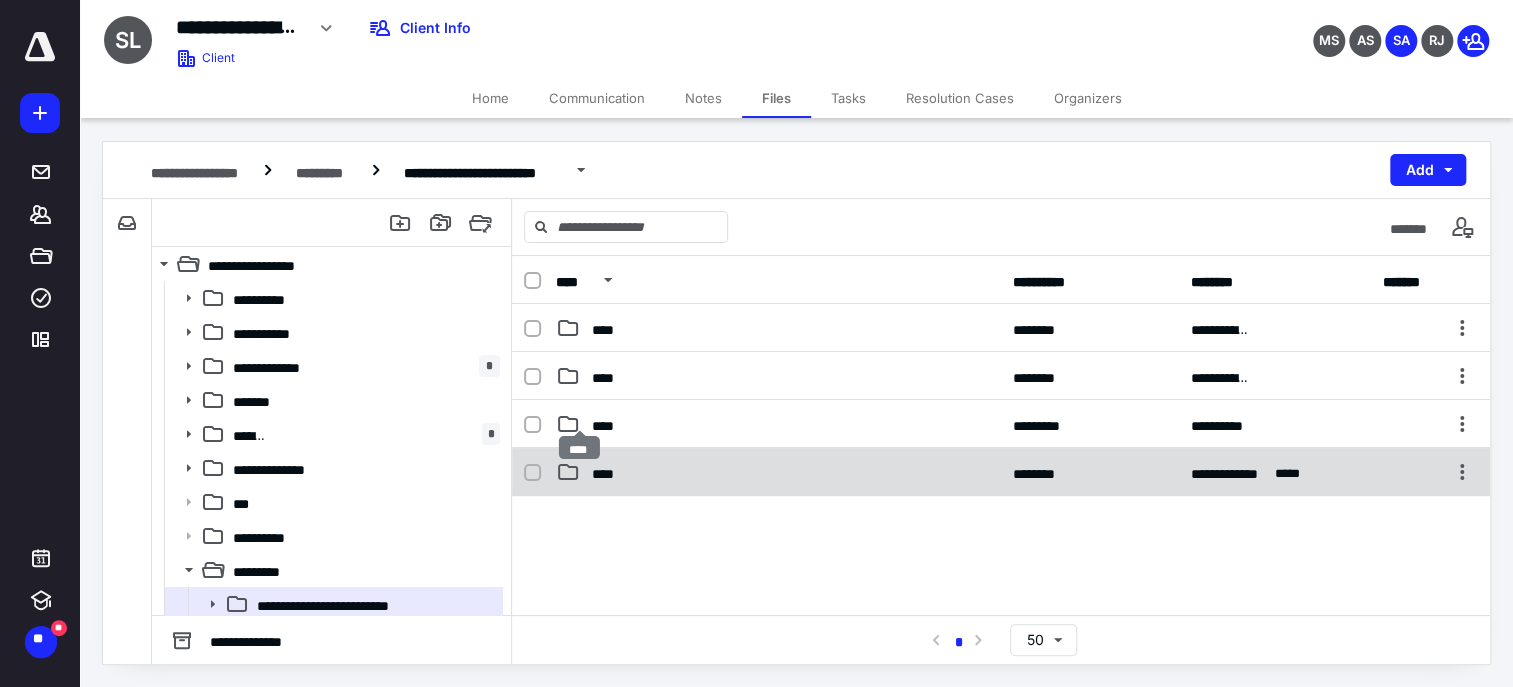 click on "****" at bounding box center [606, 472] 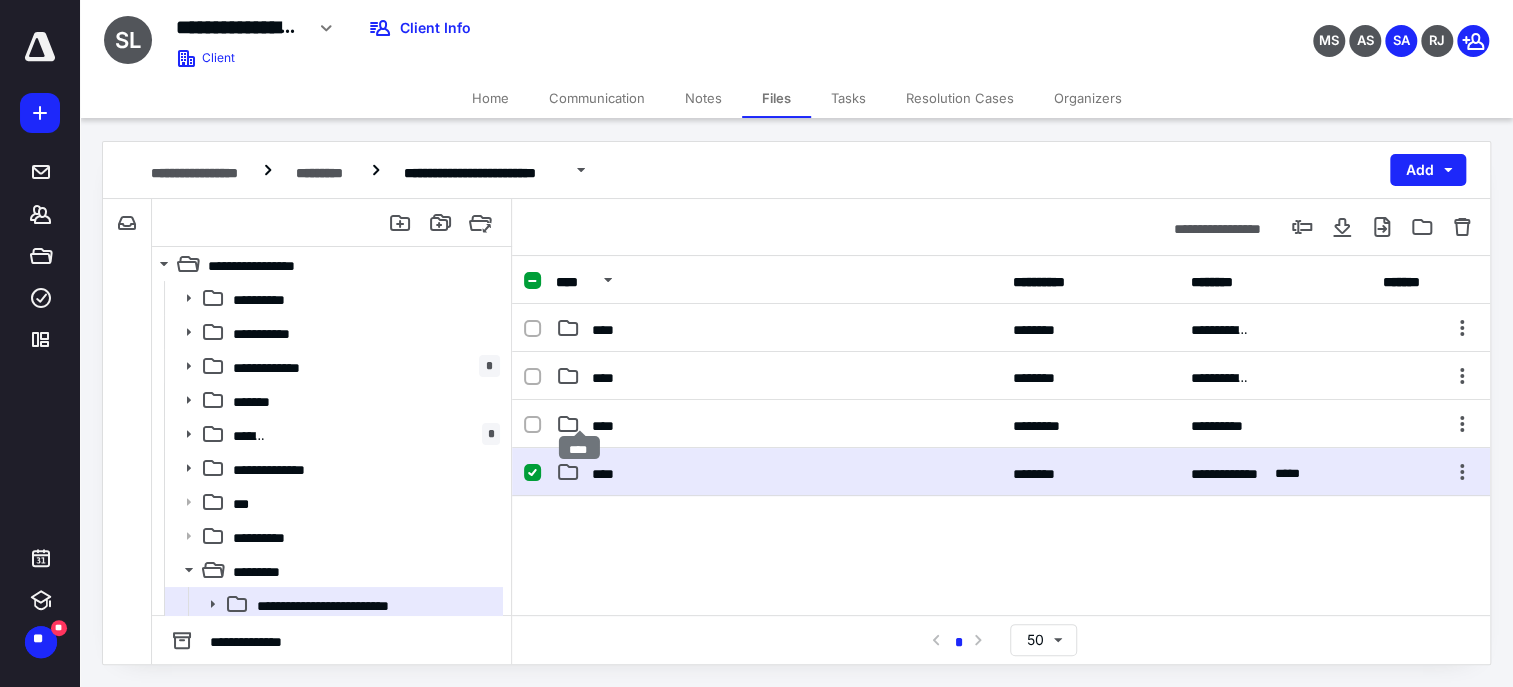 click on "****" at bounding box center (606, 472) 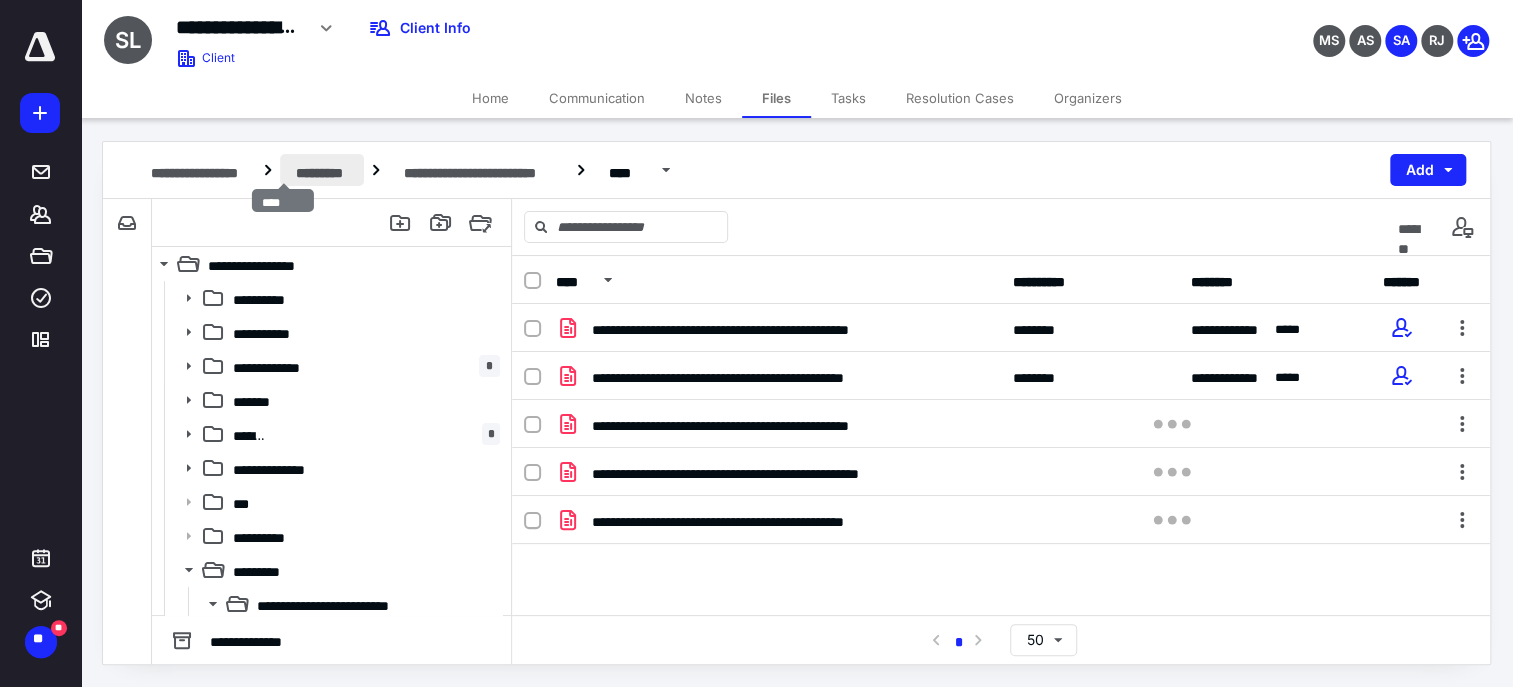 click on "*********" at bounding box center (322, 170) 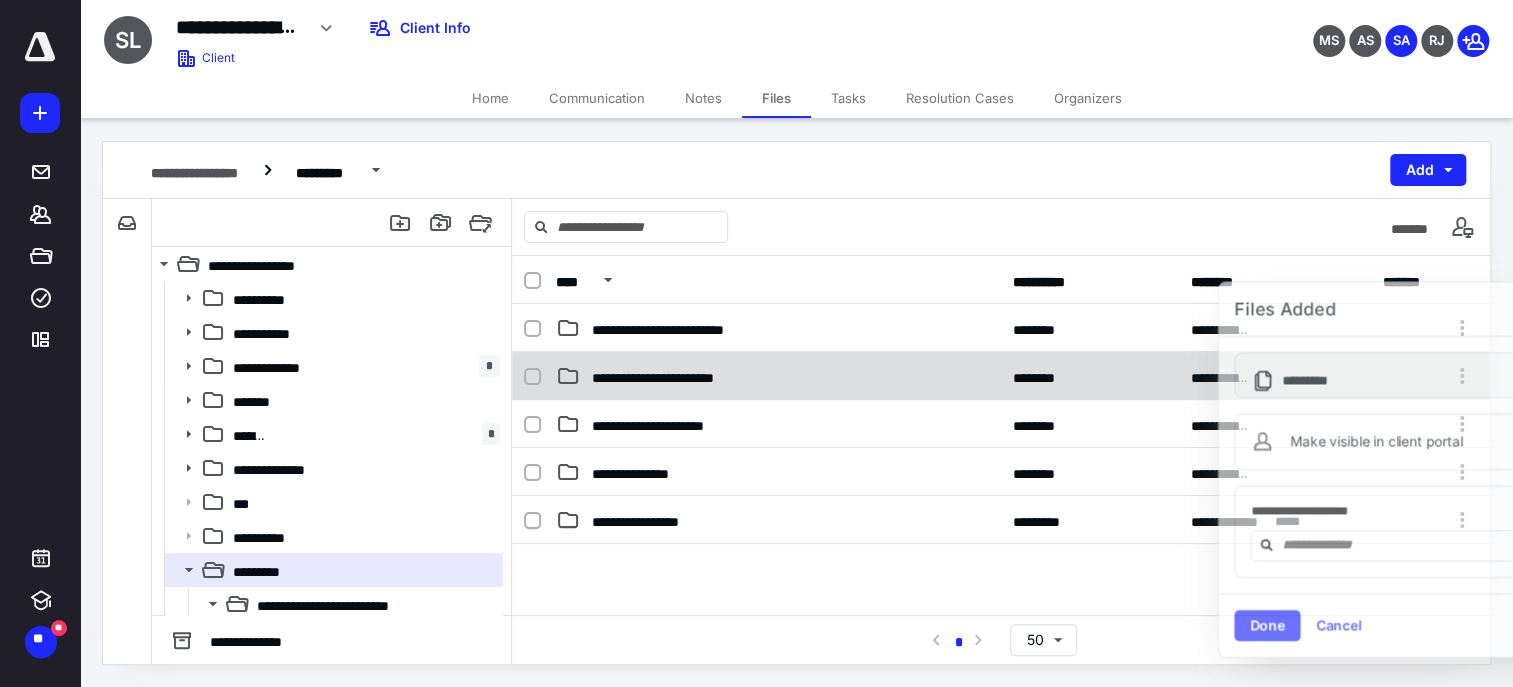 click on "**********" at bounding box center [661, 376] 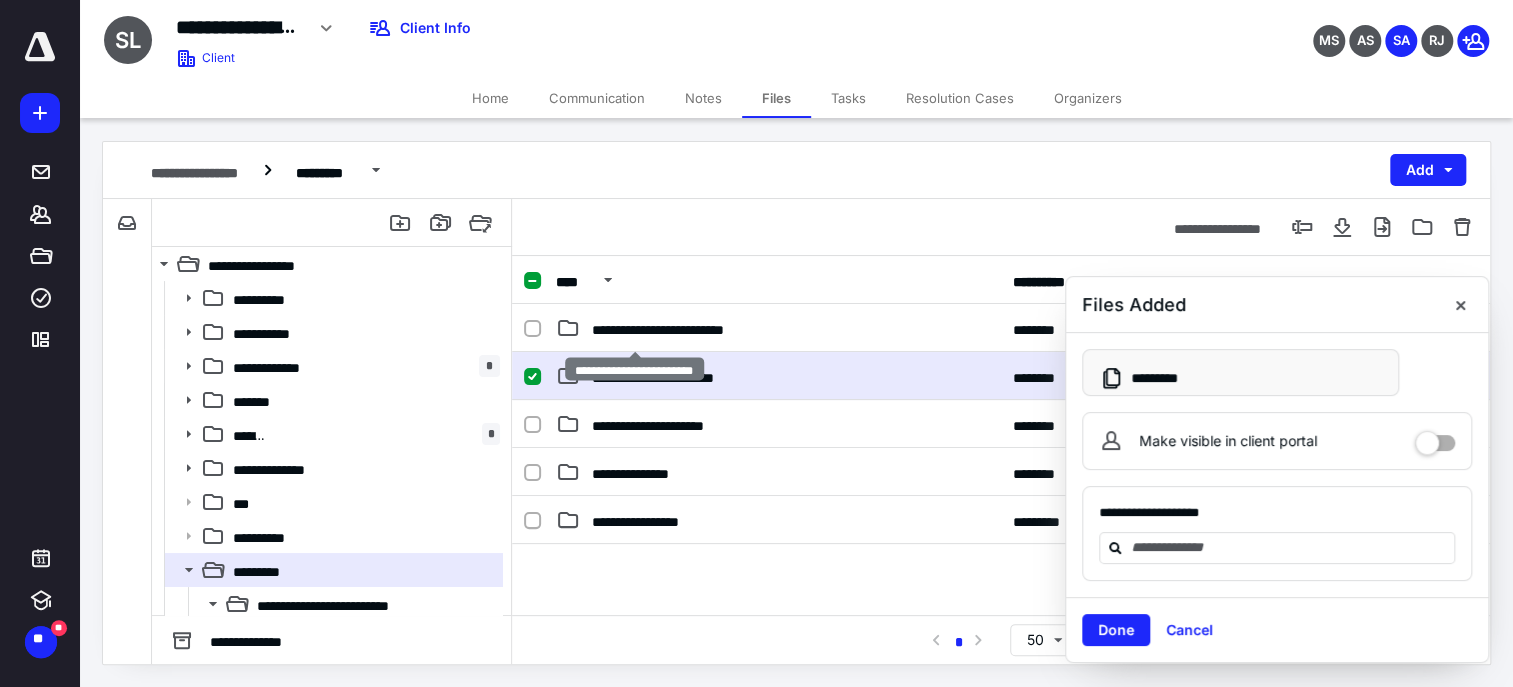 click on "**********" at bounding box center (661, 376) 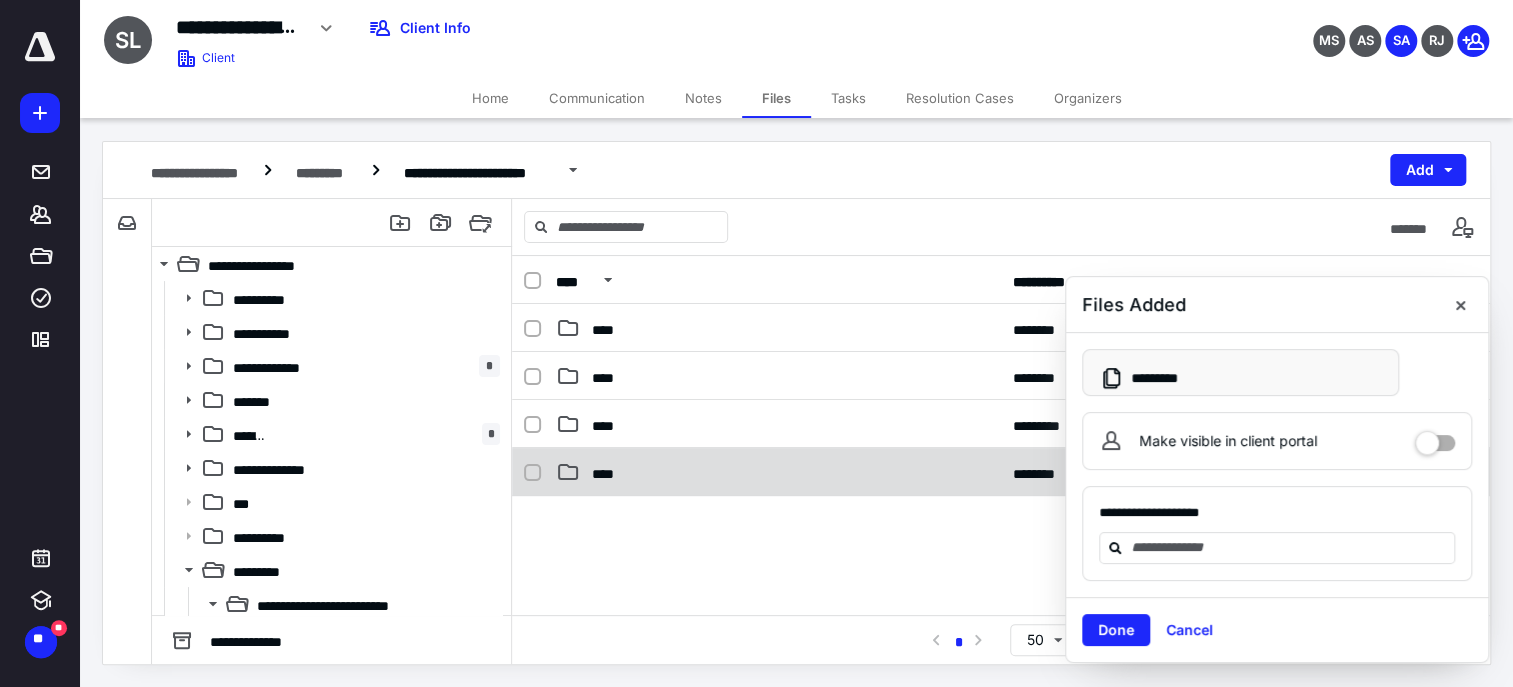 click on "**********" at bounding box center (1001, 472) 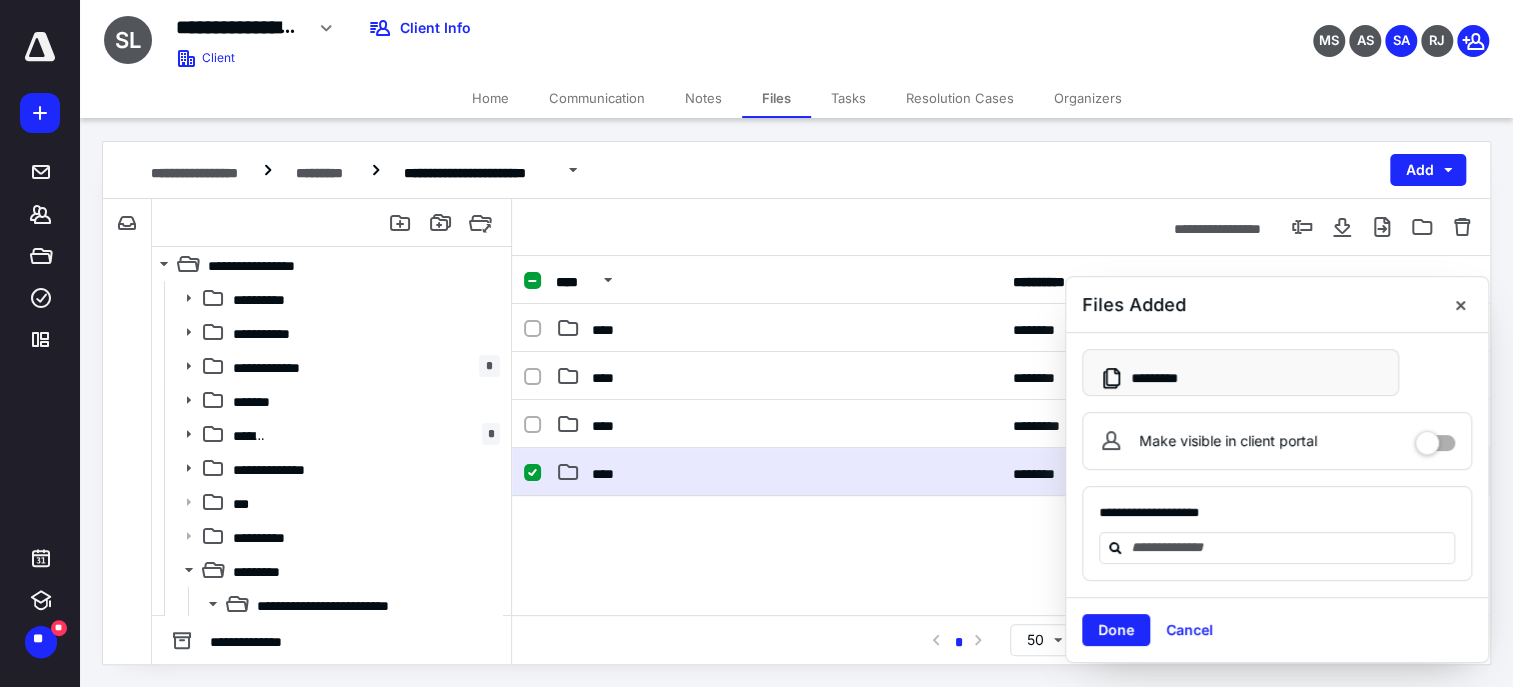 click on "**********" at bounding box center (1001, 472) 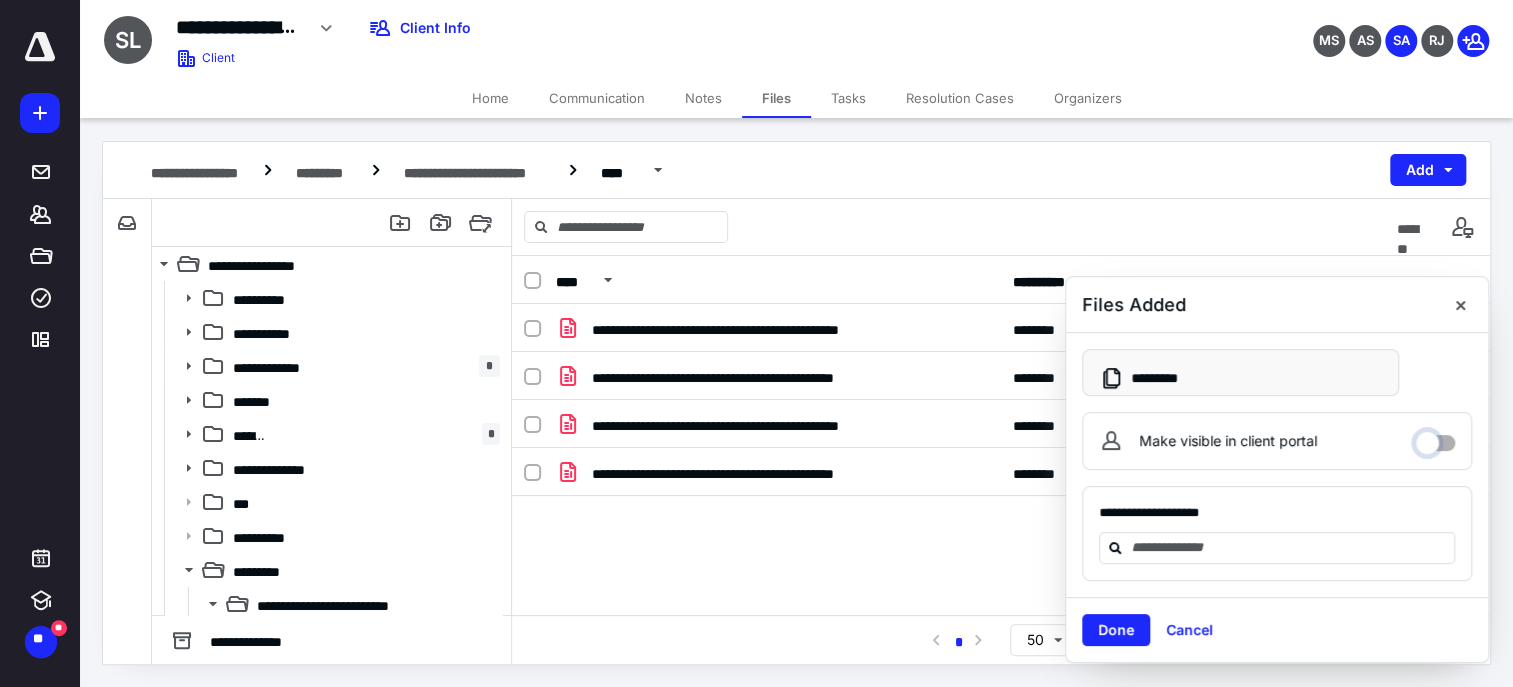 click on "Make visible in client portal" at bounding box center (1435, 438) 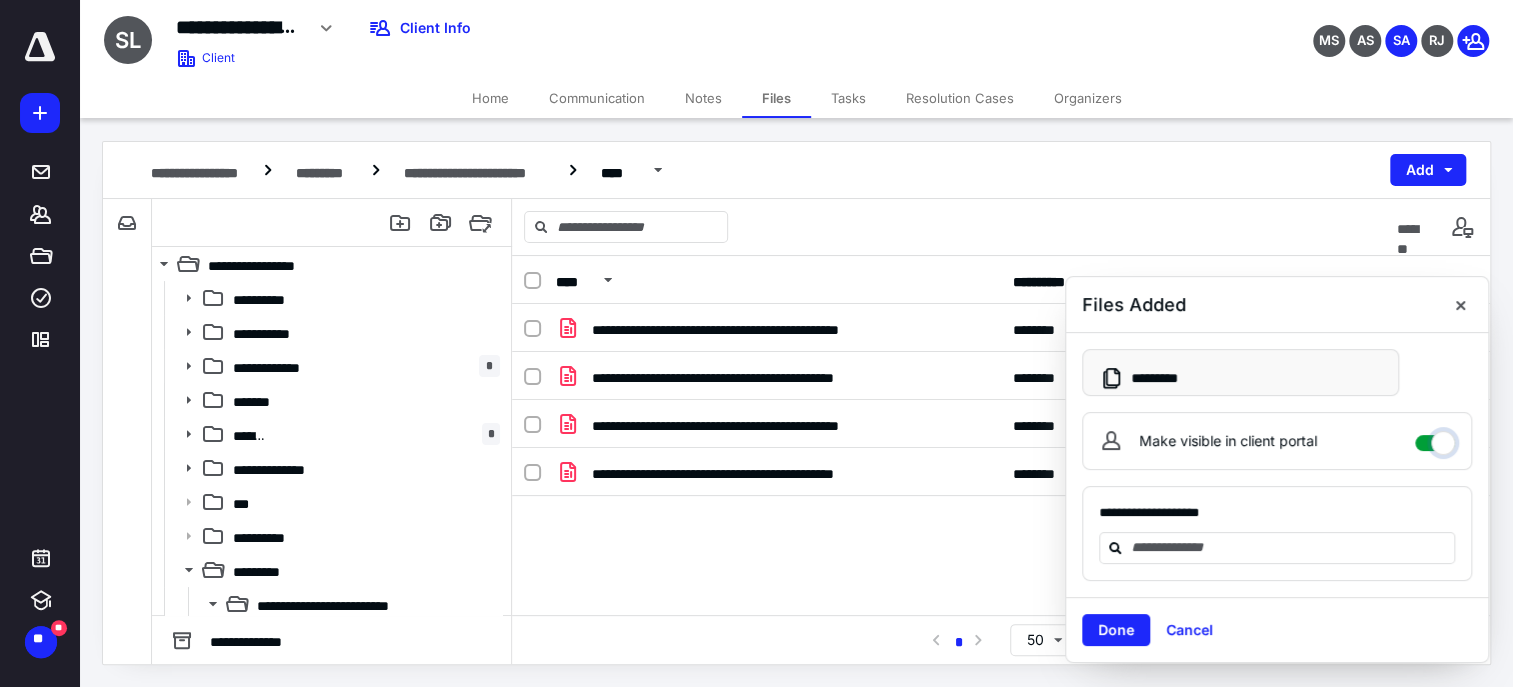 checkbox on "****" 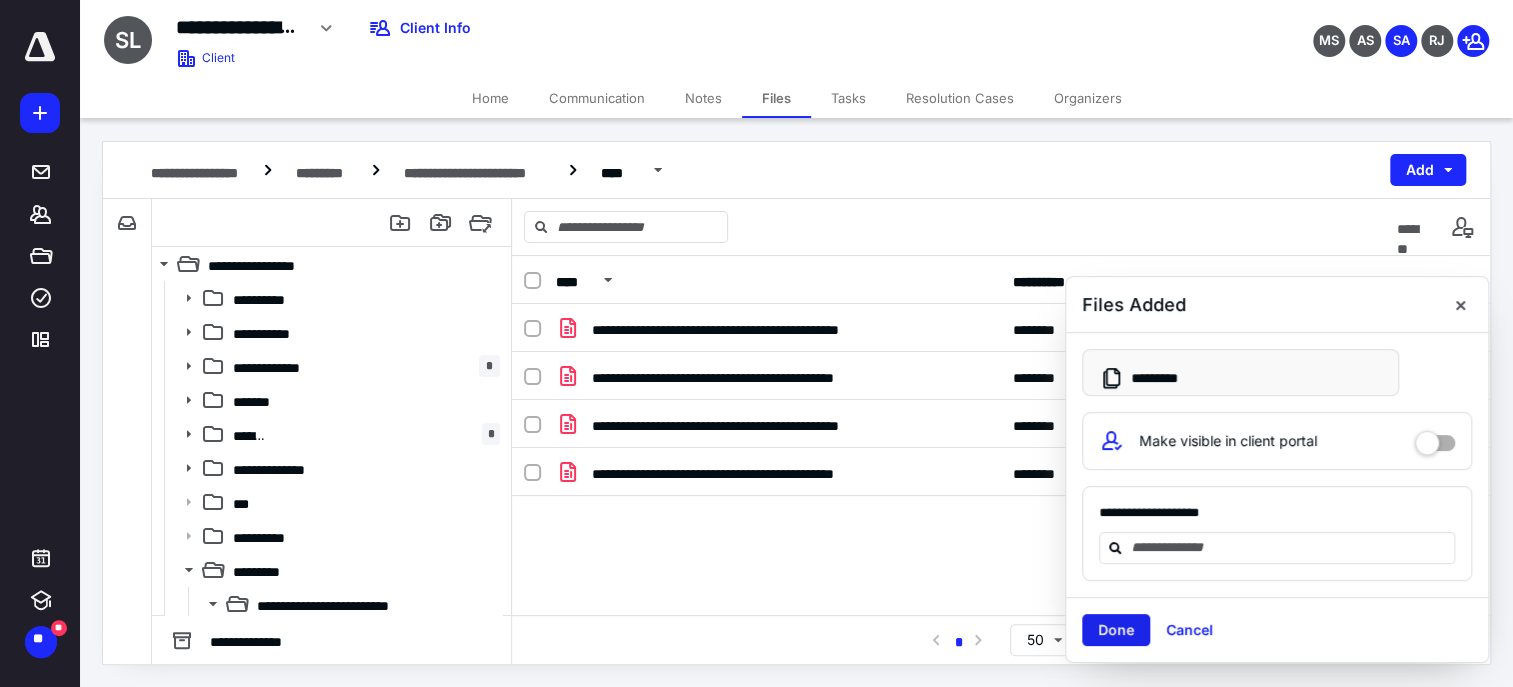 click on "Done" at bounding box center (1116, 630) 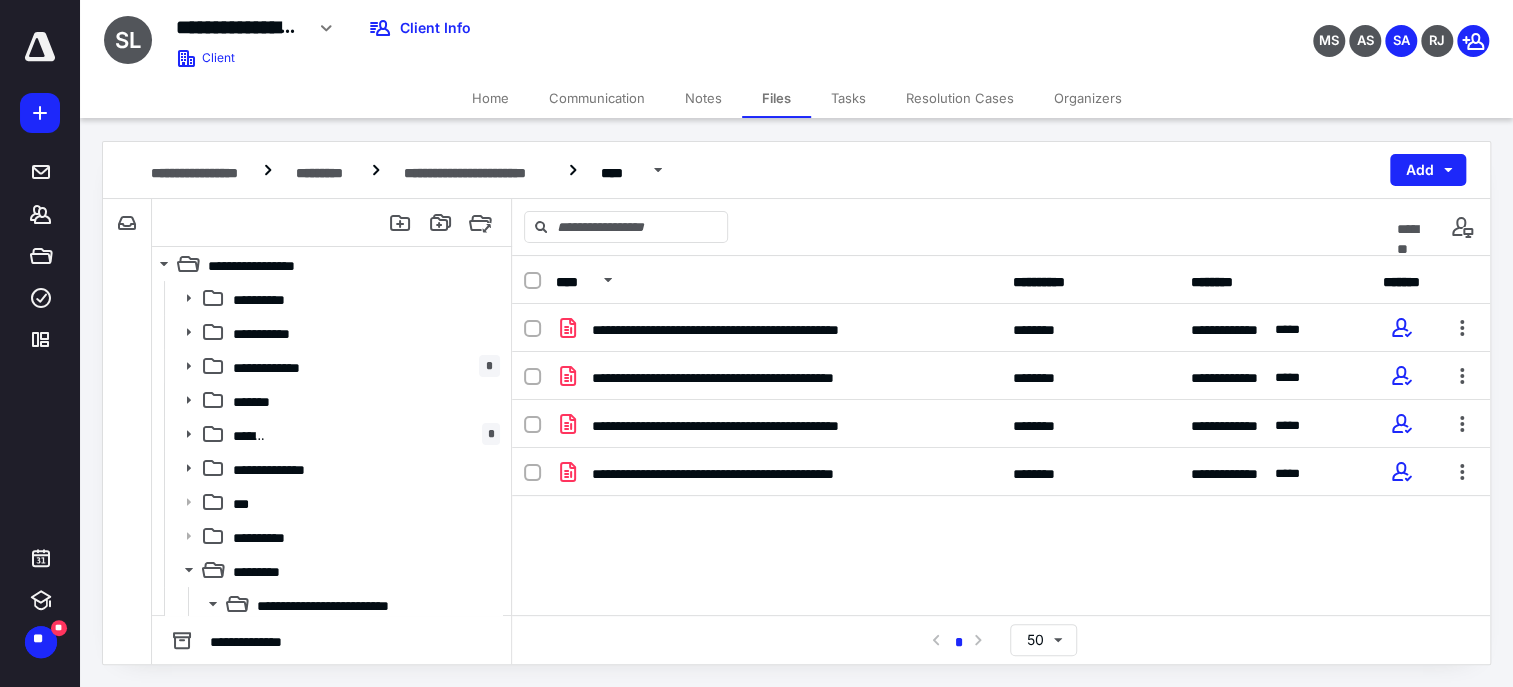click on "**********" at bounding box center (1001, 454) 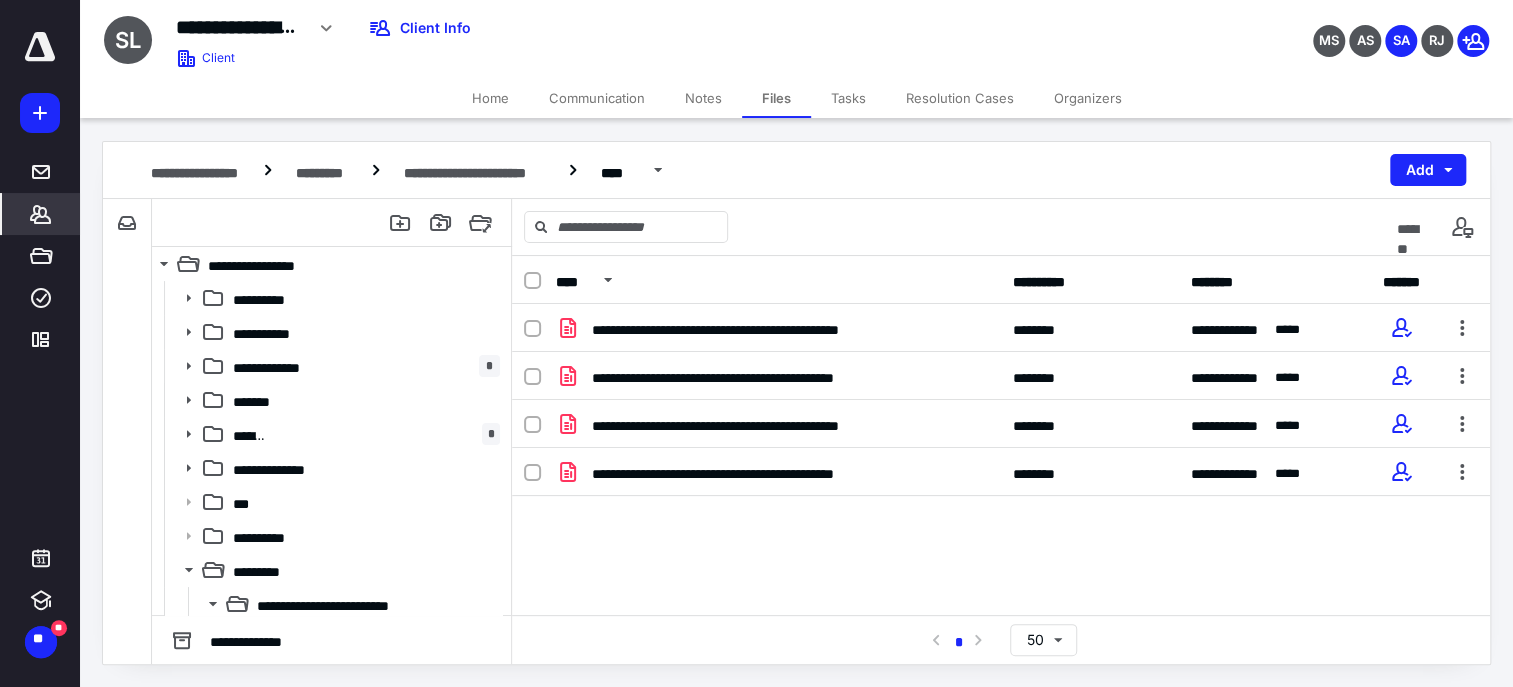 click 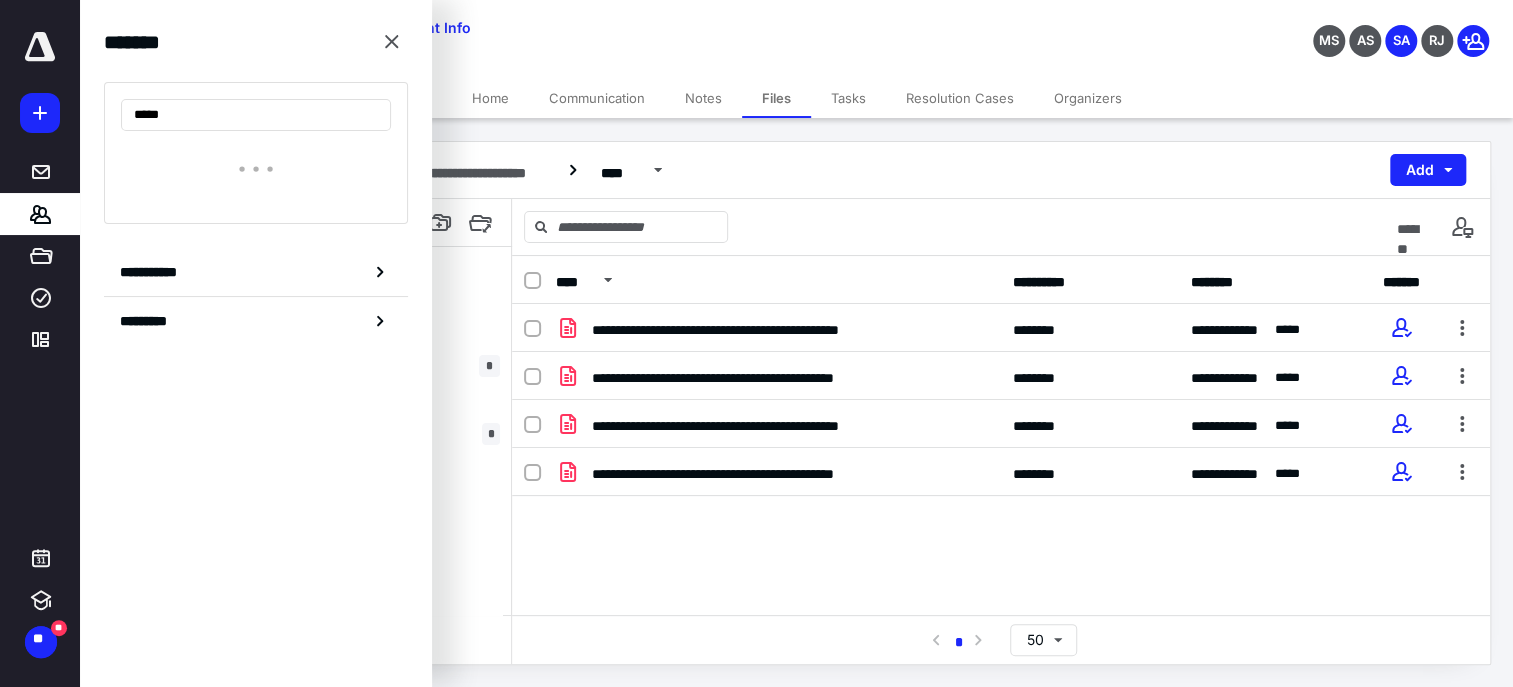 type on "*****" 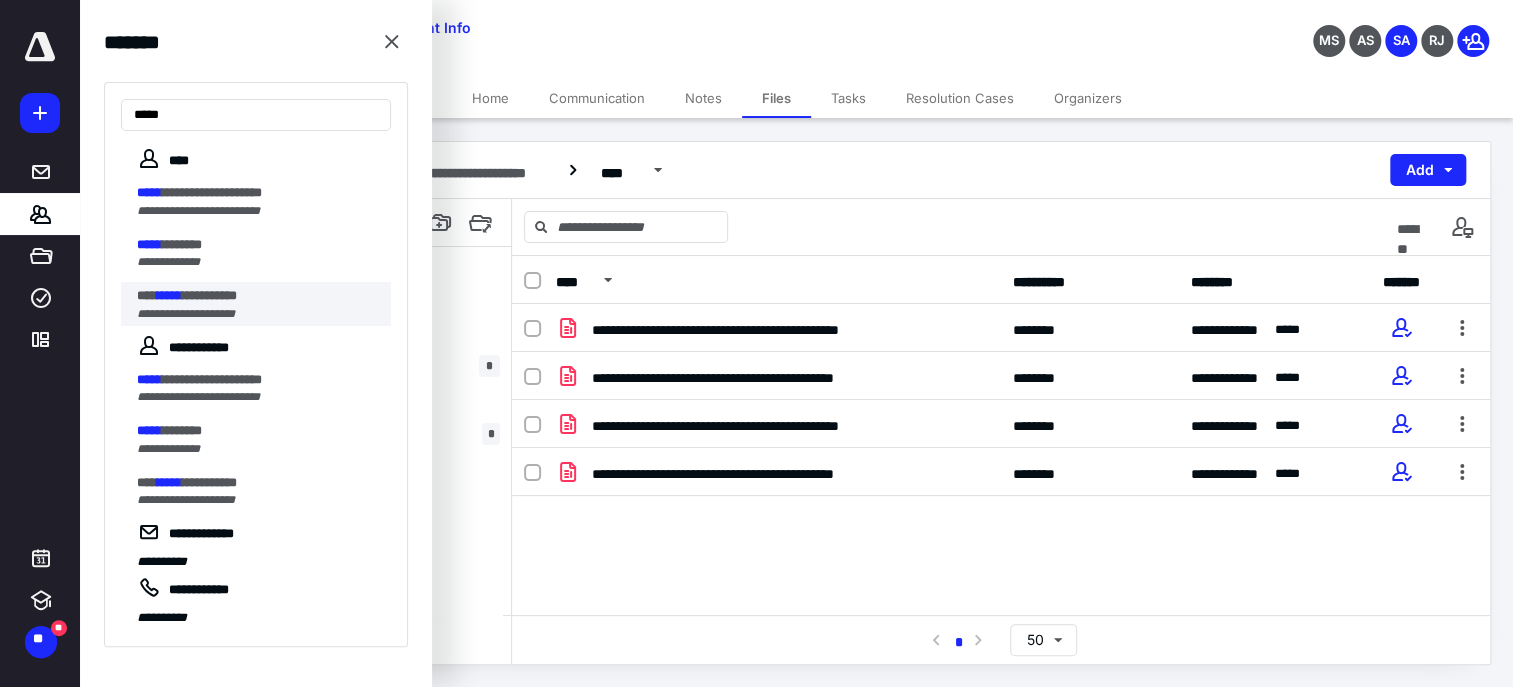 click on "**********" at bounding box center (186, 314) 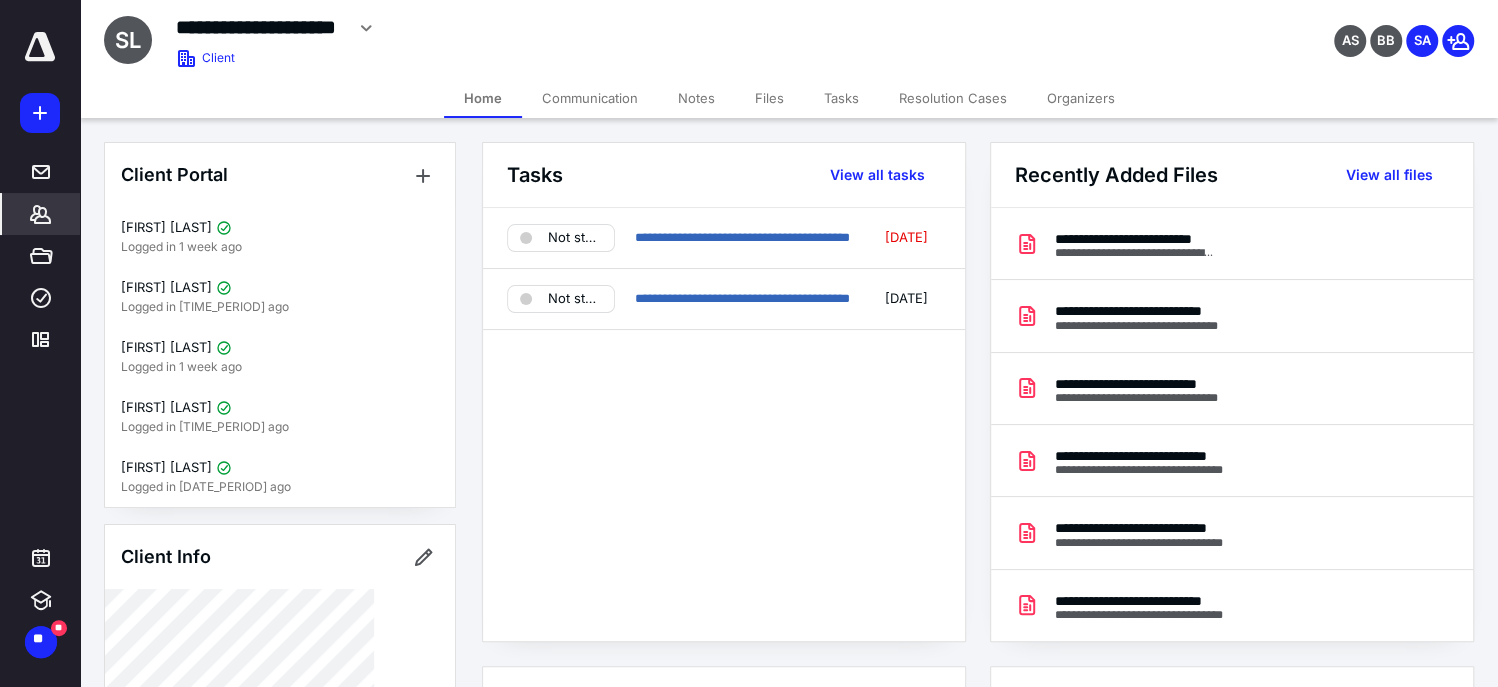 drag, startPoint x: 779, startPoint y: 73, endPoint x: 774, endPoint y: 106, distance: 33.37664 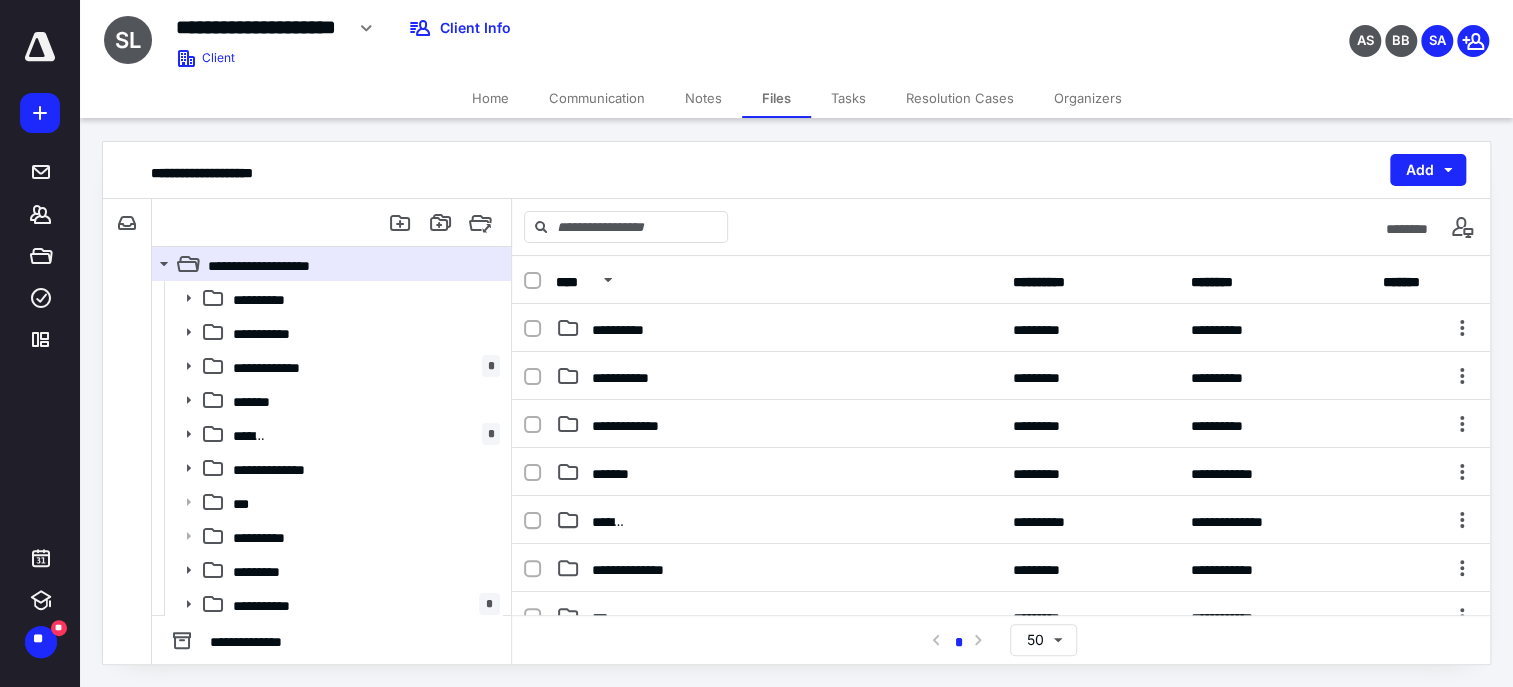 click on "**********" at bounding box center [1001, 639] 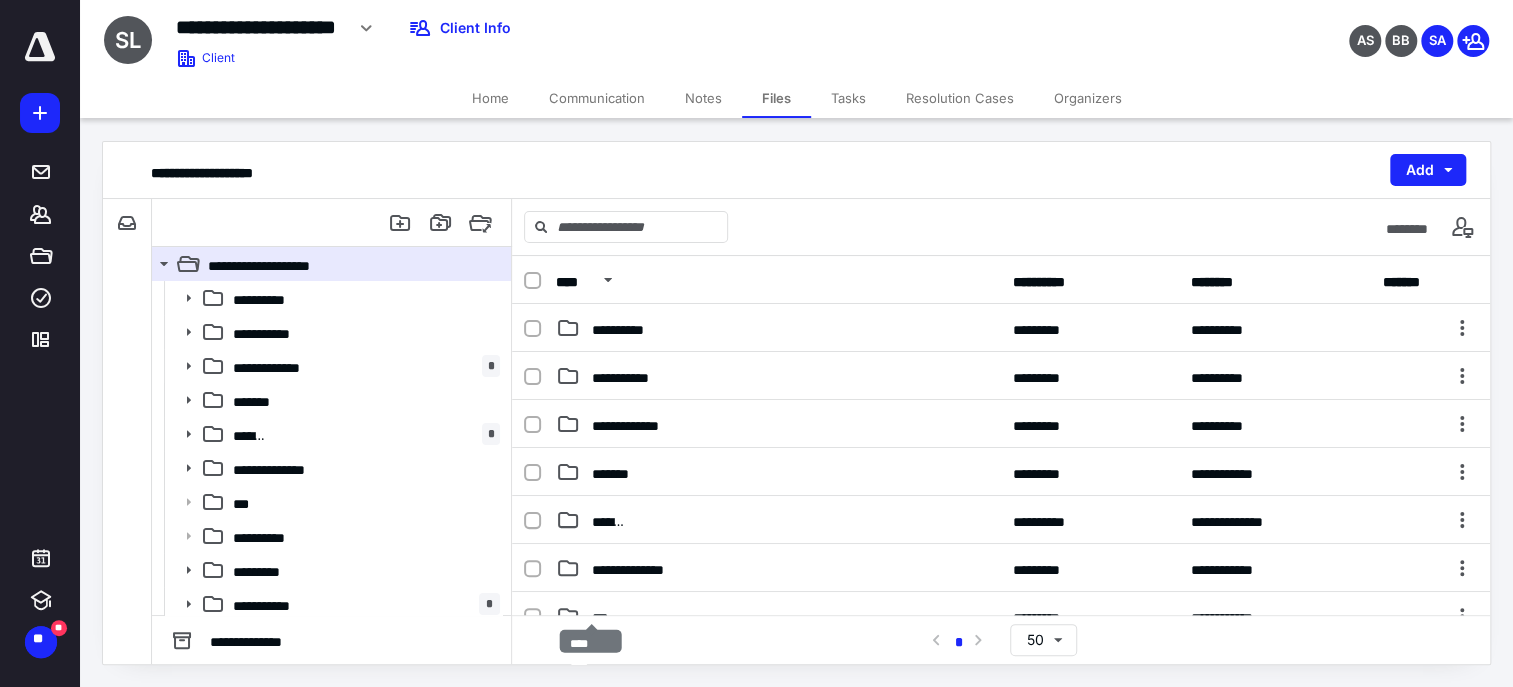 click on "*********" at bounding box center (617, 712) 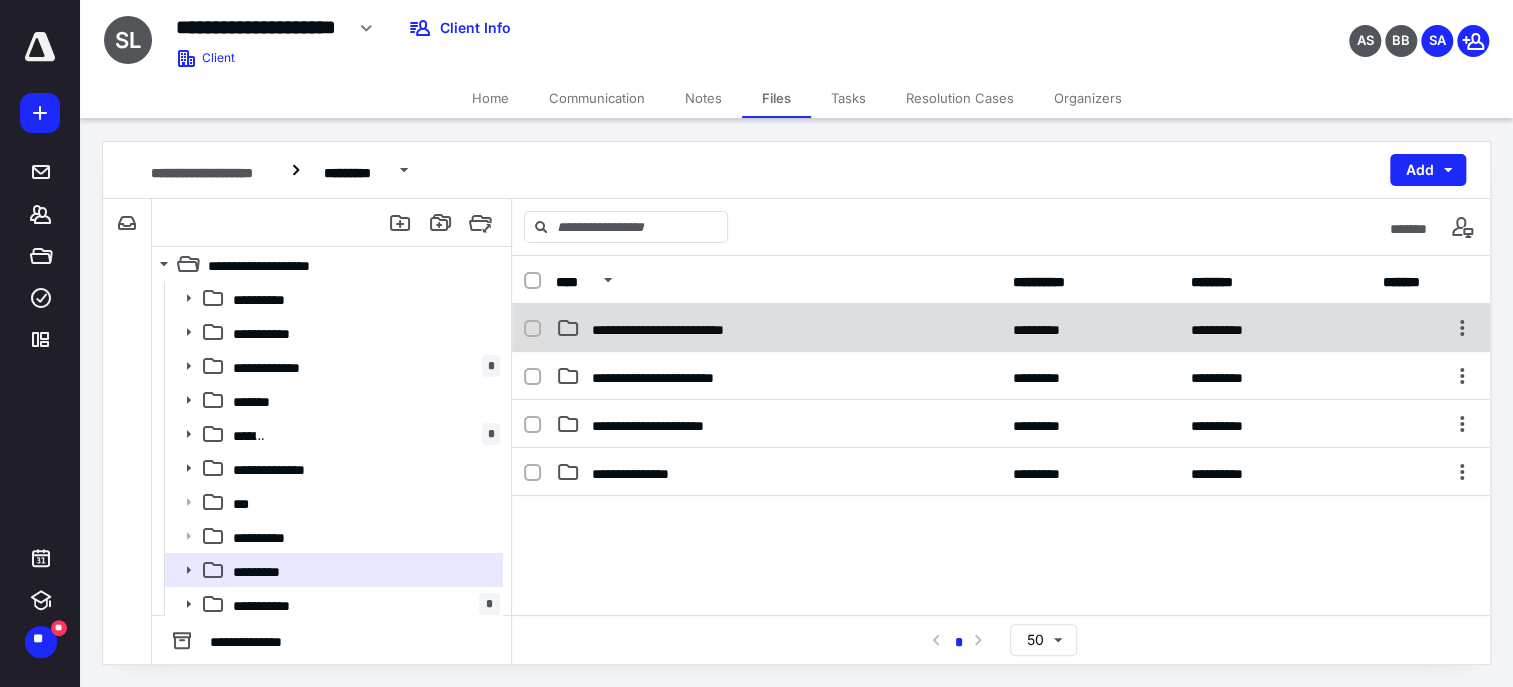 click on "**********" at bounding box center [1001, 328] 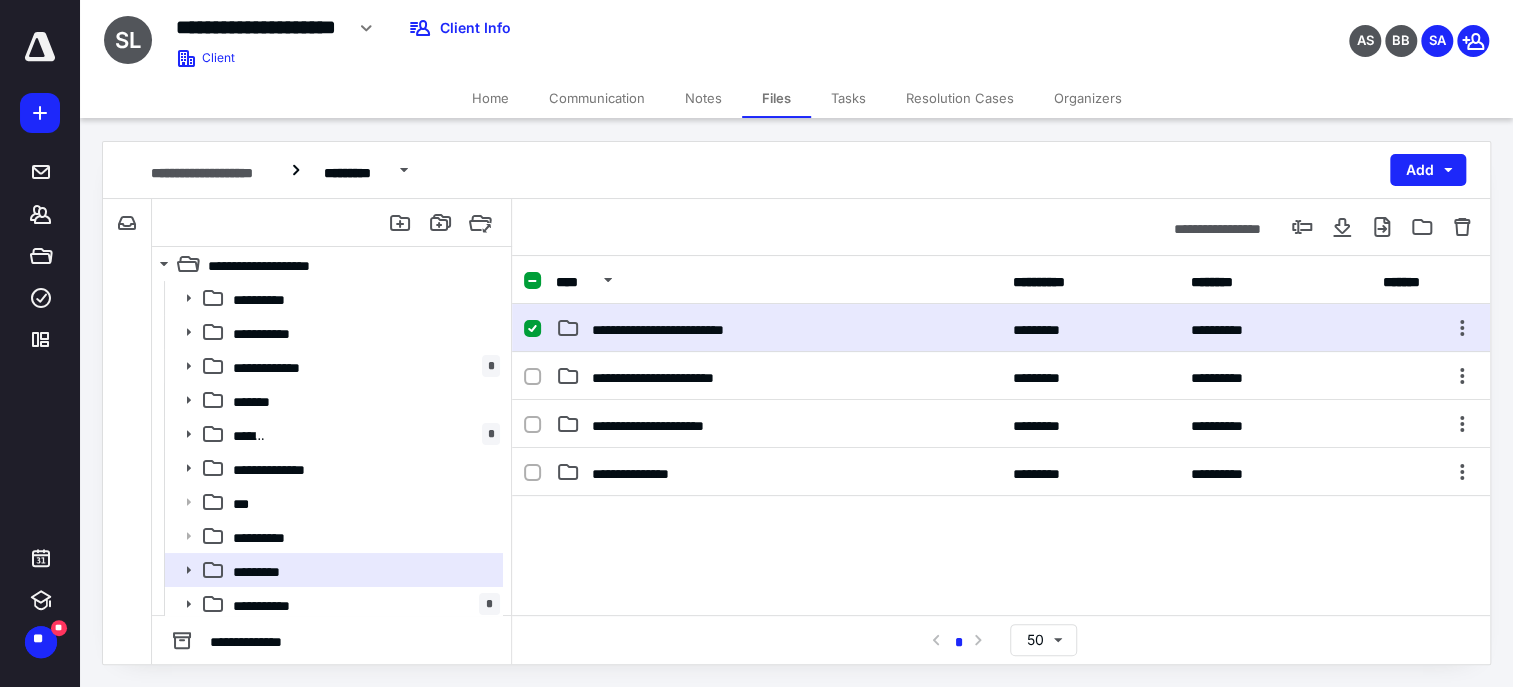 click on "**********" at bounding box center (1001, 328) 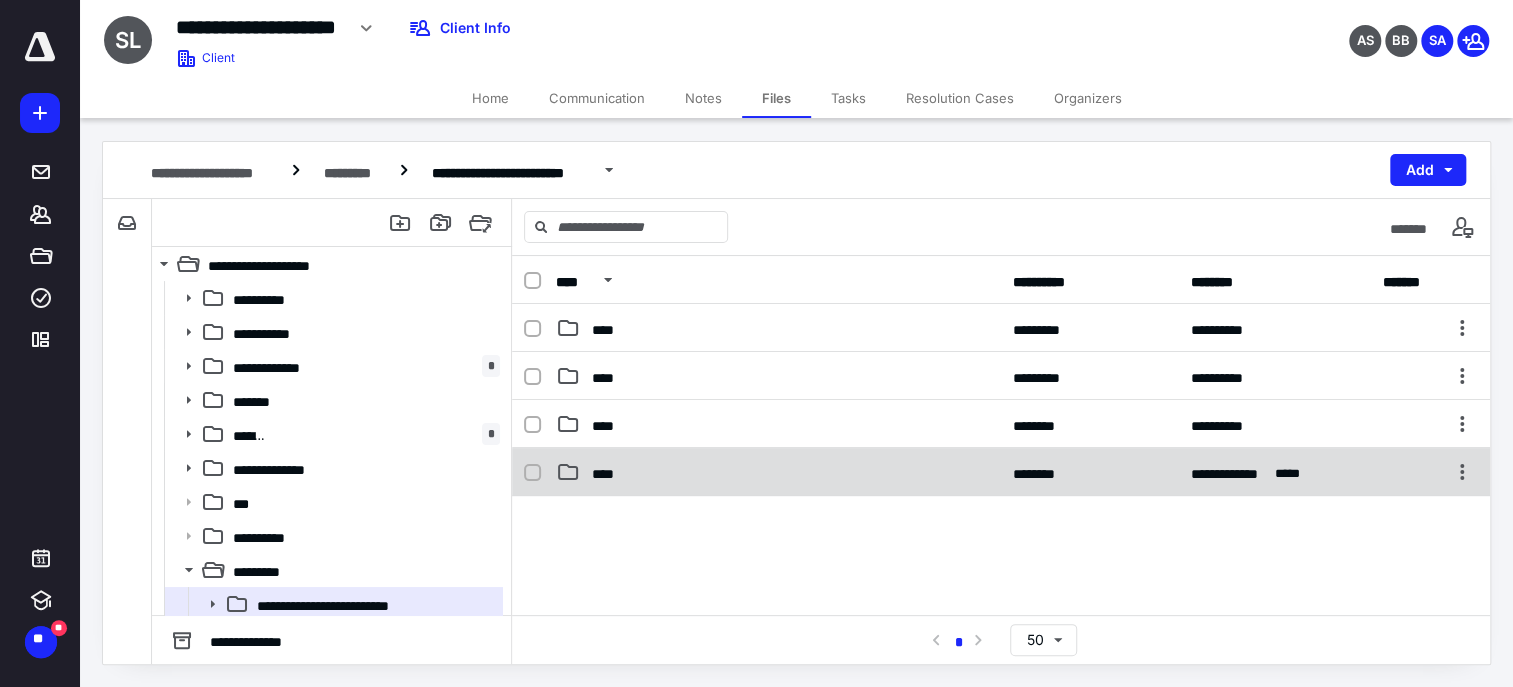 click on "**********" at bounding box center (1001, 472) 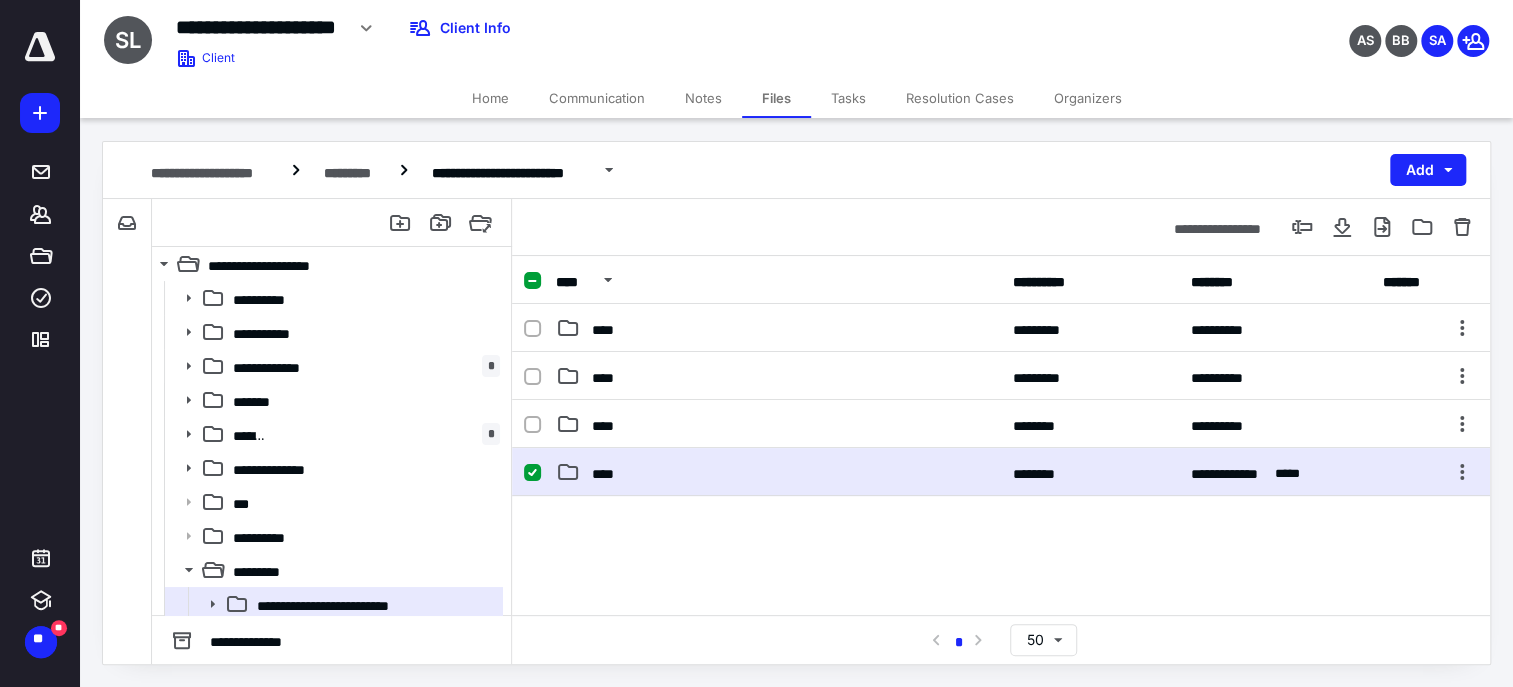 click on "**********" at bounding box center (1001, 472) 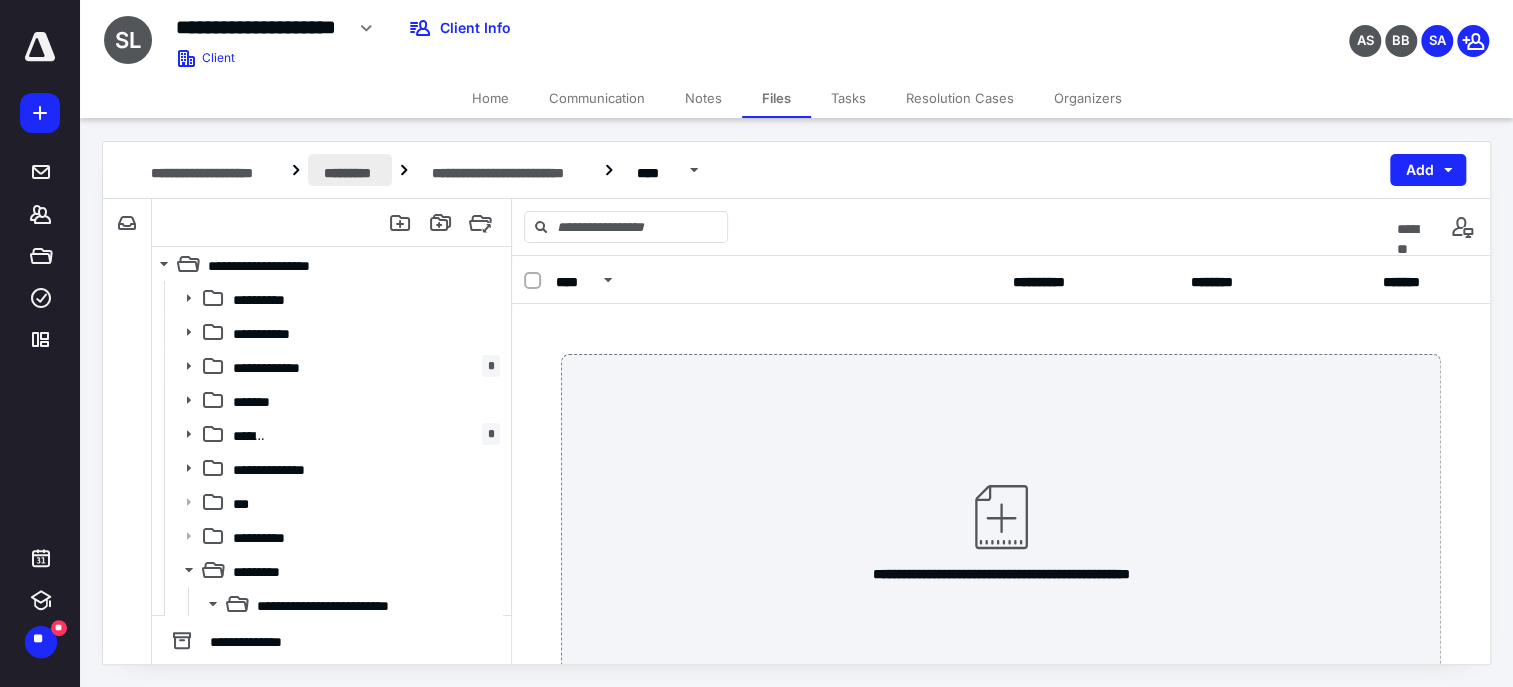 click on "*********" at bounding box center (350, 170) 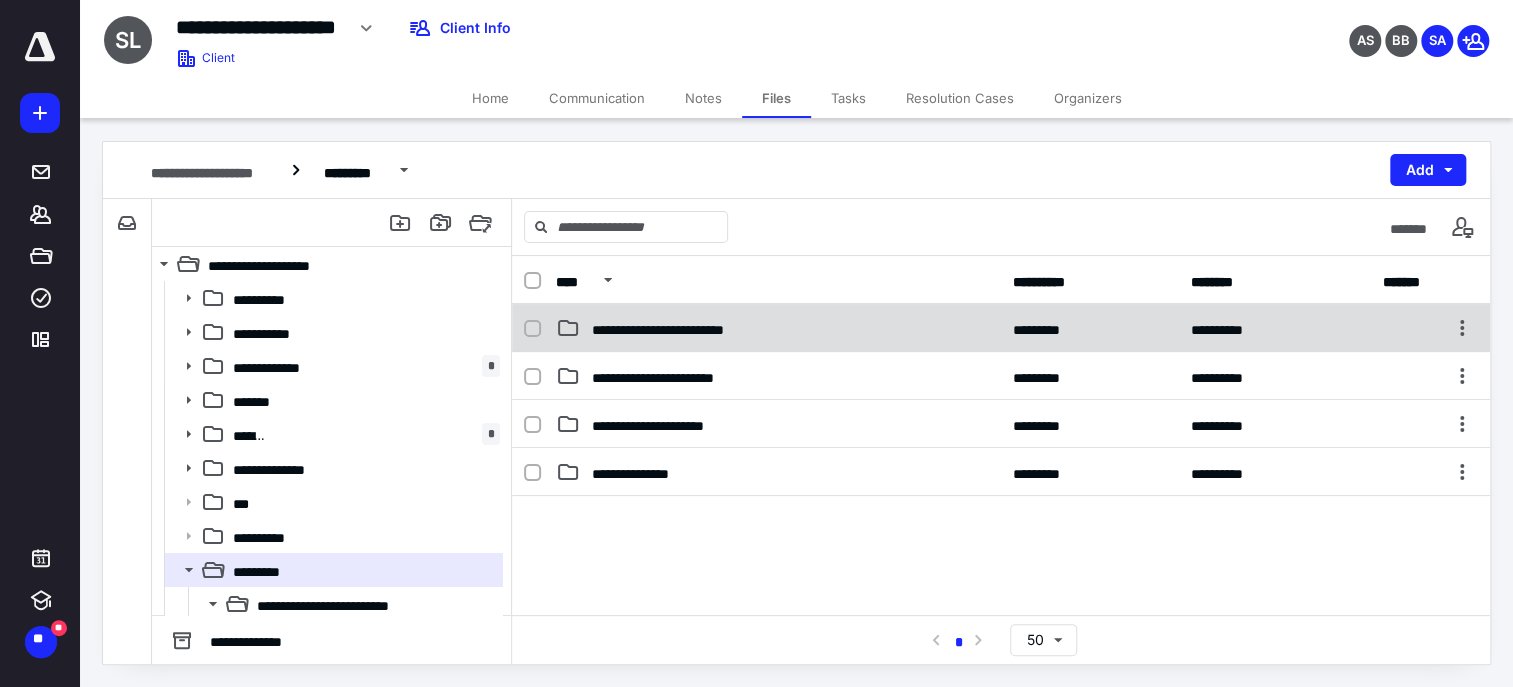 click on "**********" at bounding box center (665, 328) 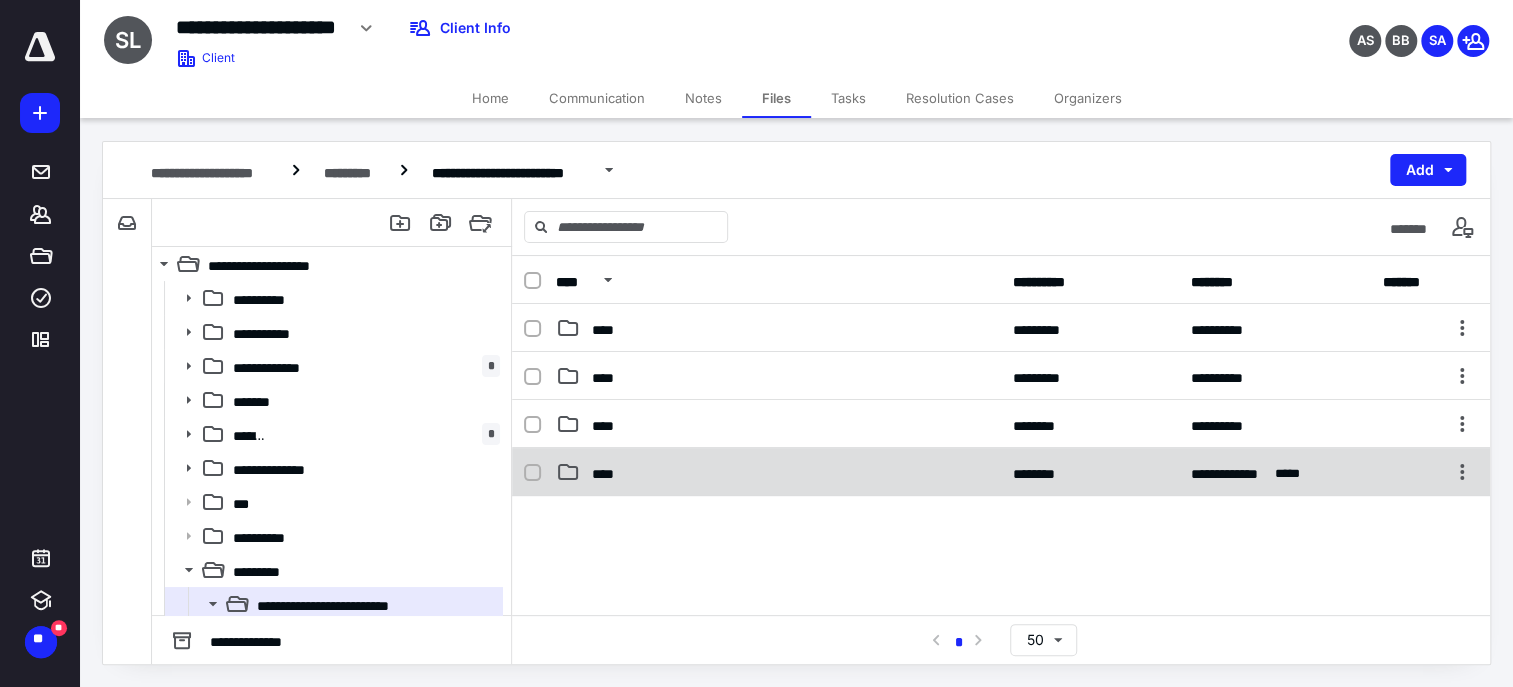 click on "****" at bounding box center [778, 472] 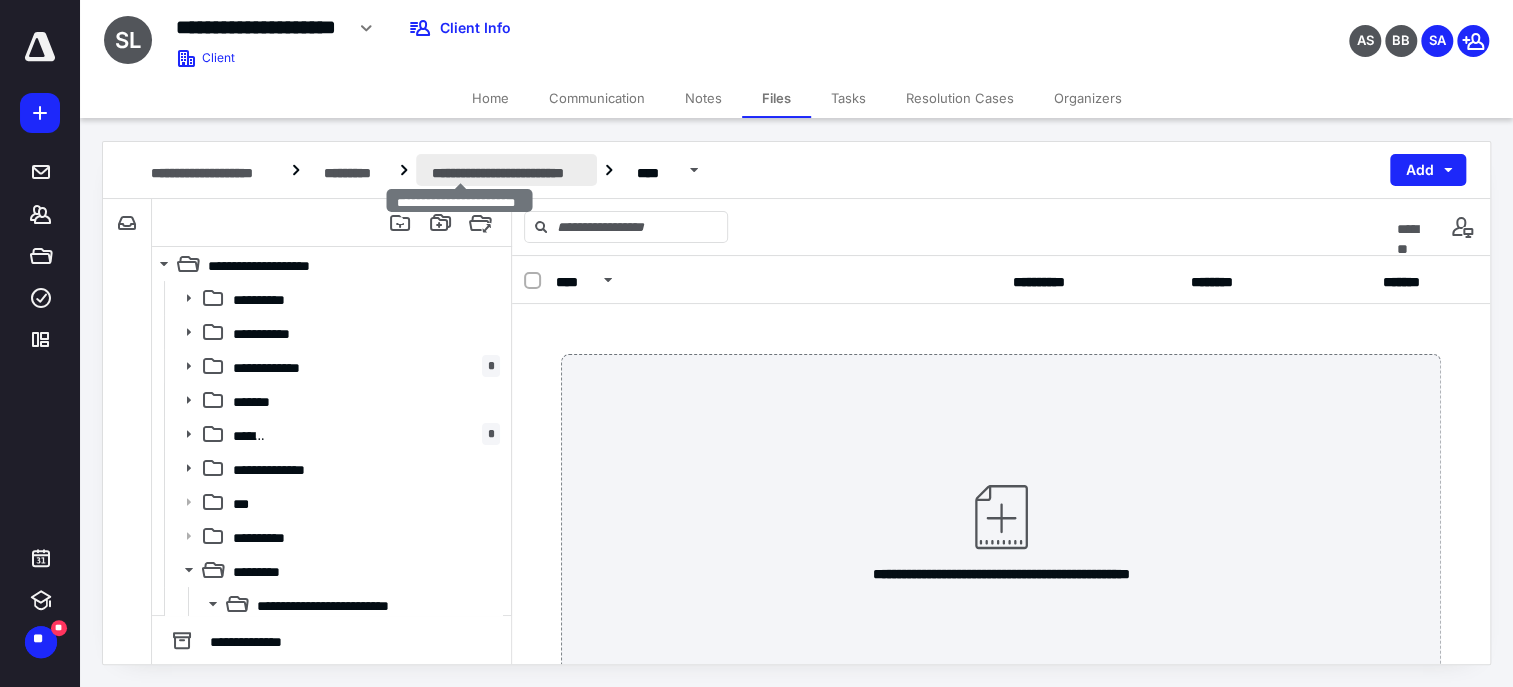 click on "**********" at bounding box center [506, 170] 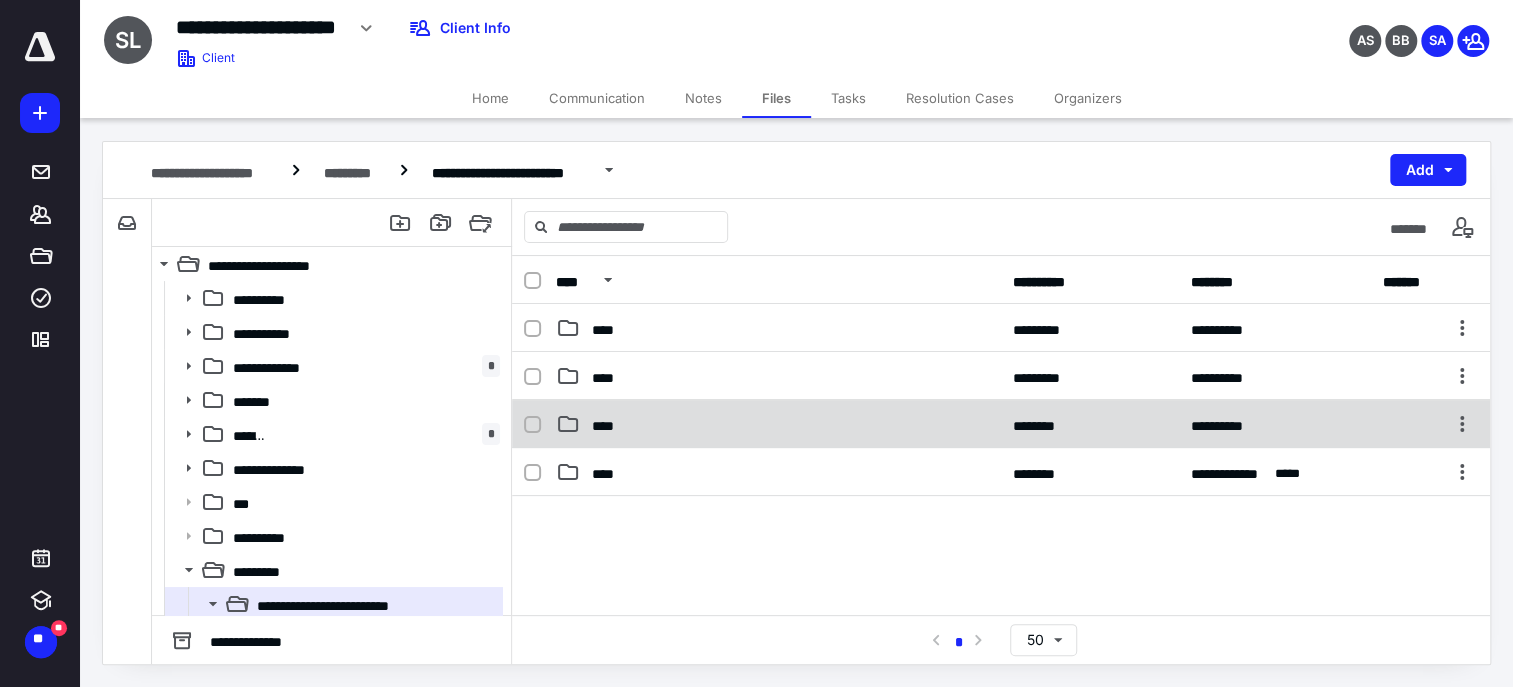 click on "****" at bounding box center [606, 424] 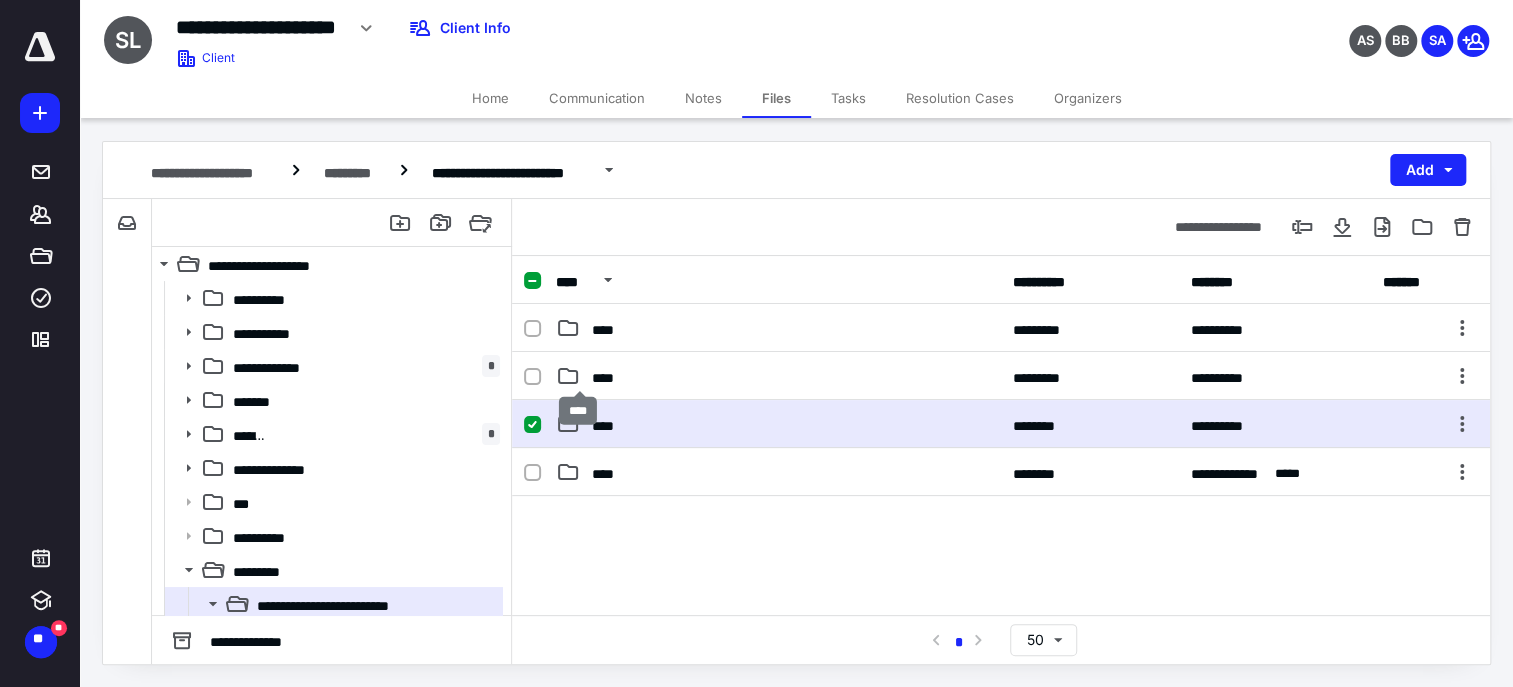 click on "****" at bounding box center [606, 424] 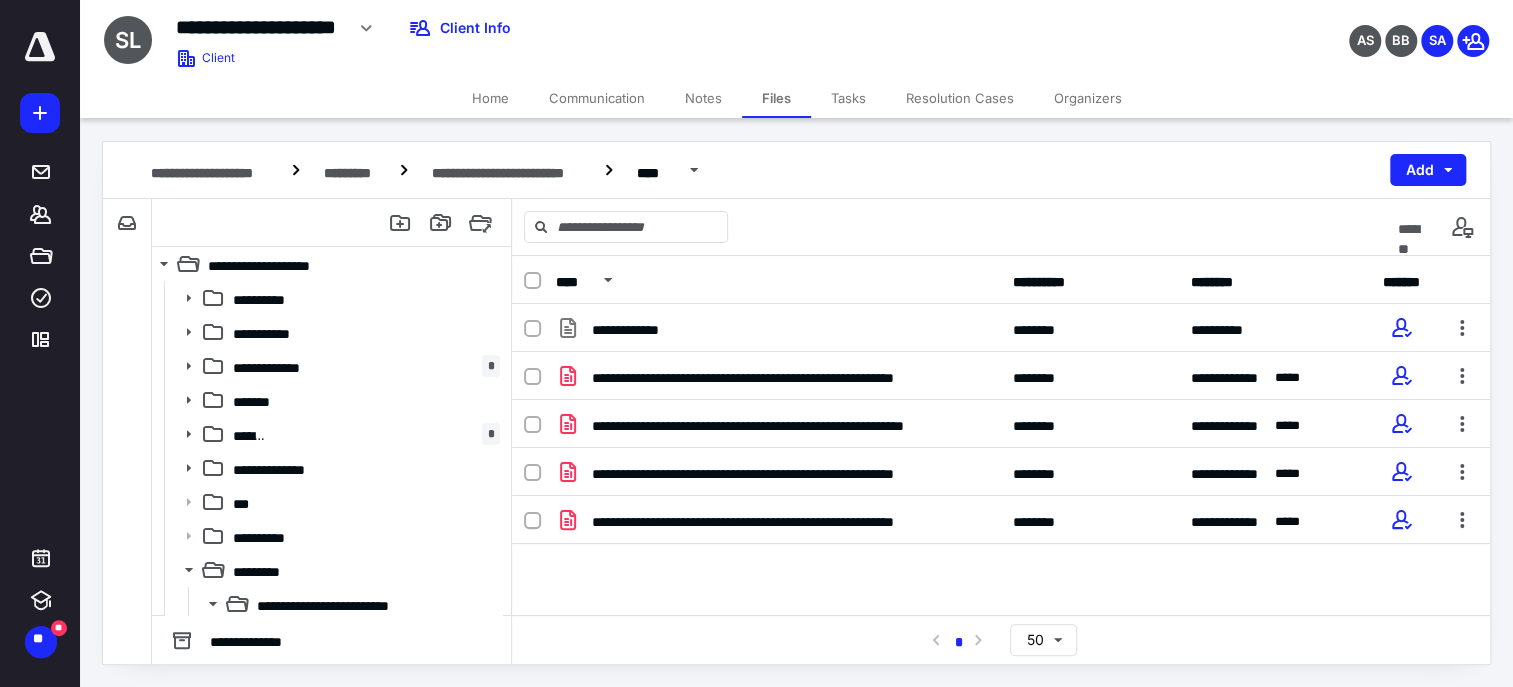 click on "**********" at bounding box center (1001, 454) 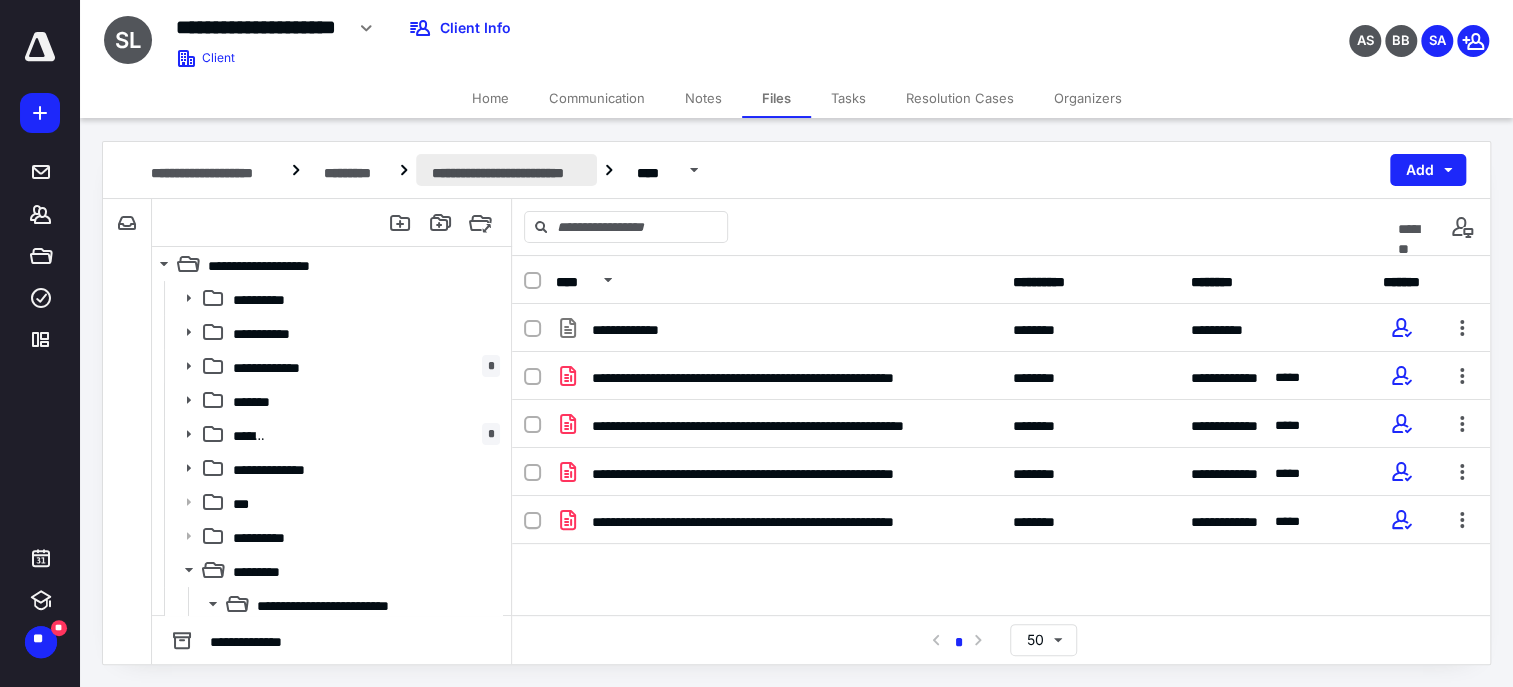 click on "**********" at bounding box center [506, 170] 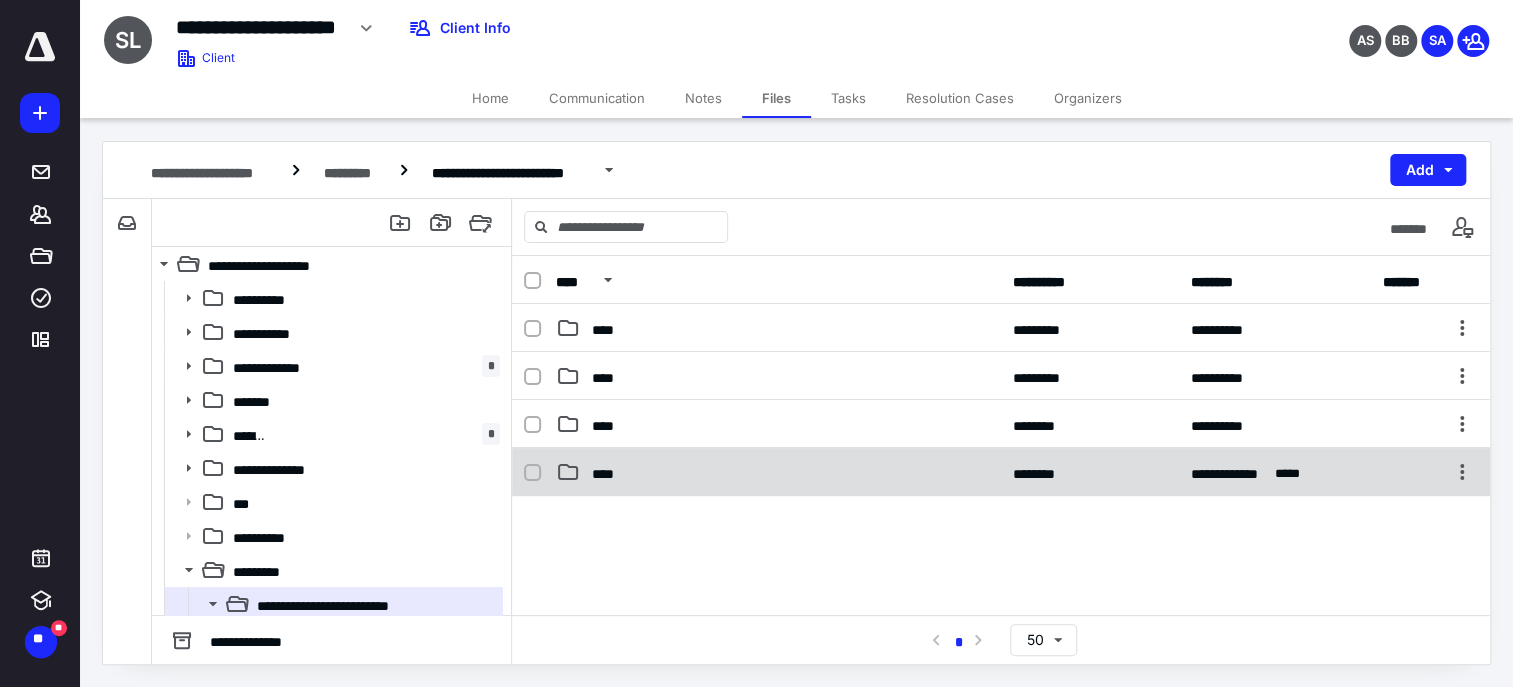 click on "**********" at bounding box center (1001, 472) 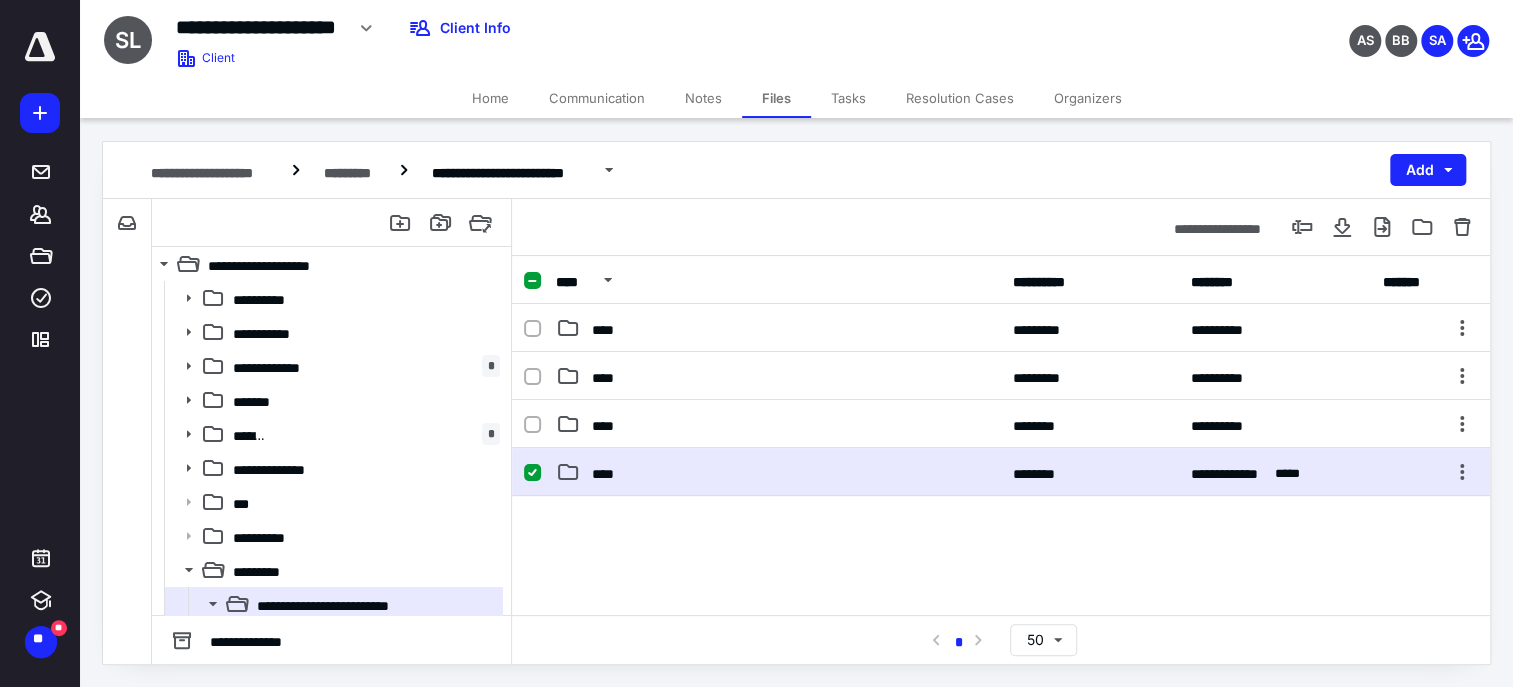 click on "**********" at bounding box center [1001, 472] 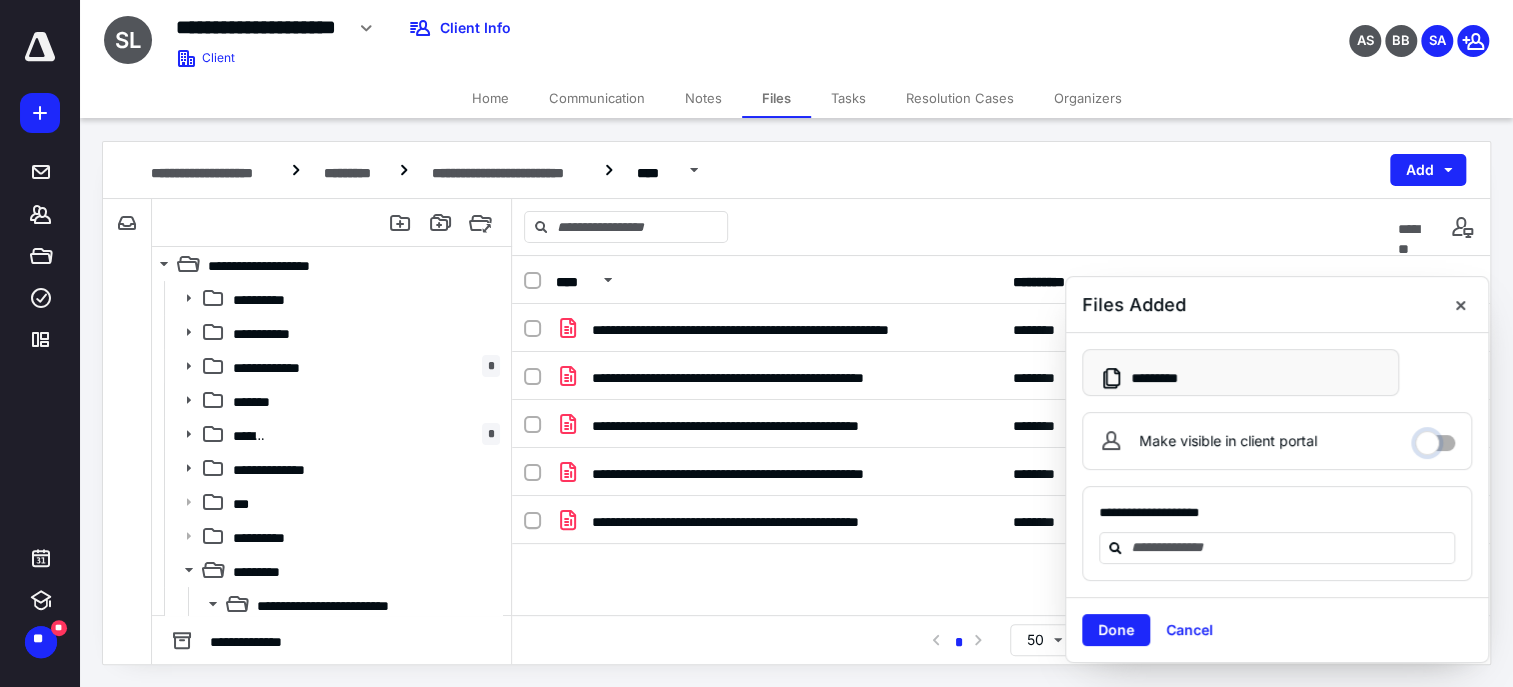 drag, startPoint x: 1461, startPoint y: 482, endPoint x: 1345, endPoint y: 473, distance: 116.34862 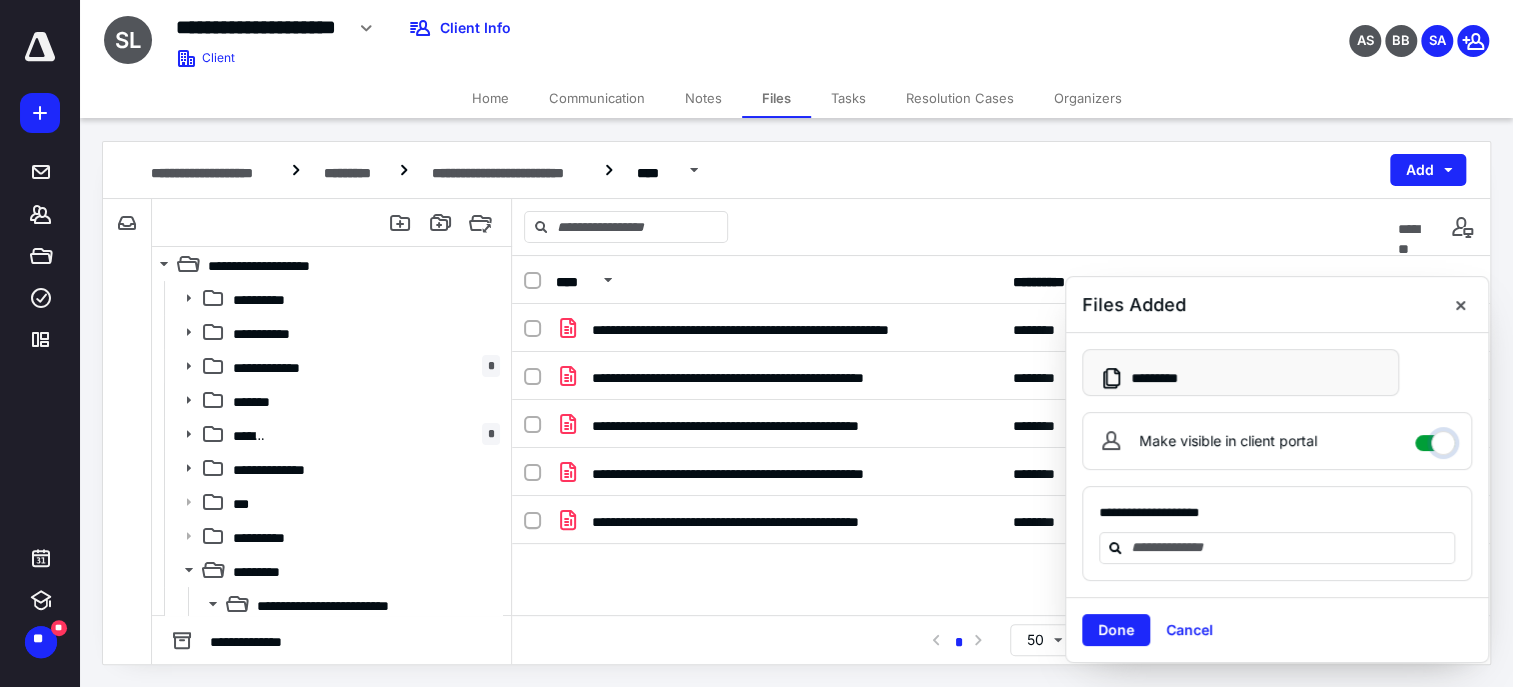 checkbox on "****" 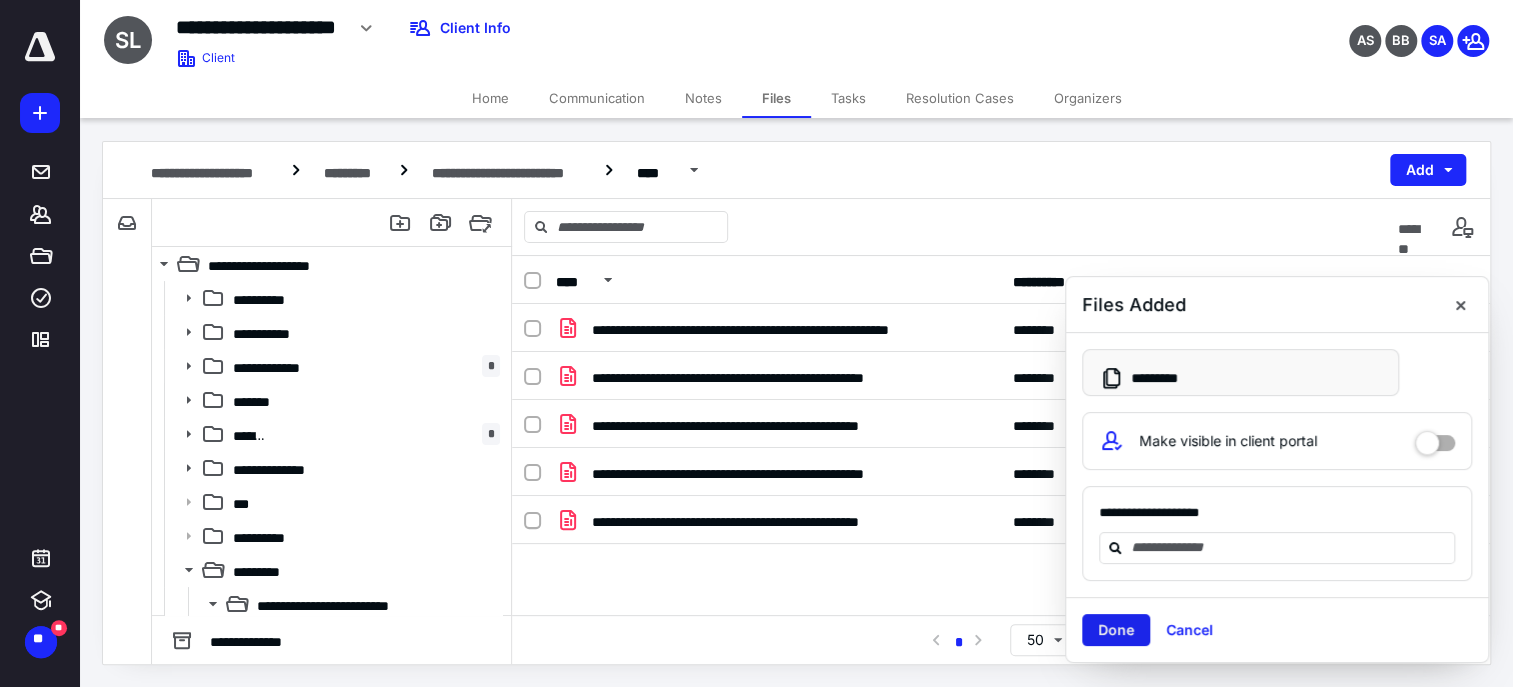 click on "Done" at bounding box center (1116, 630) 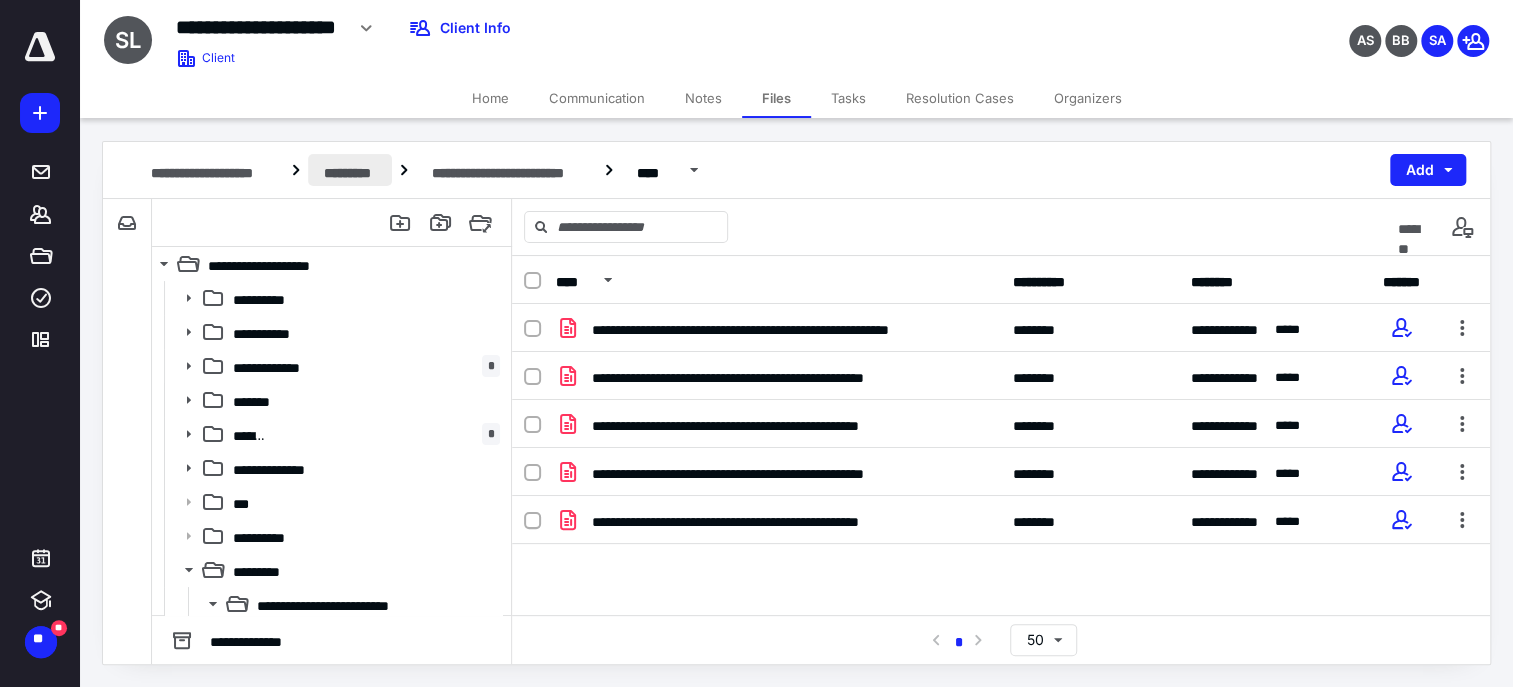 click on "*********" at bounding box center [350, 170] 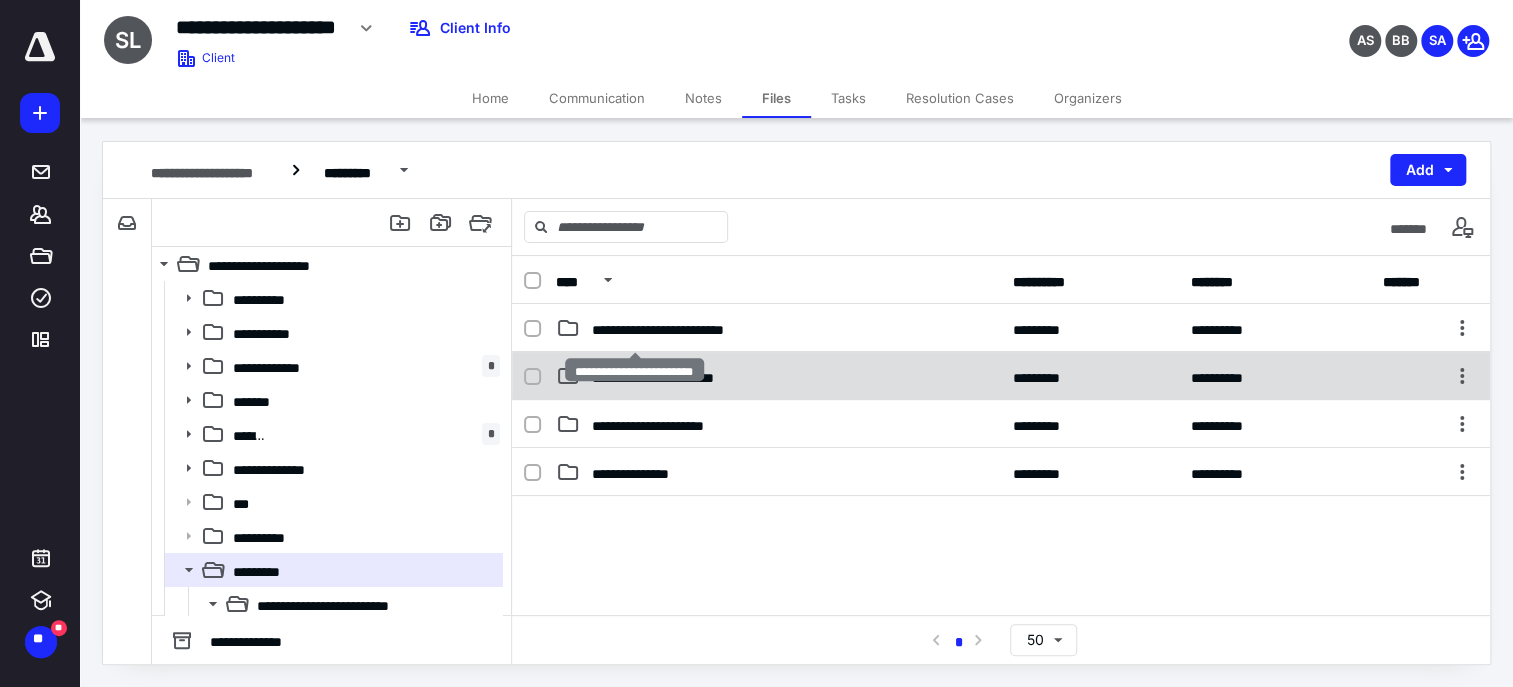 click on "**********" at bounding box center [661, 376] 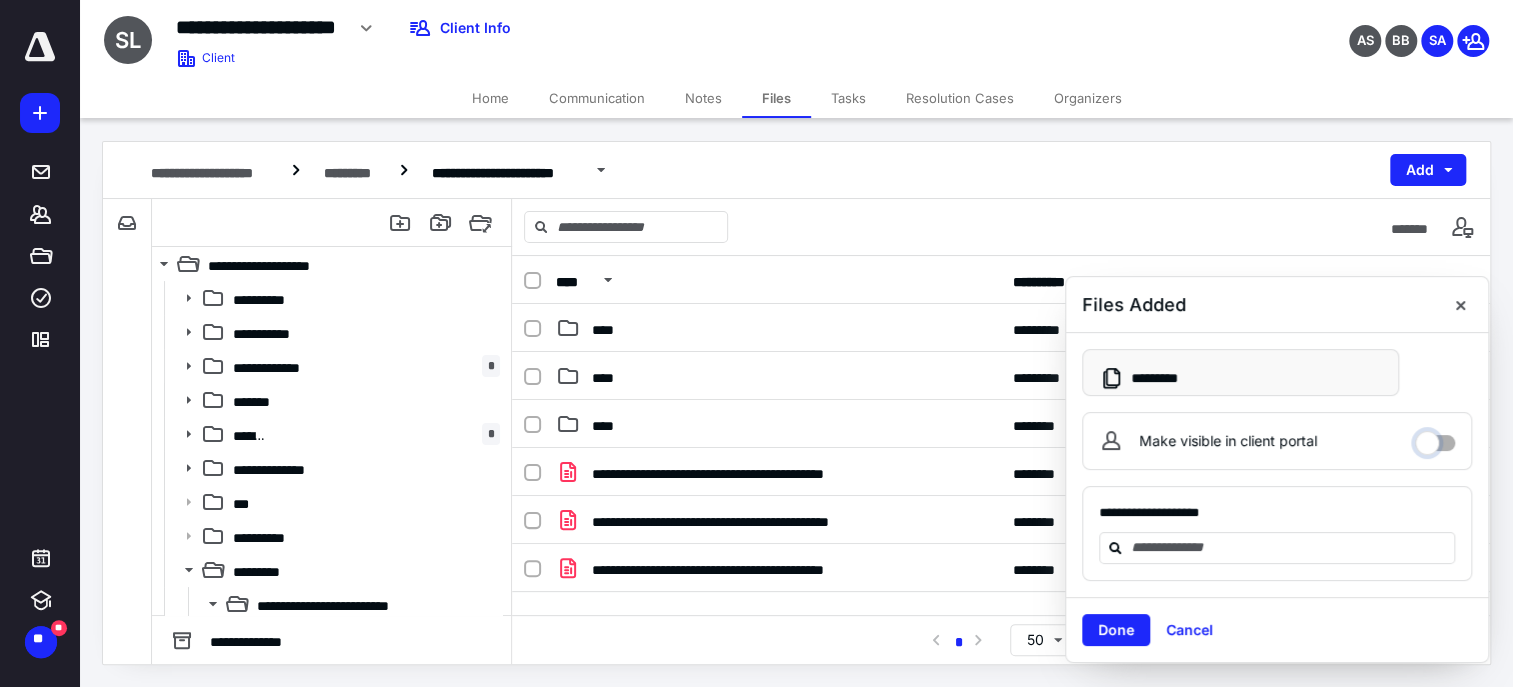 click on "Make visible in client portal" at bounding box center [1435, 438] 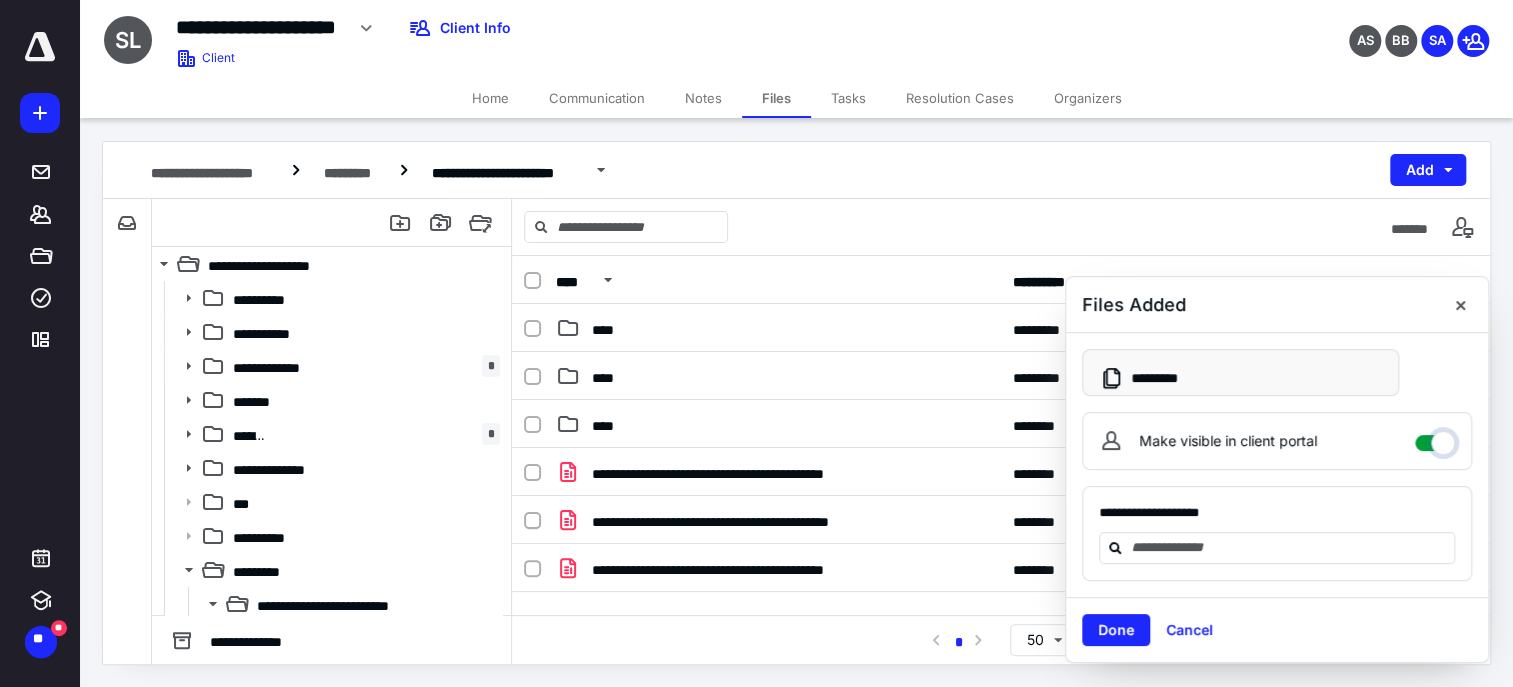 checkbox on "****" 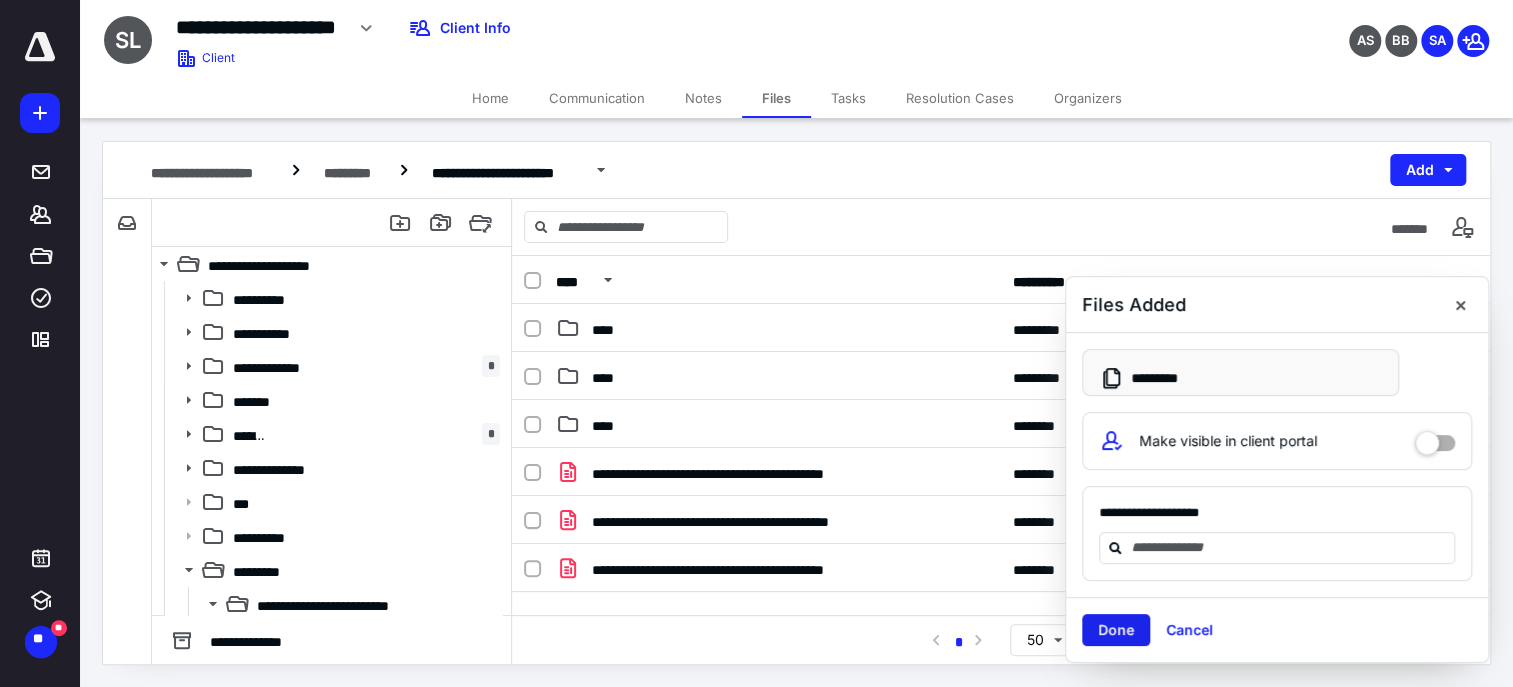 click on "Done" at bounding box center (1116, 630) 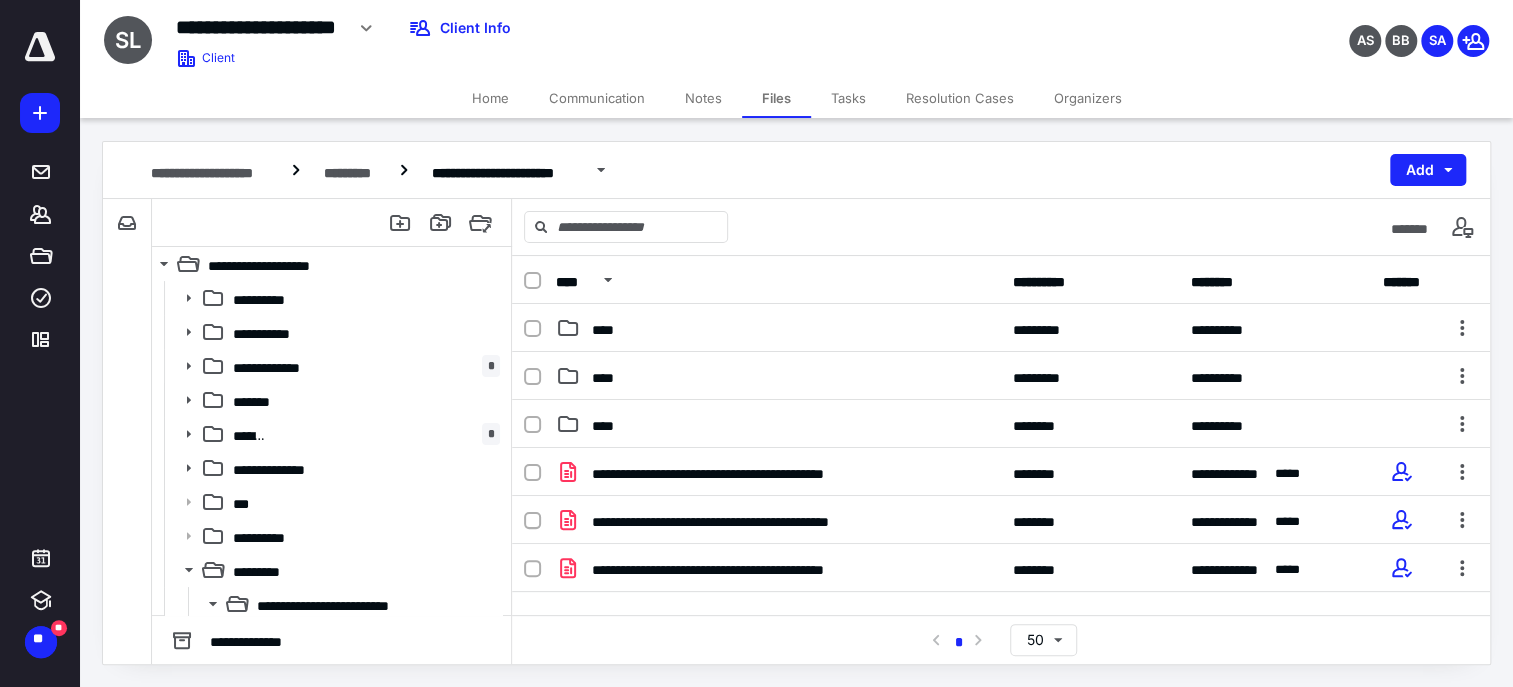click on "**********" at bounding box center (1001, 598) 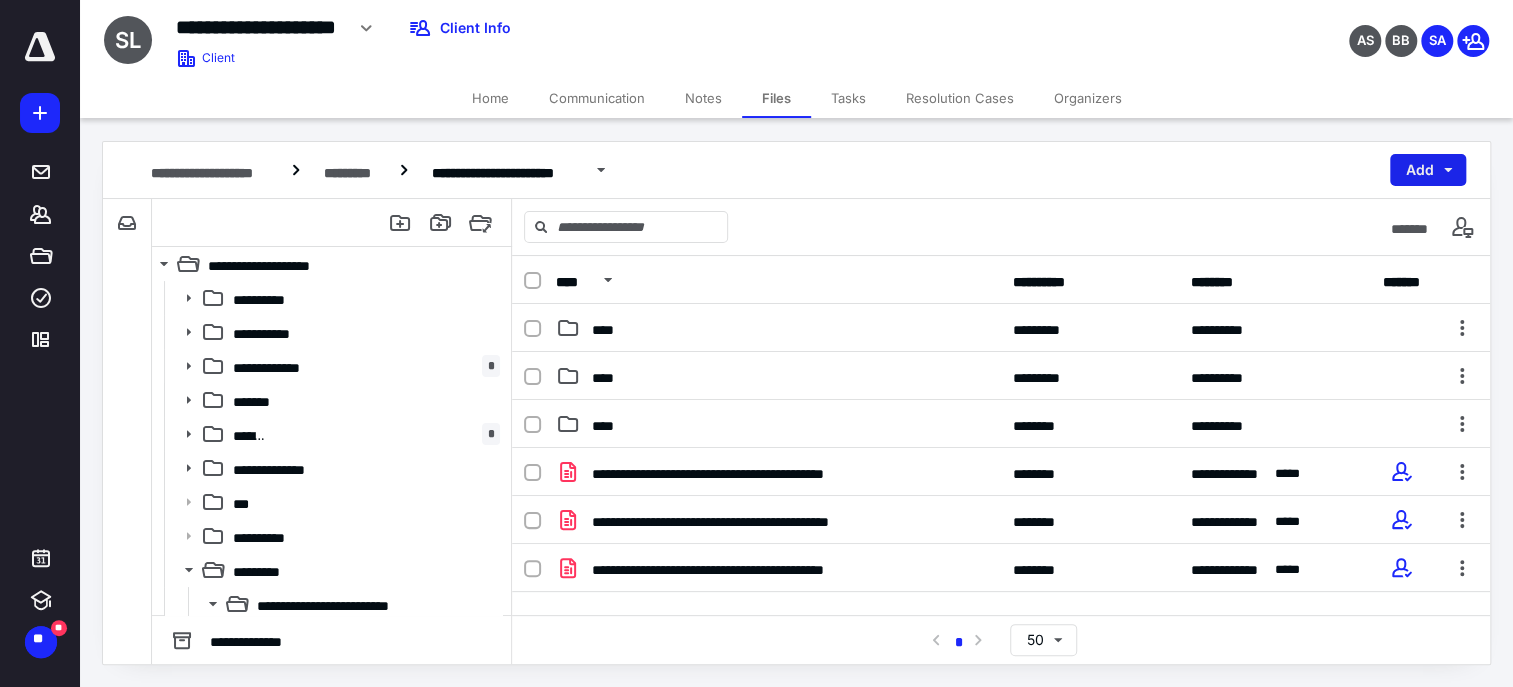 click on "Add" at bounding box center (1428, 170) 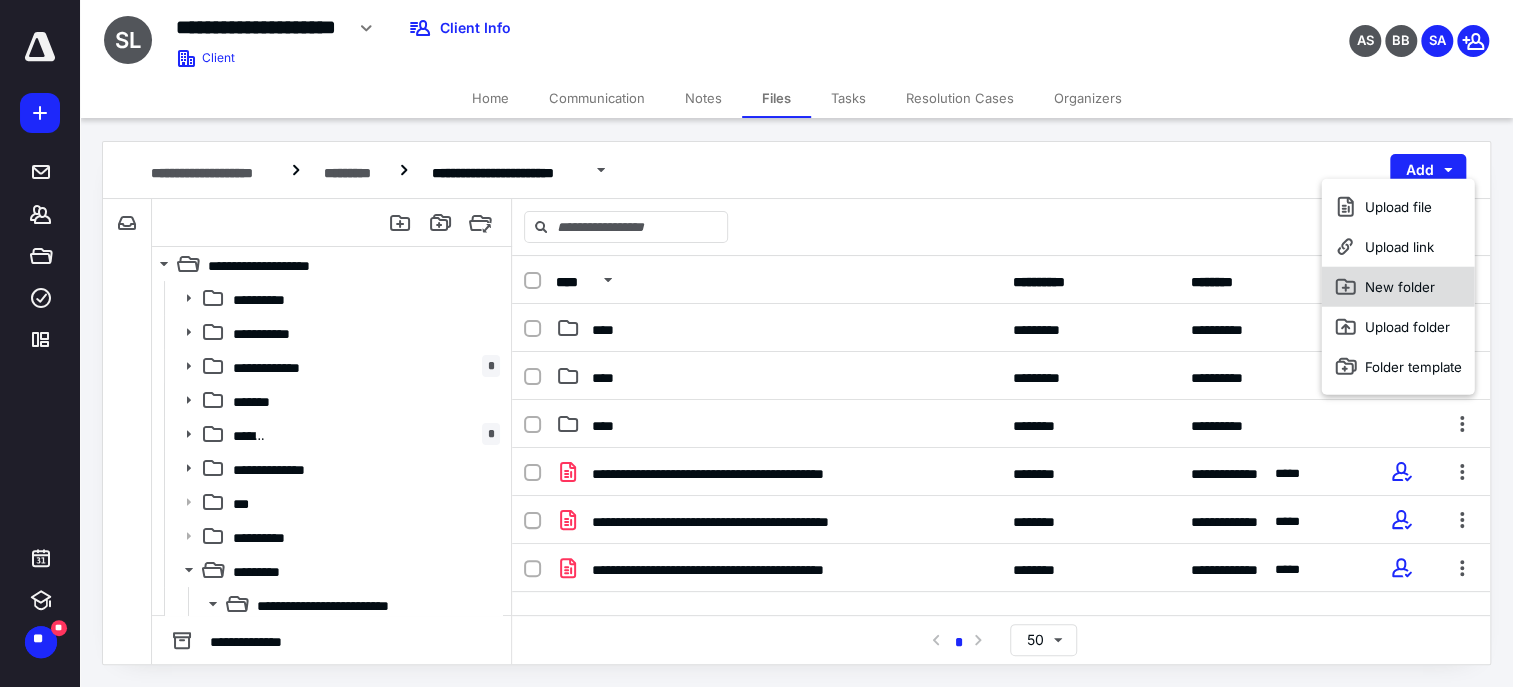 click on "New folder" at bounding box center [1397, 287] 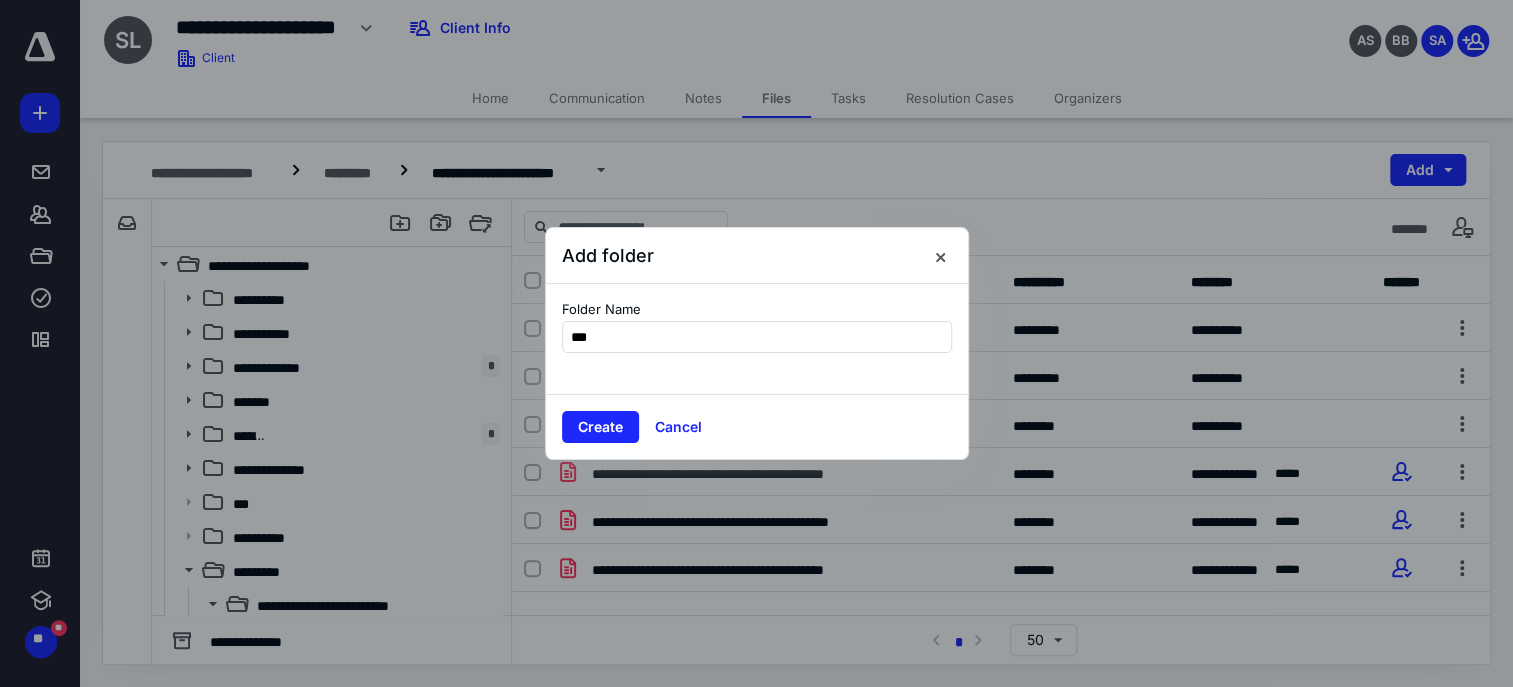 type on "****" 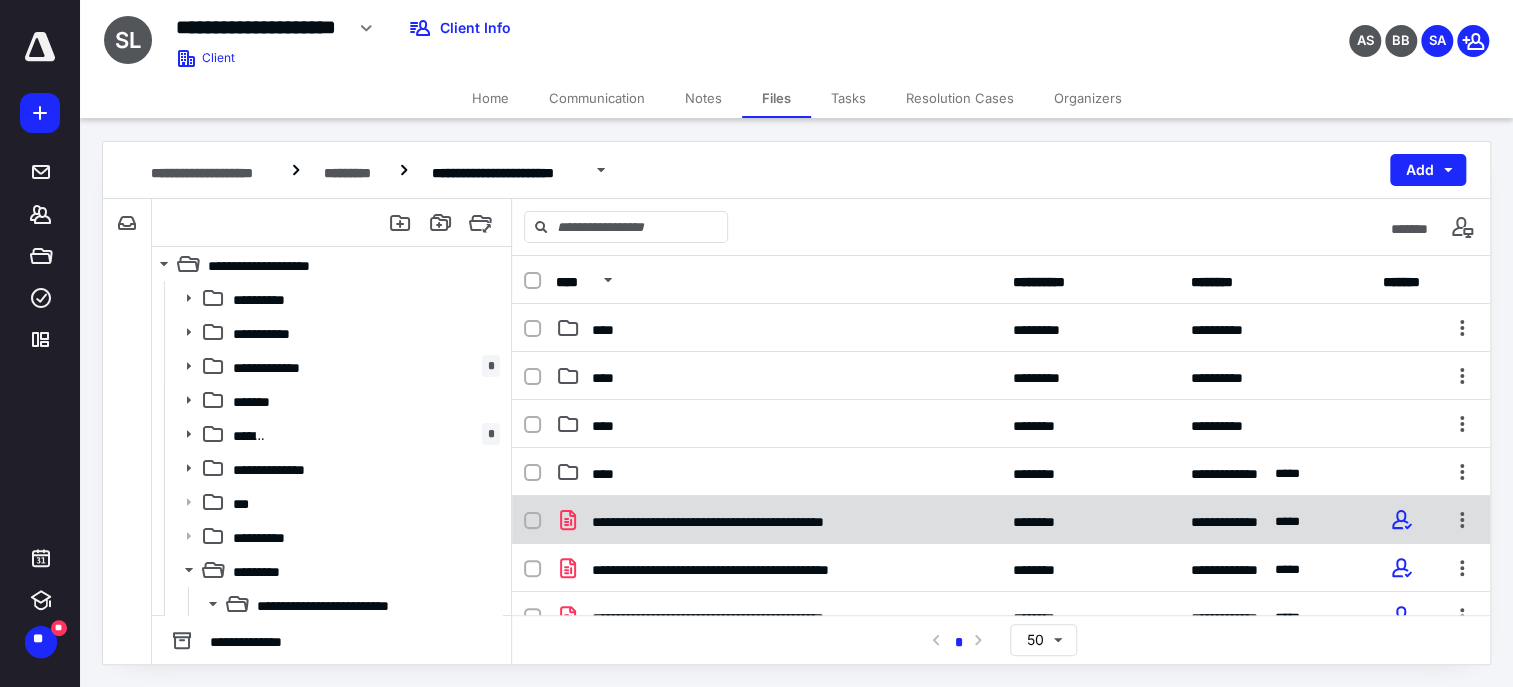 drag, startPoint x: 606, startPoint y: 498, endPoint x: 582, endPoint y: 457, distance: 47.507893 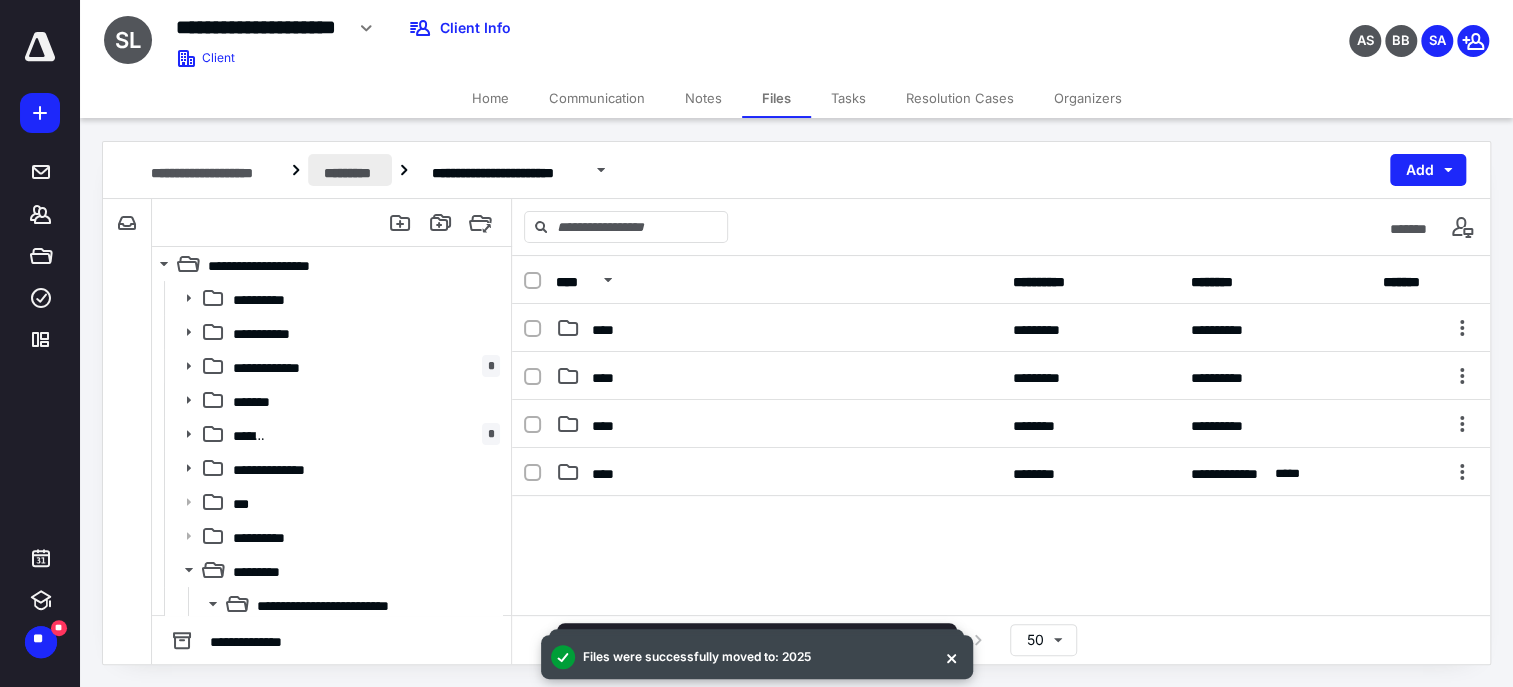 click on "*********" at bounding box center [350, 170] 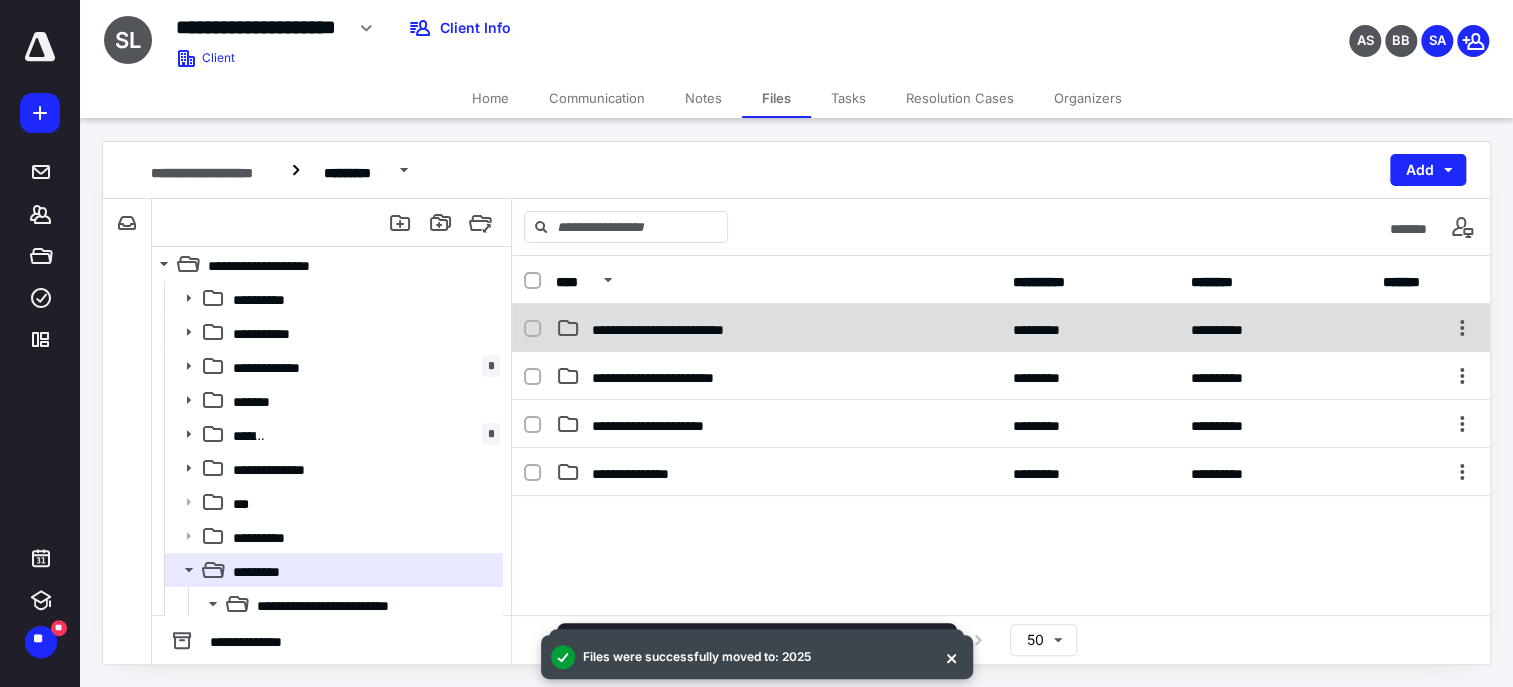 click on "**********" at bounding box center (665, 328) 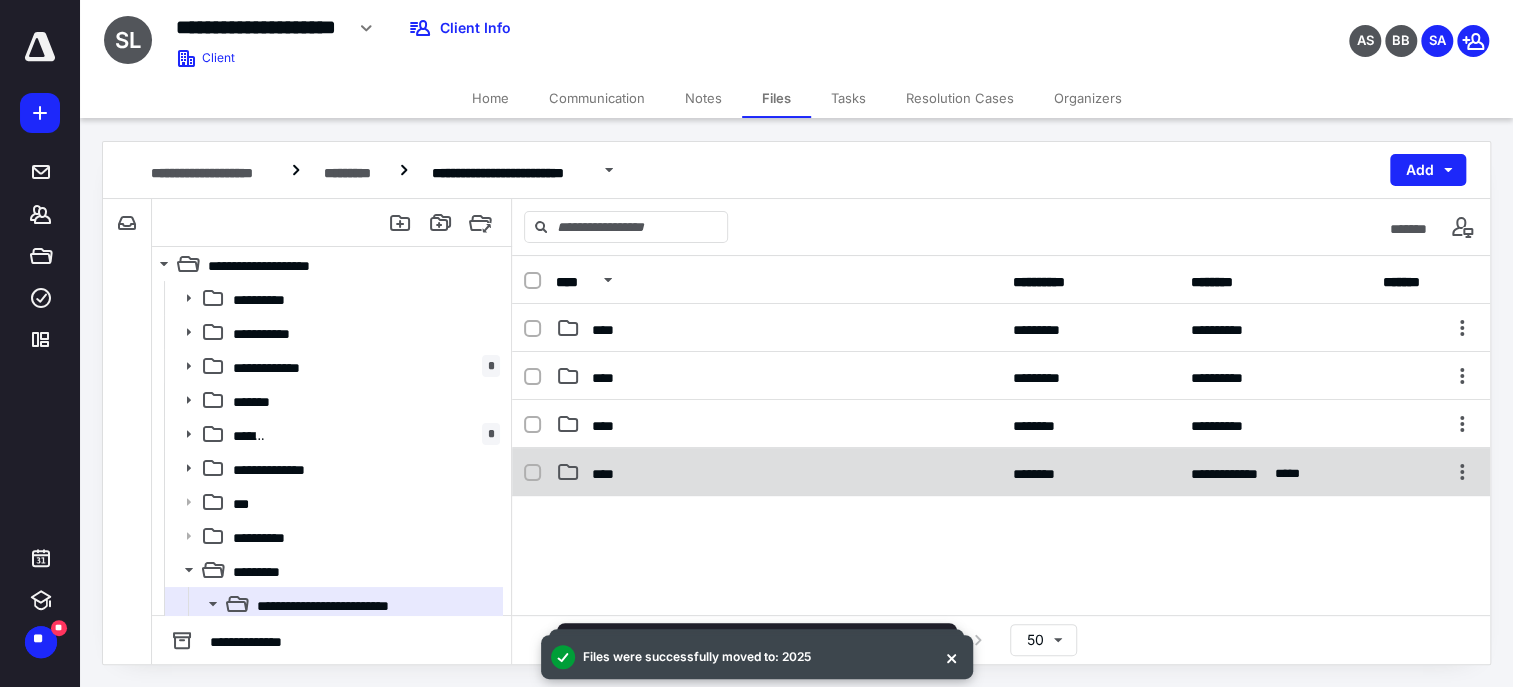 click on "**********" at bounding box center (1001, 472) 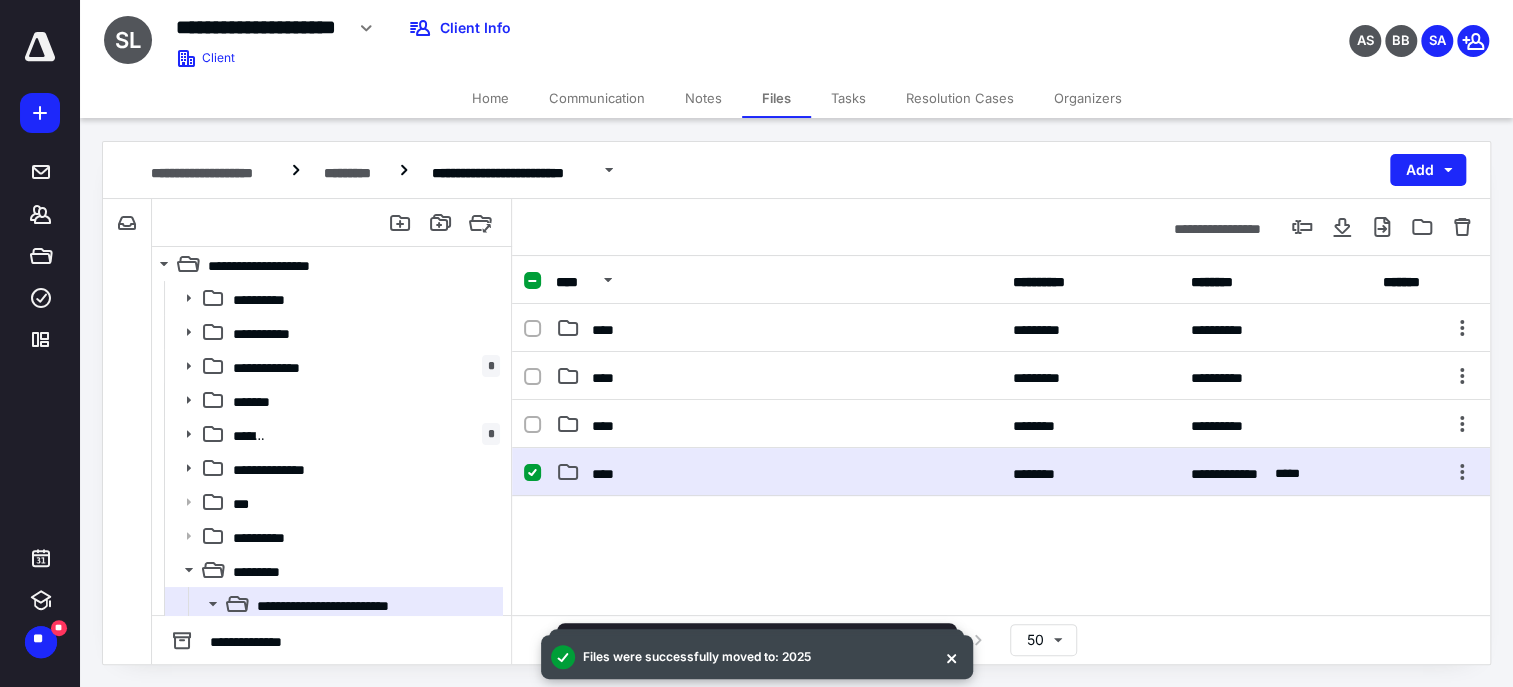 click on "**********" at bounding box center (1001, 472) 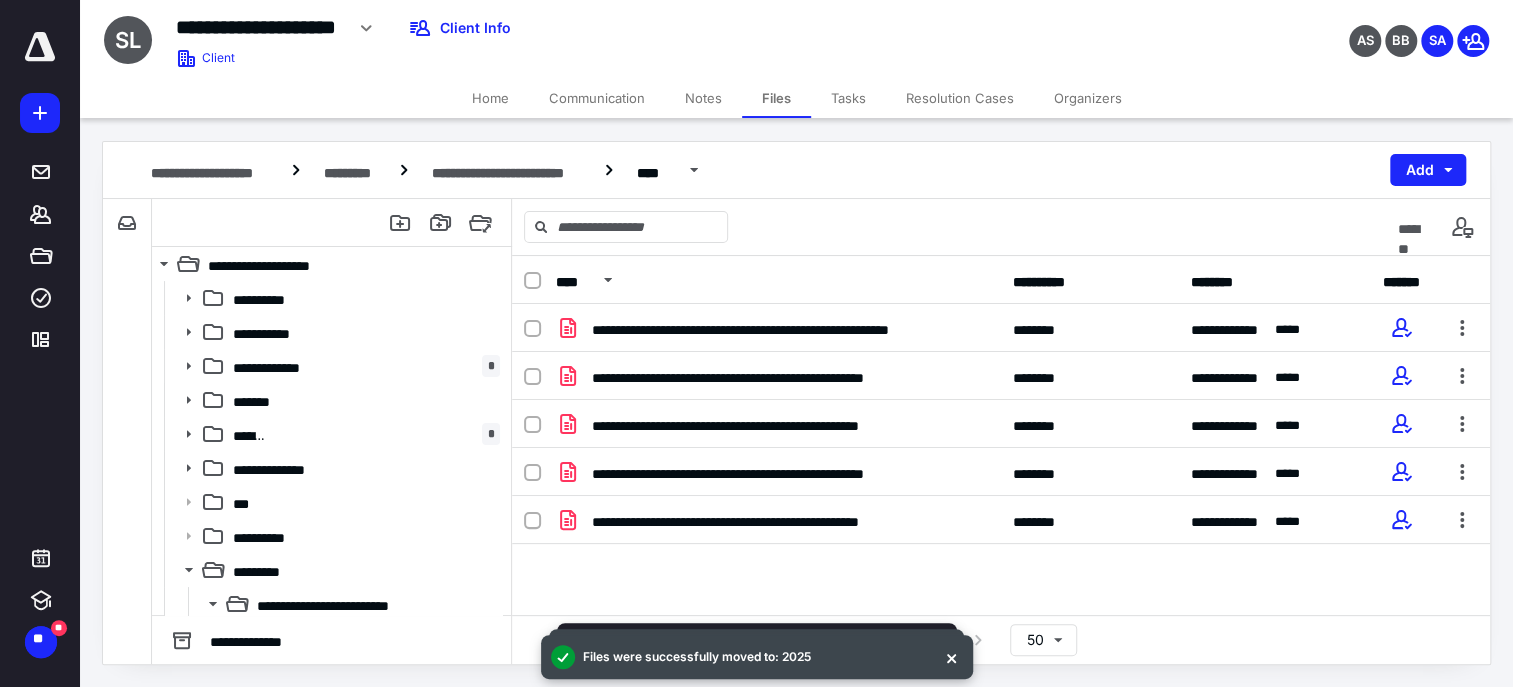 click on "**********" at bounding box center (1001, 454) 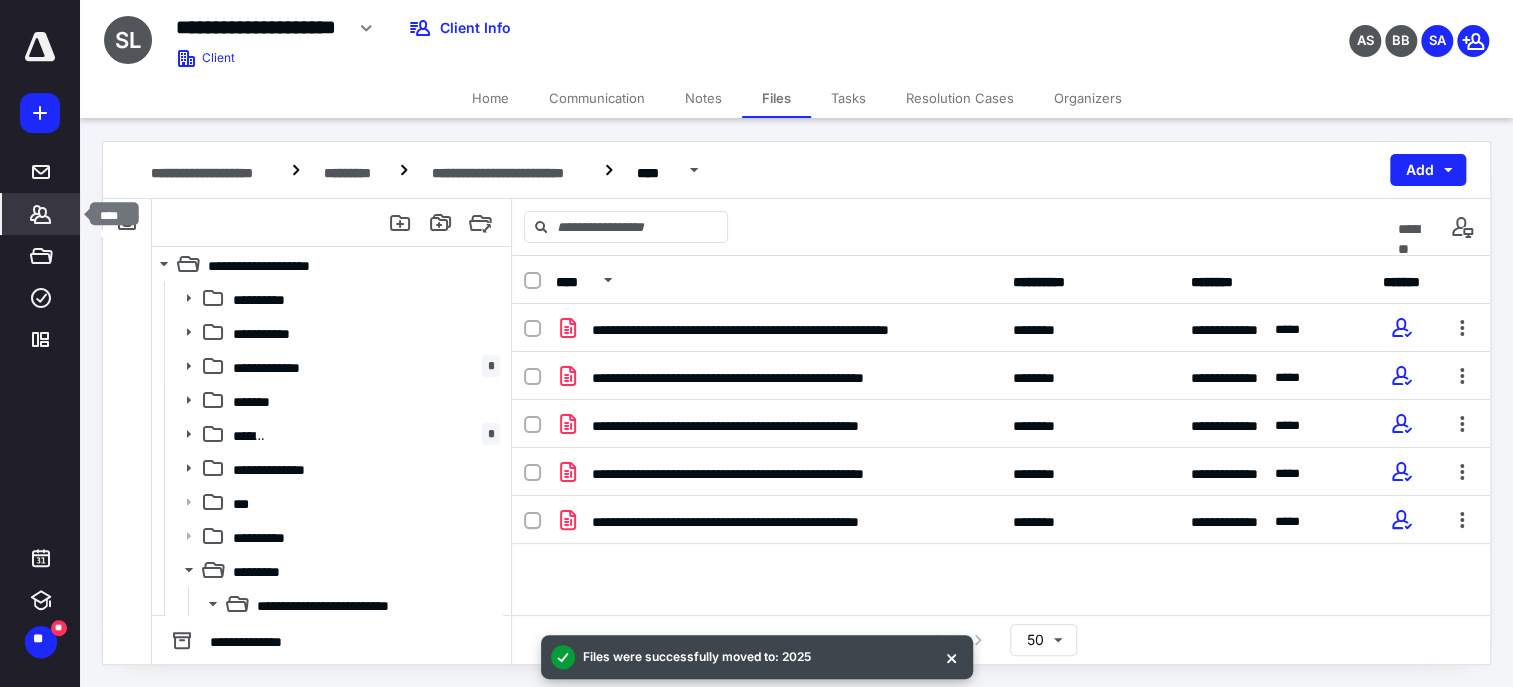 click on "*******" at bounding box center [41, 214] 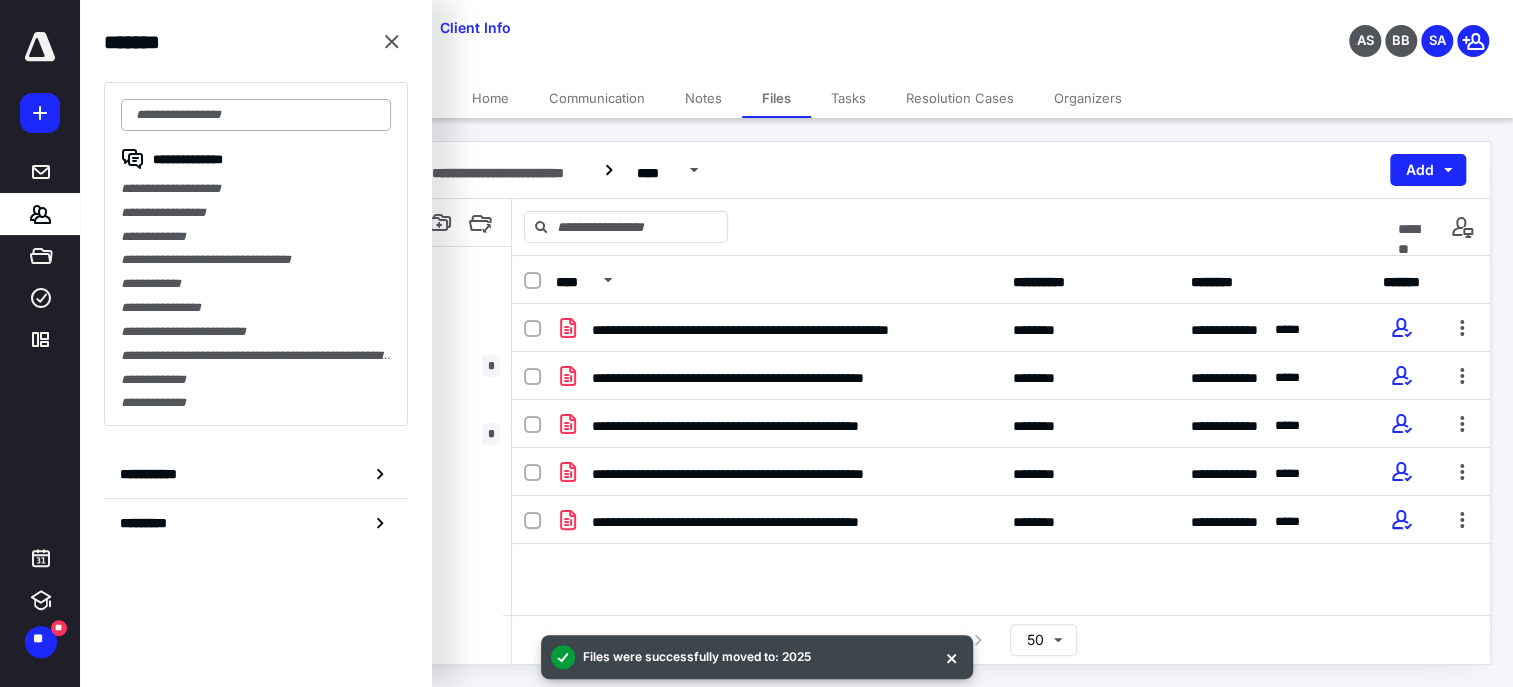 click at bounding box center [256, 115] 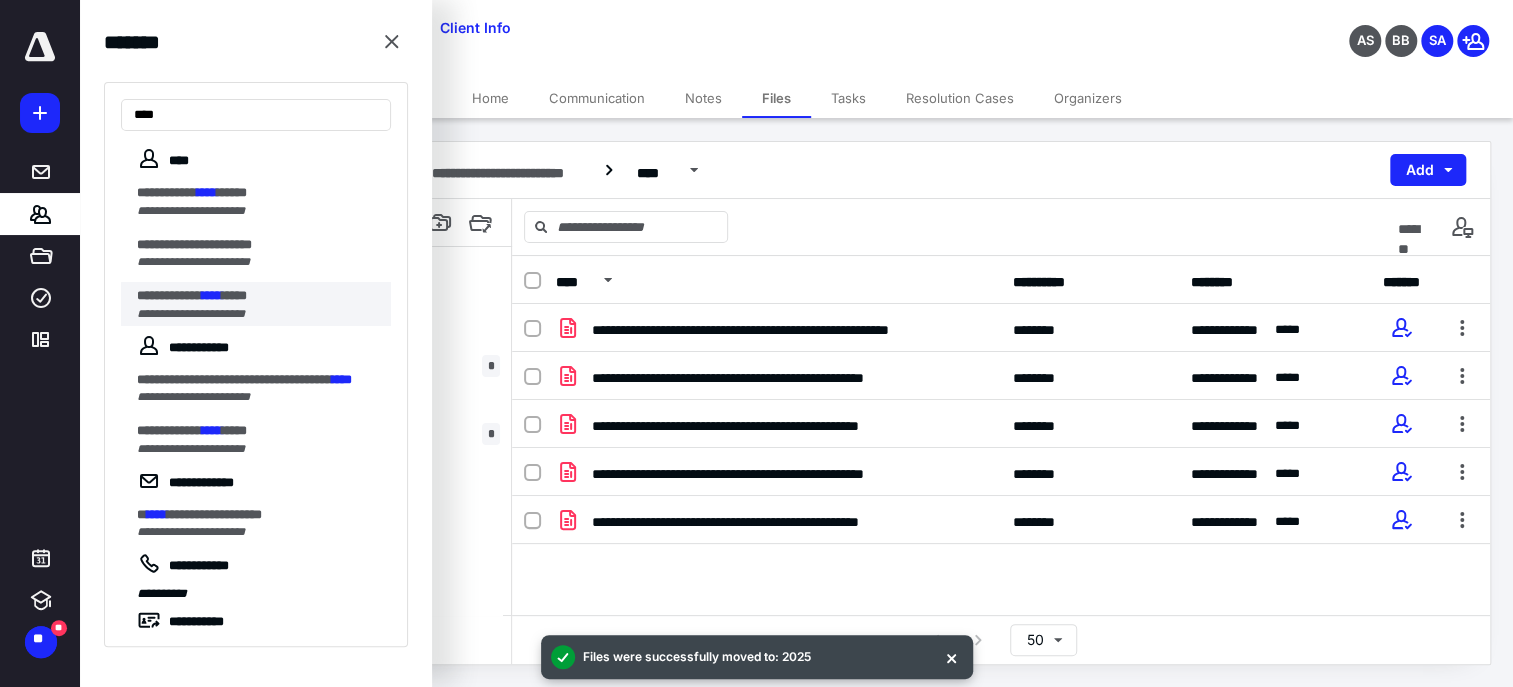 type on "****" 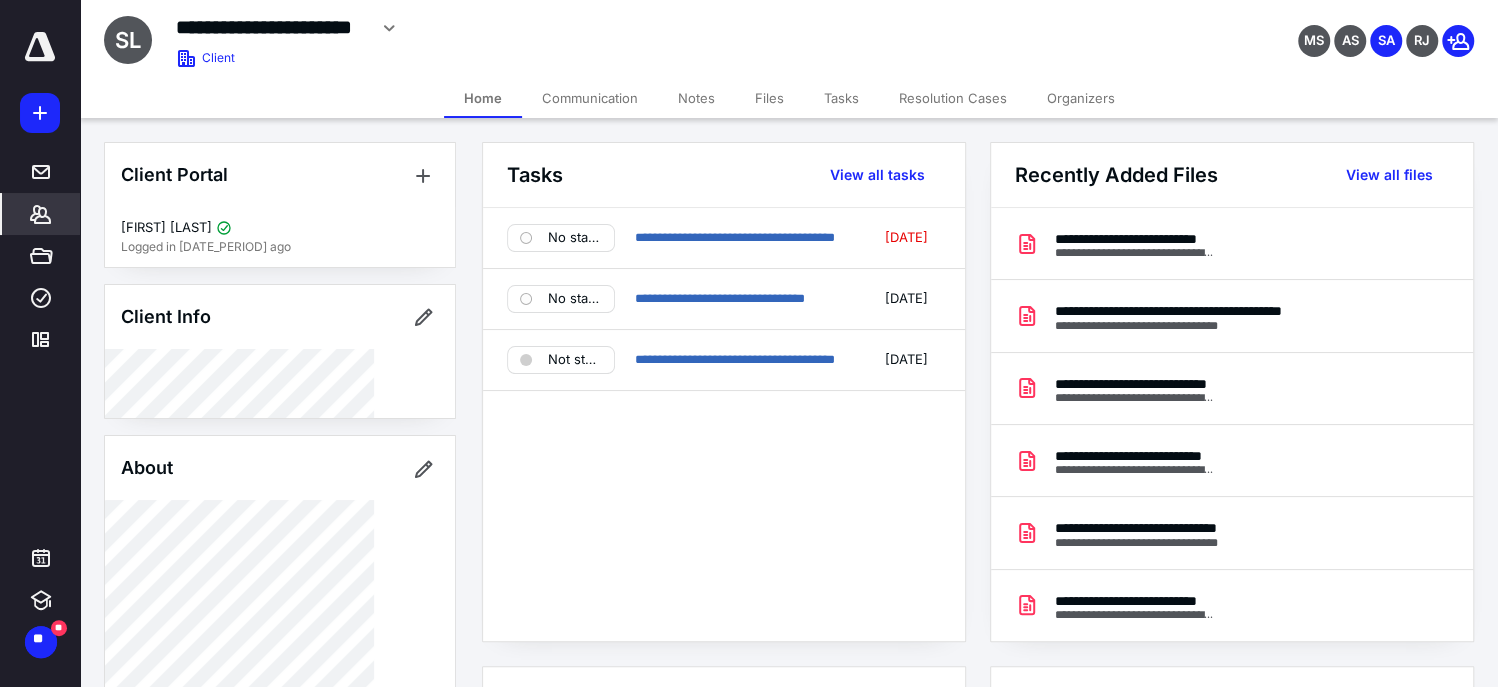 click on "Files" at bounding box center [769, 98] 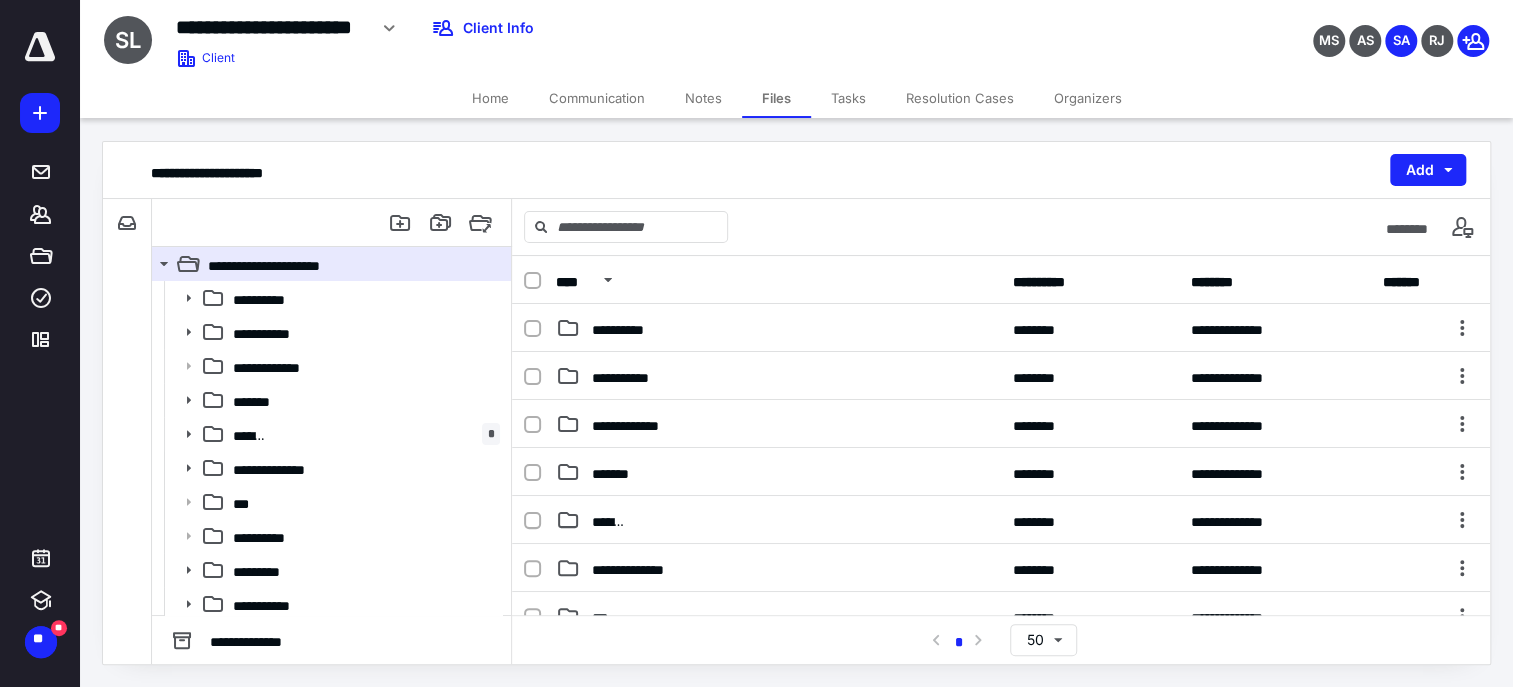 click on "**********" at bounding box center [1001, 712] 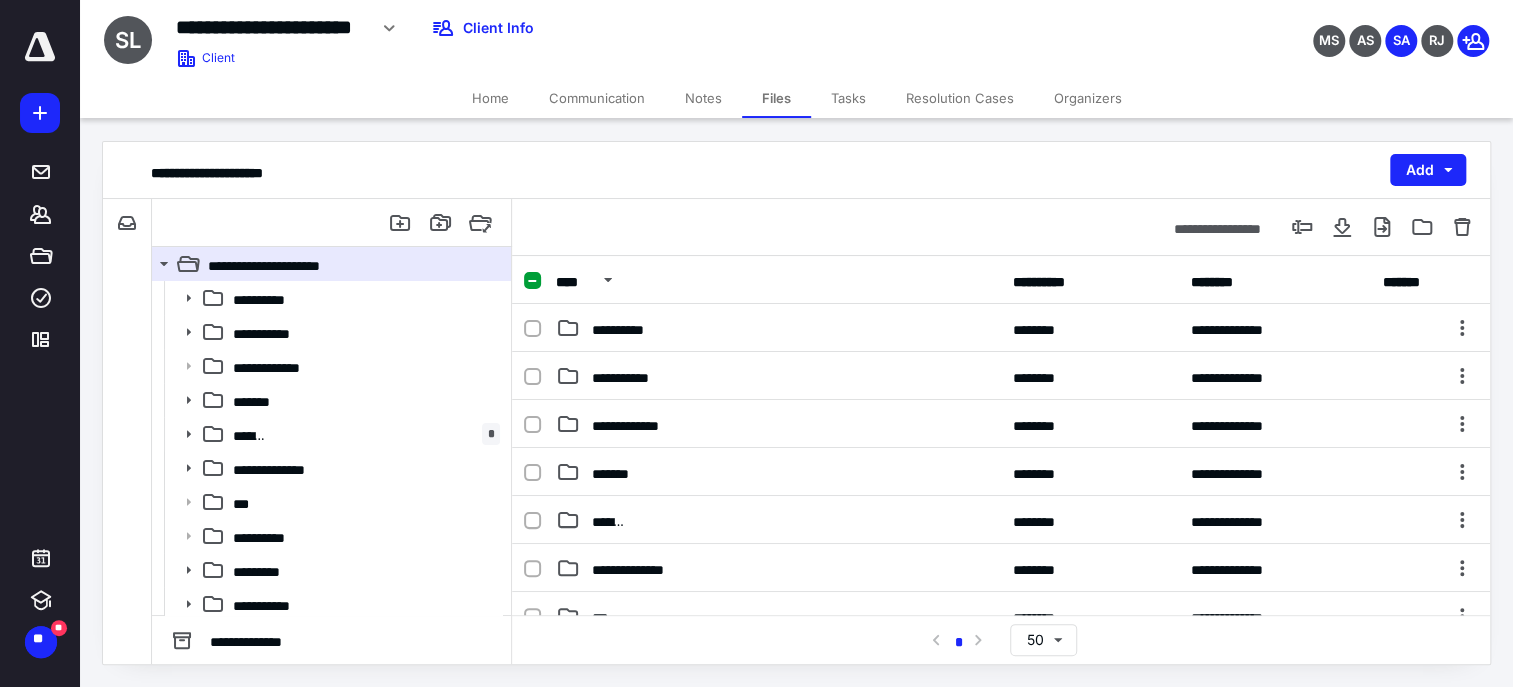 click on "**********" at bounding box center (1001, 712) 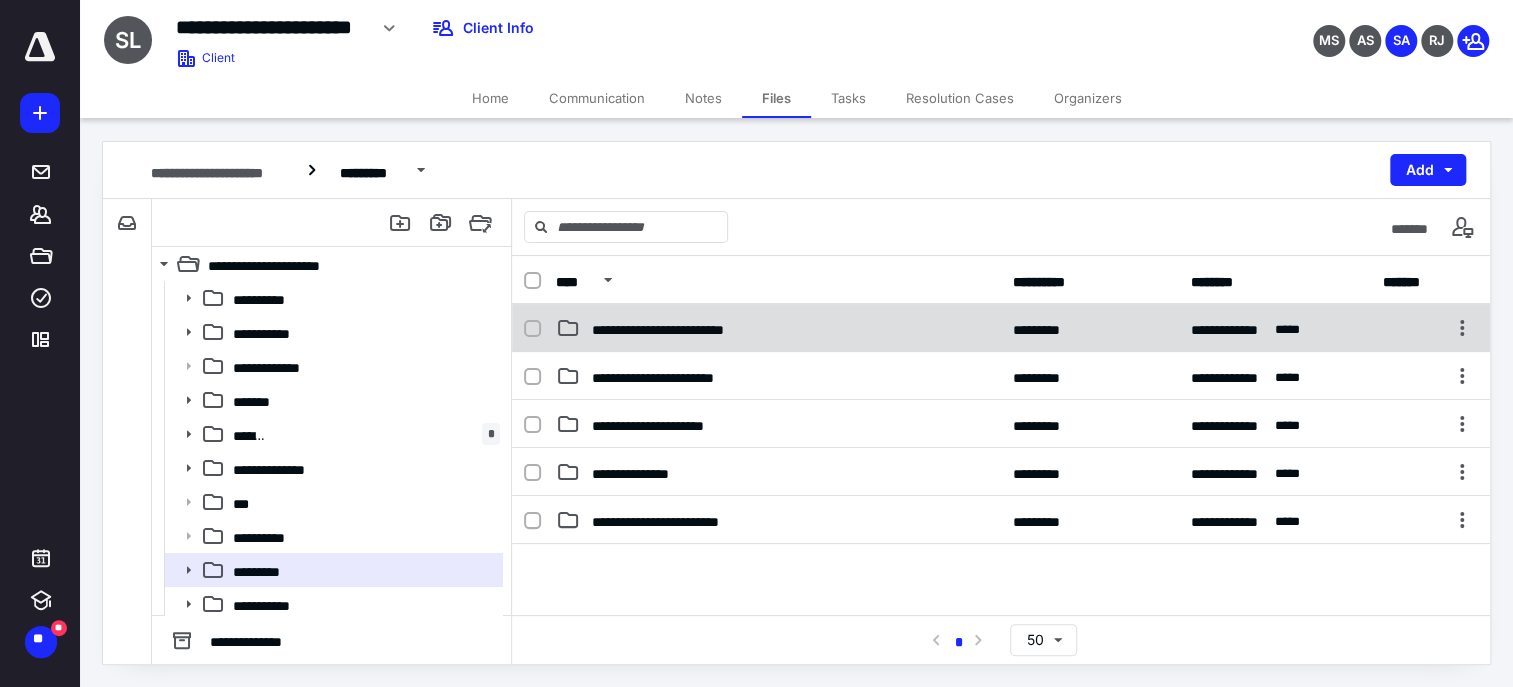 click on "**********" at bounding box center (1001, 328) 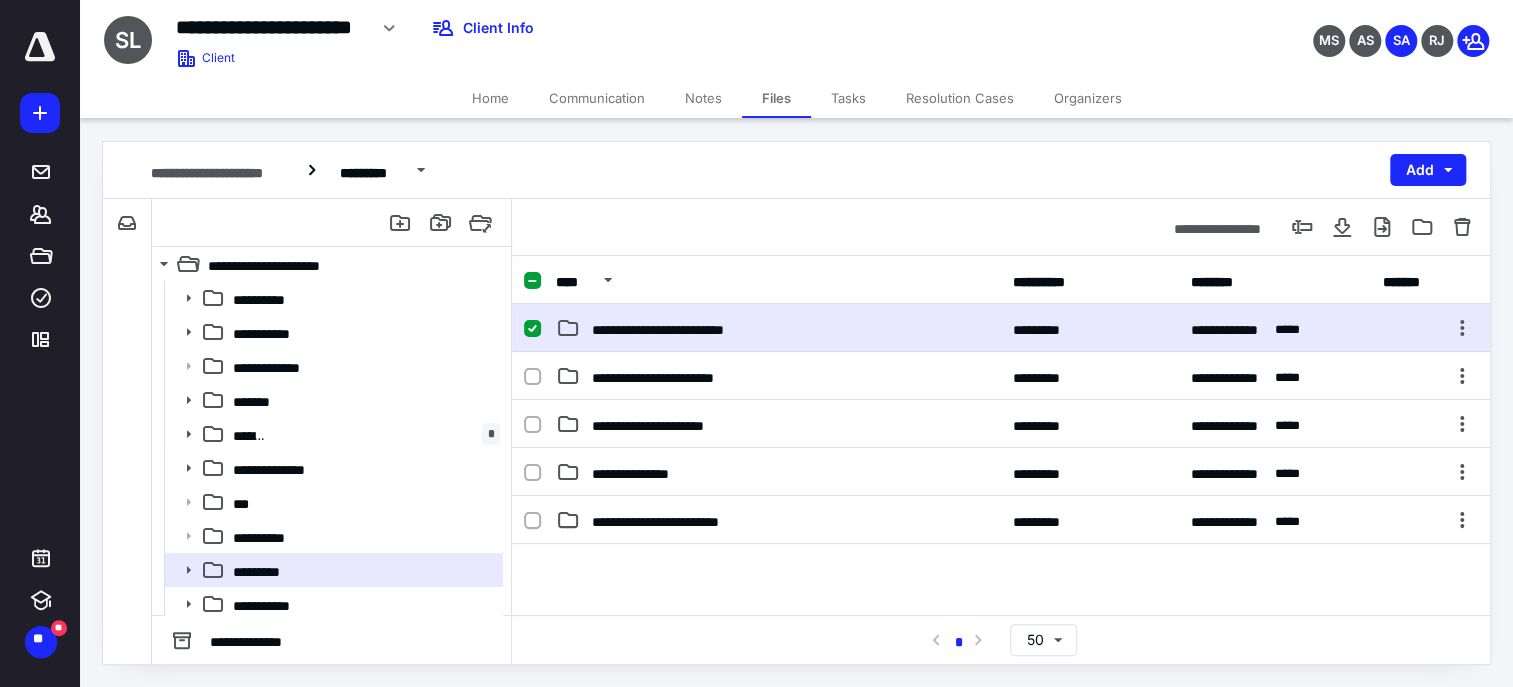 click on "**********" at bounding box center [1001, 328] 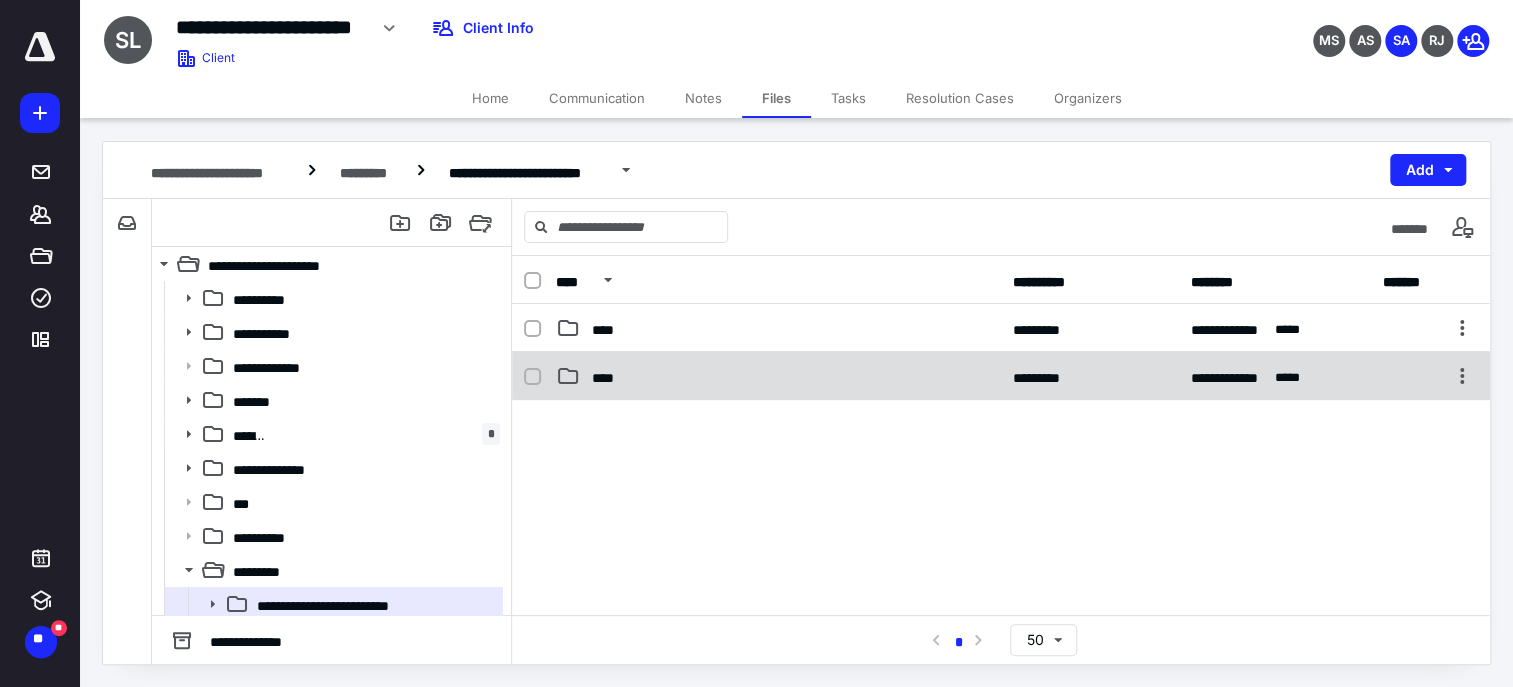 click on "****" at bounding box center (778, 376) 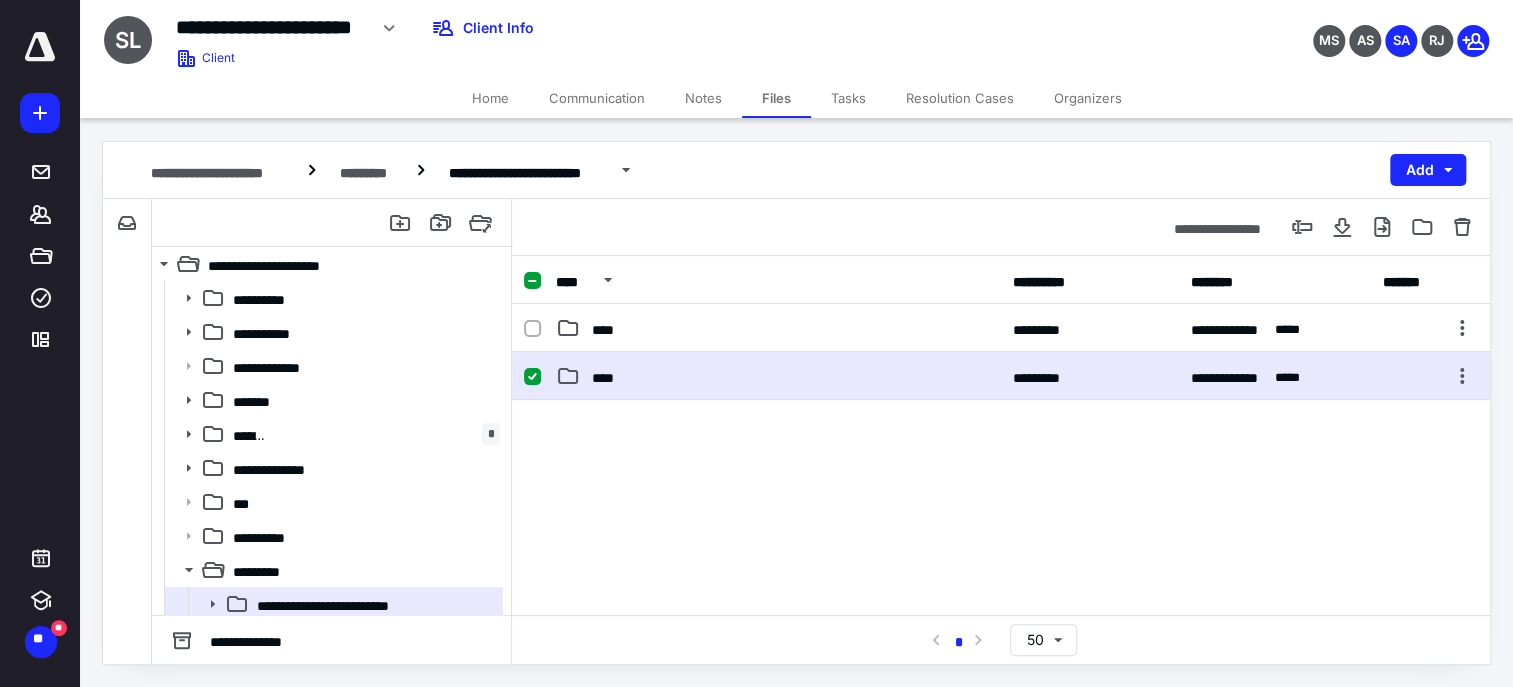 click on "****" at bounding box center (778, 376) 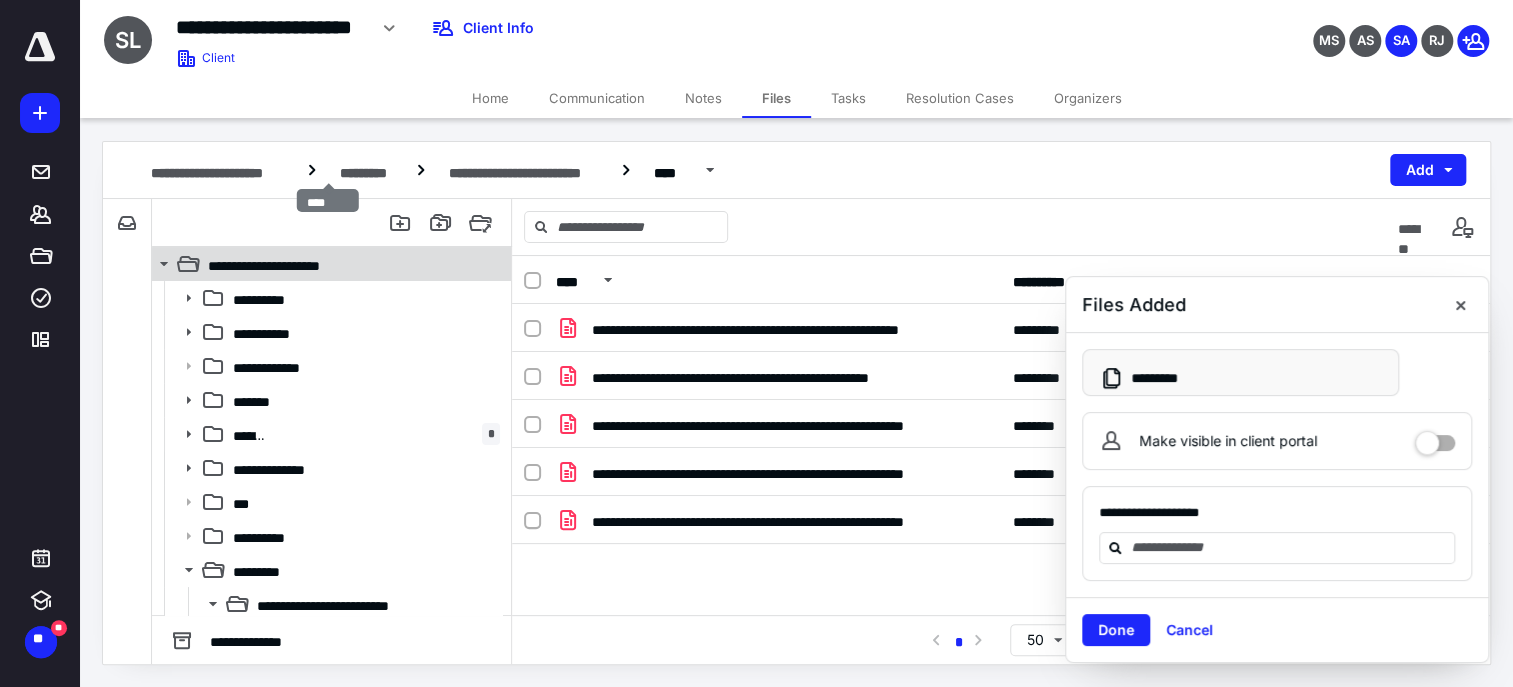 drag, startPoint x: 317, startPoint y: 156, endPoint x: 479, endPoint y: 274, distance: 200.41956 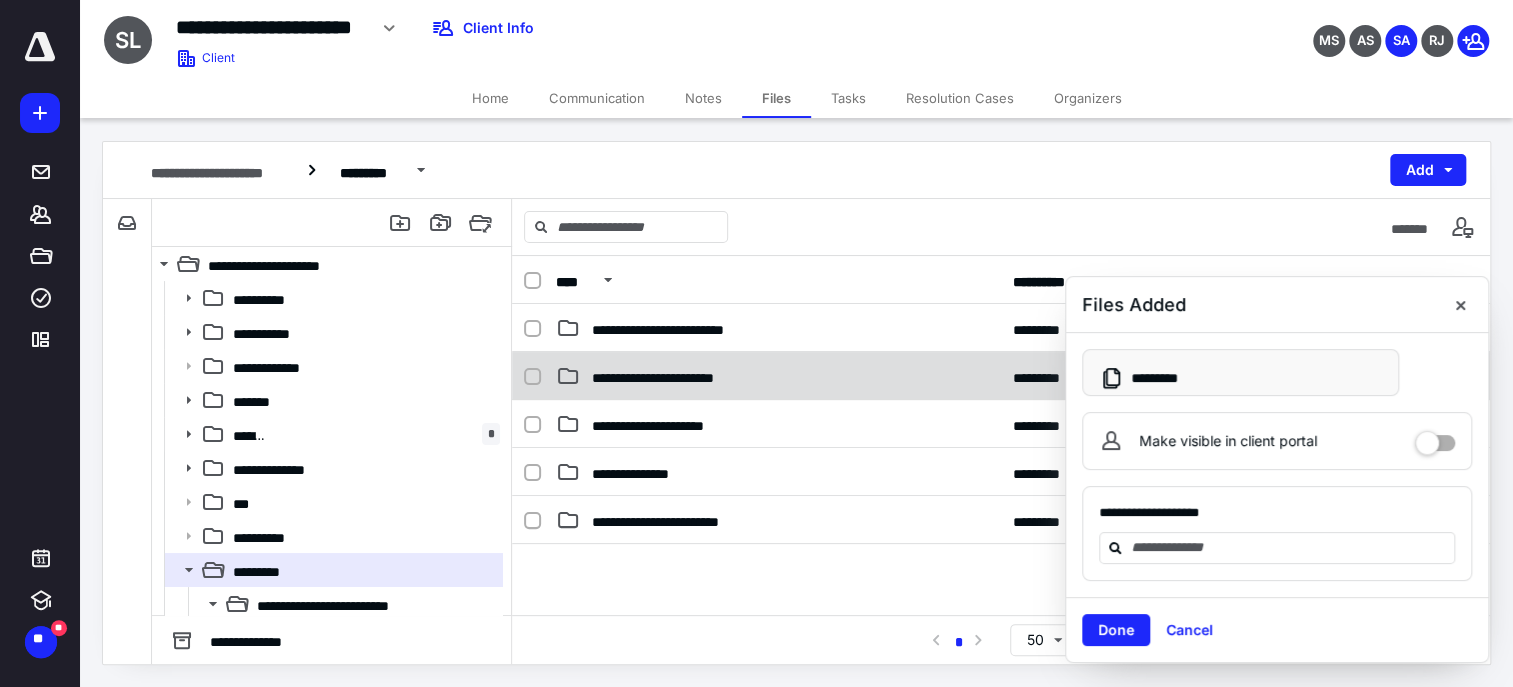 click on "**********" at bounding box center [778, 376] 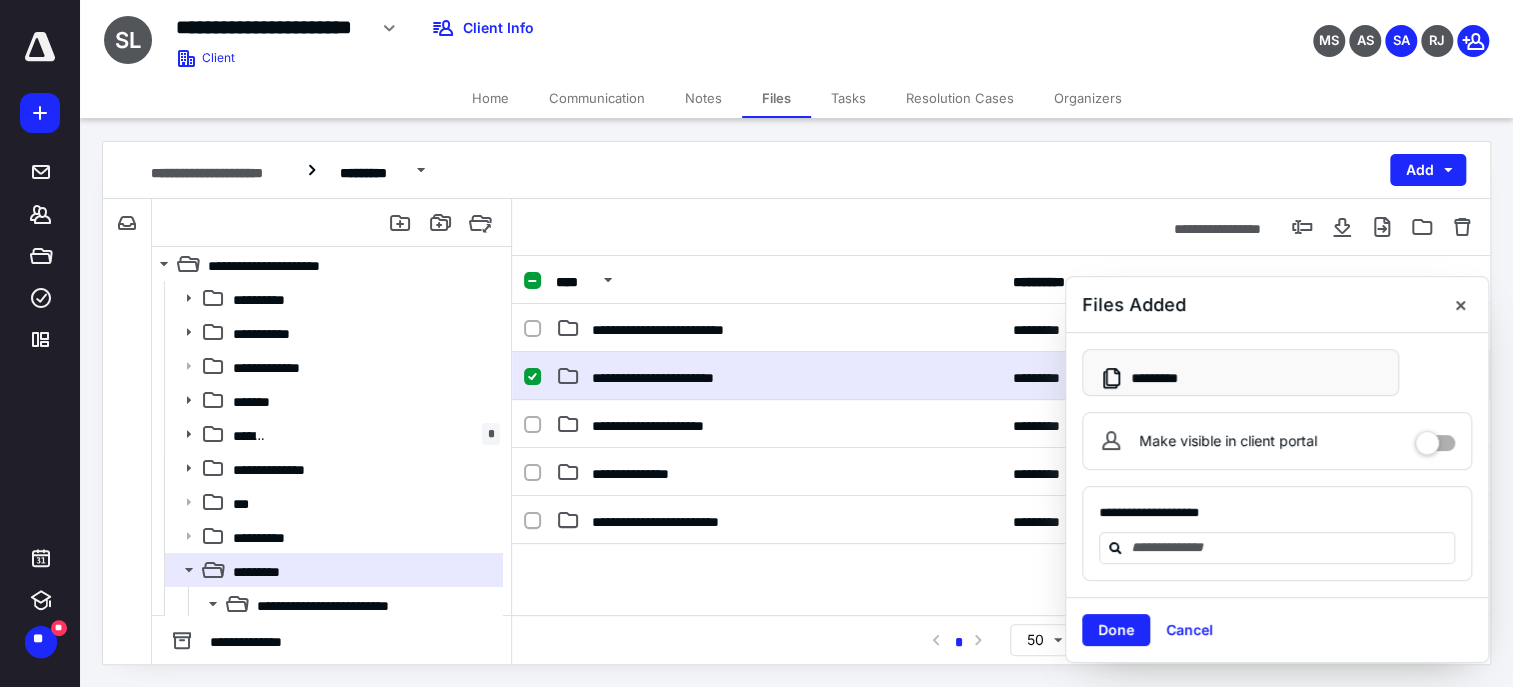 click on "**********" at bounding box center [778, 376] 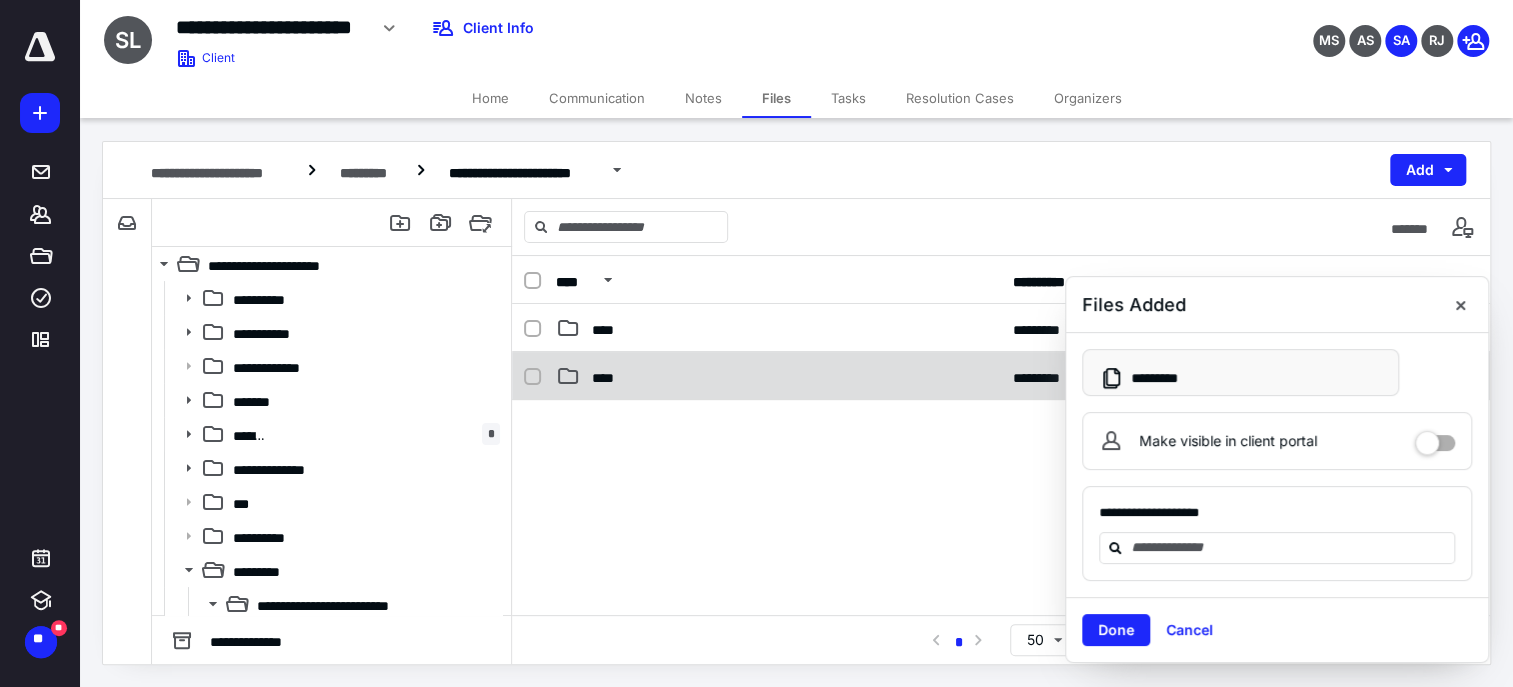 click on "**********" at bounding box center (1001, 376) 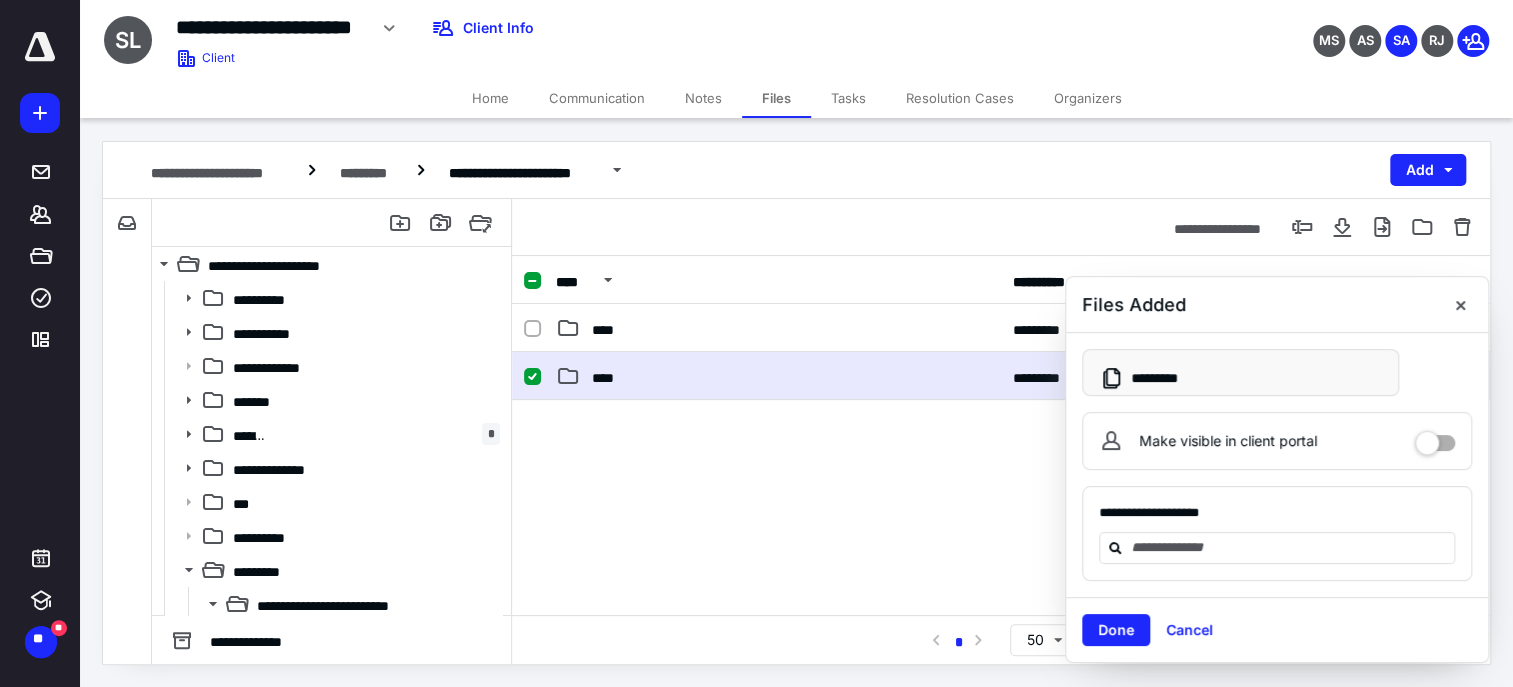 click on "**********" at bounding box center (1001, 376) 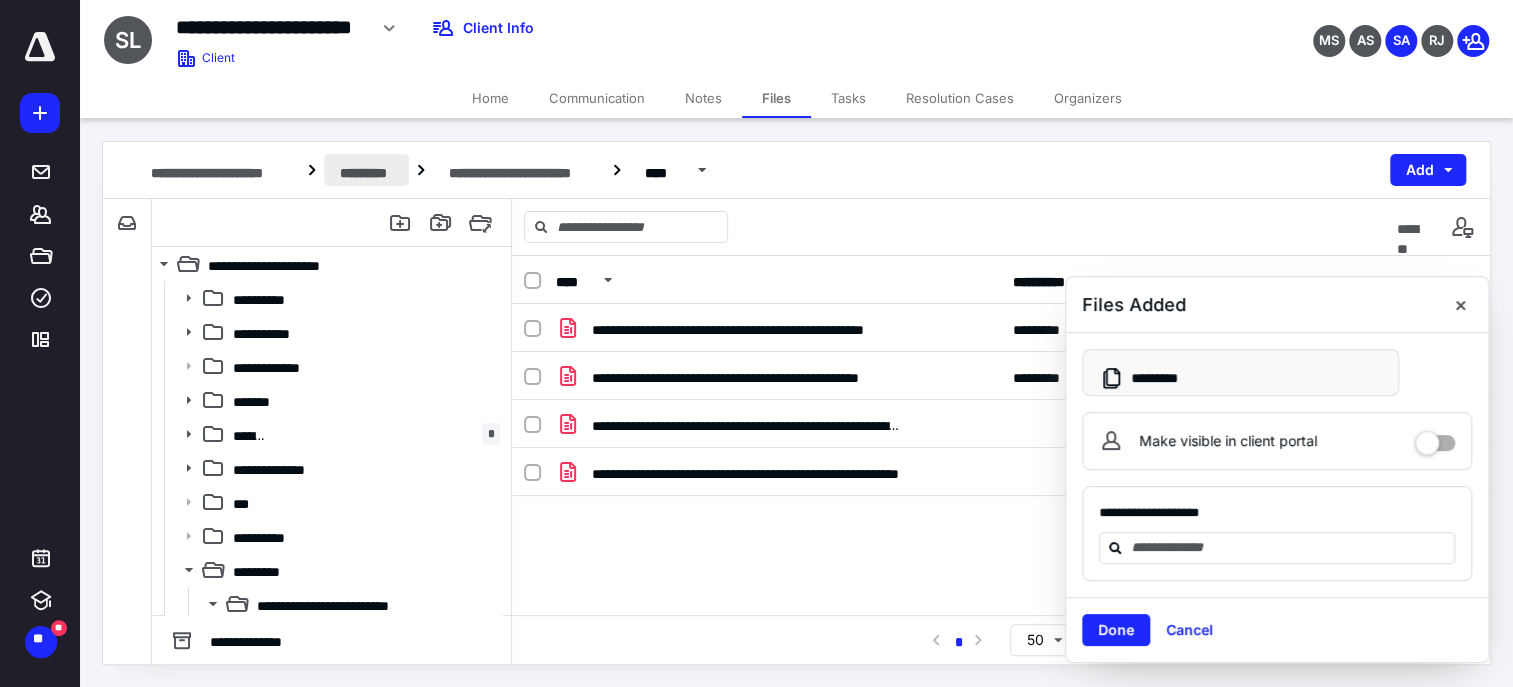 click on "*********" at bounding box center (366, 170) 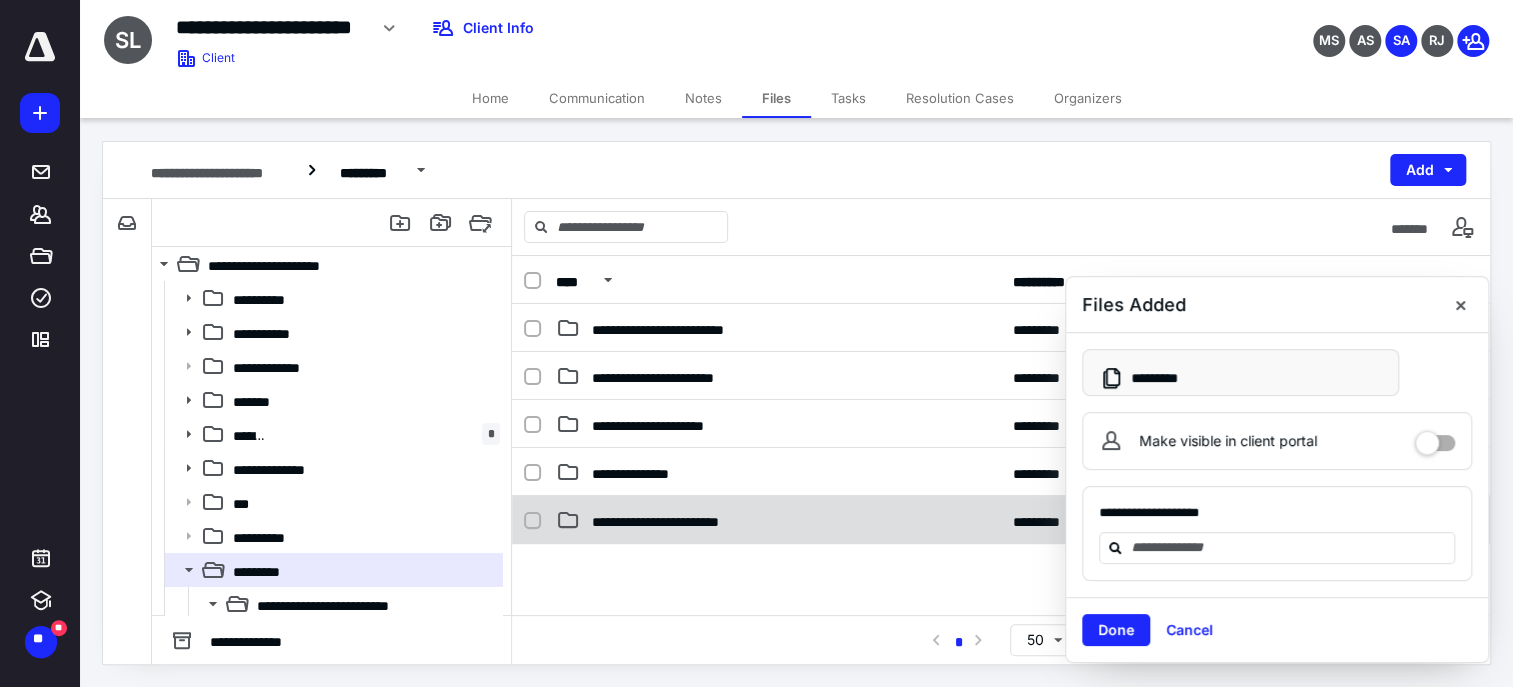 click on "**********" at bounding box center [778, 520] 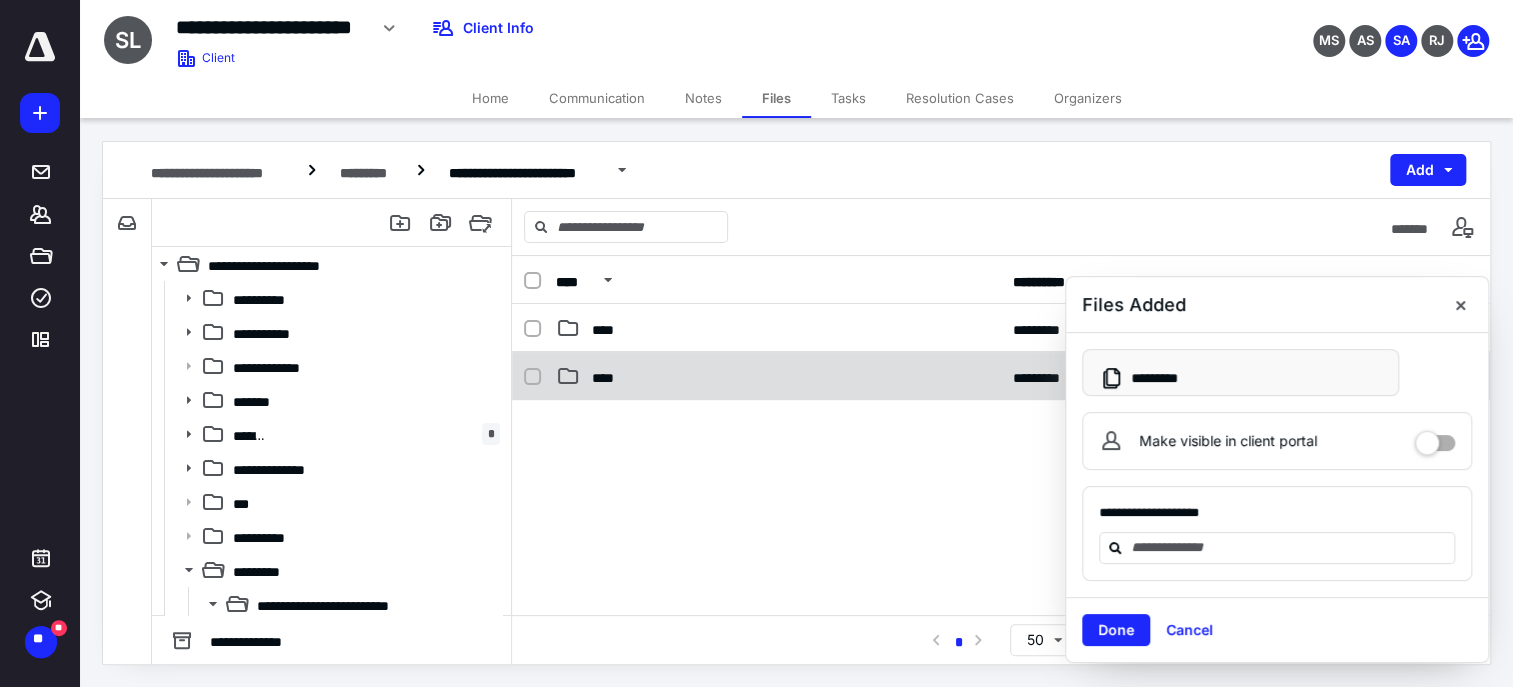 click on "**********" at bounding box center (1001, 376) 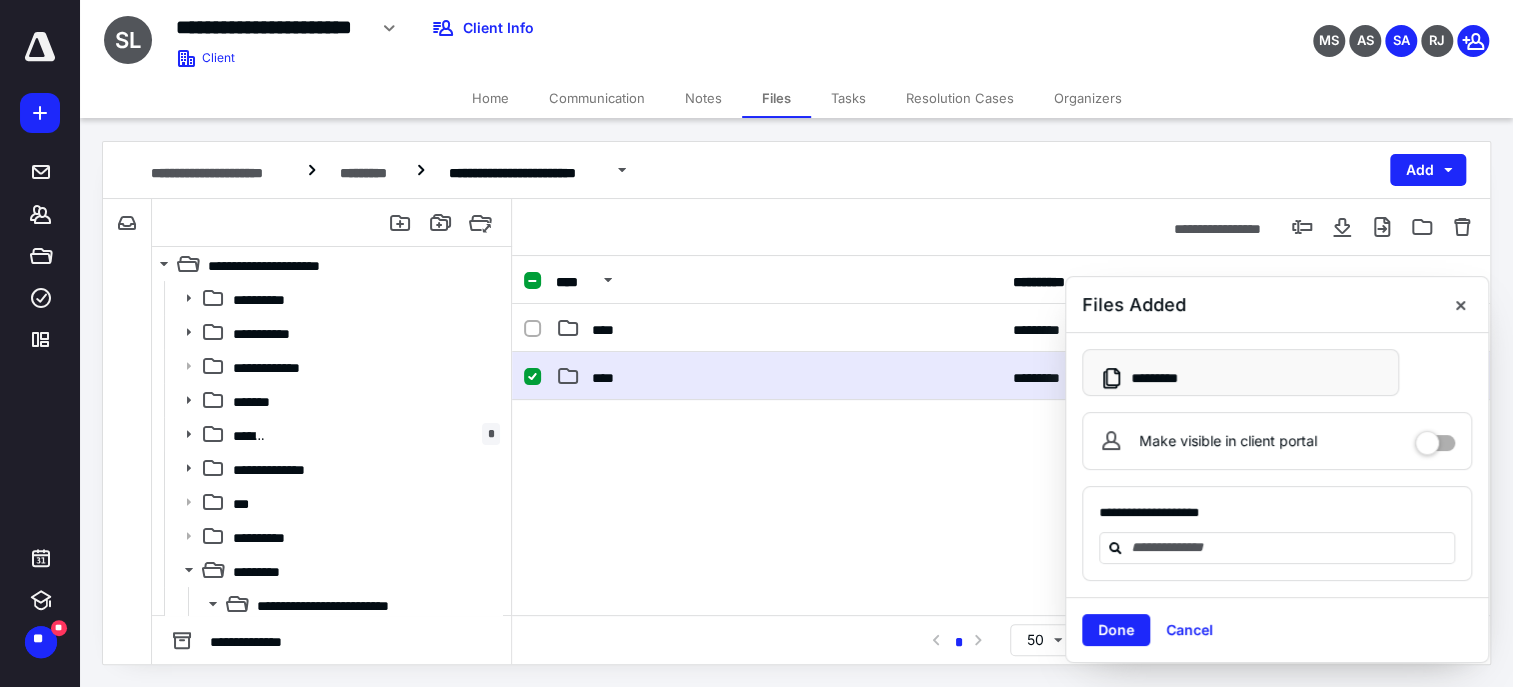 click on "**********" at bounding box center [1001, 376] 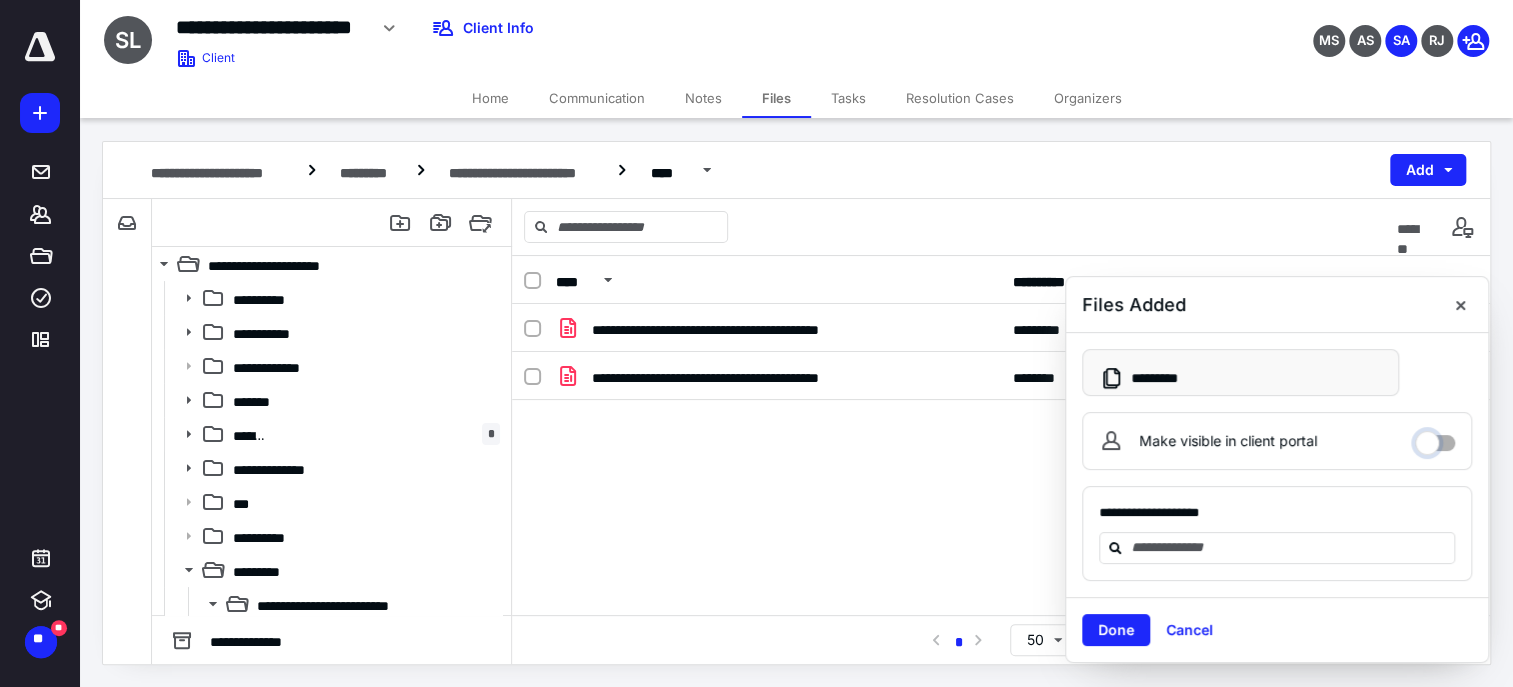 click on "Make visible in client portal" at bounding box center (1435, 438) 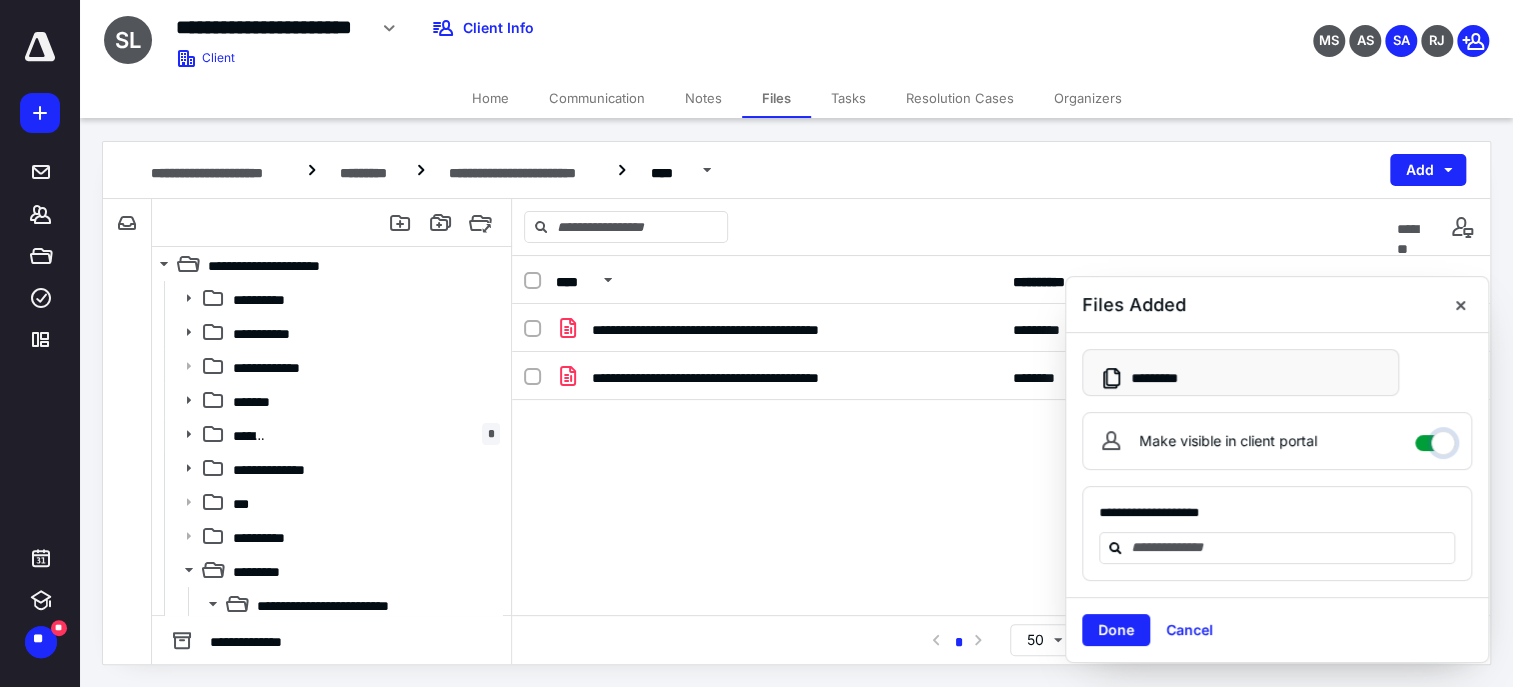 checkbox on "****" 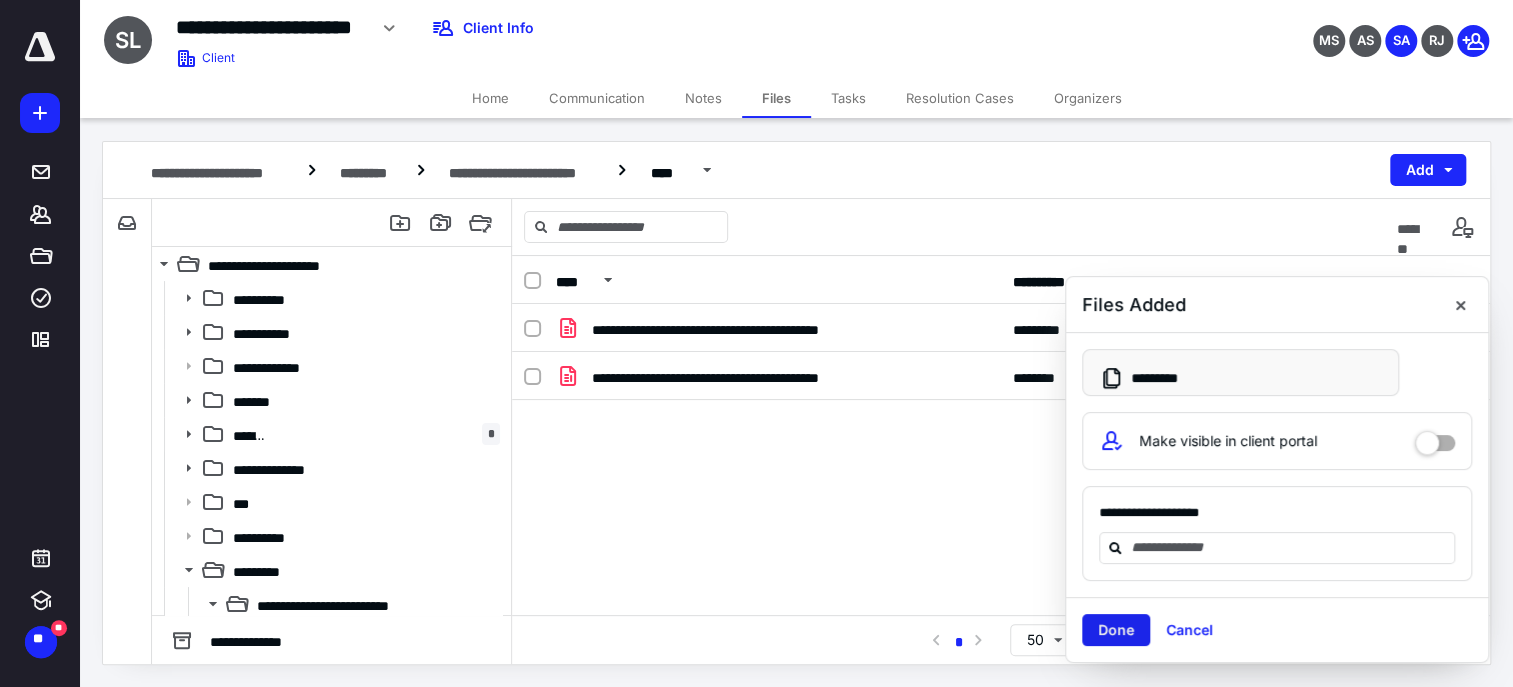click on "Done" at bounding box center (1116, 630) 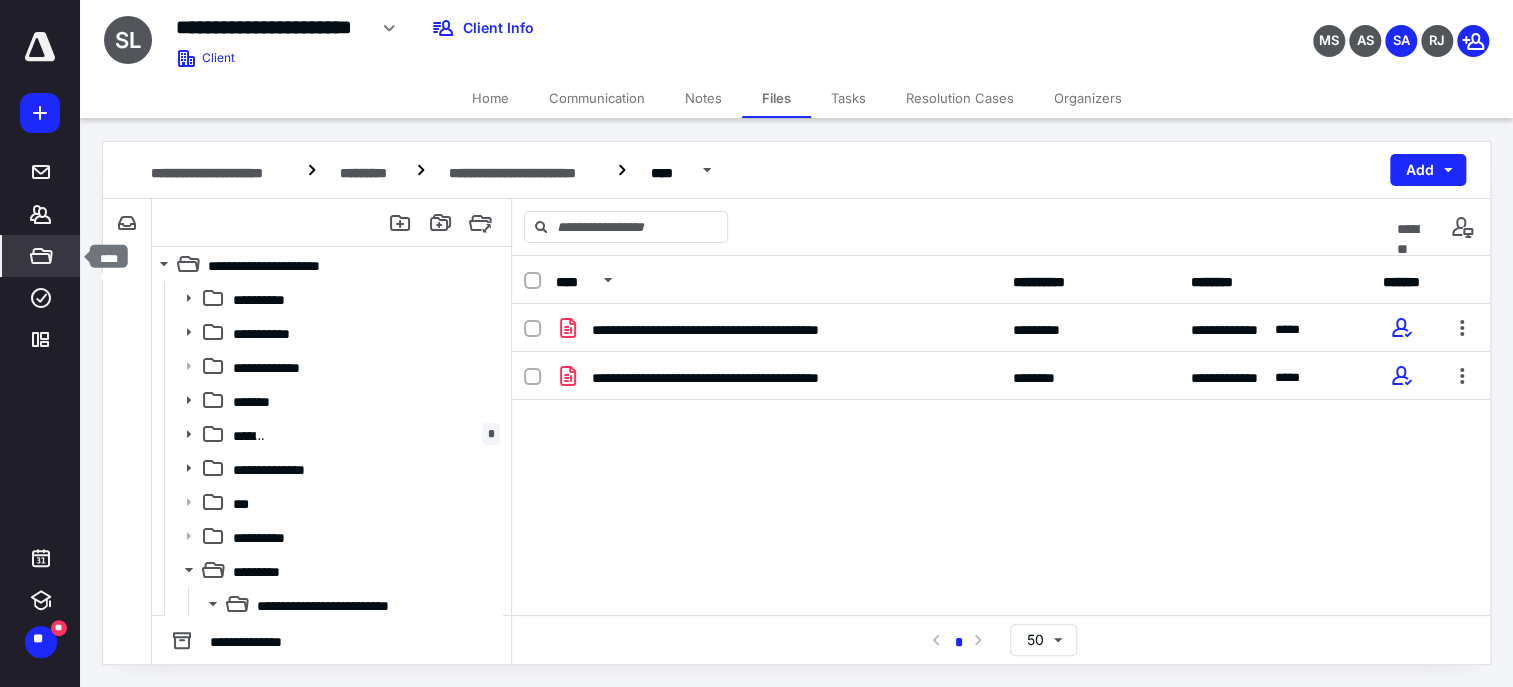 click on "*****" at bounding box center [41, 256] 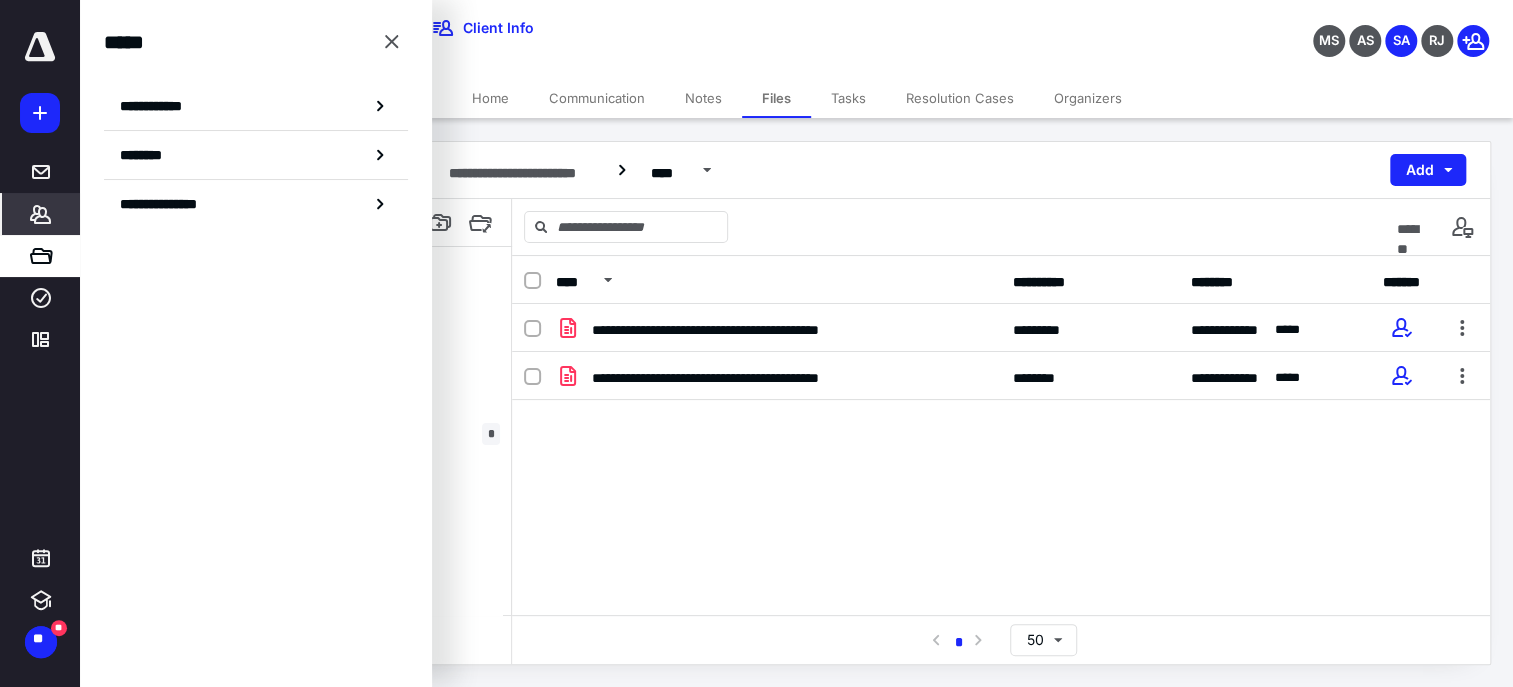 click on "*******" at bounding box center [41, 214] 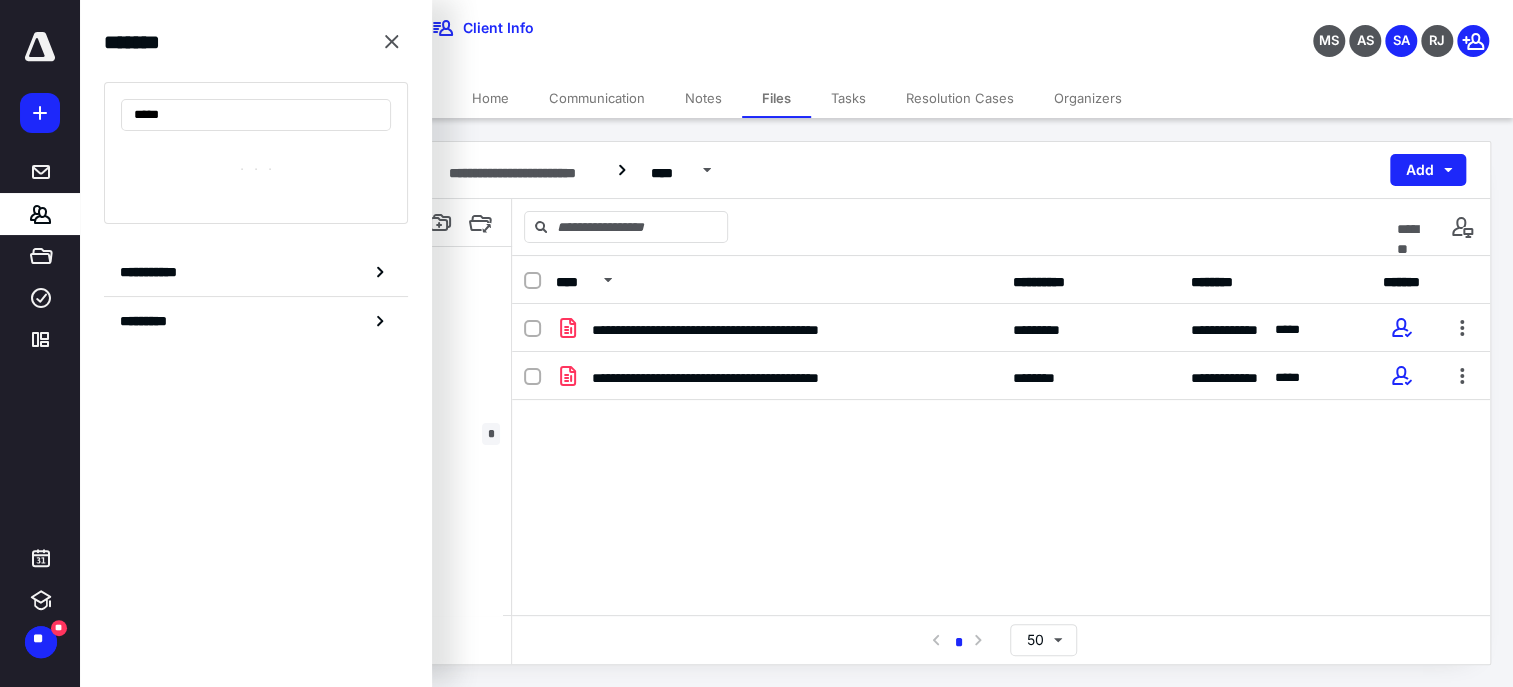type on "*****" 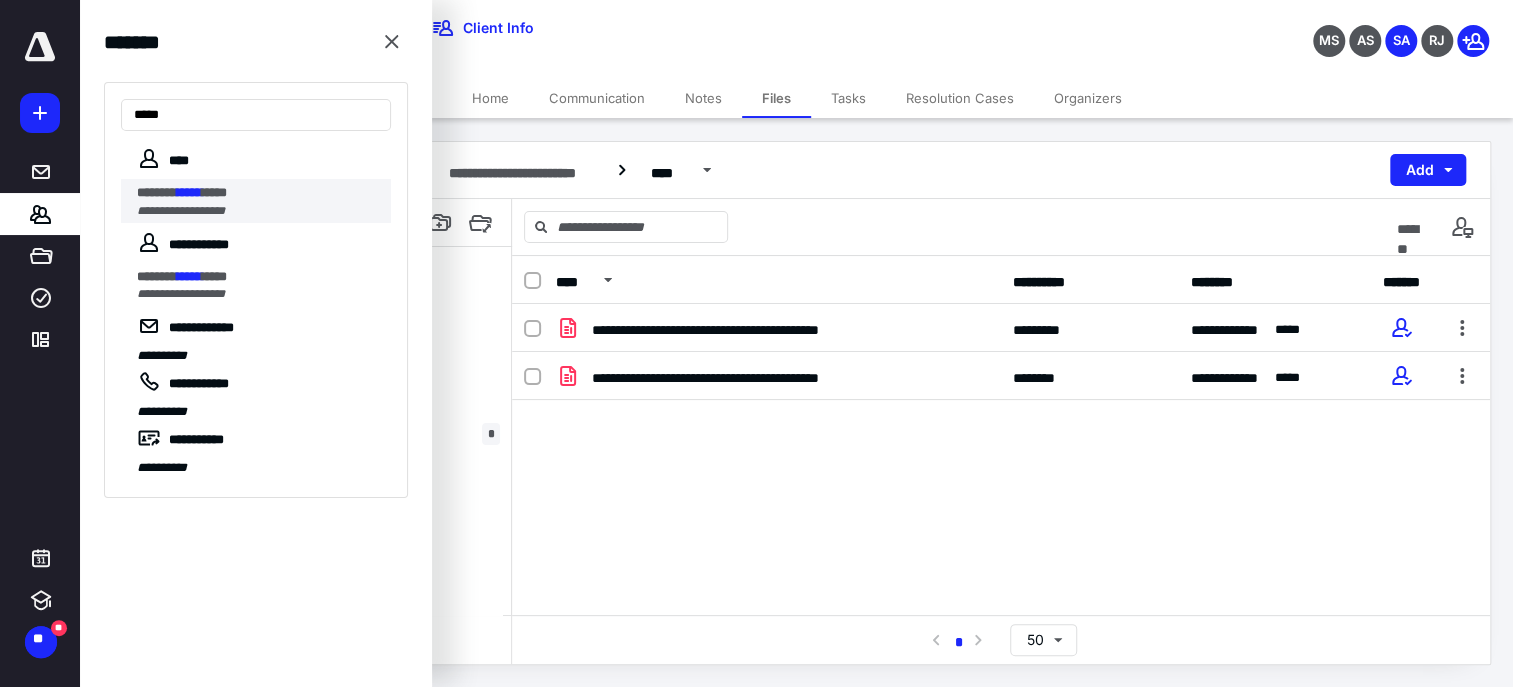 click on "**********" at bounding box center (181, 211) 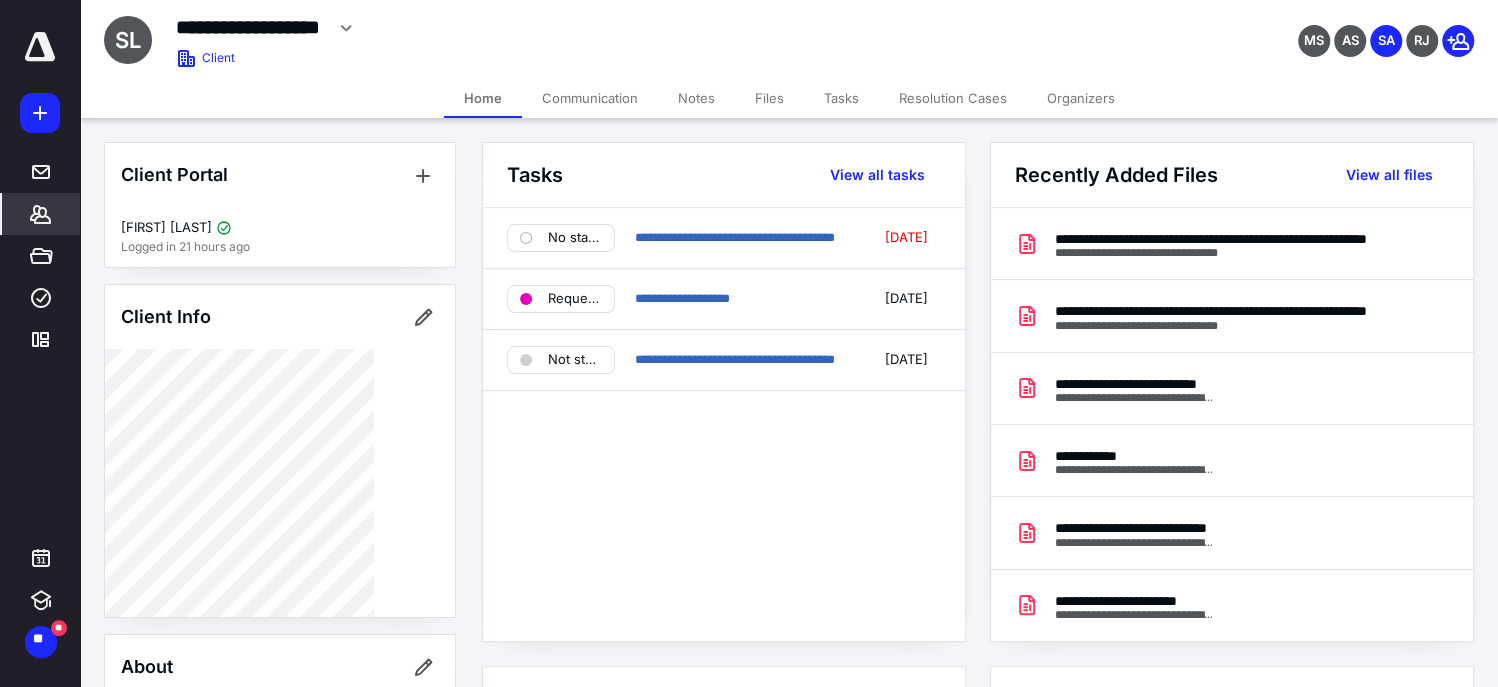 click on "Files" at bounding box center [769, 98] 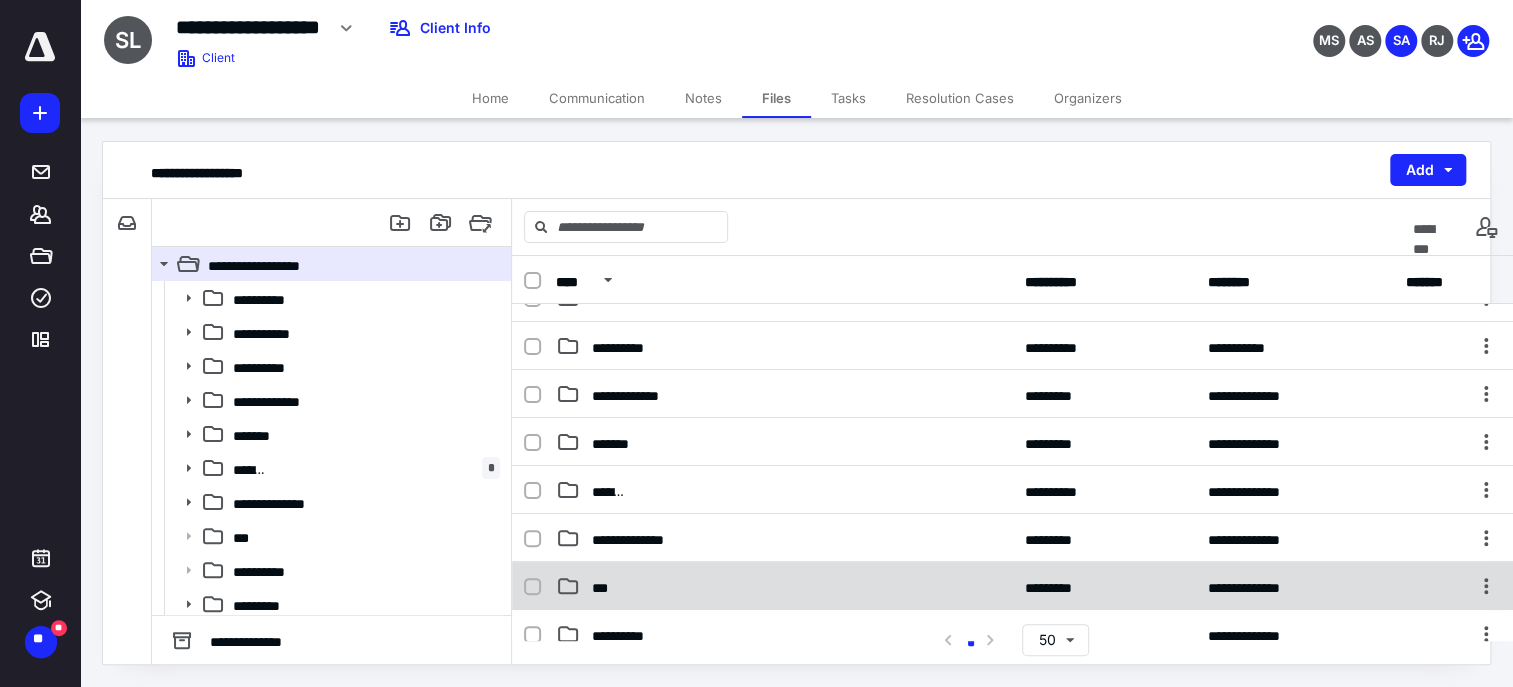 scroll, scrollTop: 133, scrollLeft: 0, axis: vertical 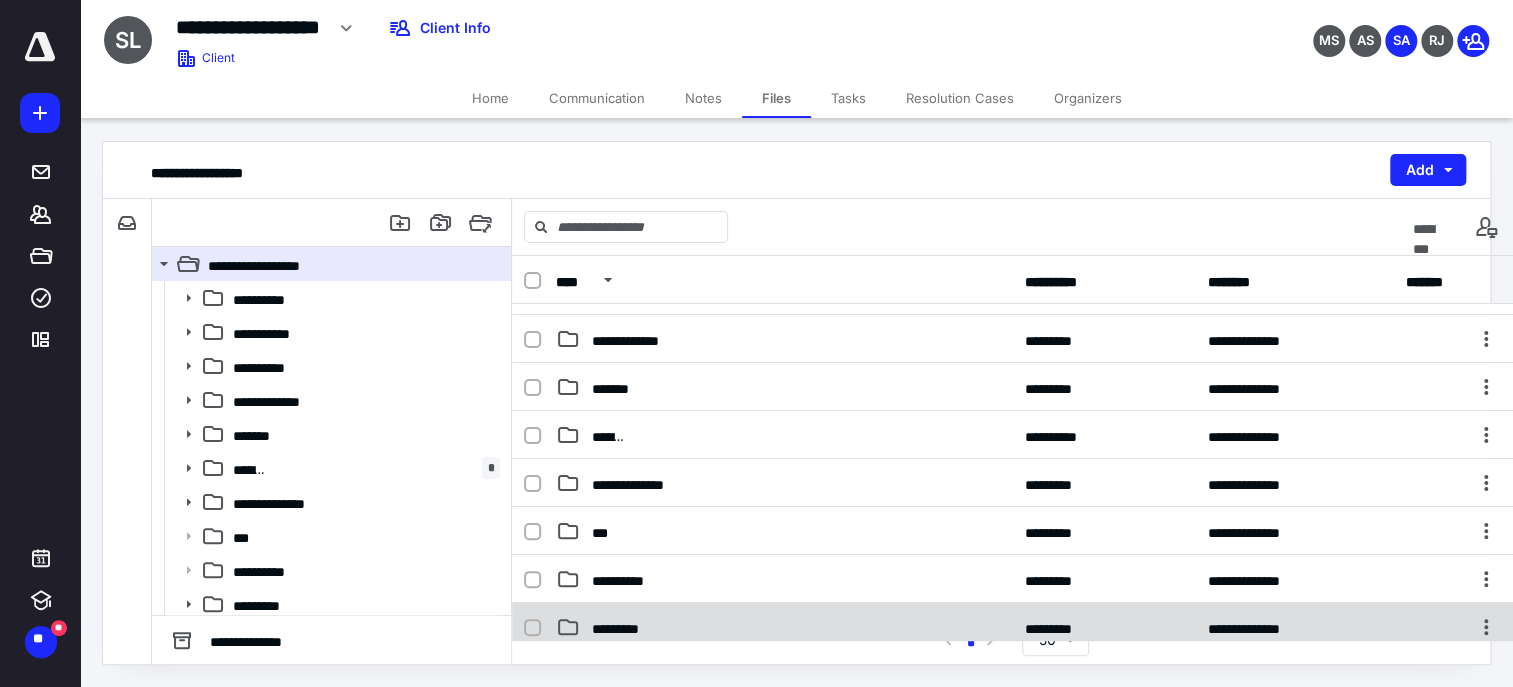 click on "*********" at bounding box center [784, 627] 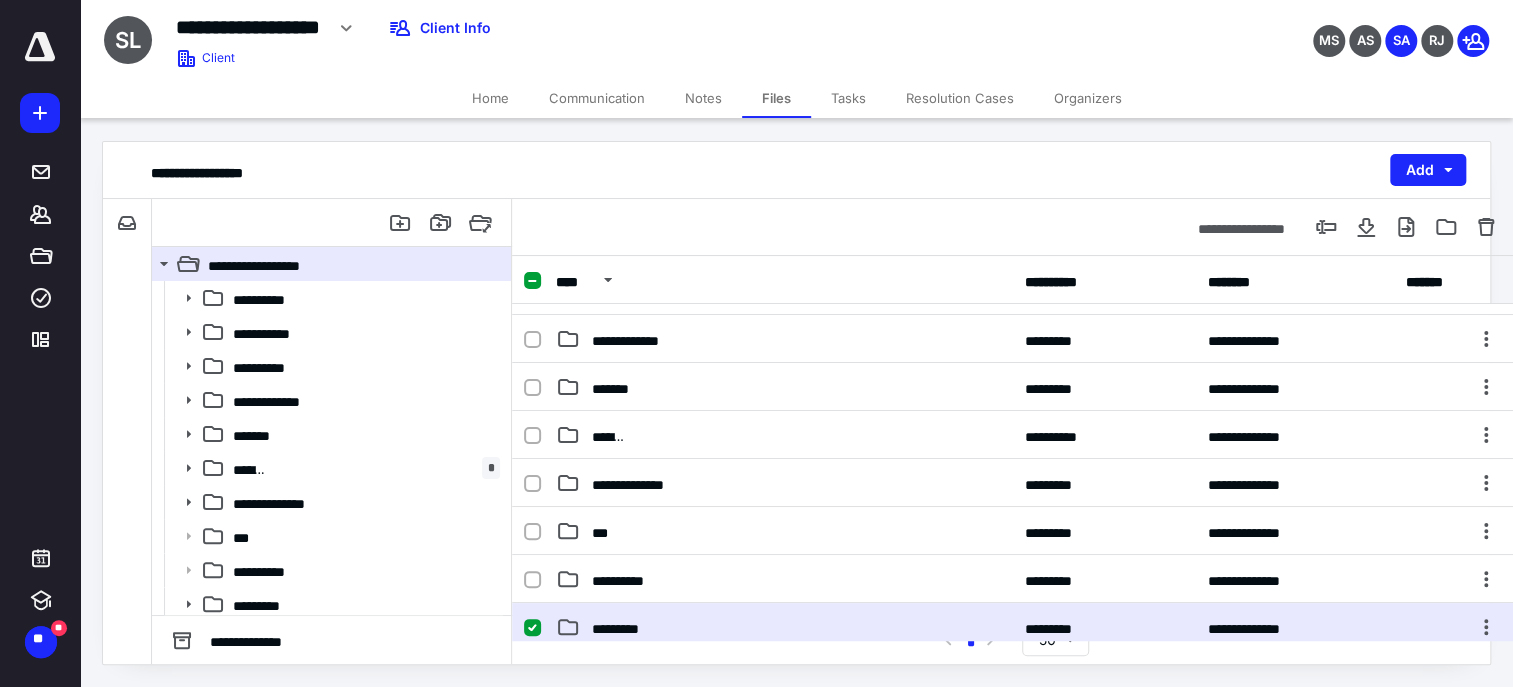 click on "*********" at bounding box center (784, 627) 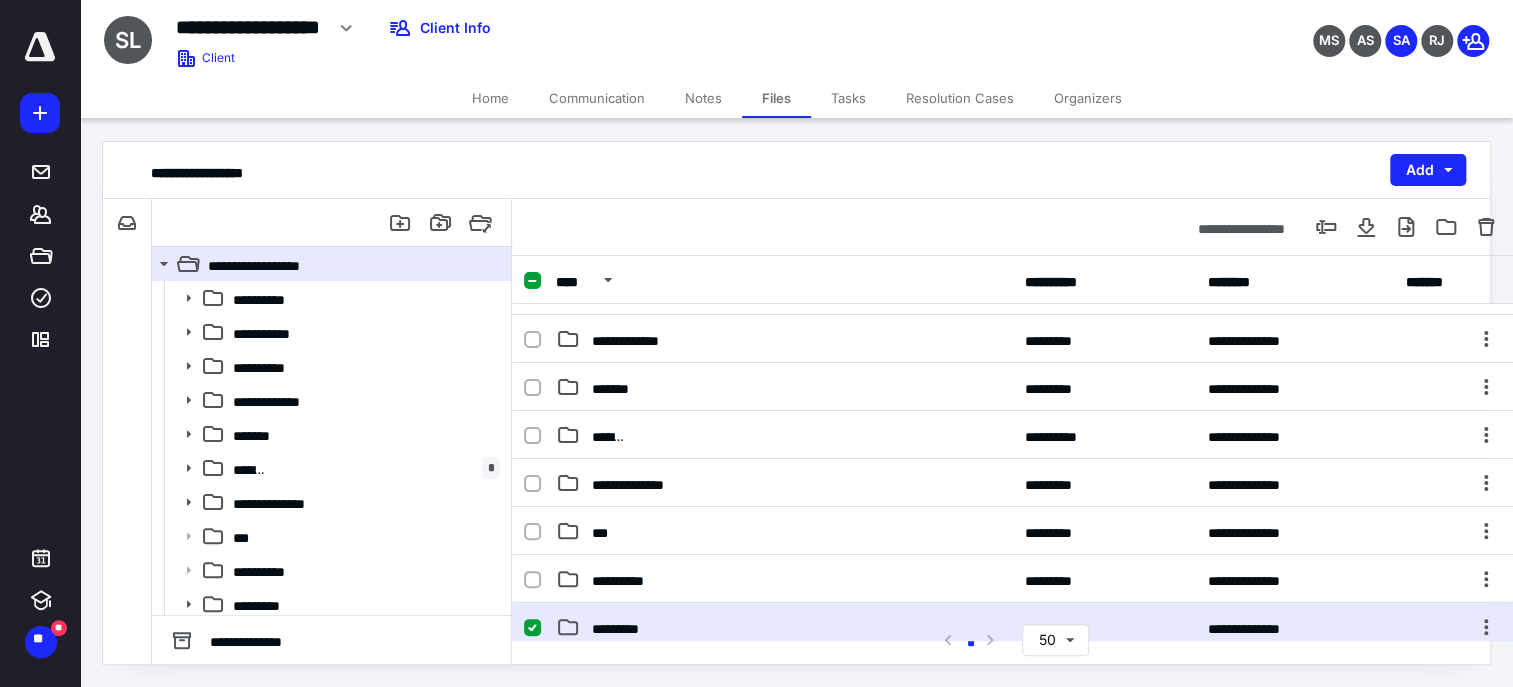 scroll, scrollTop: 0, scrollLeft: 0, axis: both 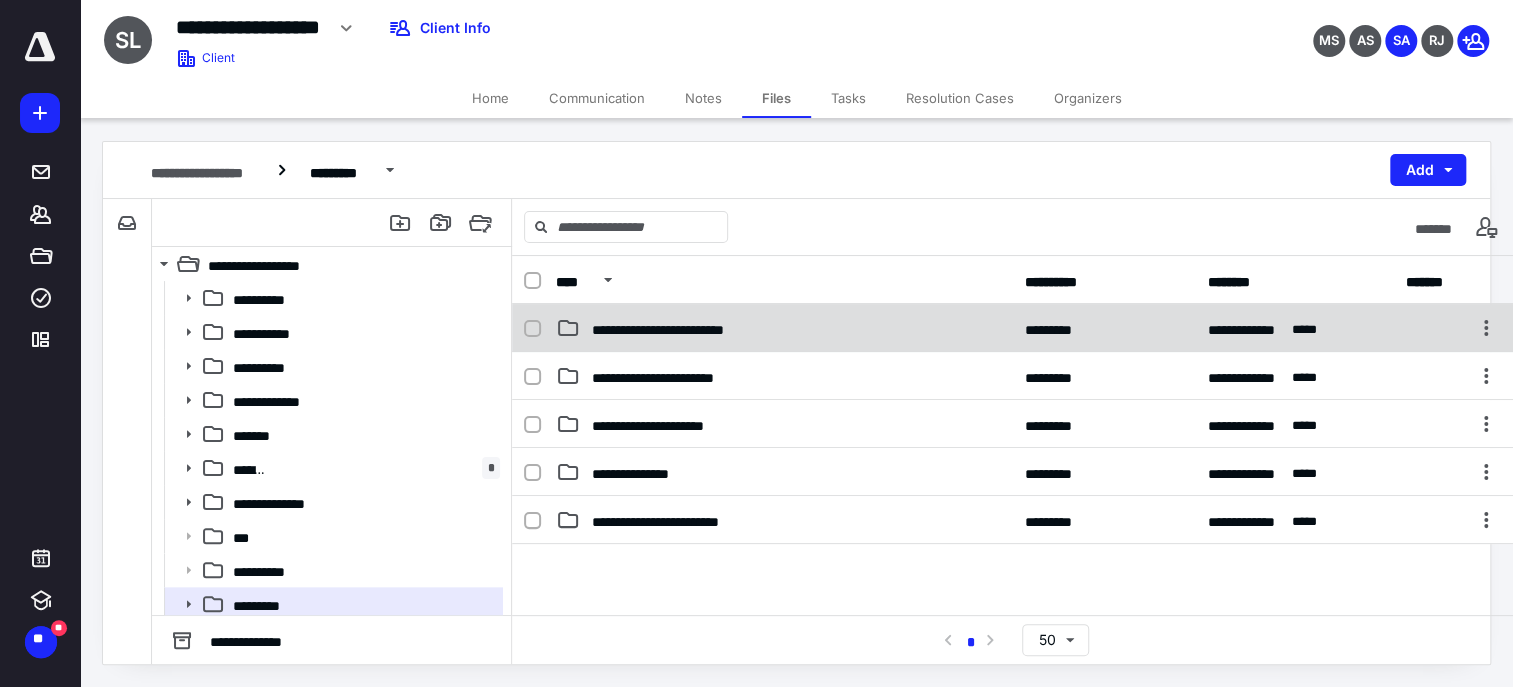 click on "**********" at bounding box center [1013, 328] 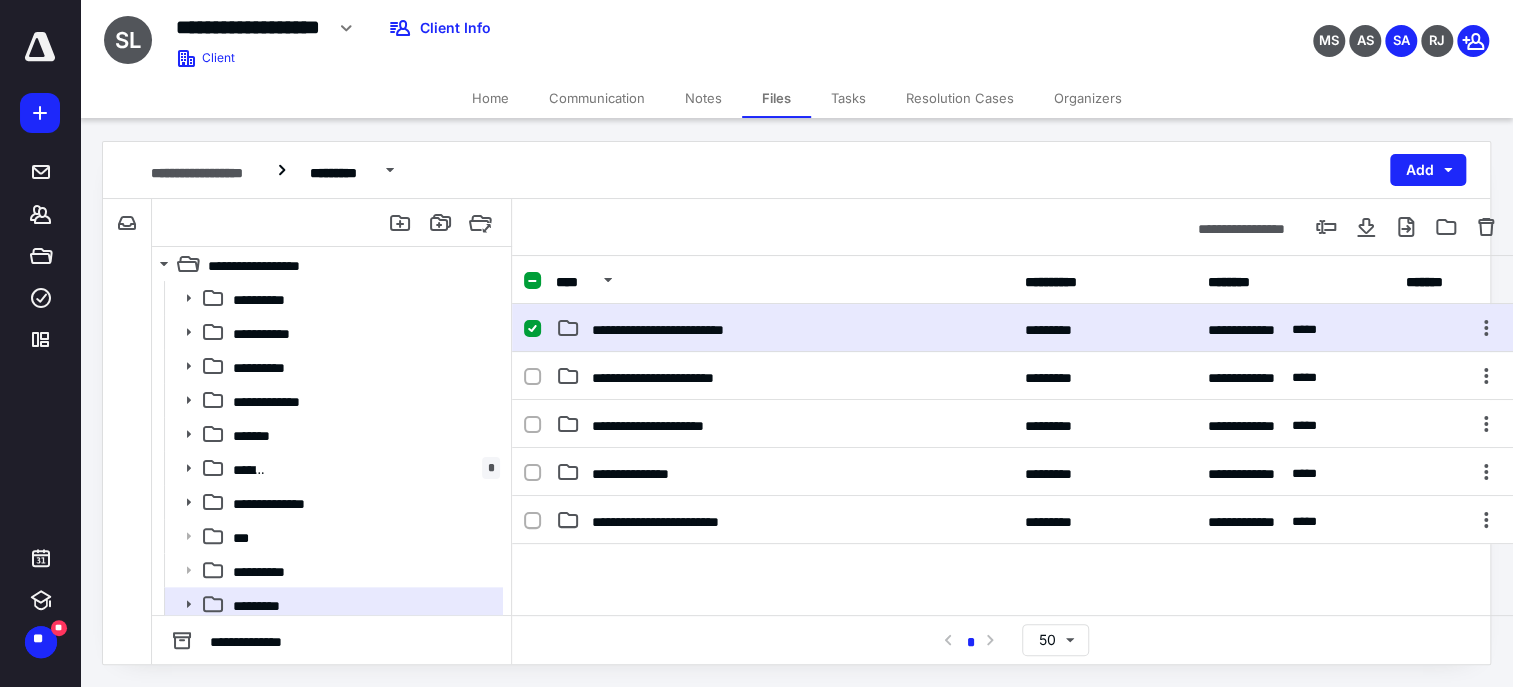 click on "**********" at bounding box center (1013, 328) 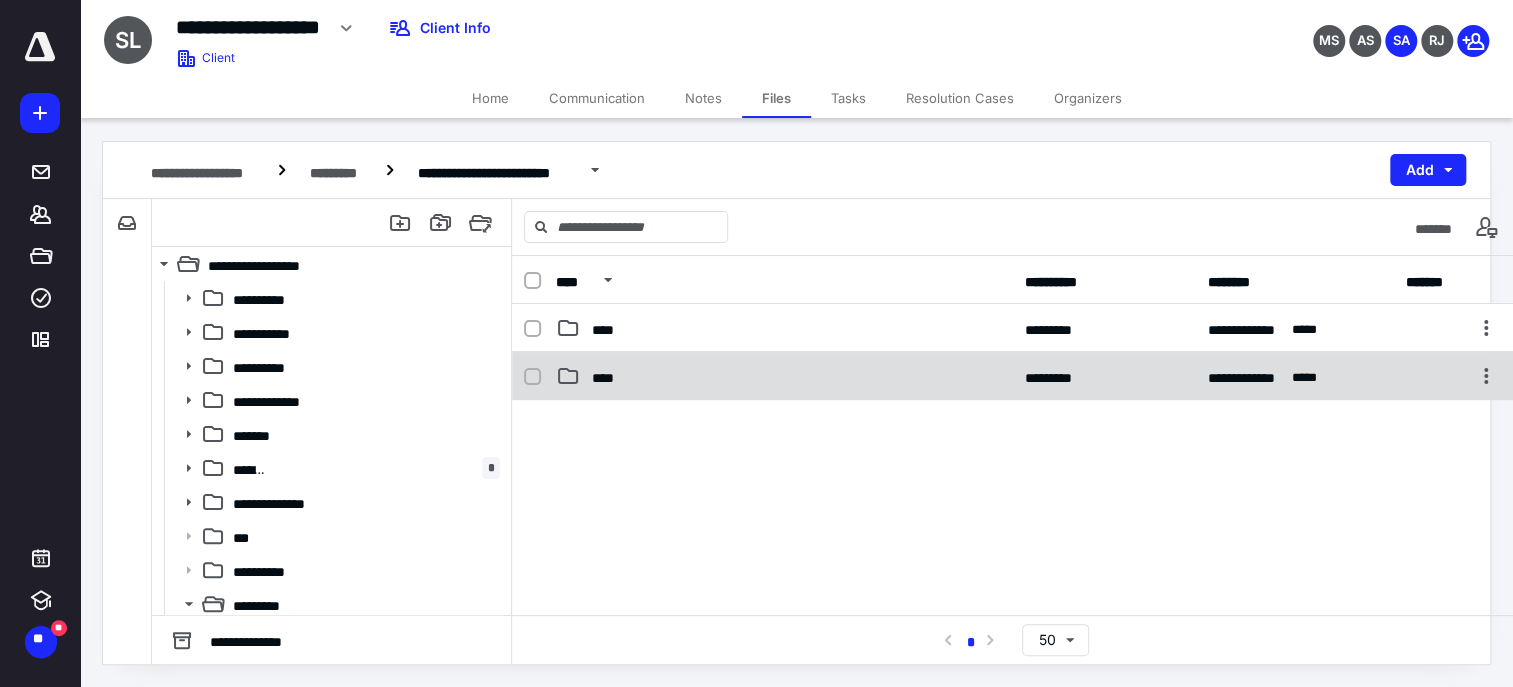 click on "**********" at bounding box center (1013, 376) 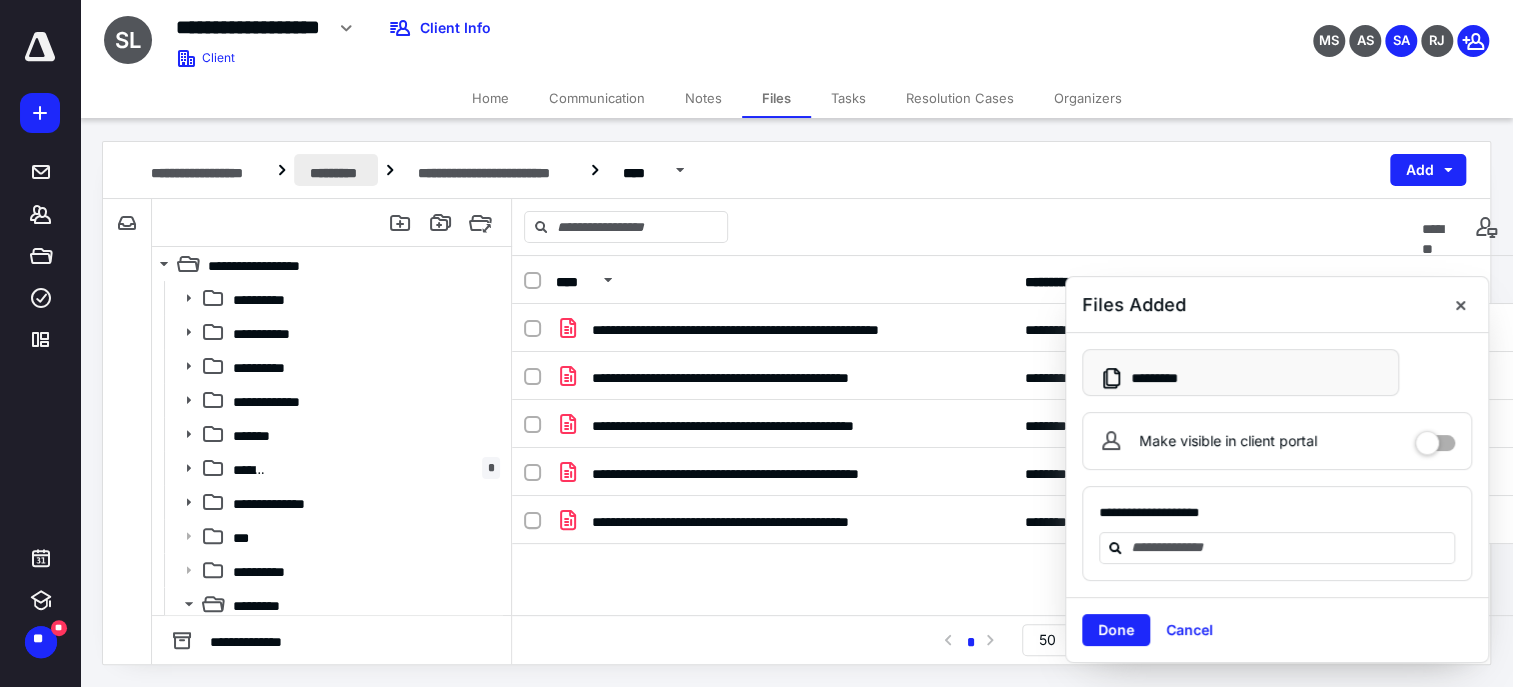 click on "*********" at bounding box center (336, 170) 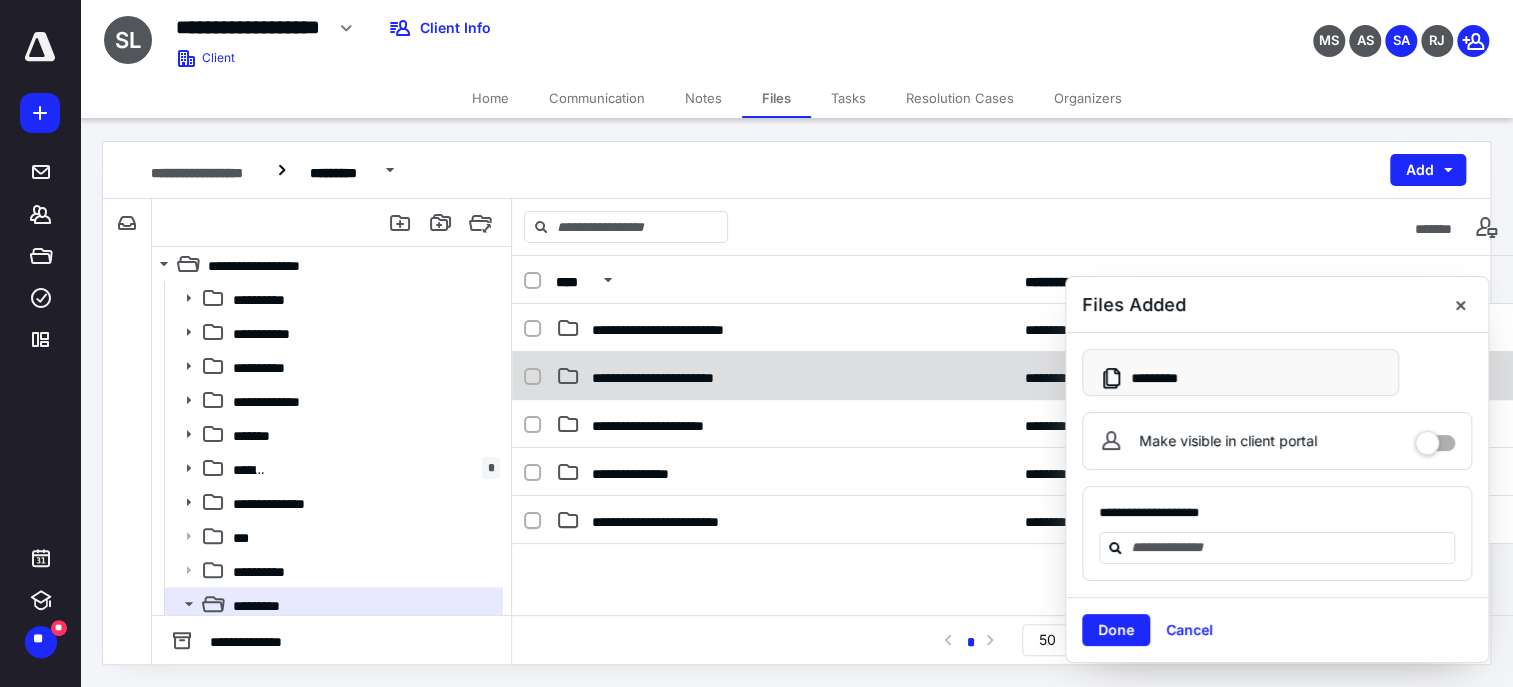 click on "**********" at bounding box center [784, 376] 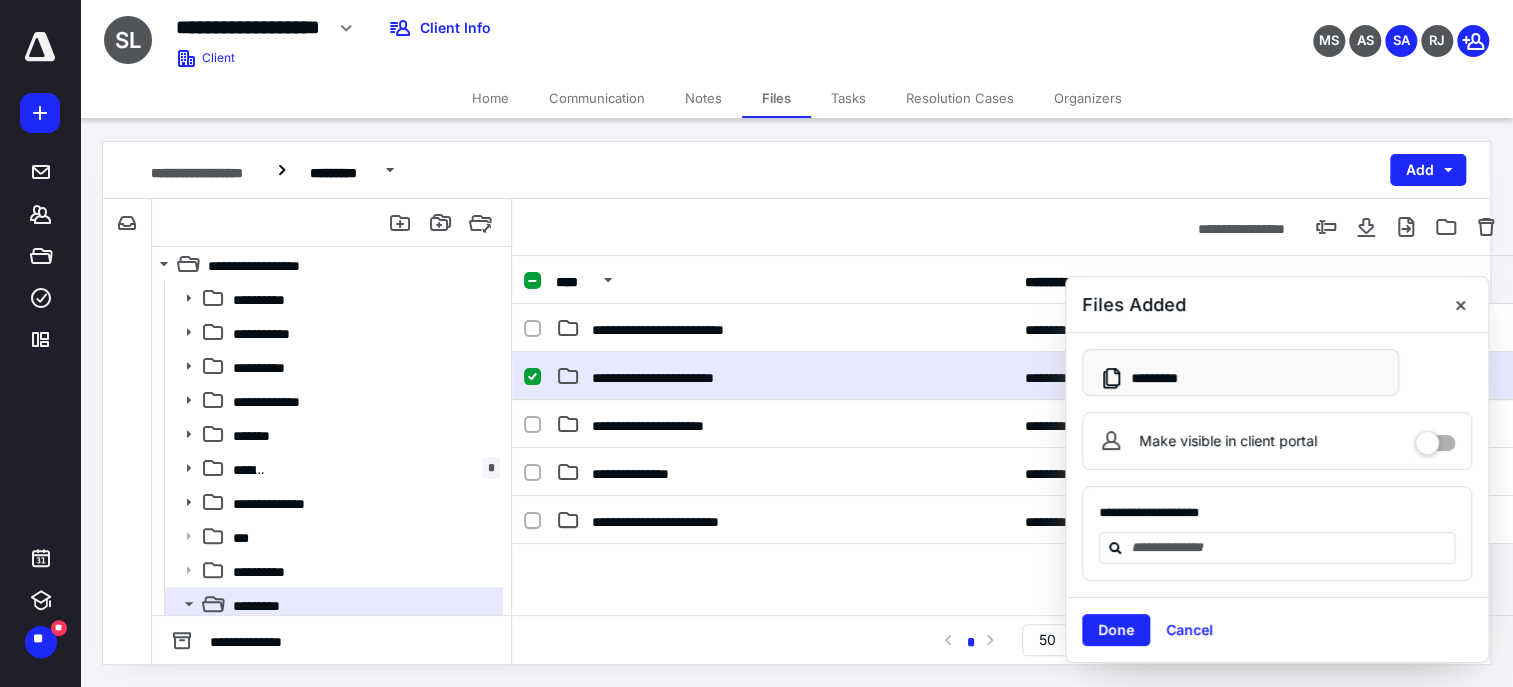 click on "**********" at bounding box center (784, 376) 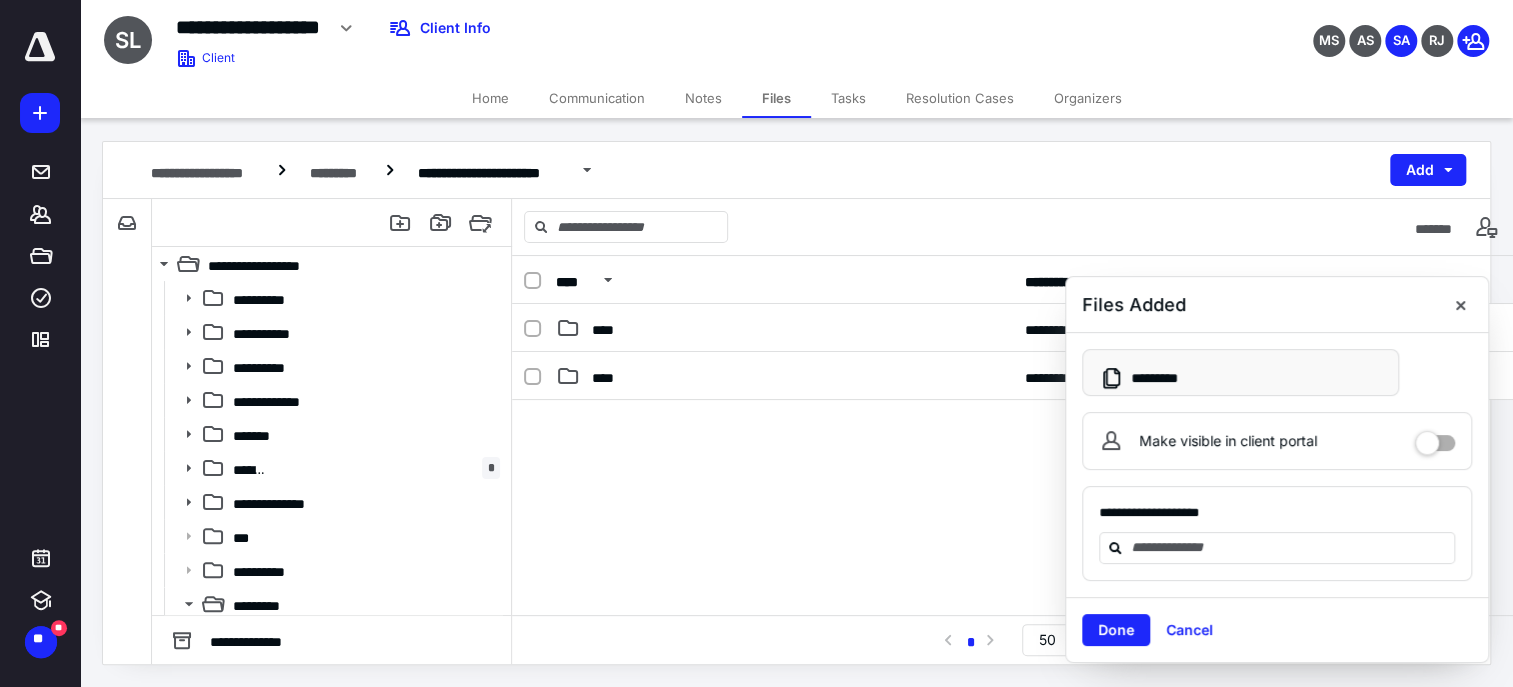 click at bounding box center [1013, 550] 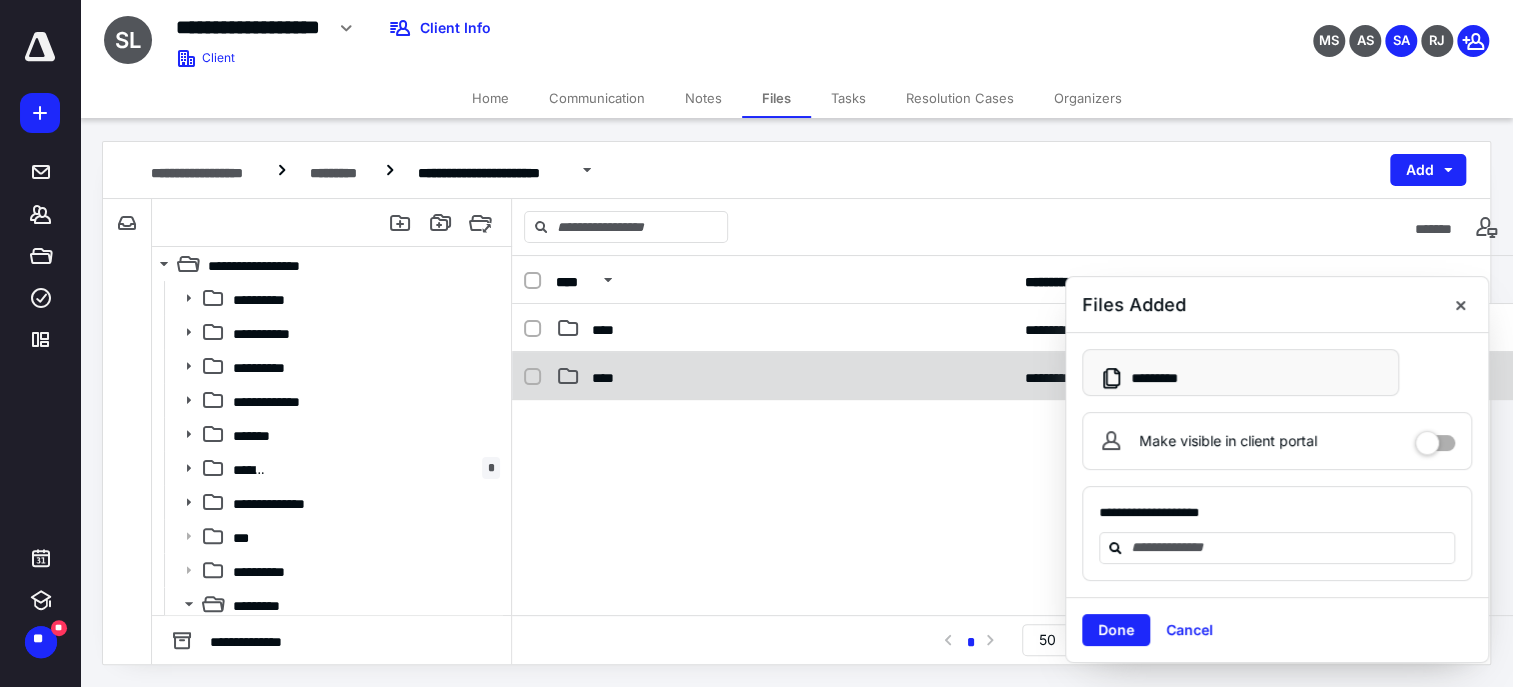 click on "****" at bounding box center (784, 376) 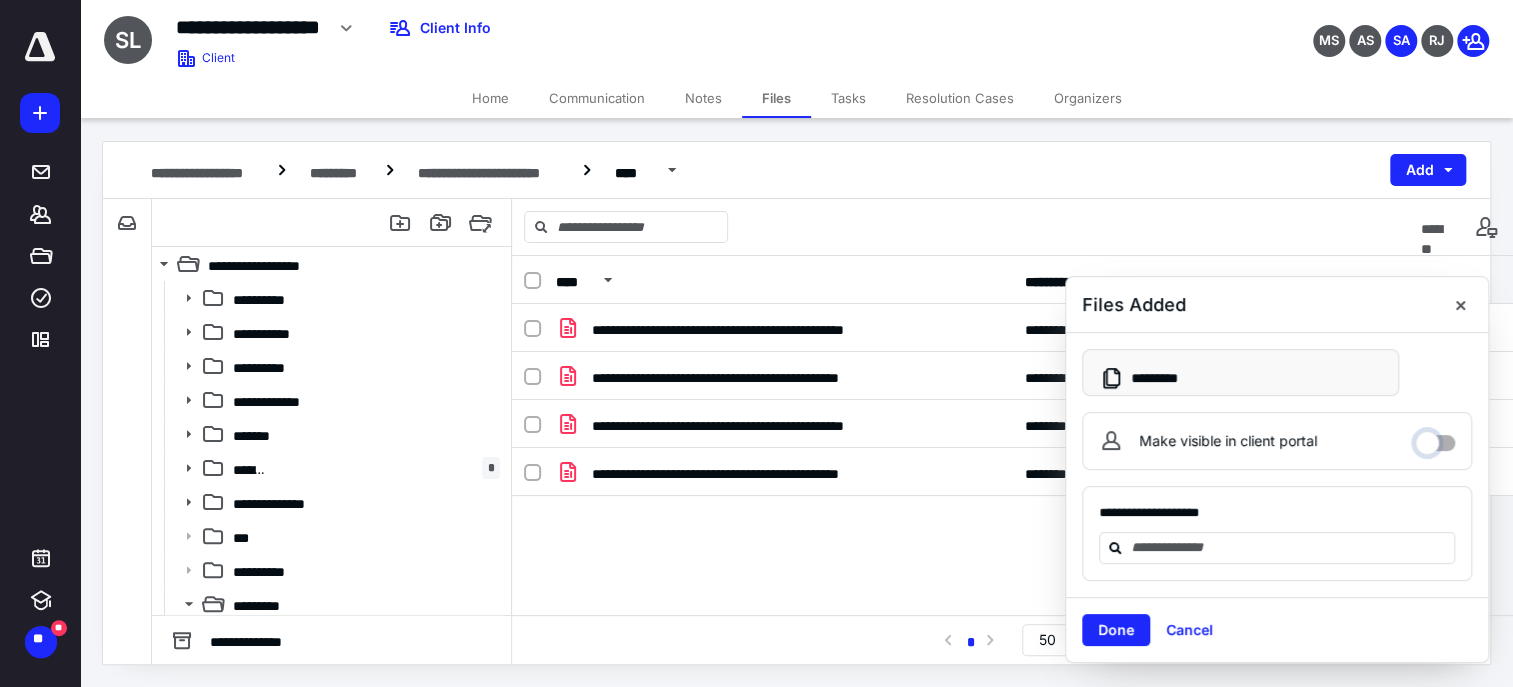 click on "Make visible in client portal" at bounding box center (1435, 438) 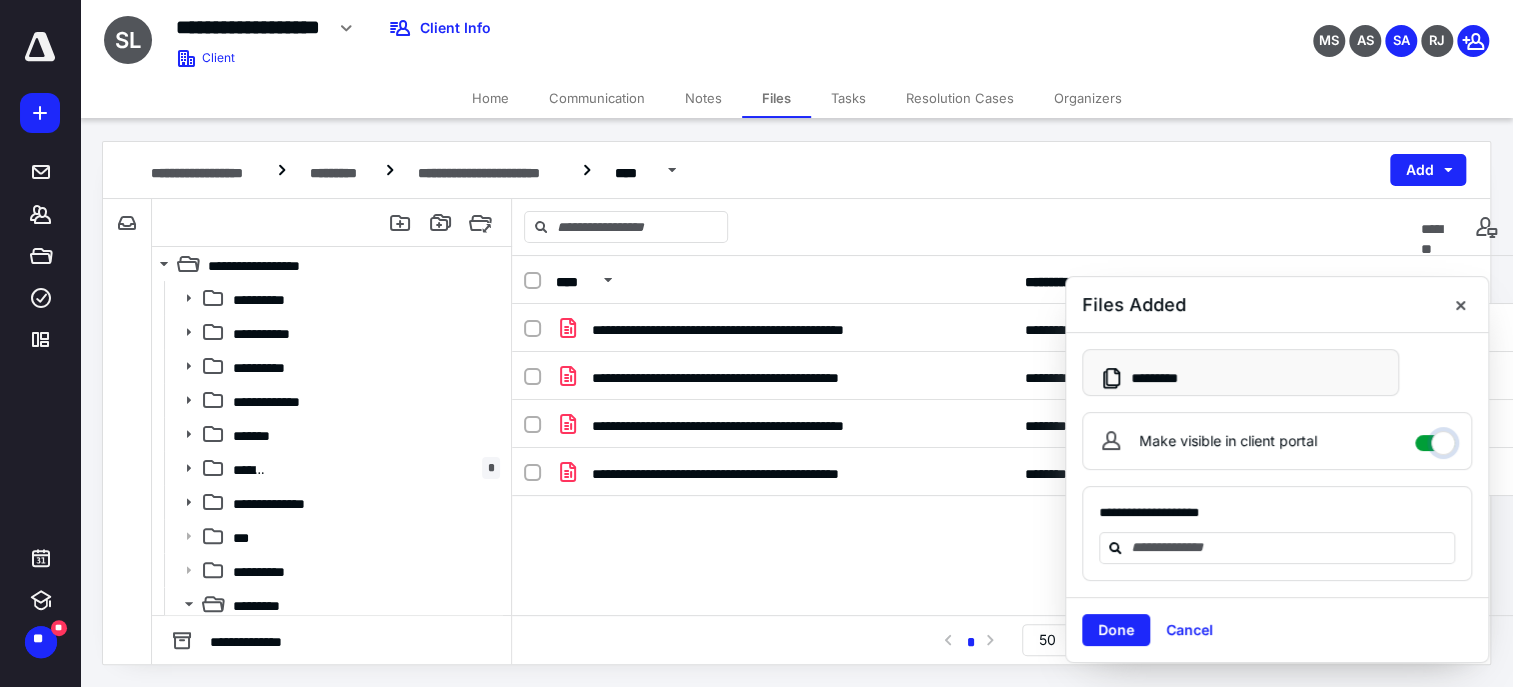 checkbox on "****" 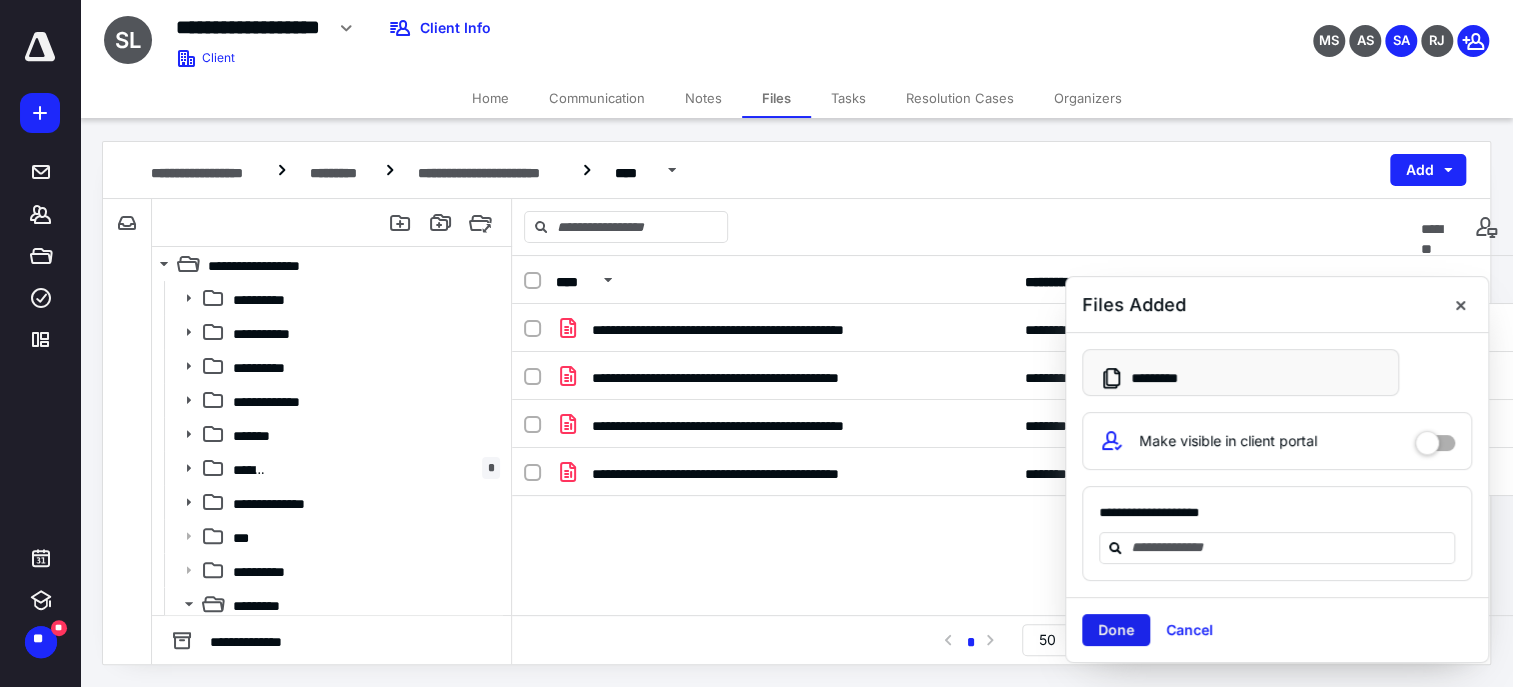 click on "Done" at bounding box center [1116, 630] 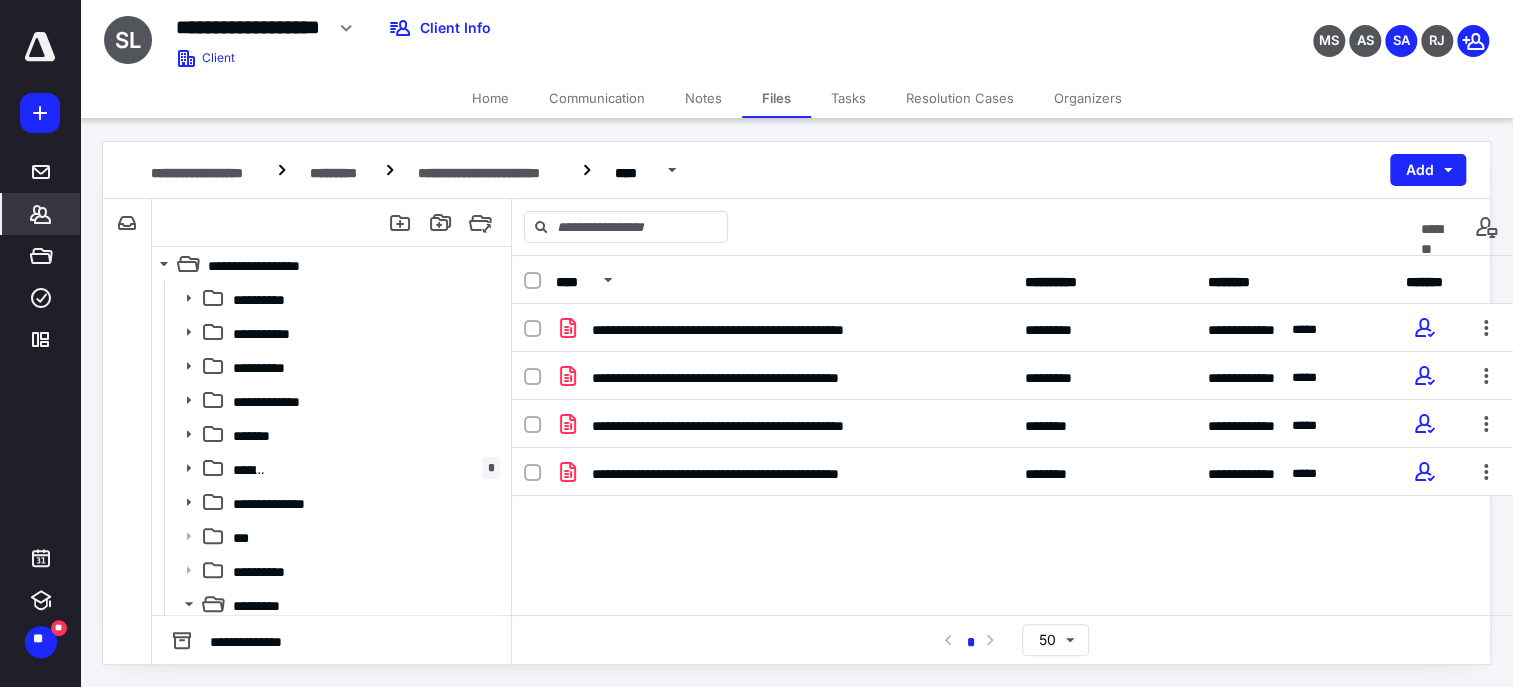 drag, startPoint x: 36, startPoint y: 216, endPoint x: 60, endPoint y: 199, distance: 29.410883 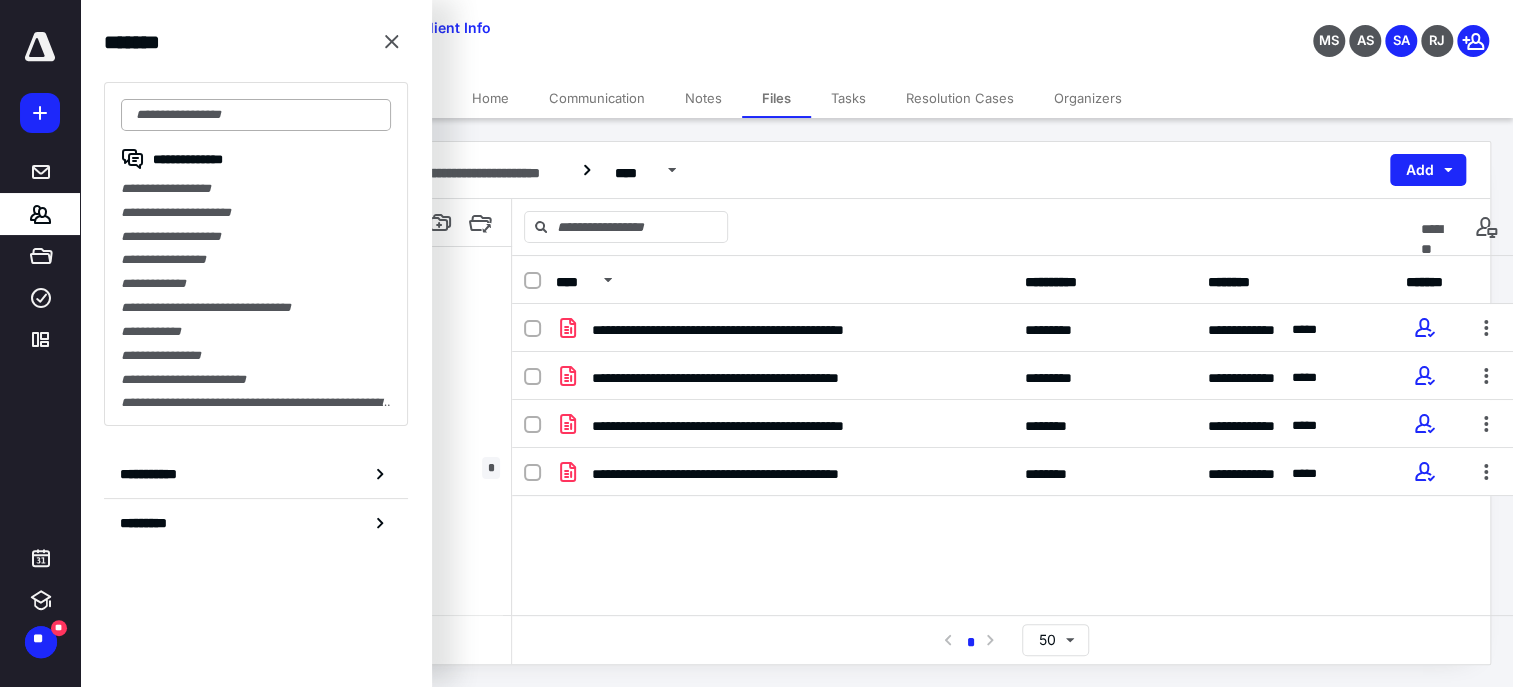 click at bounding box center (256, 115) 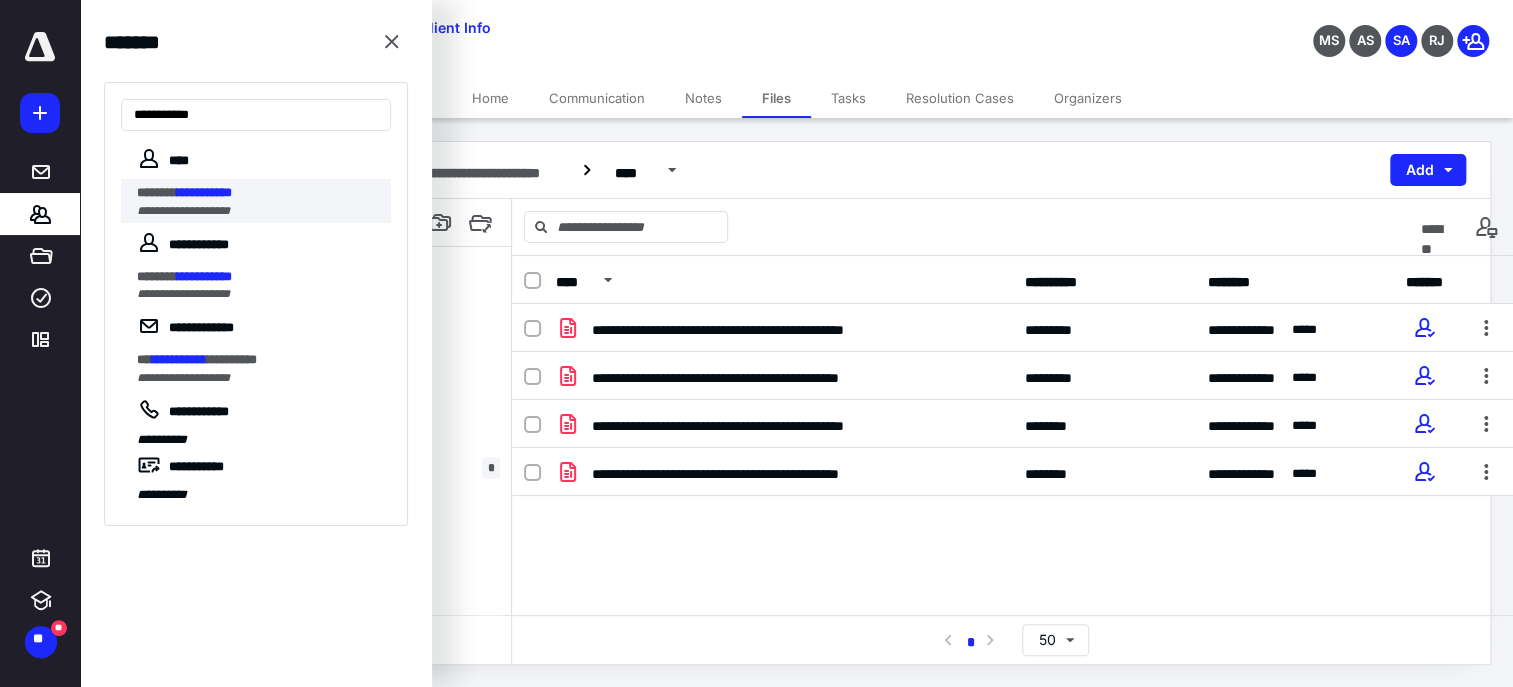type on "**********" 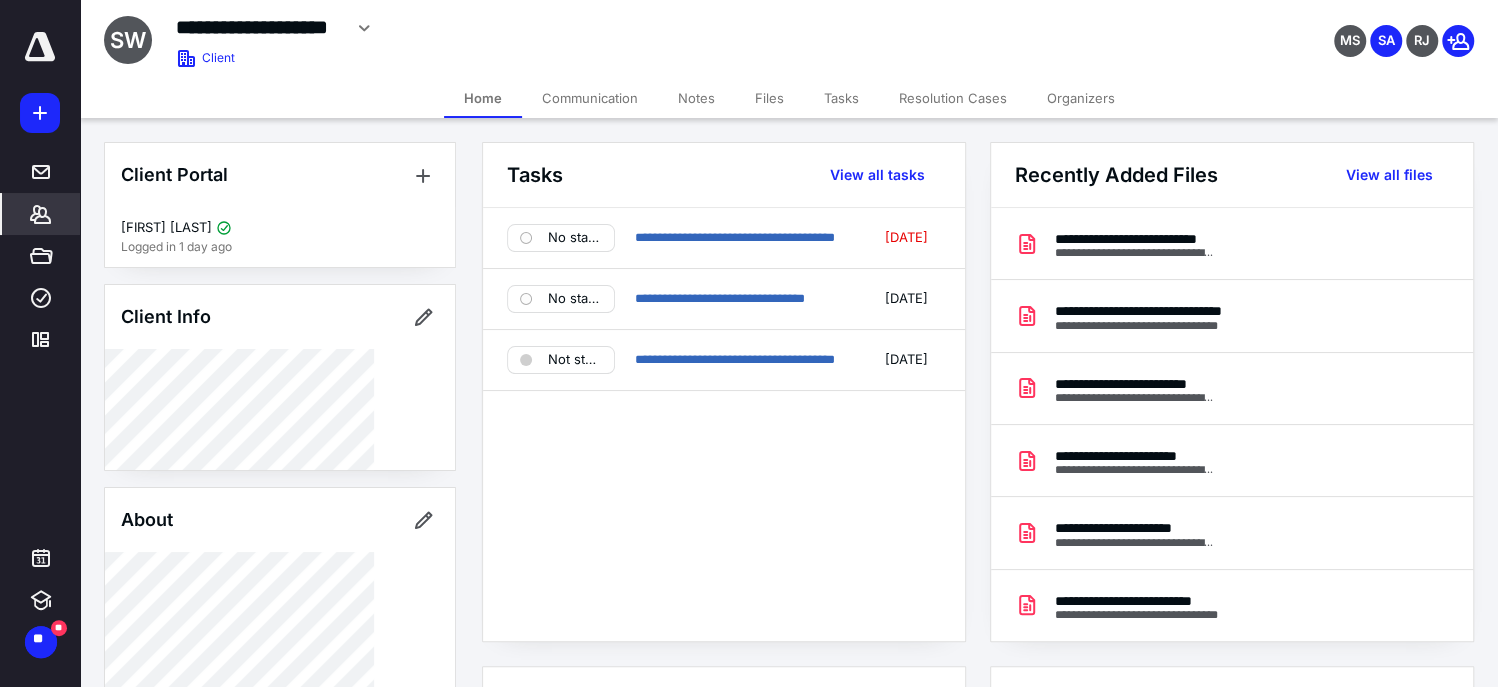 click on "Files" at bounding box center (769, 98) 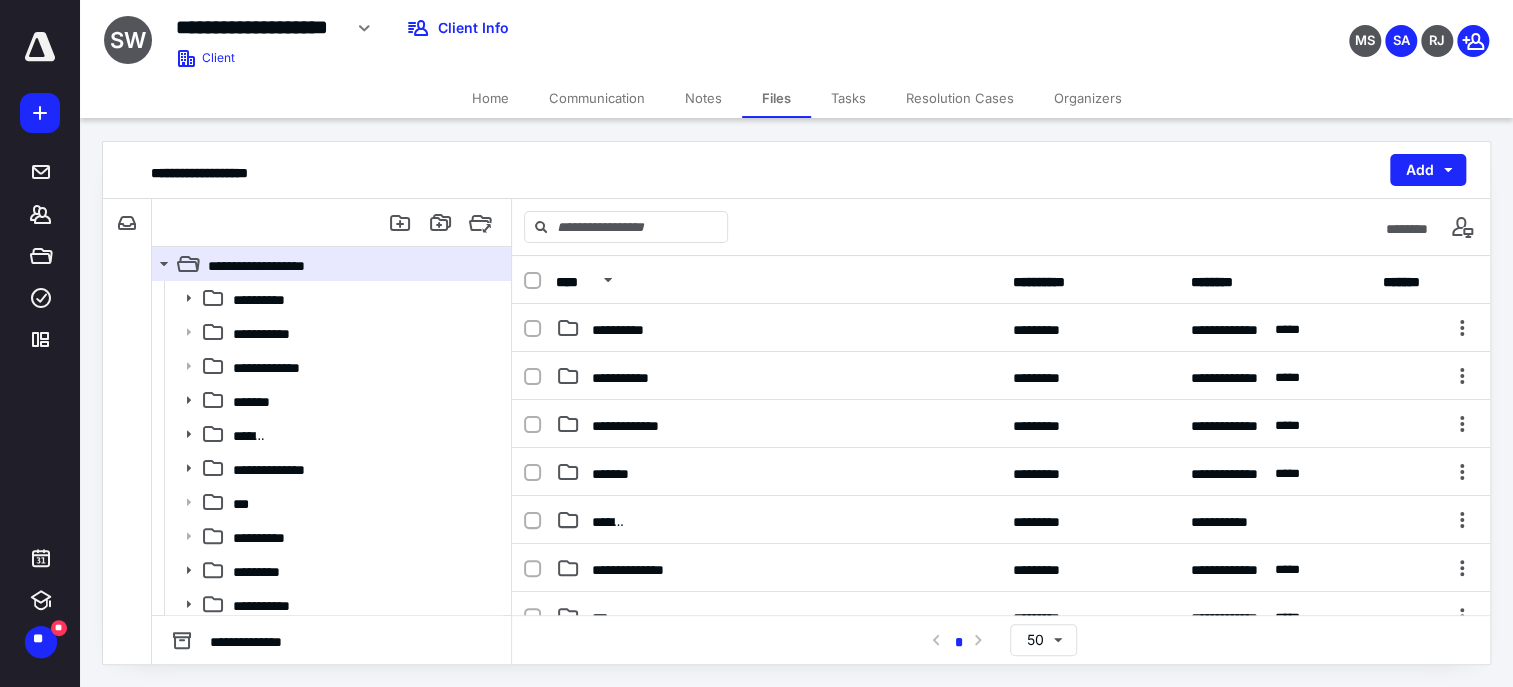 click on "**********" at bounding box center [1001, 639] 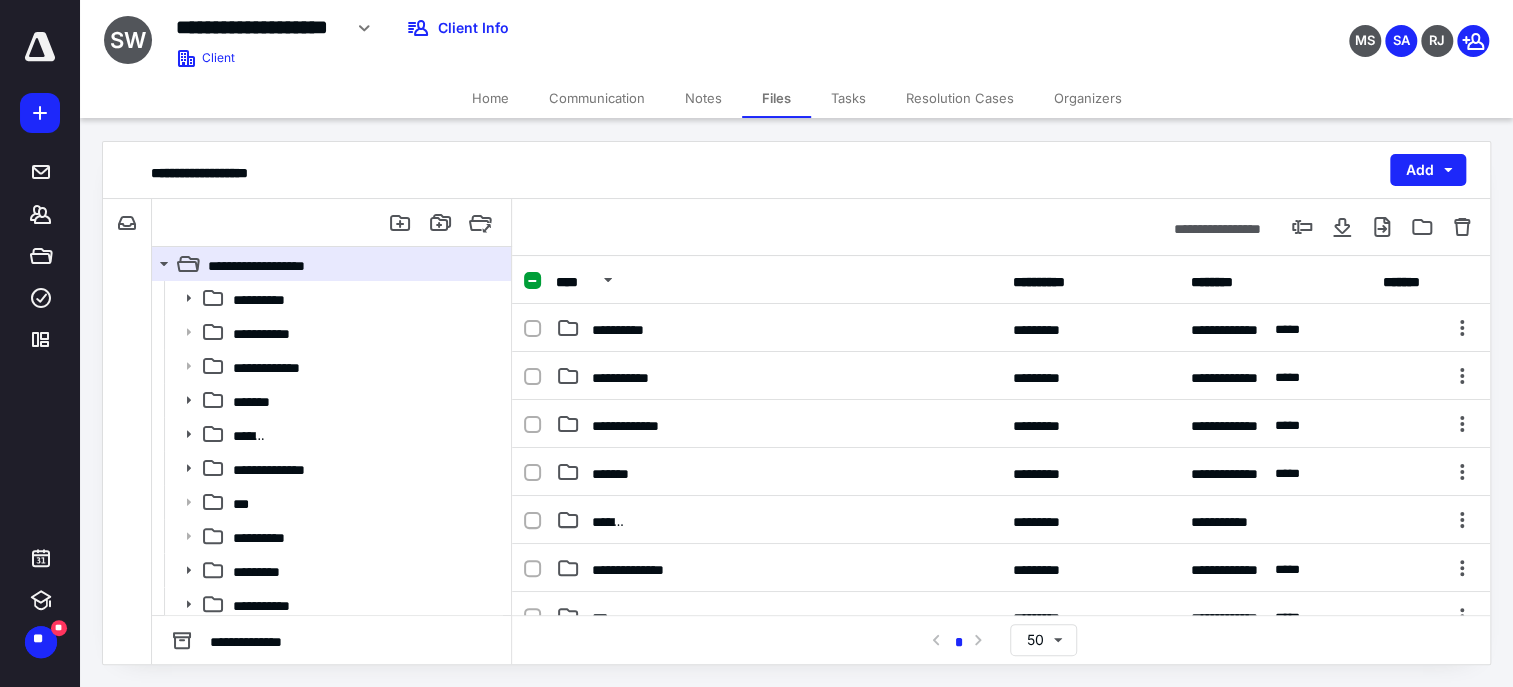 click on "*********" at bounding box center (778, 712) 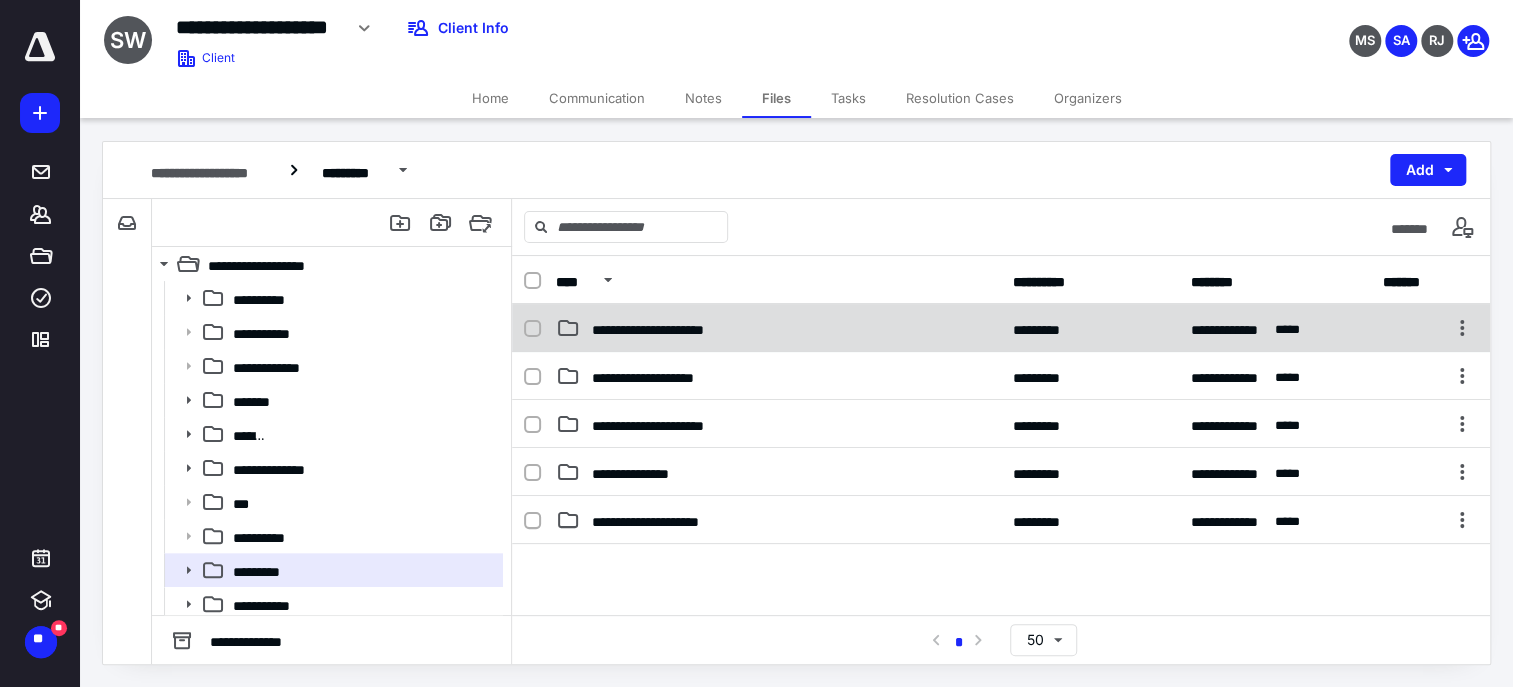 click on "**********" at bounding box center [1001, 328] 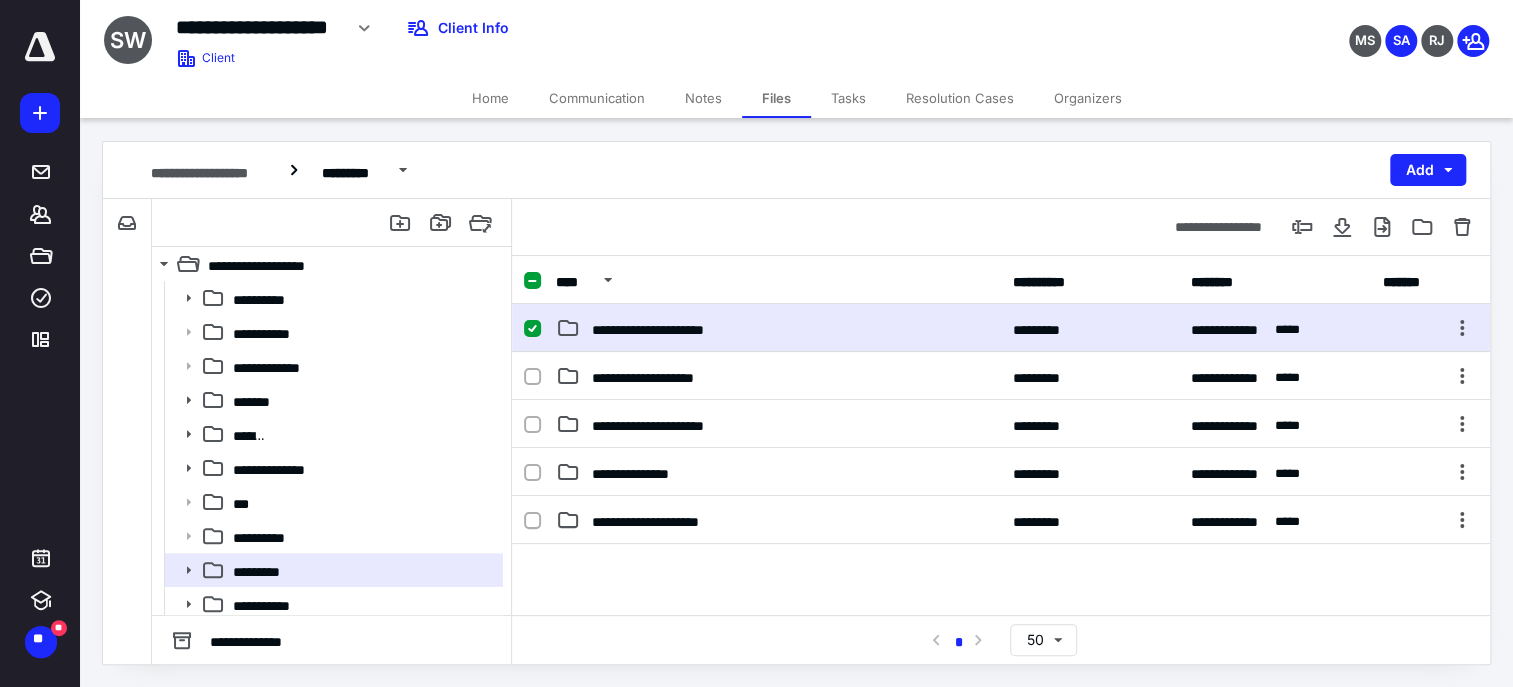 click on "**********" at bounding box center (1001, 328) 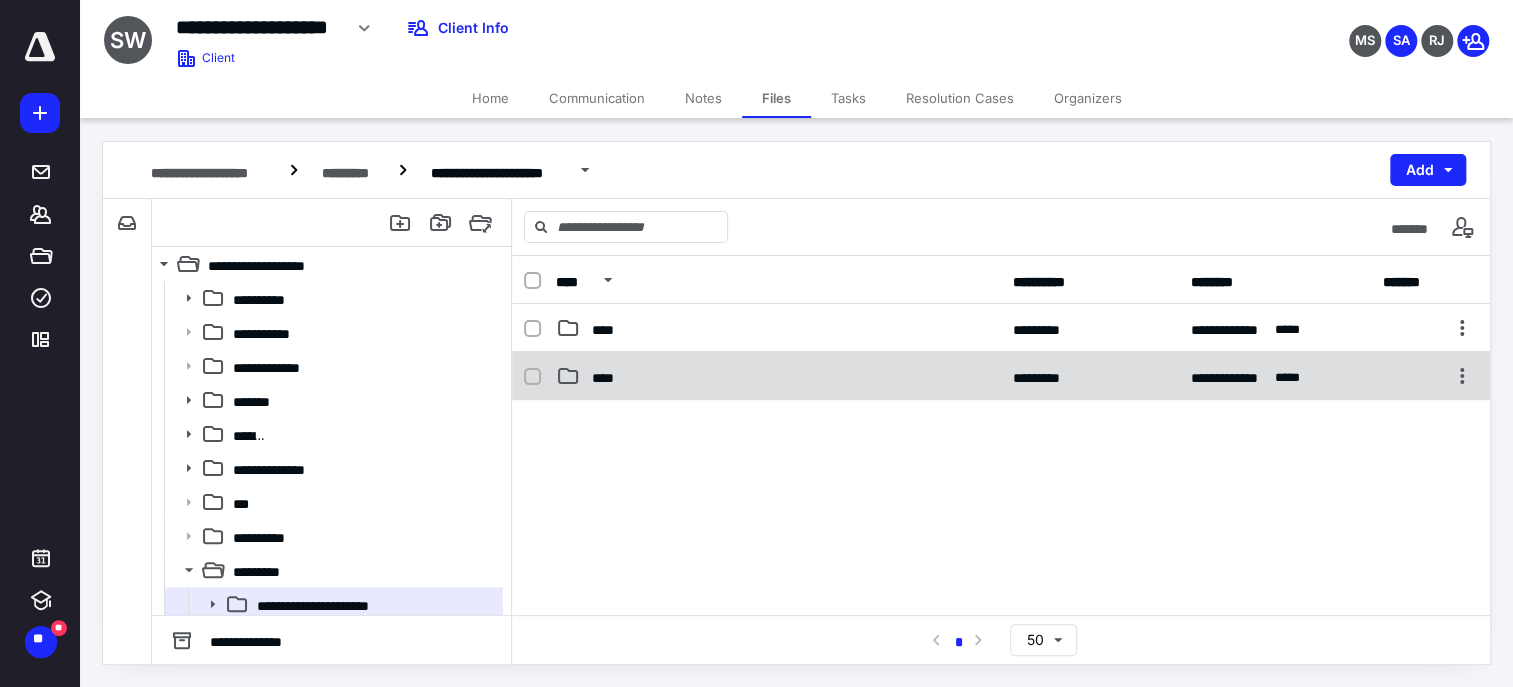 click on "**********" at bounding box center [1001, 376] 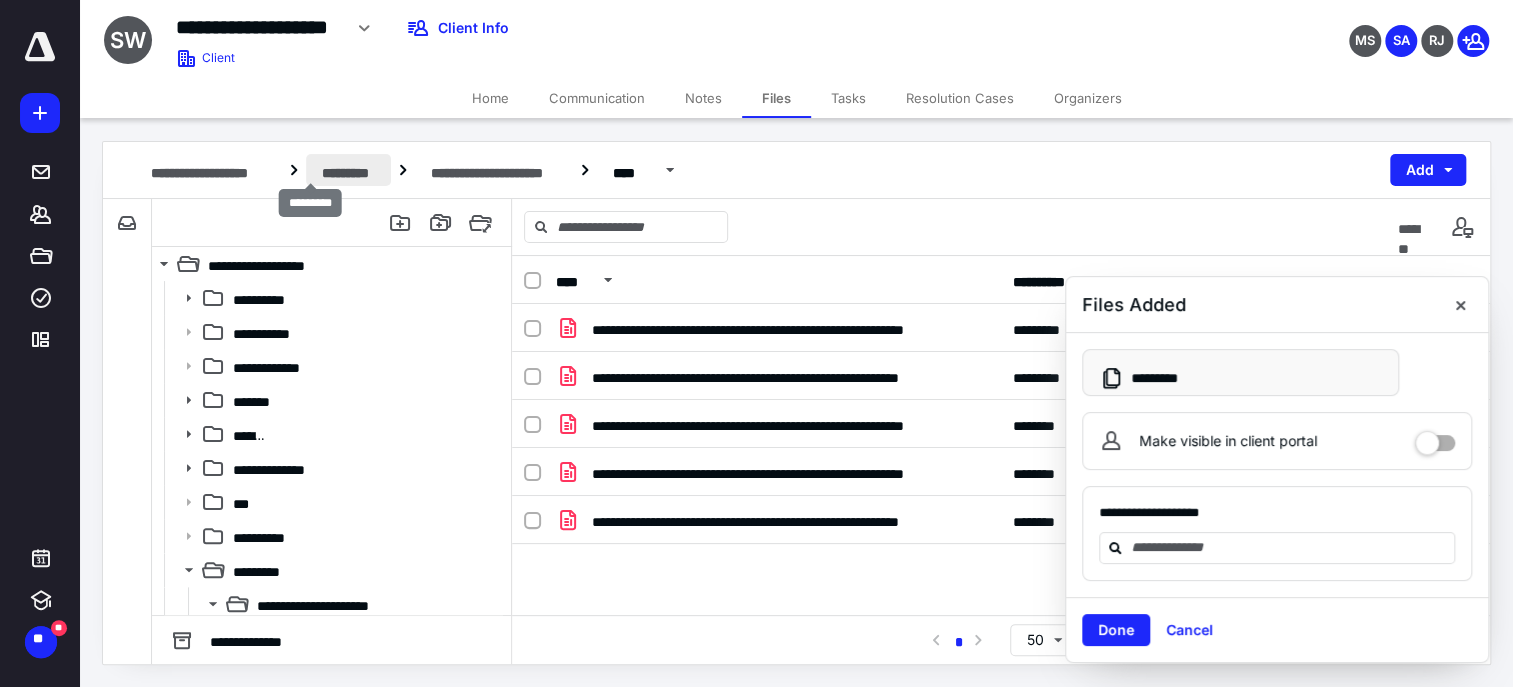 click on "*********" at bounding box center (348, 170) 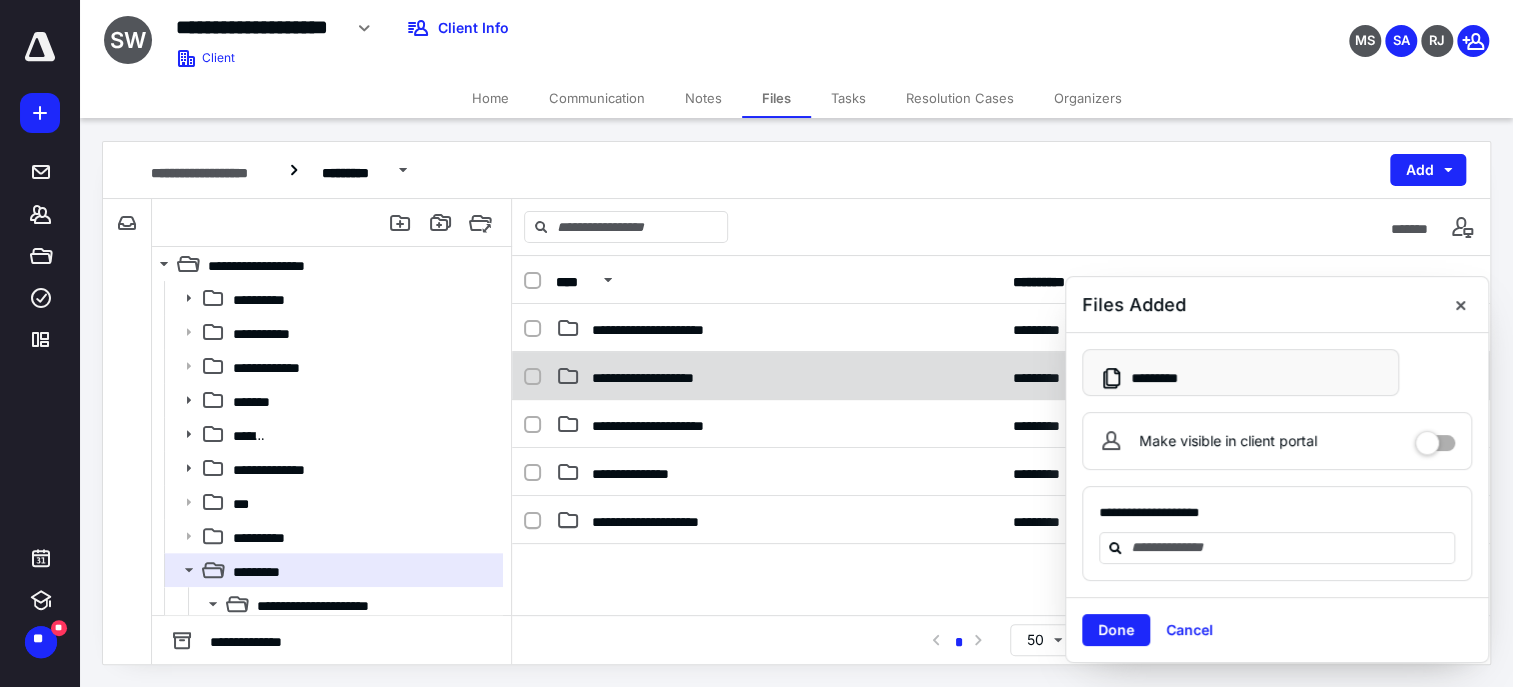click on "**********" at bounding box center (1001, 376) 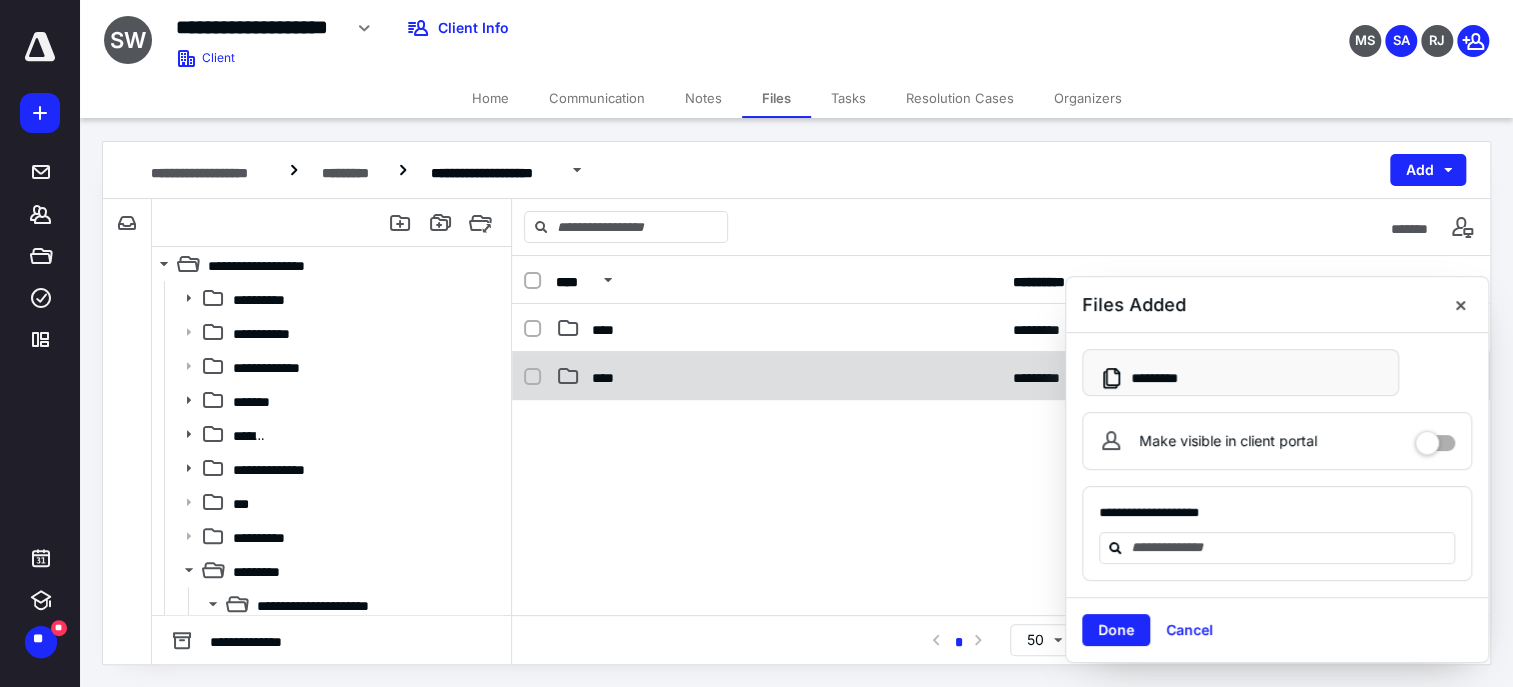 click on "**********" at bounding box center (1001, 376) 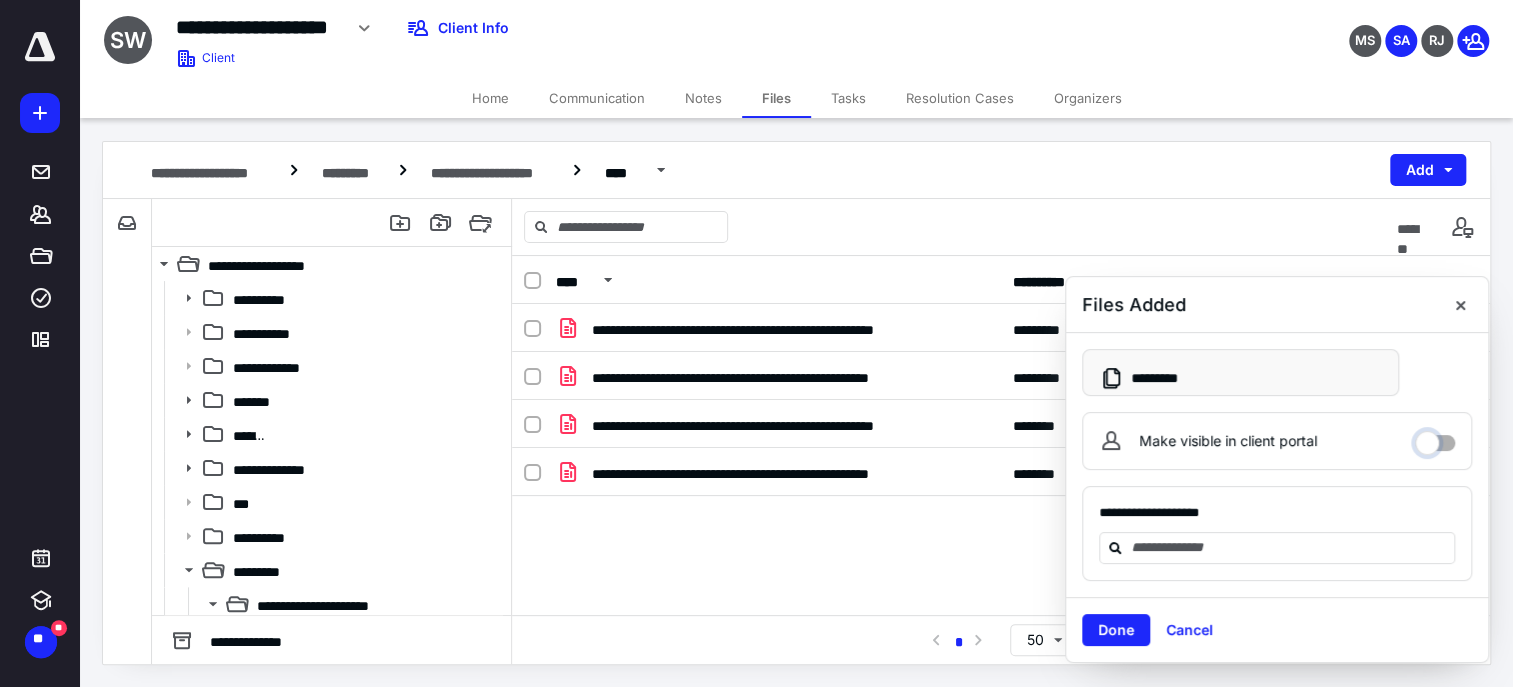 click on "Make visible in client portal" at bounding box center [1435, 438] 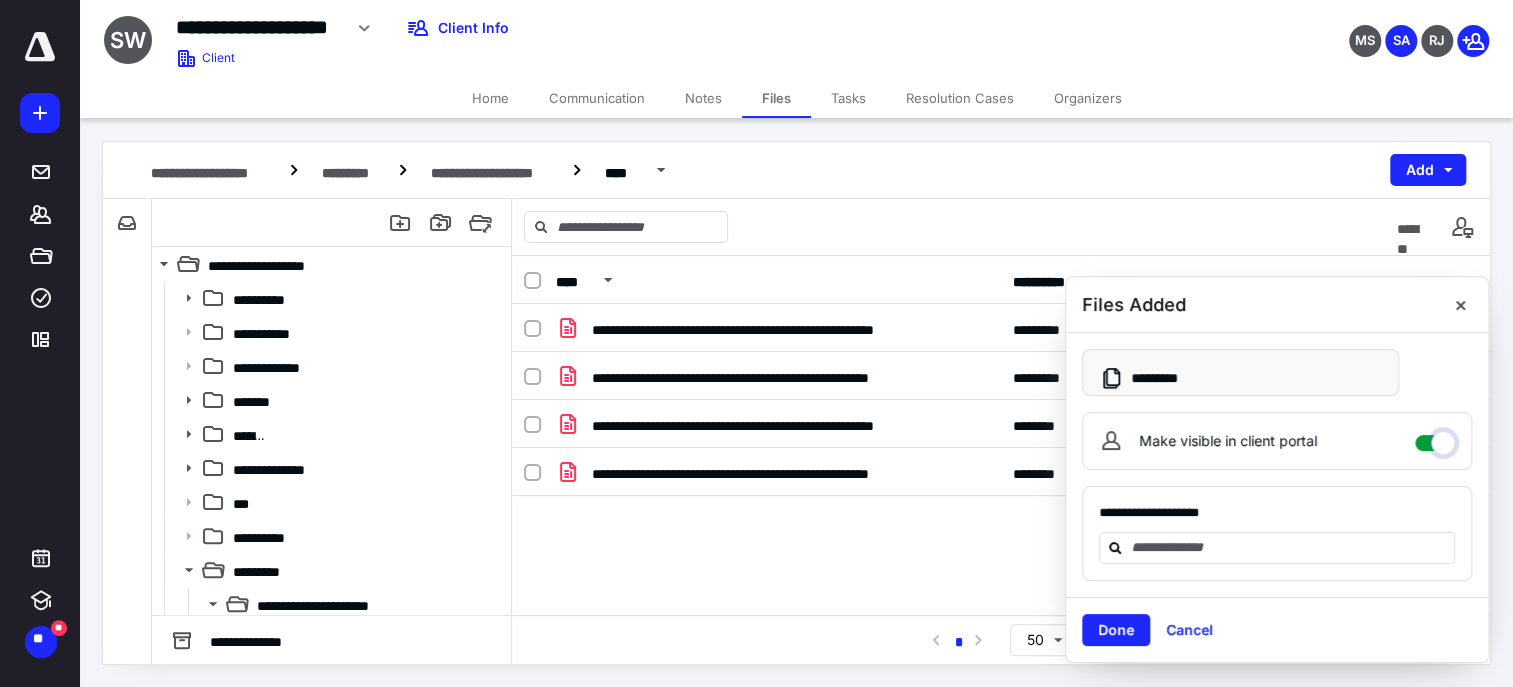 checkbox on "****" 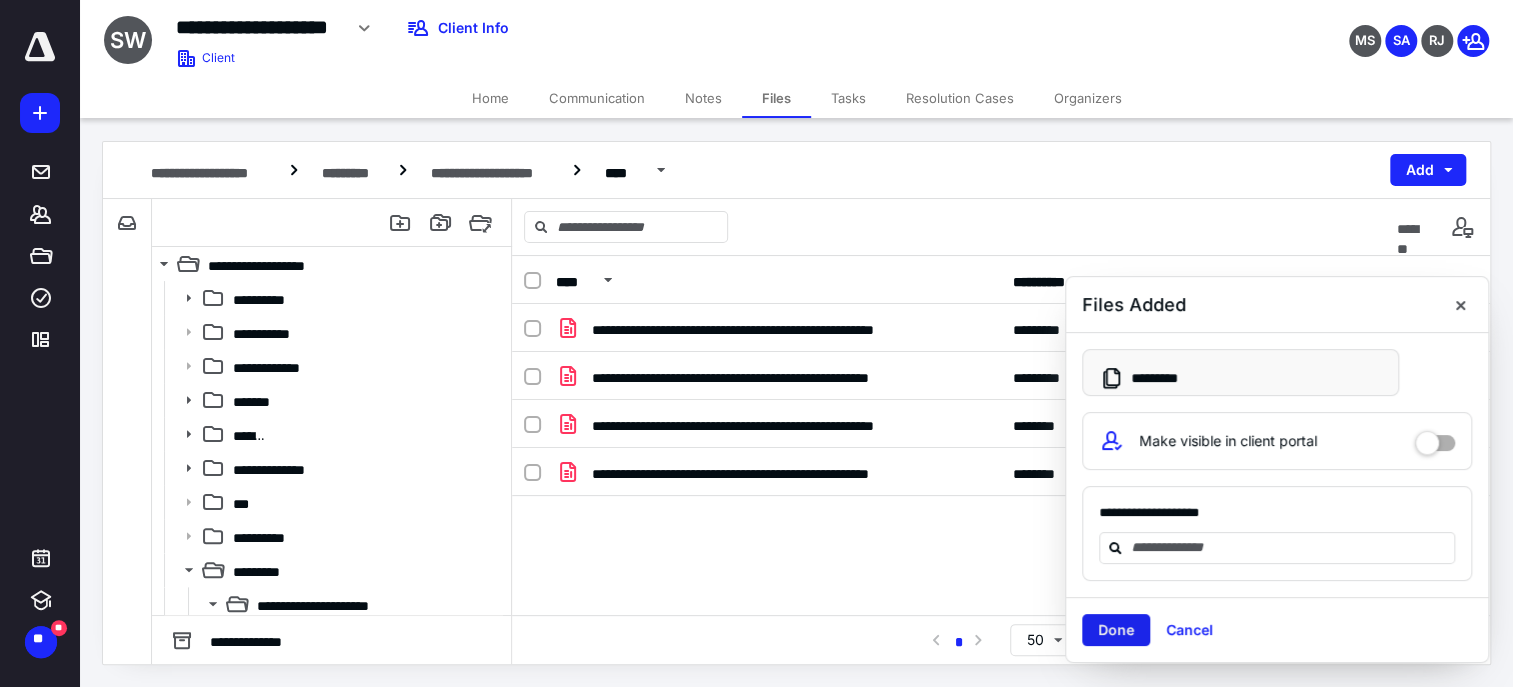 click on "Done" at bounding box center [1116, 630] 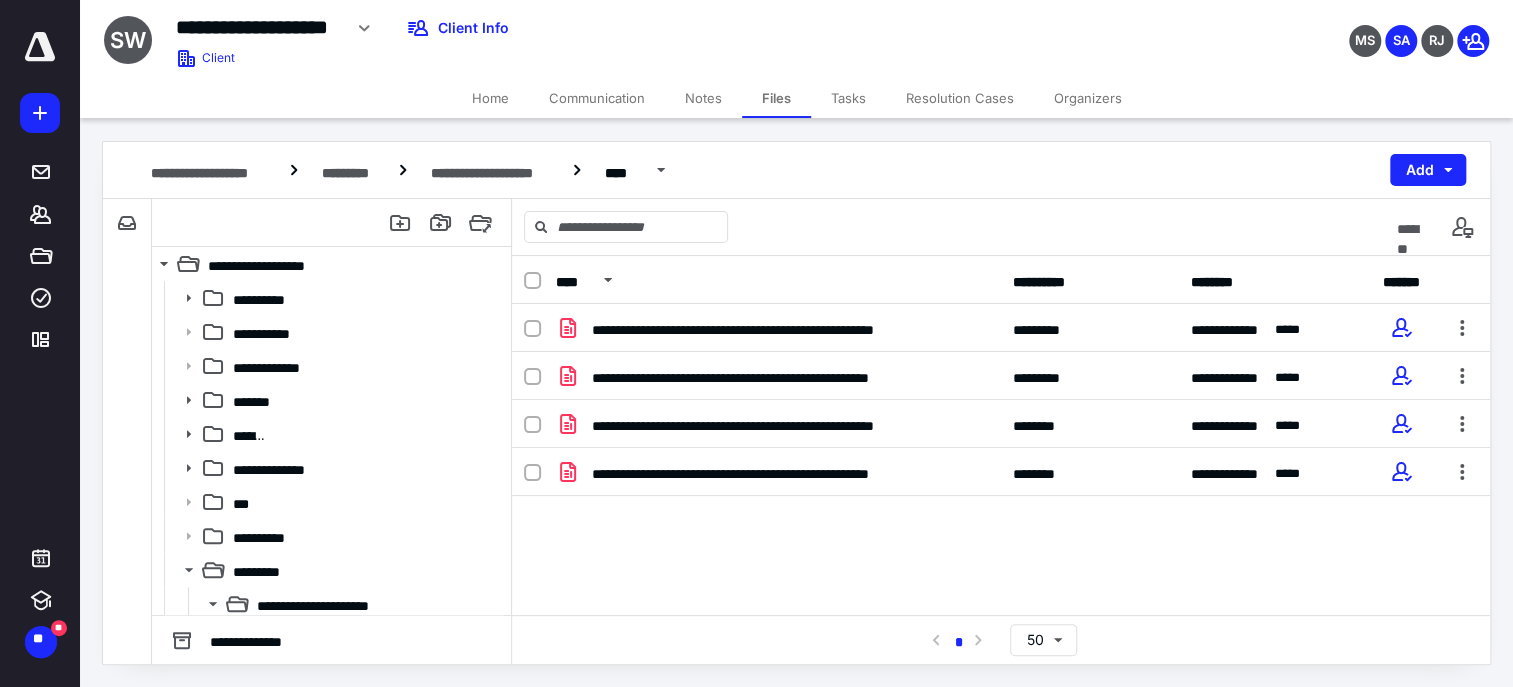click on "**********" at bounding box center (1001, 454) 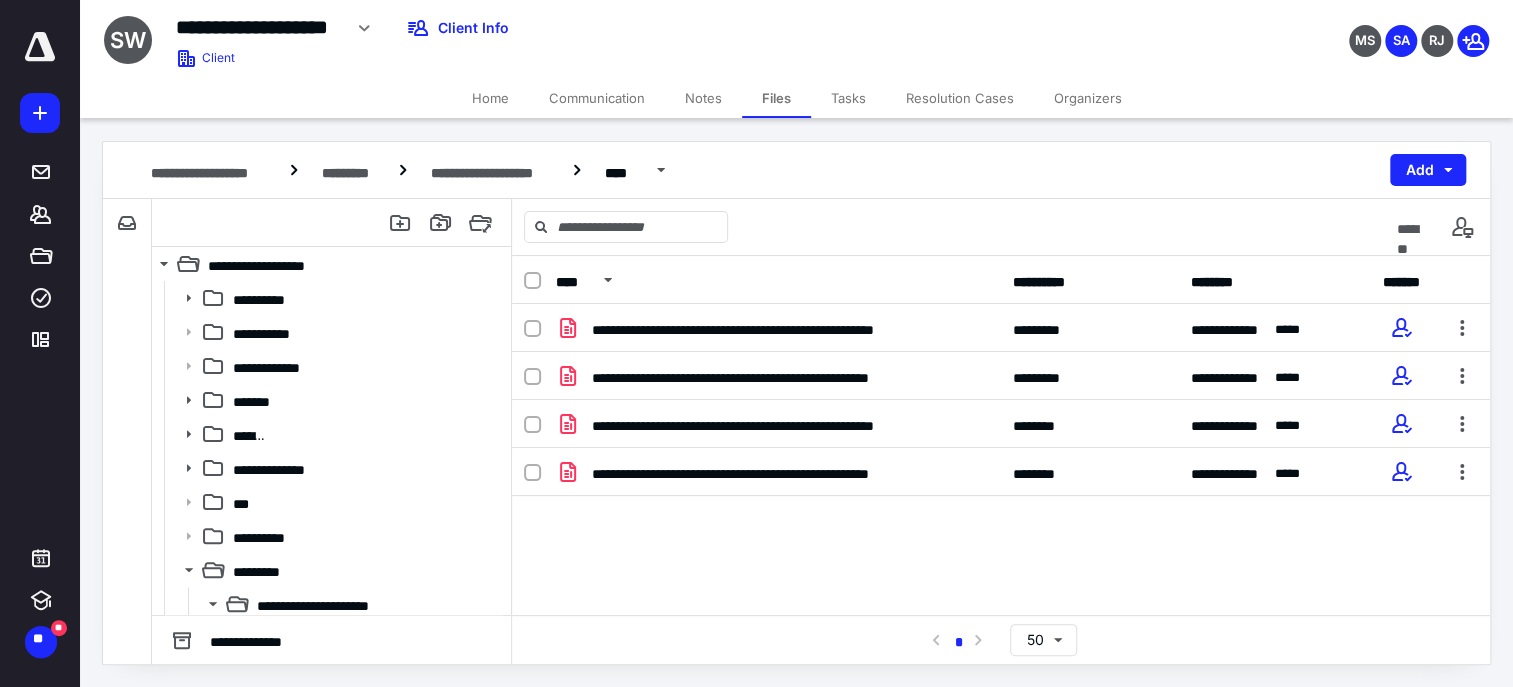 click on "**********" at bounding box center (1001, 280) 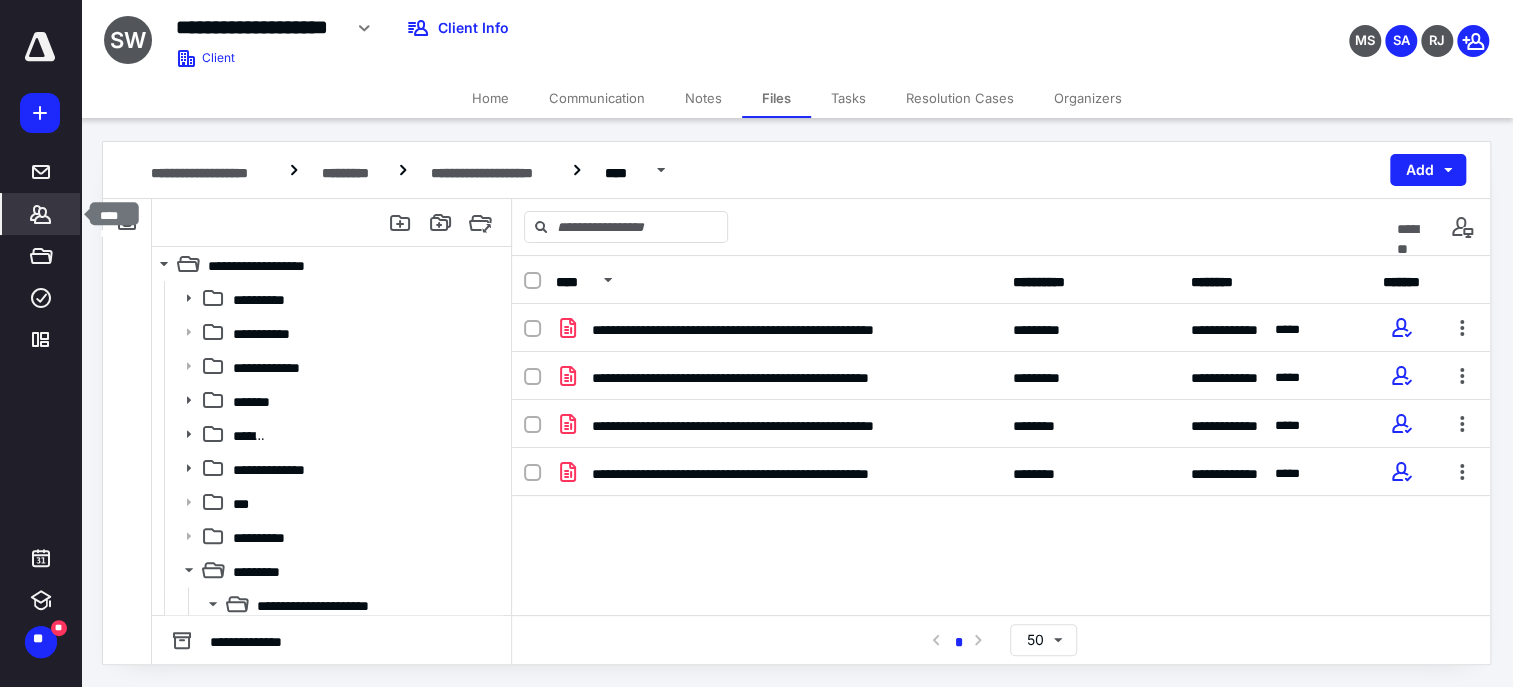 click on "*******" at bounding box center [41, 214] 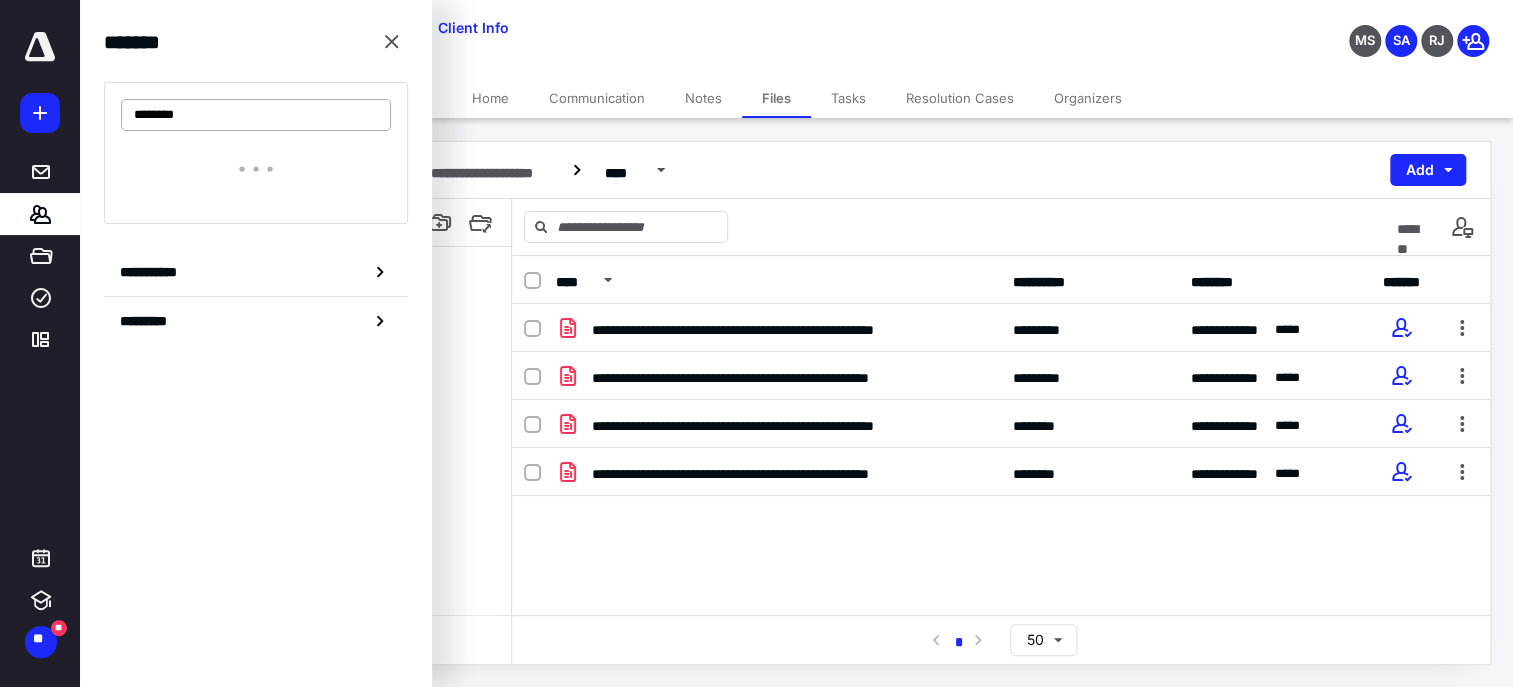 type on "********" 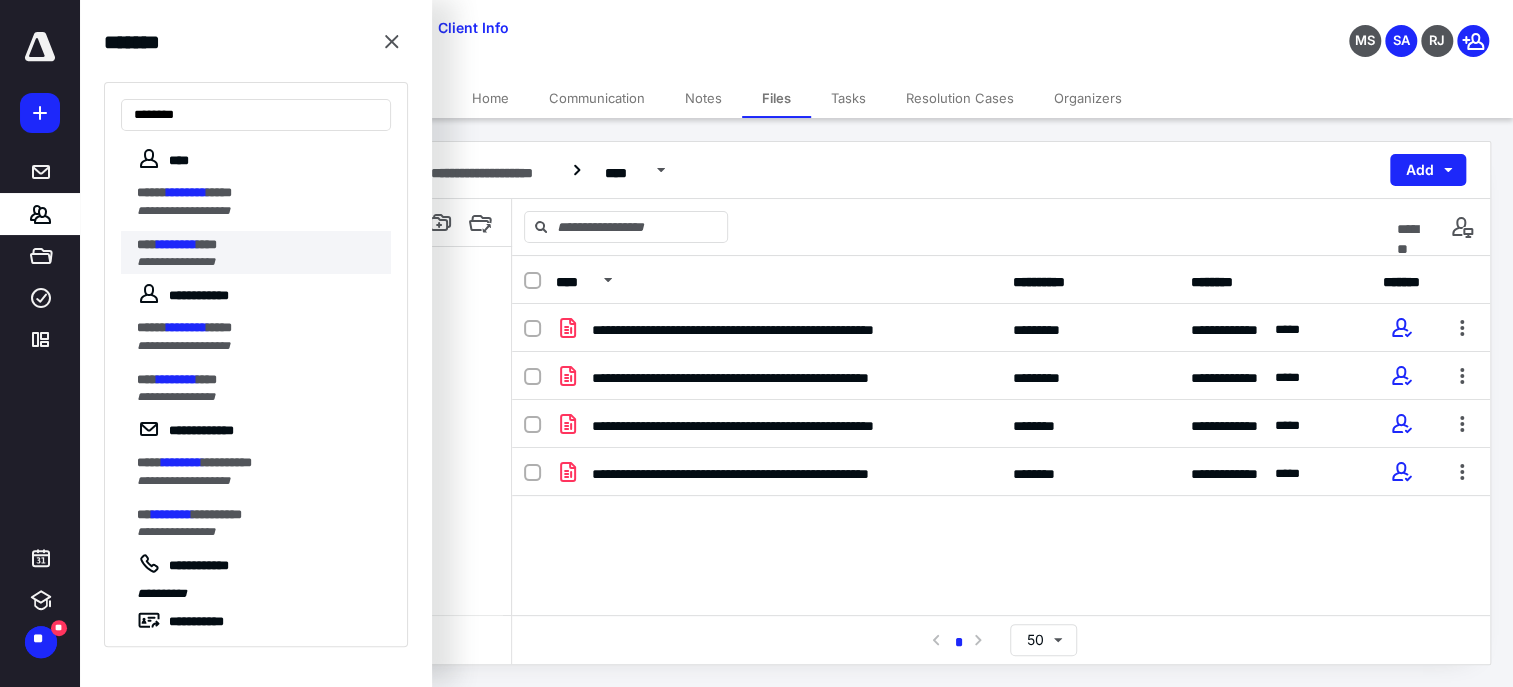 click on "********" at bounding box center [177, 244] 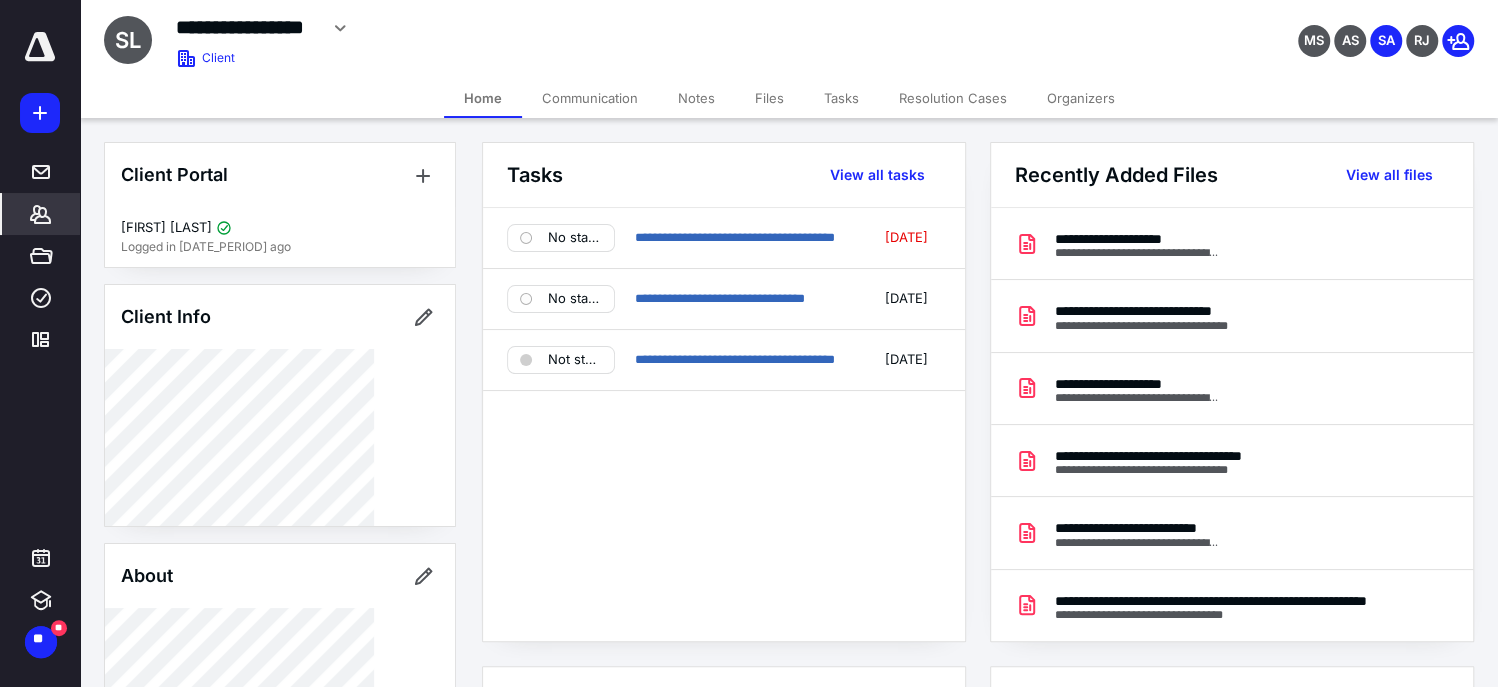 click on "Files" at bounding box center (769, 98) 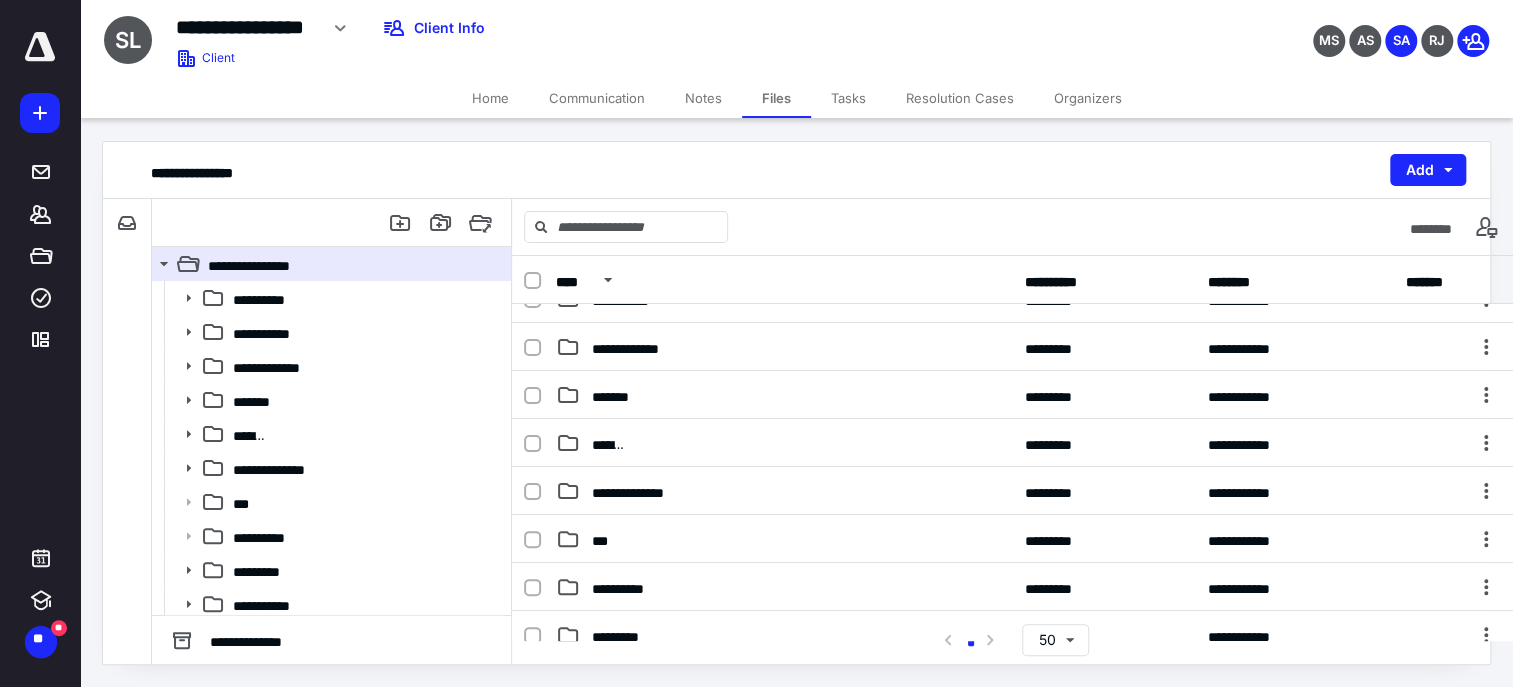 scroll, scrollTop: 133, scrollLeft: 0, axis: vertical 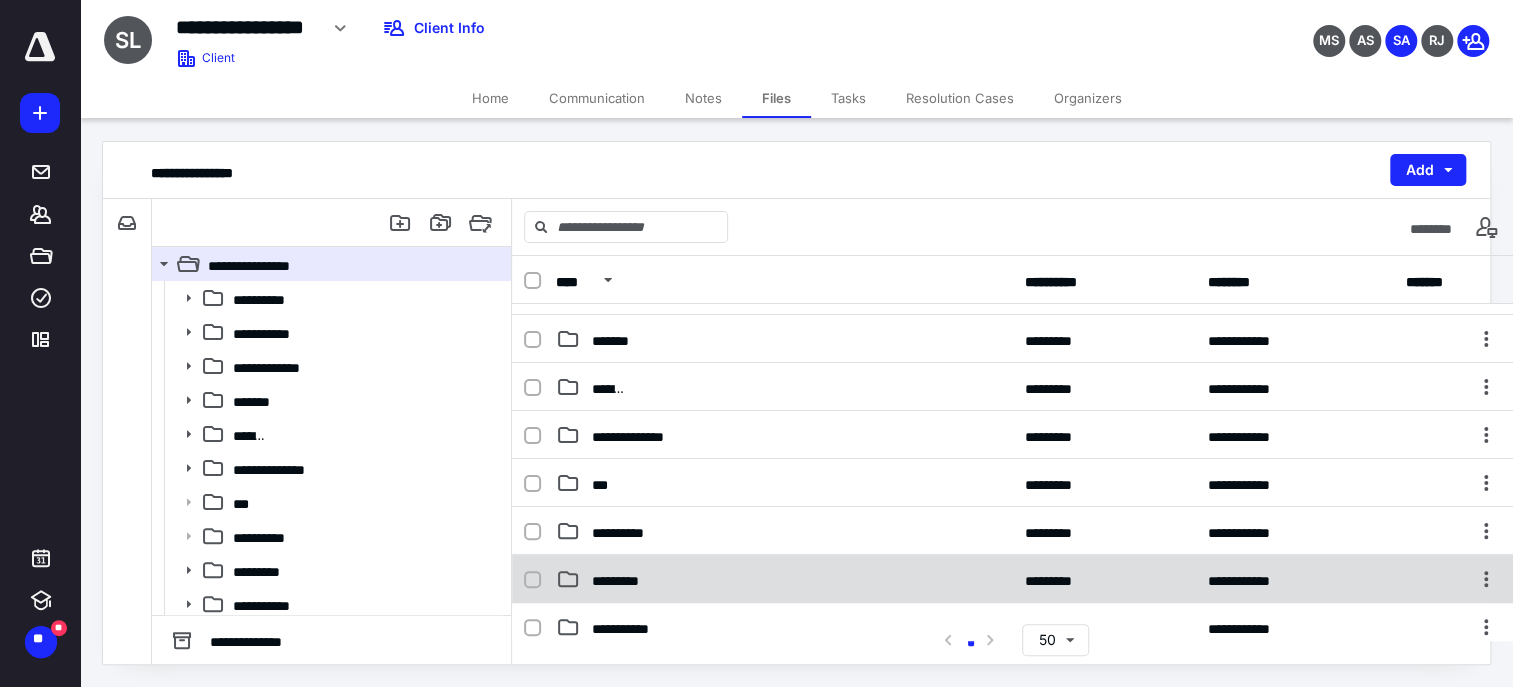 click on "**********" at bounding box center (1013, 579) 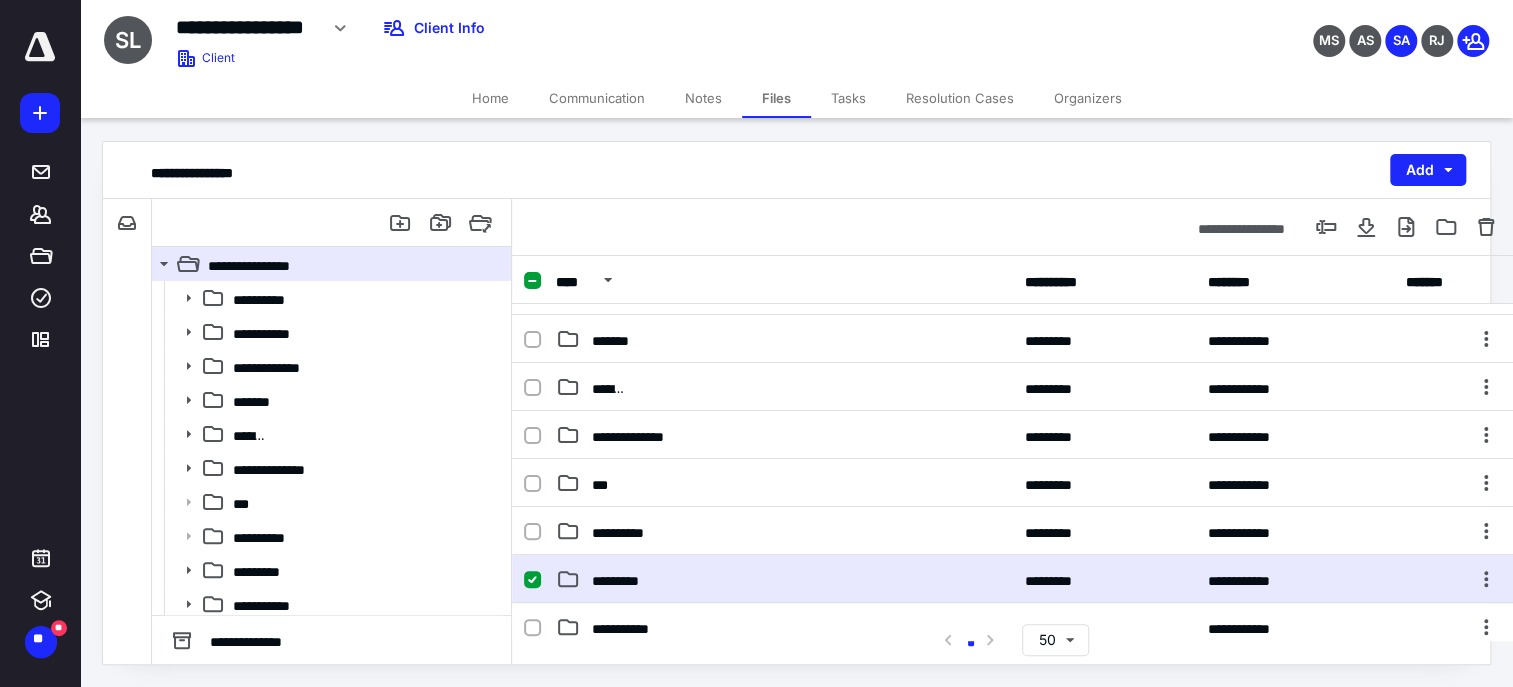 click on "**********" at bounding box center (1013, 579) 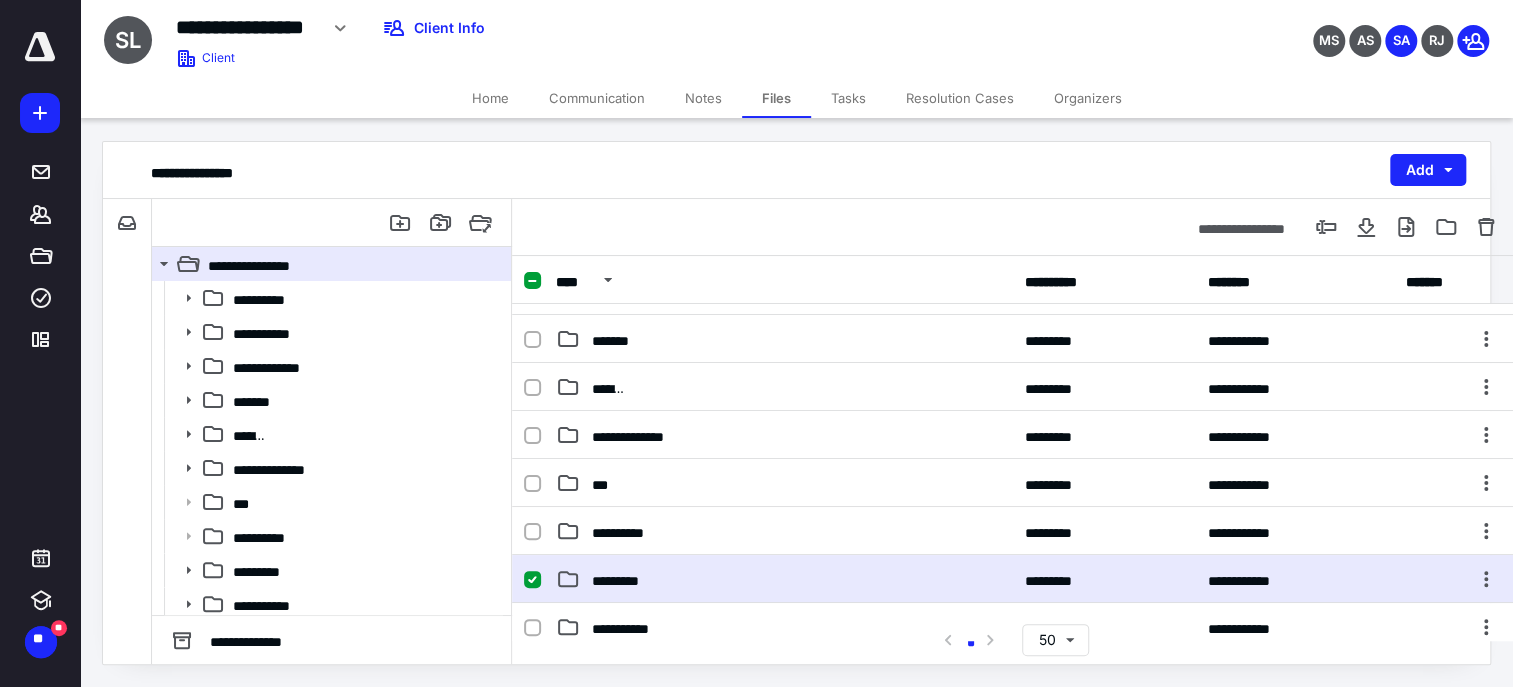 scroll, scrollTop: 0, scrollLeft: 0, axis: both 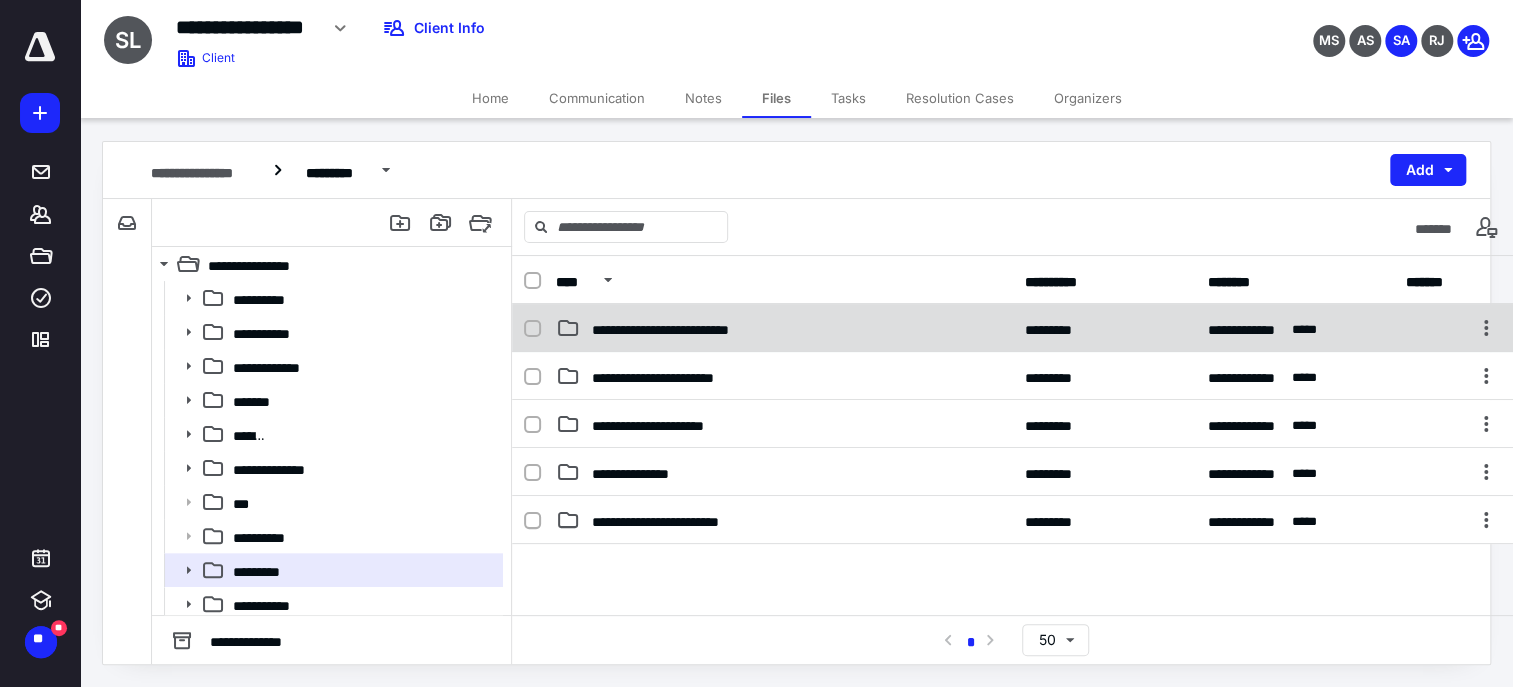 click on "**********" at bounding box center [784, 328] 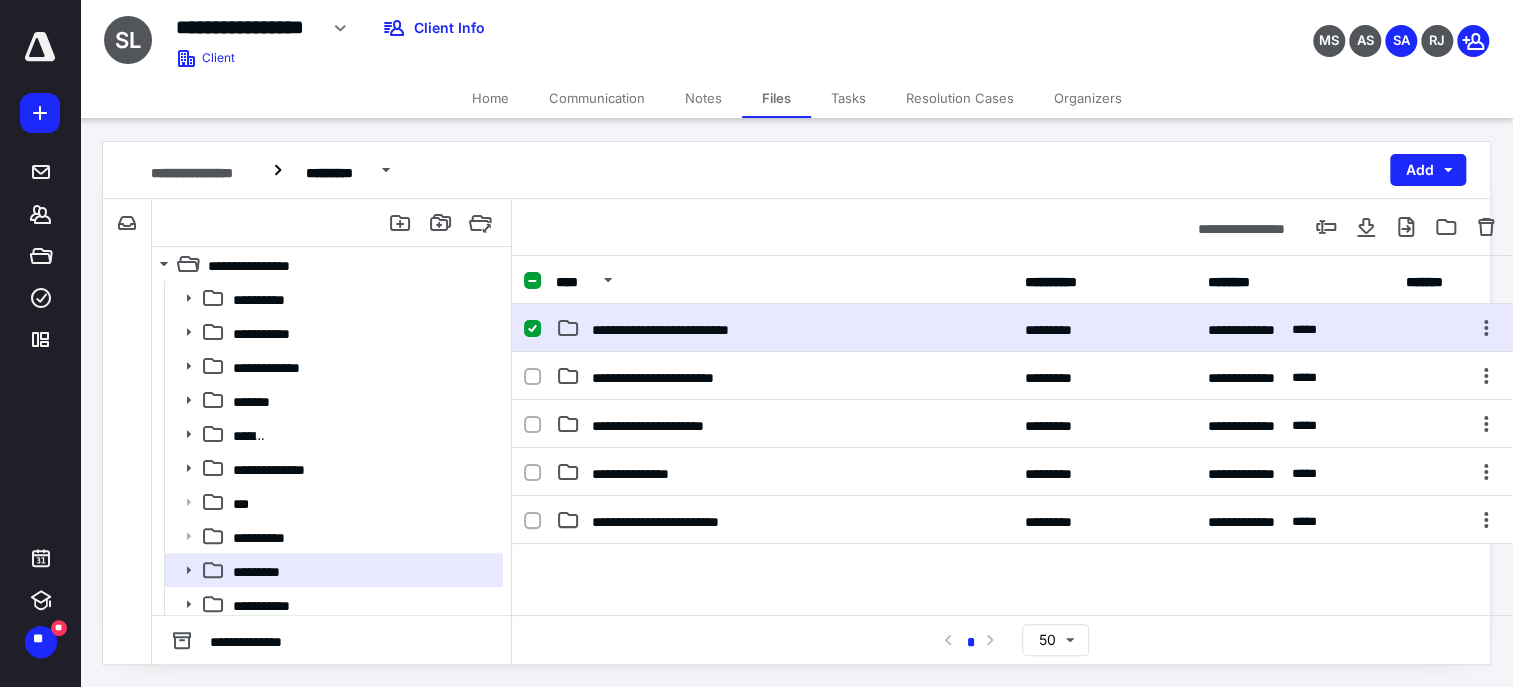 click on "**********" at bounding box center (784, 328) 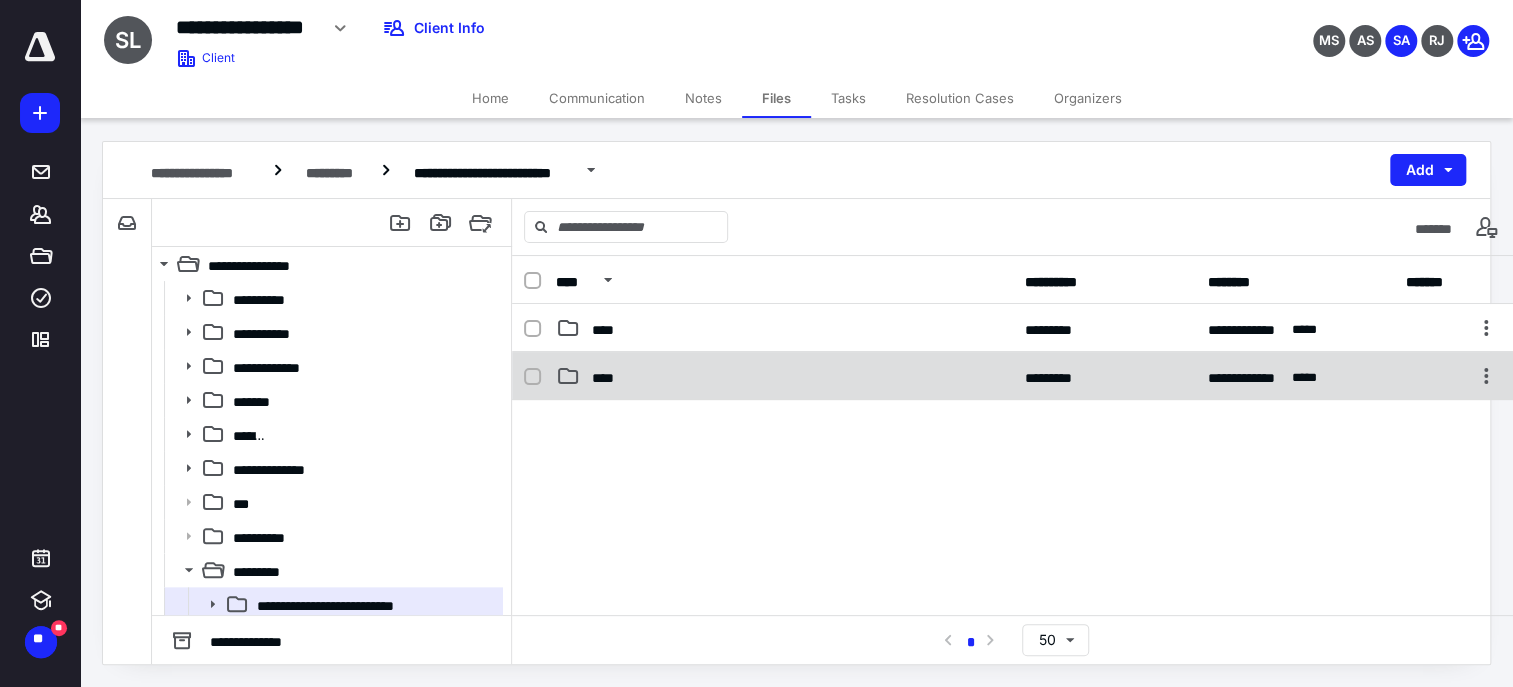 click on "**********" at bounding box center (1013, 376) 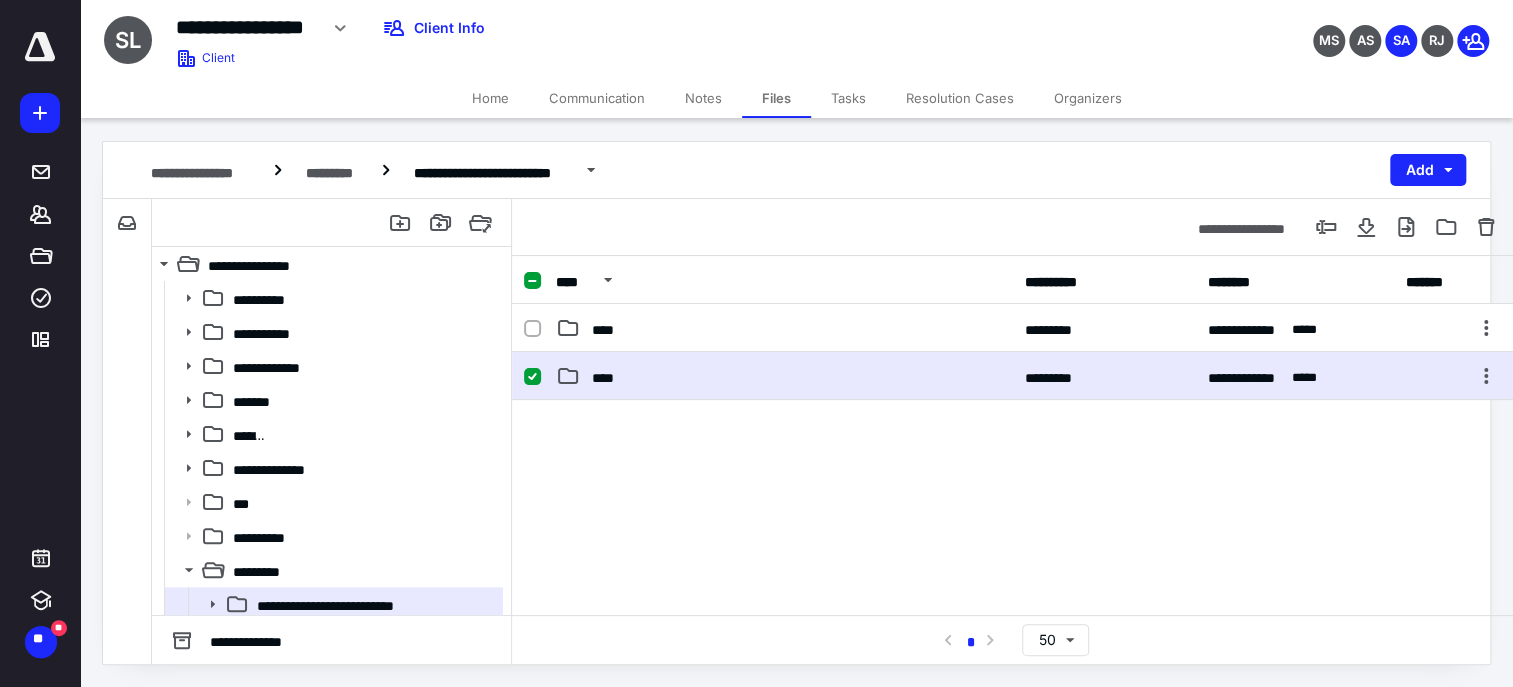 click on "**********" at bounding box center (1013, 376) 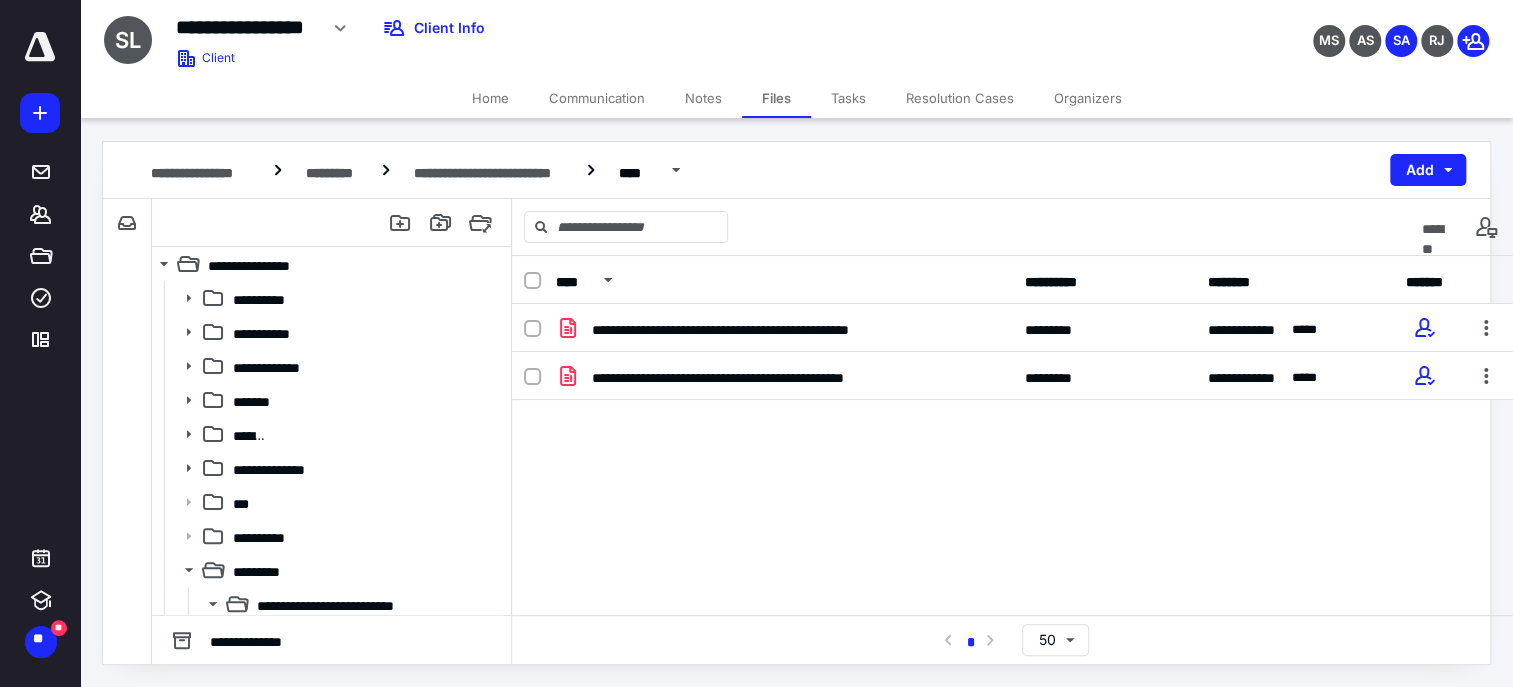 click on "**********" at bounding box center [1013, 454] 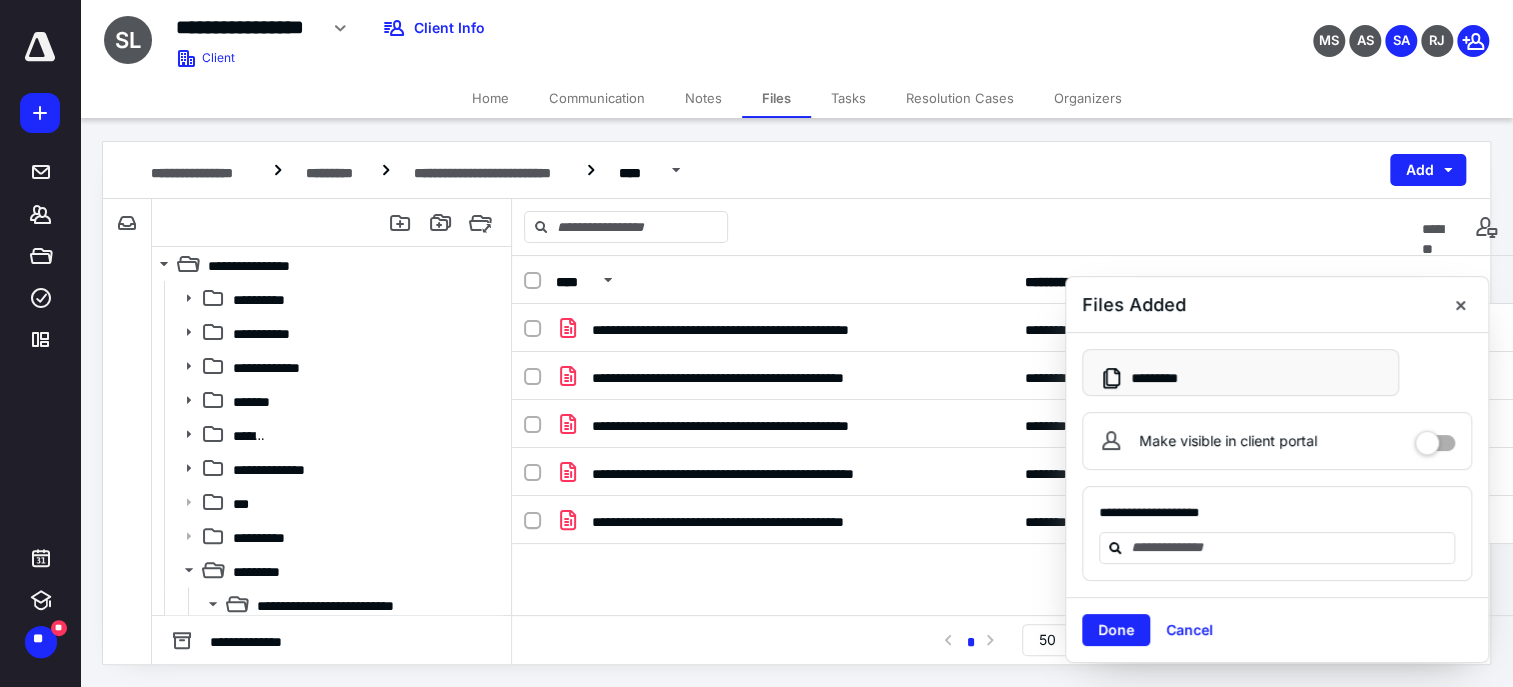 click on "**********" at bounding box center [1013, 454] 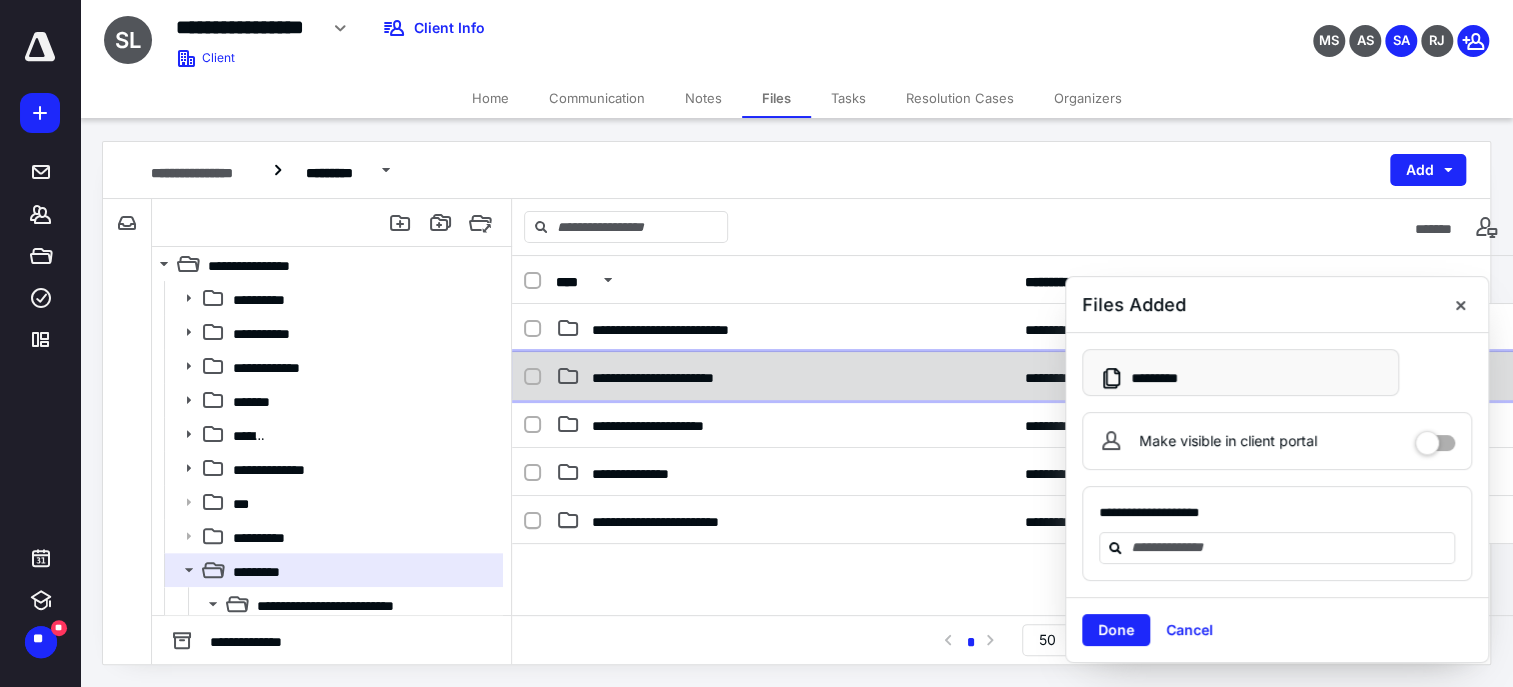 click on "**********" at bounding box center [1013, 376] 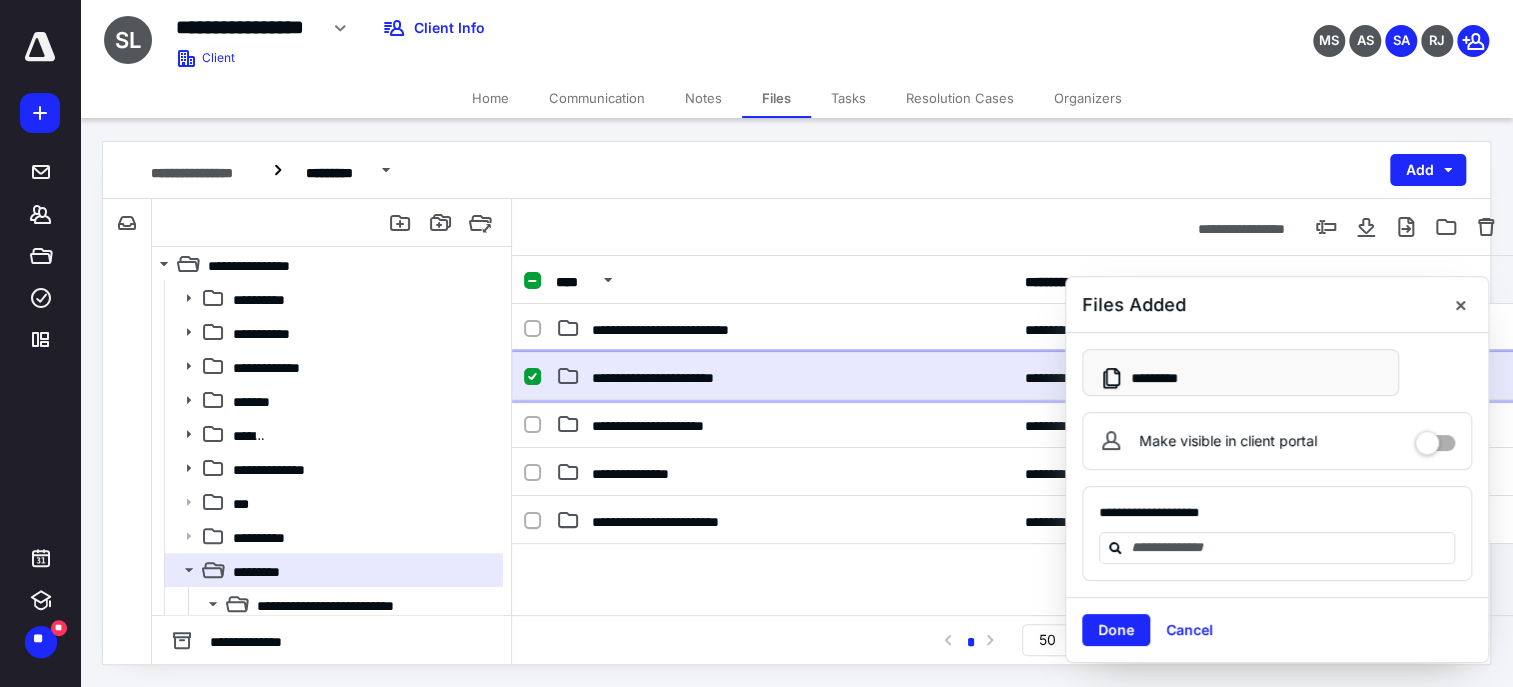 click on "**********" at bounding box center (1013, 376) 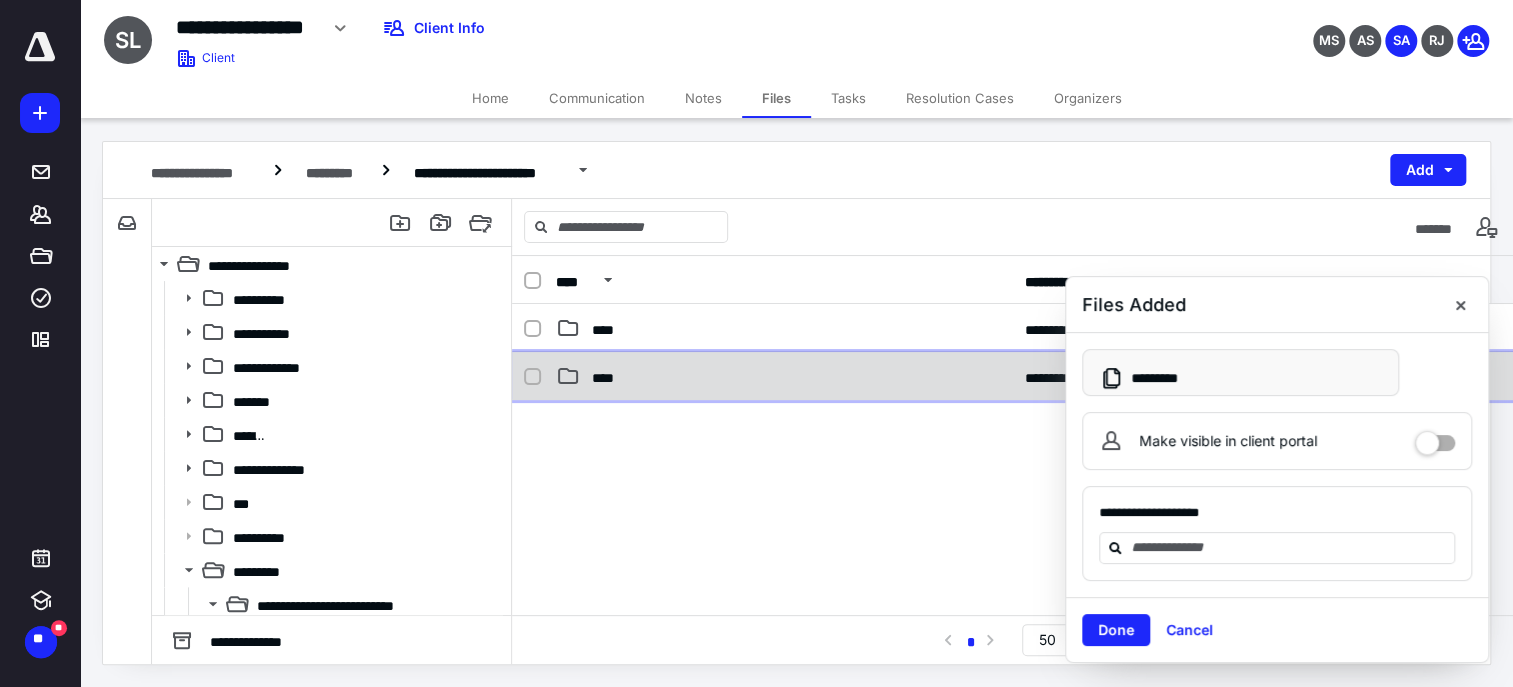 click on "****" at bounding box center [784, 376] 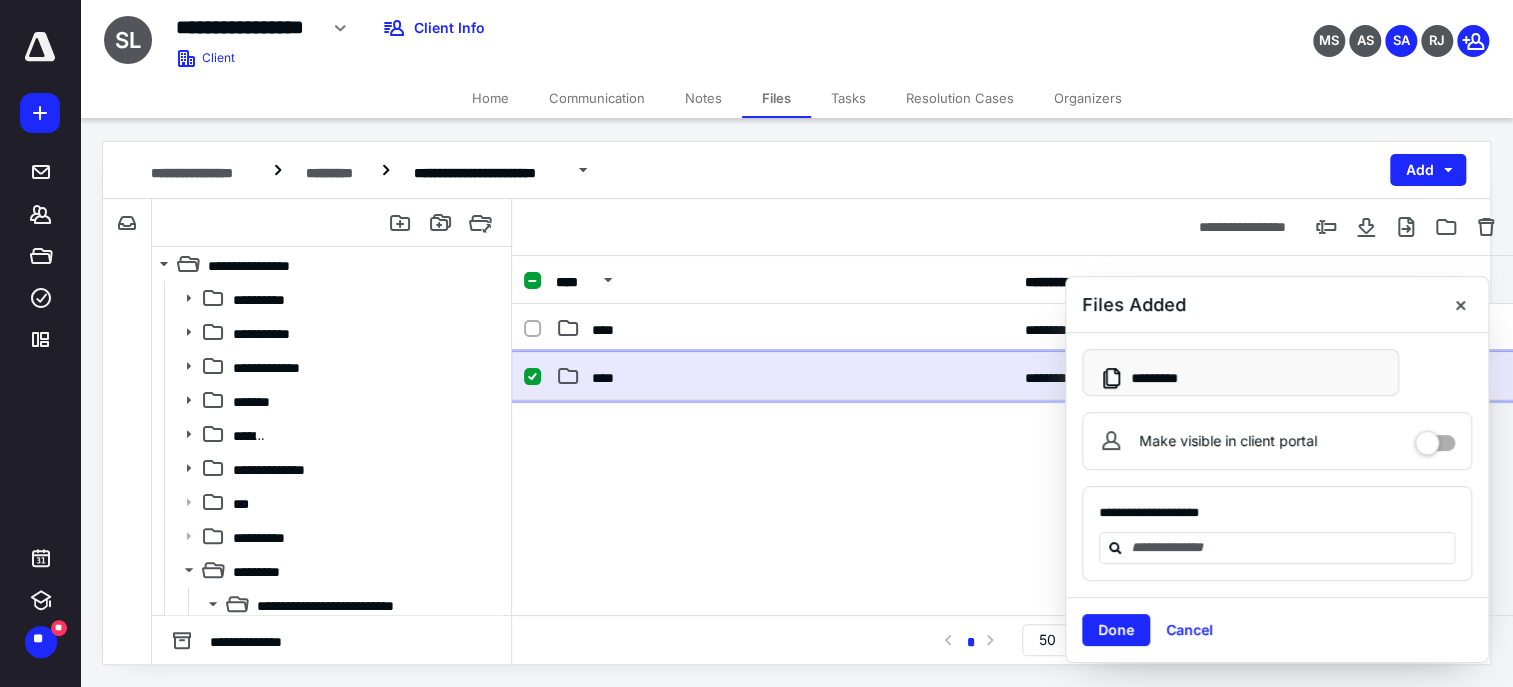 click on "****" at bounding box center (784, 376) 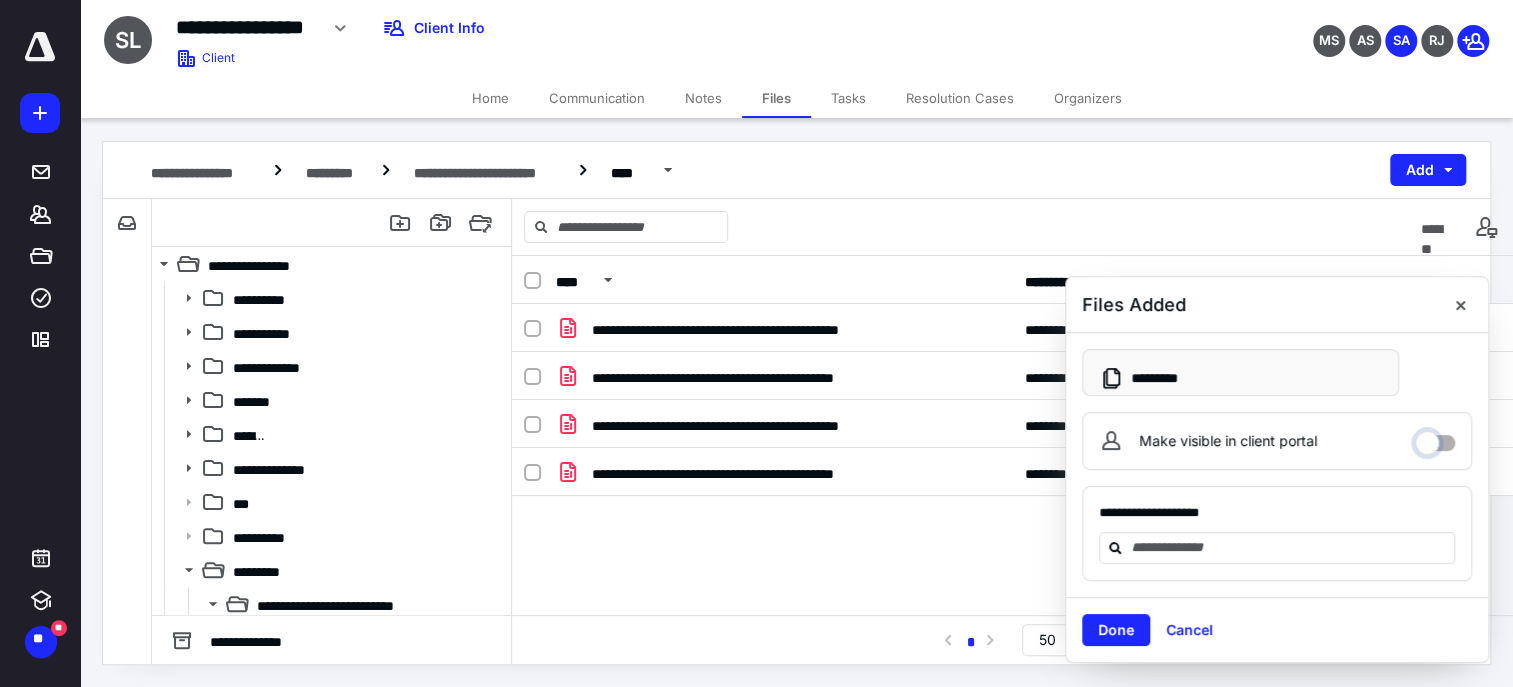 click on "Make visible in client portal" at bounding box center (1435, 438) 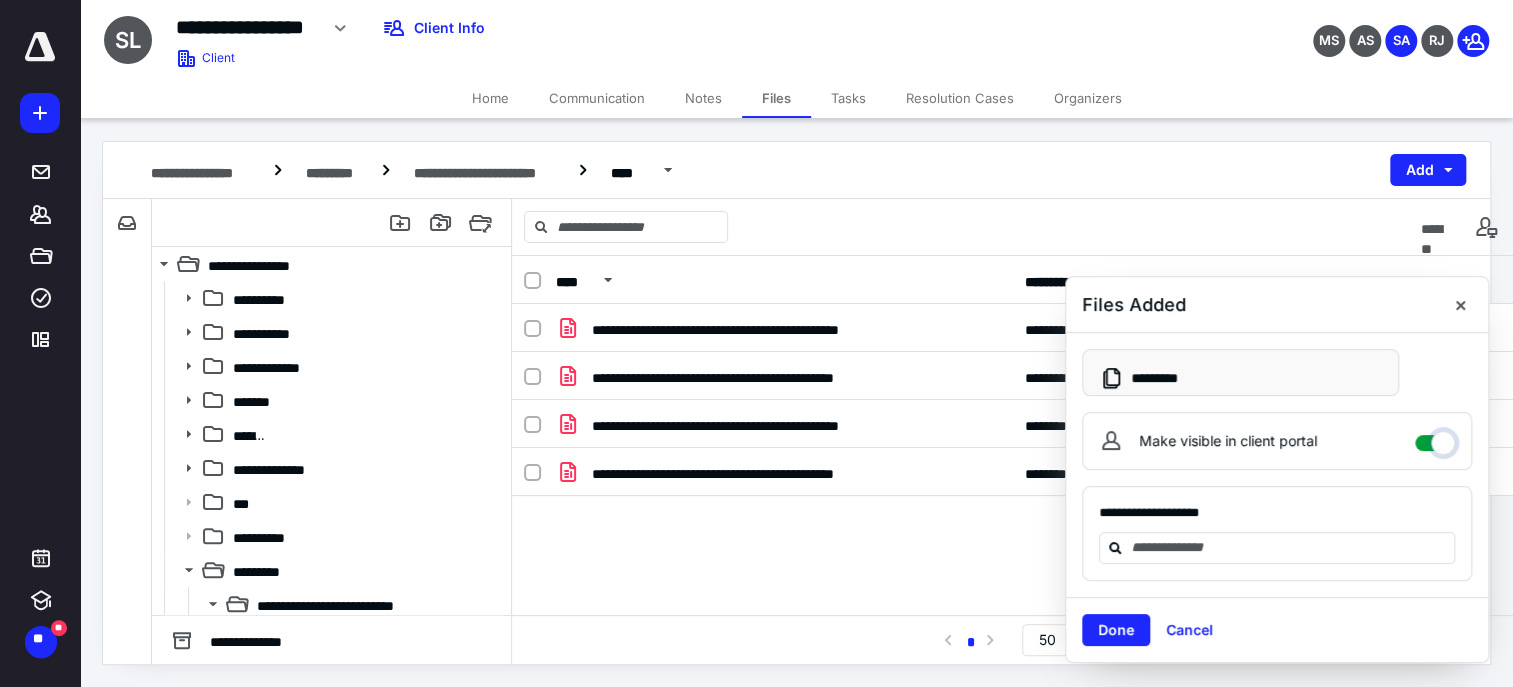 checkbox on "****" 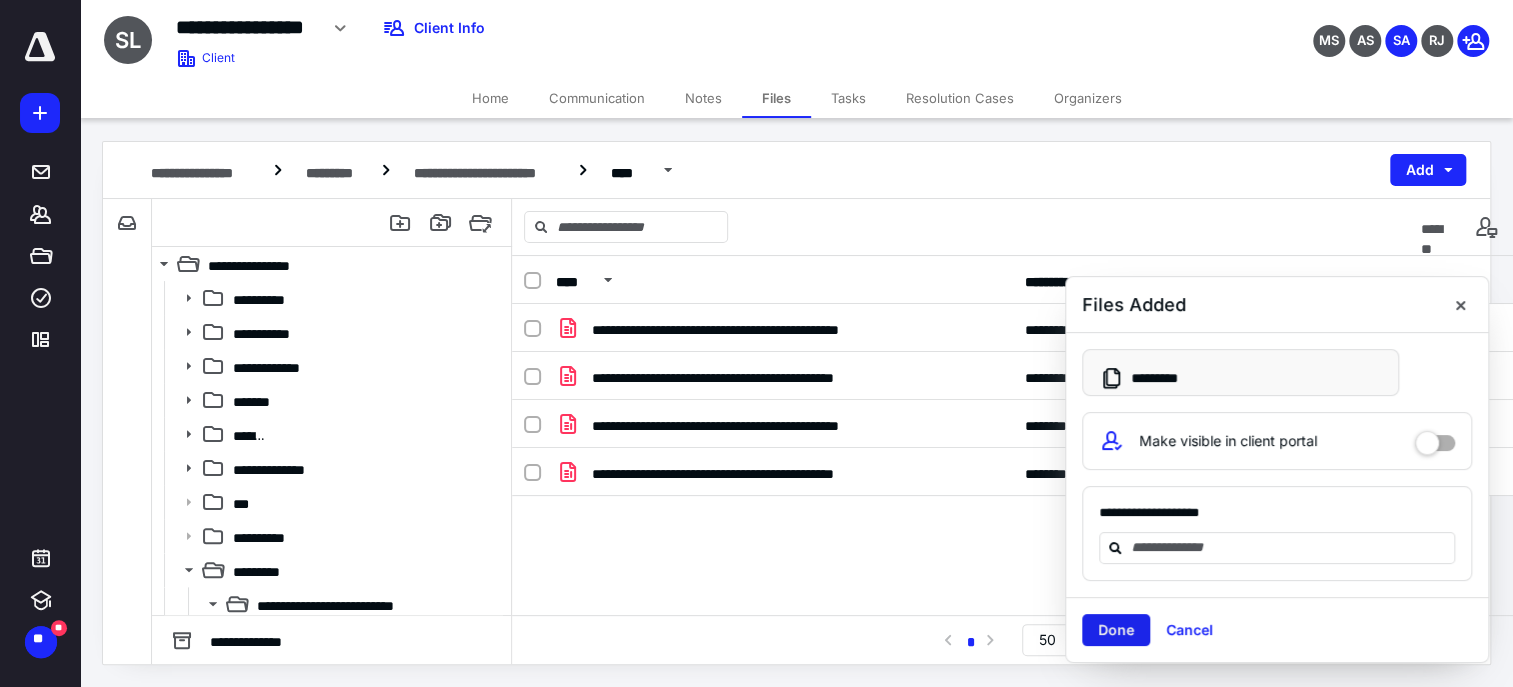 click on "Done" at bounding box center [1116, 630] 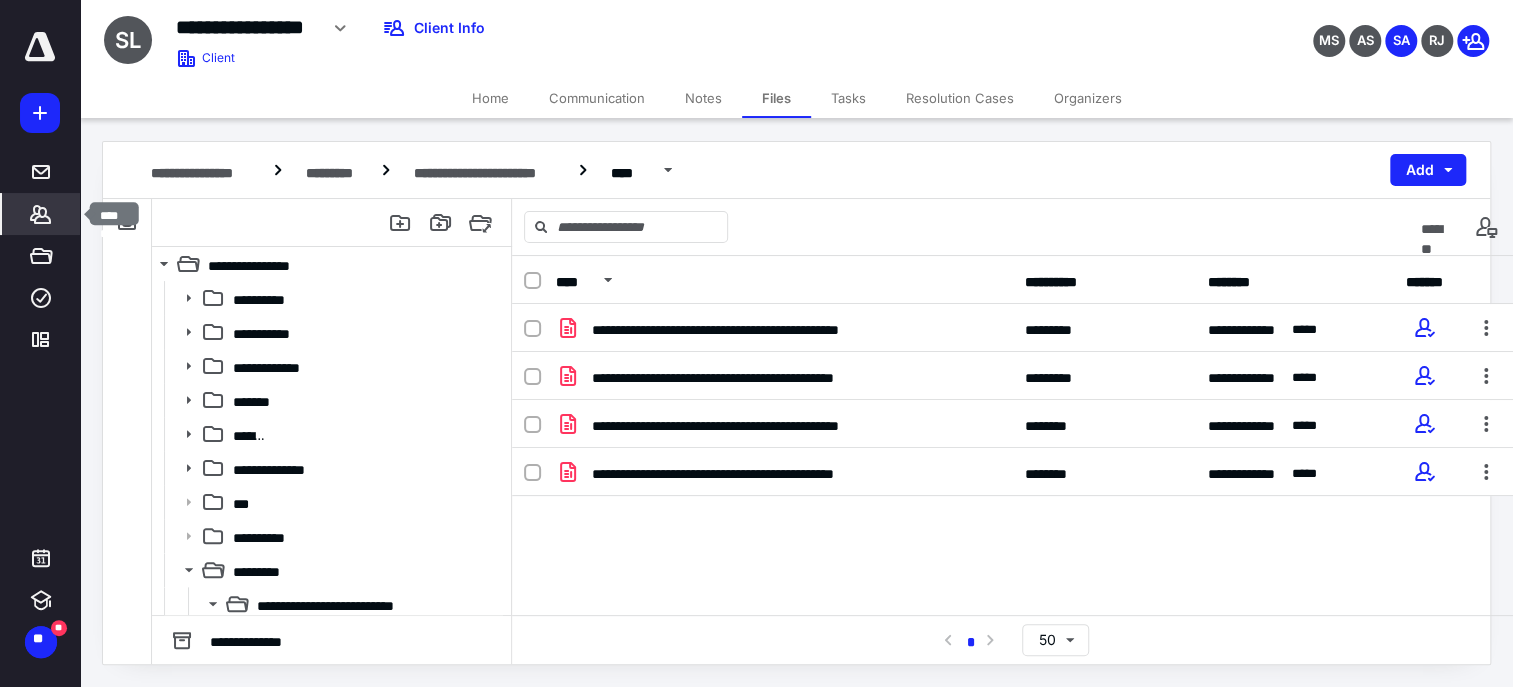 click 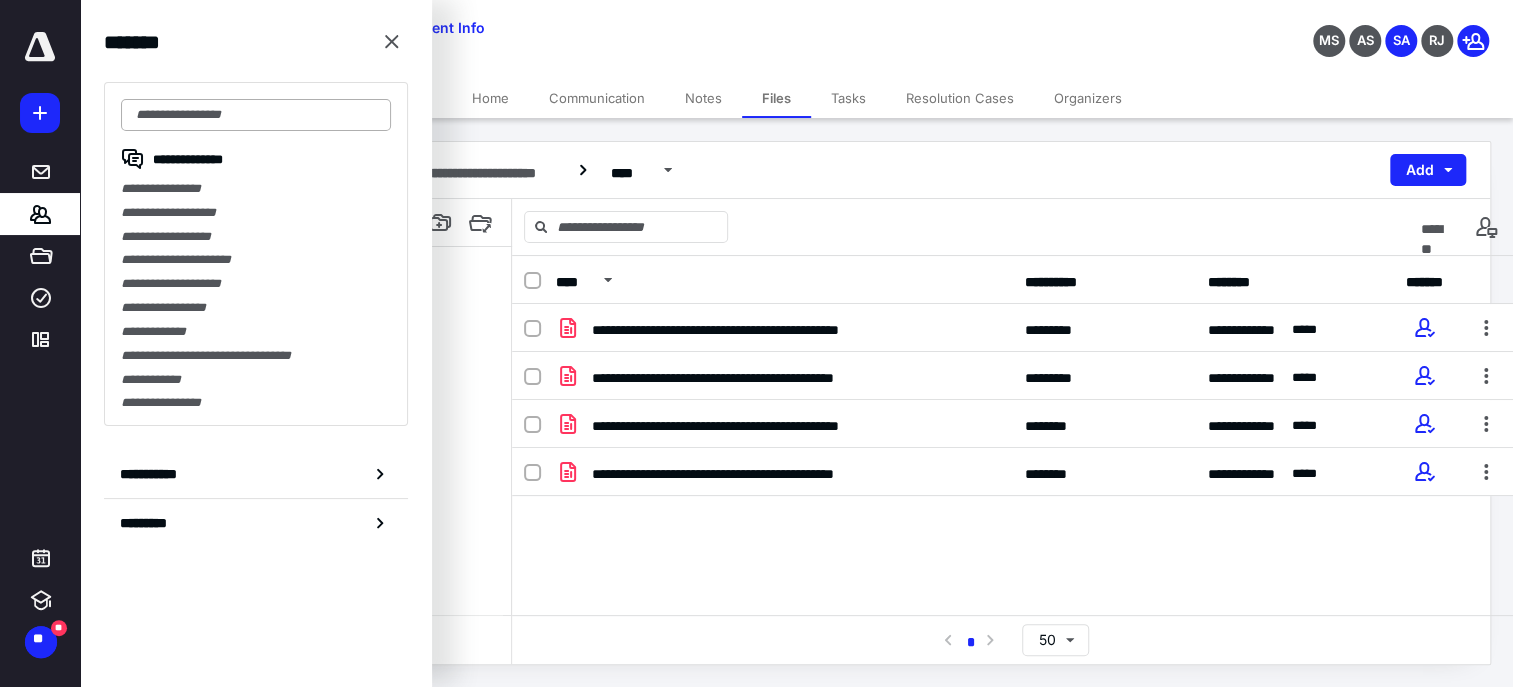 click at bounding box center (256, 115) 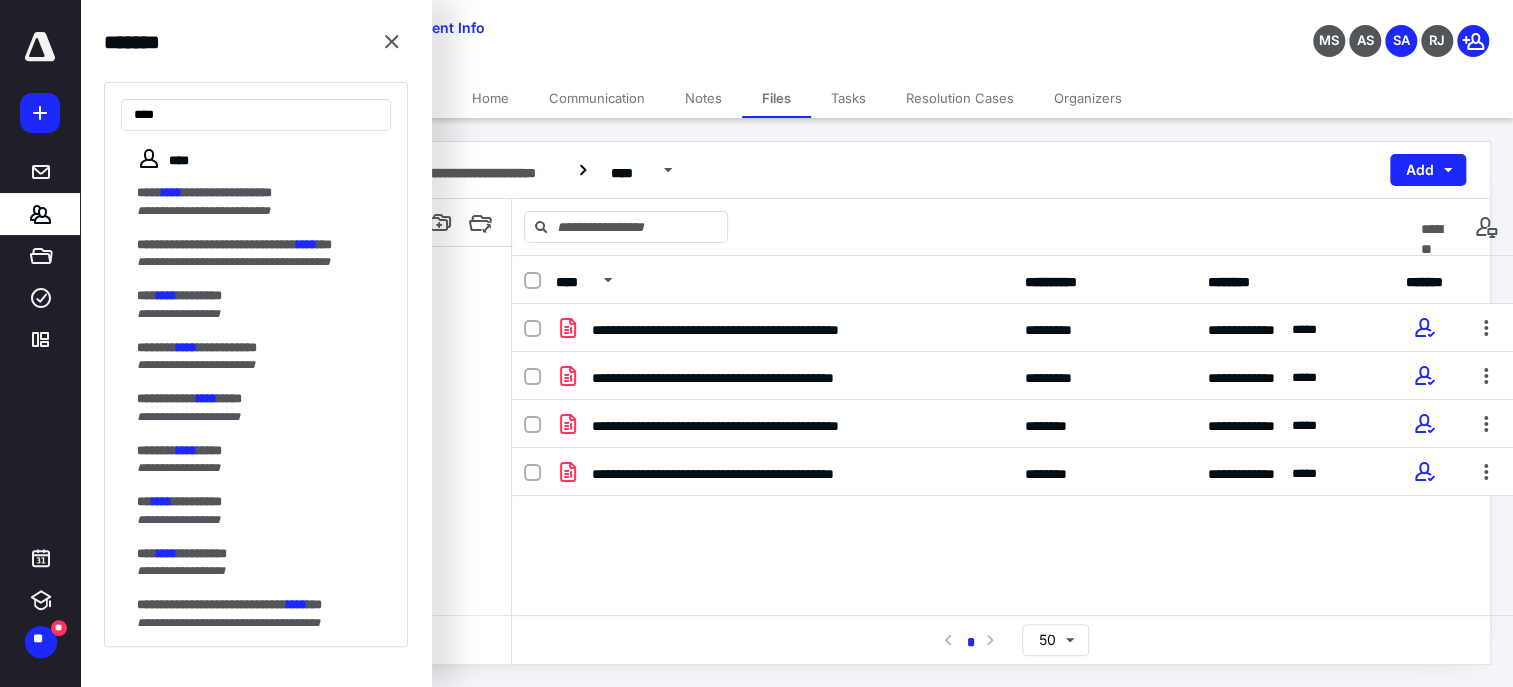 type on "****" 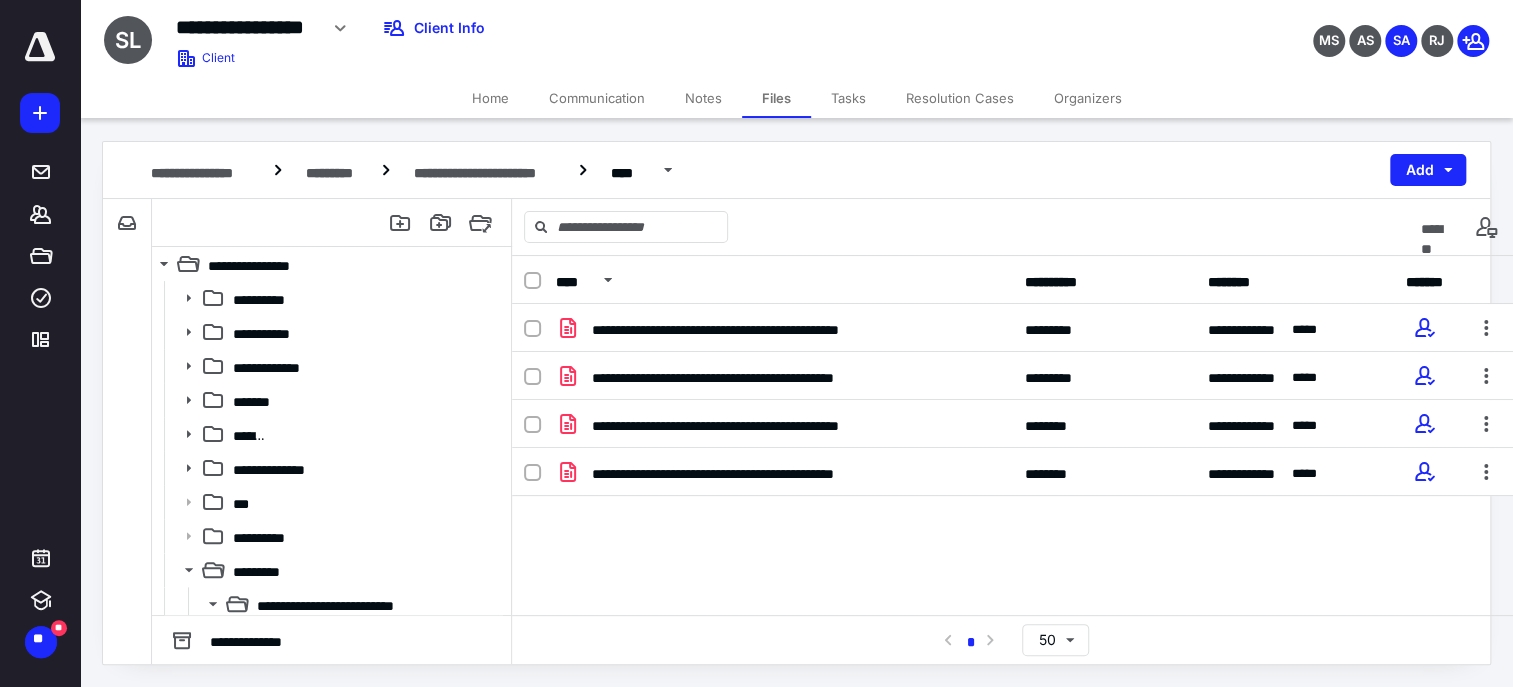 click on "**********" at bounding box center [1013, 454] 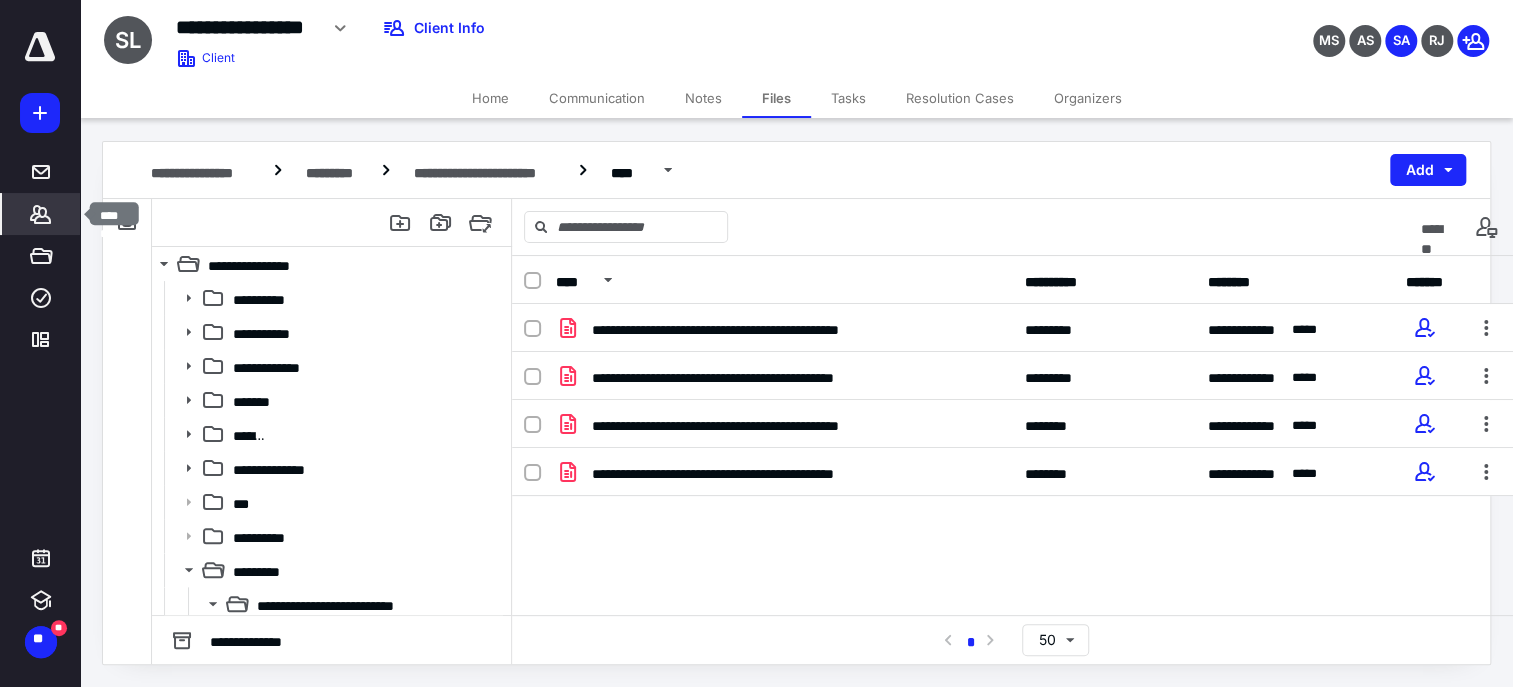 drag, startPoint x: 23, startPoint y: 213, endPoint x: 62, endPoint y: 204, distance: 40.024994 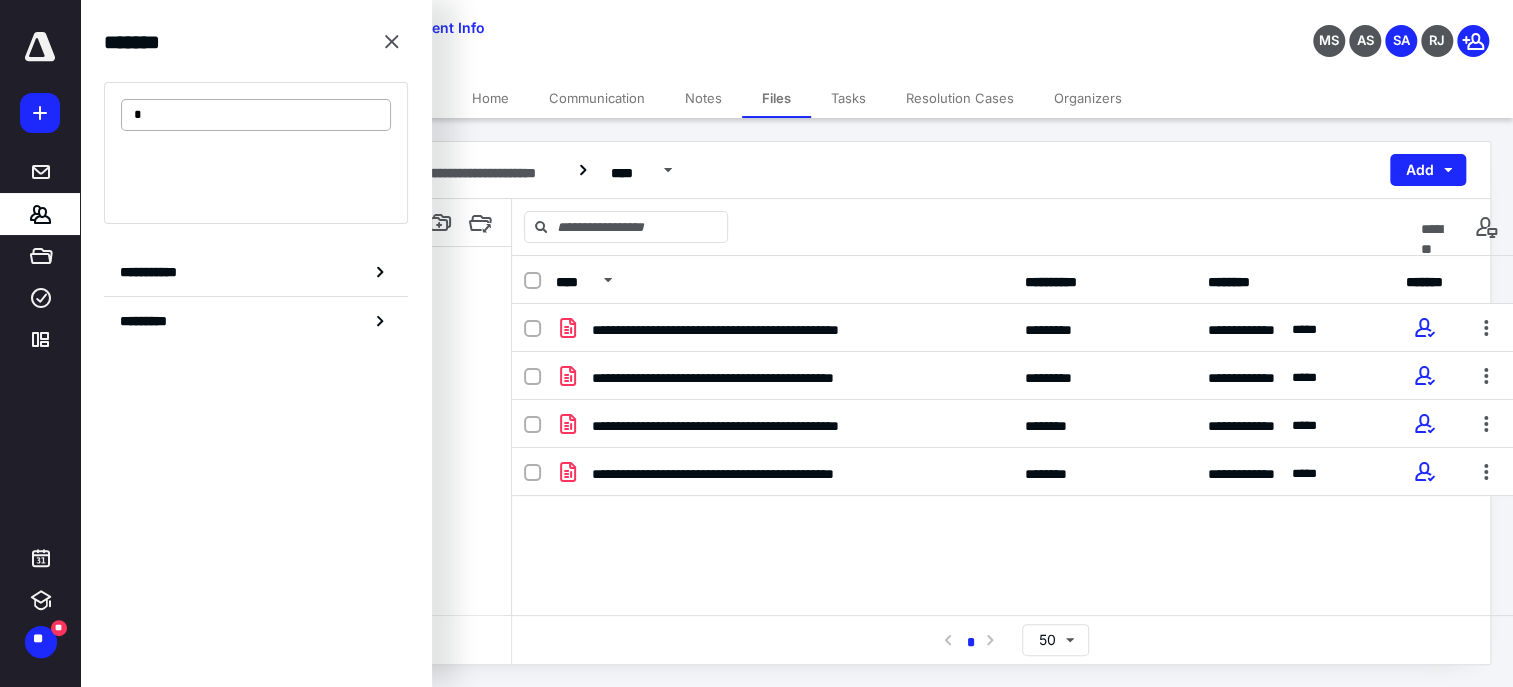 click on "*" at bounding box center (256, 115) 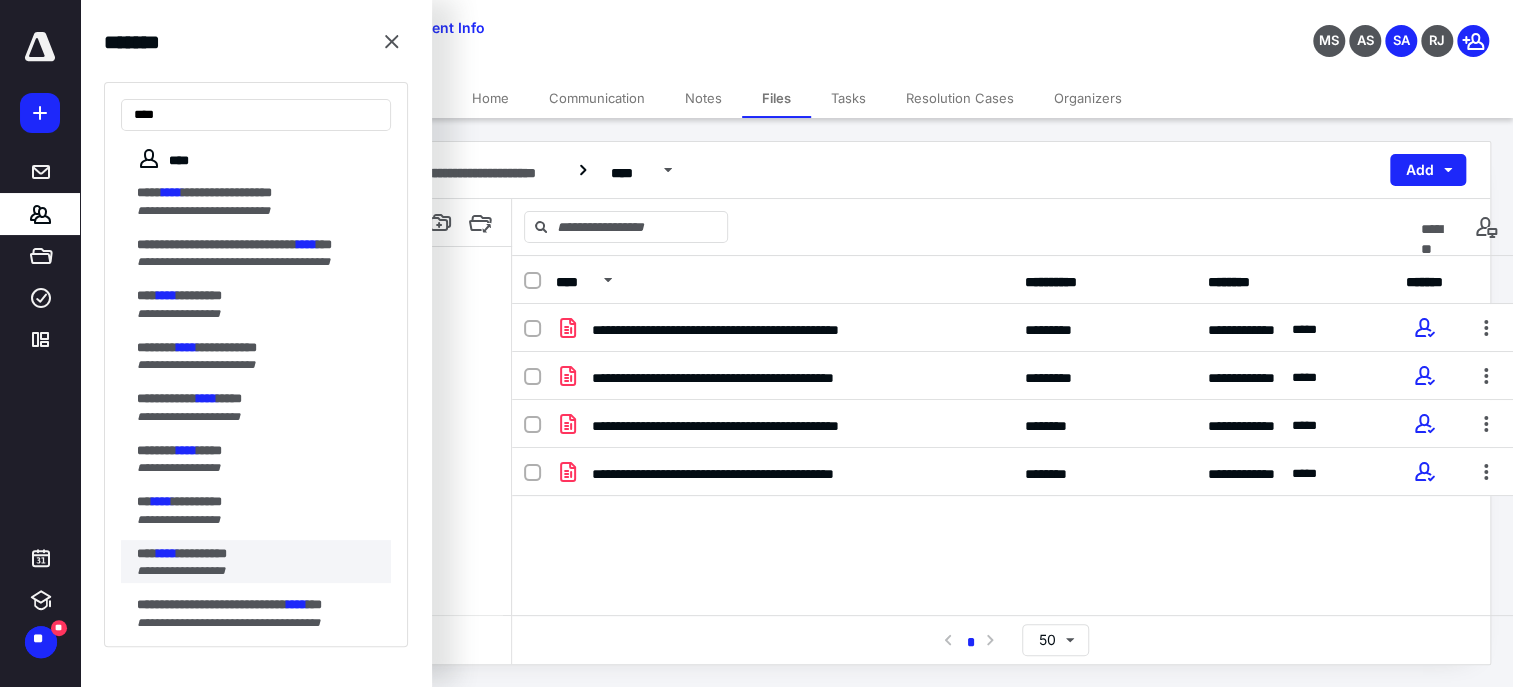 type on "****" 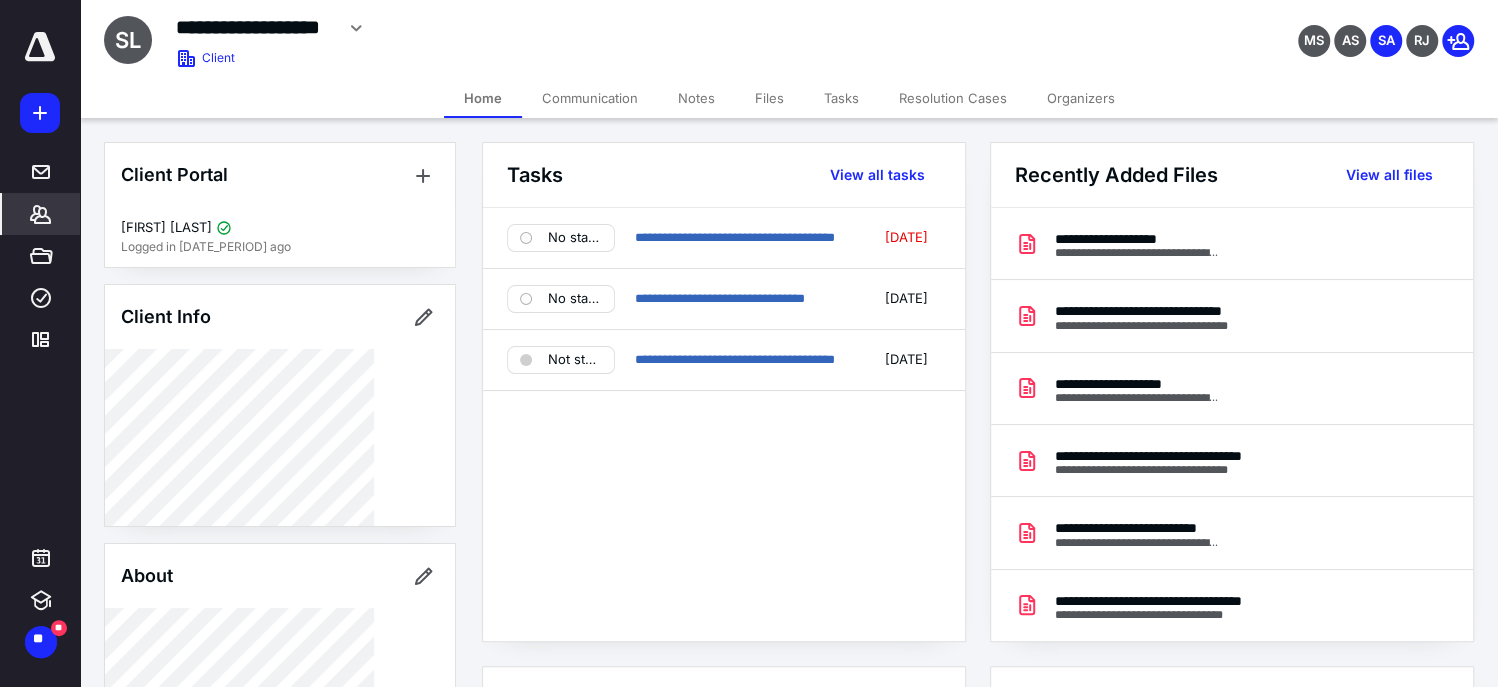 click on "Files" at bounding box center [769, 98] 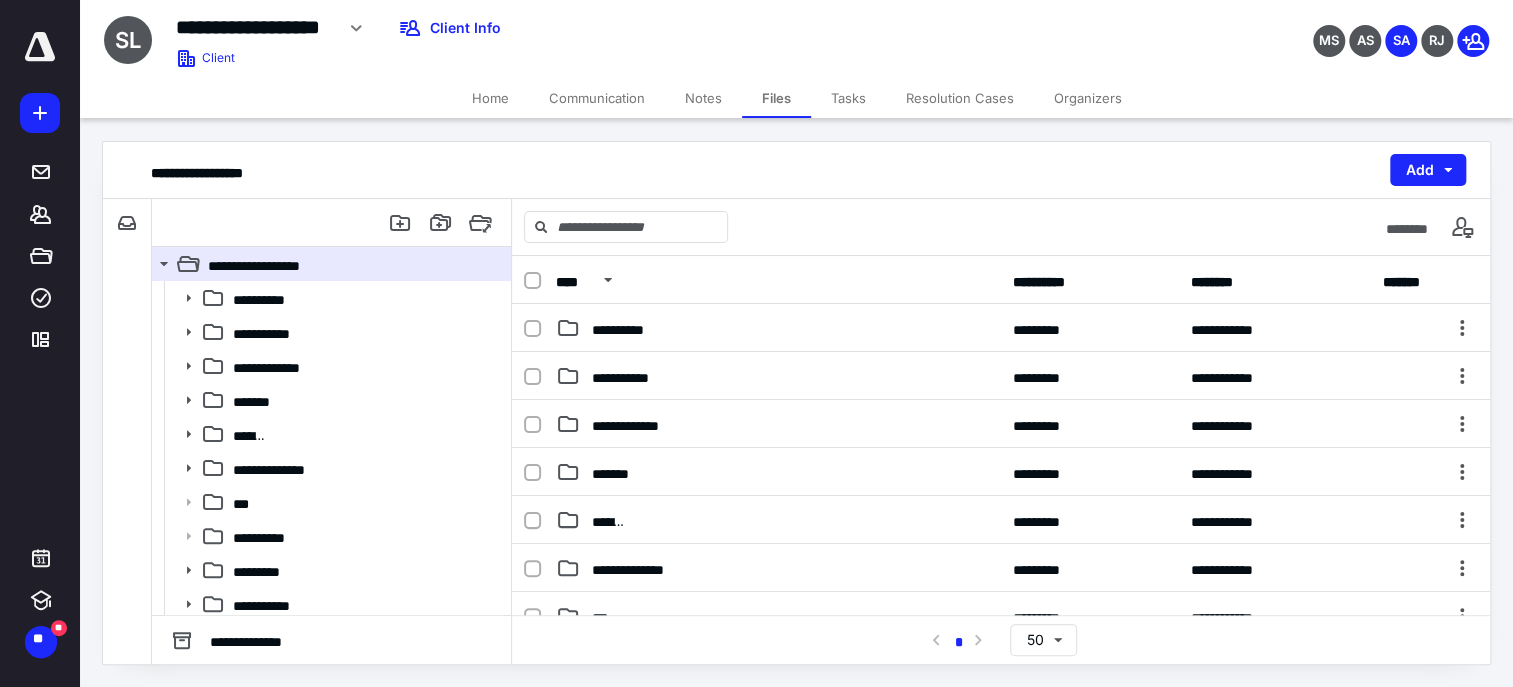 click on "*********" at bounding box center (778, 712) 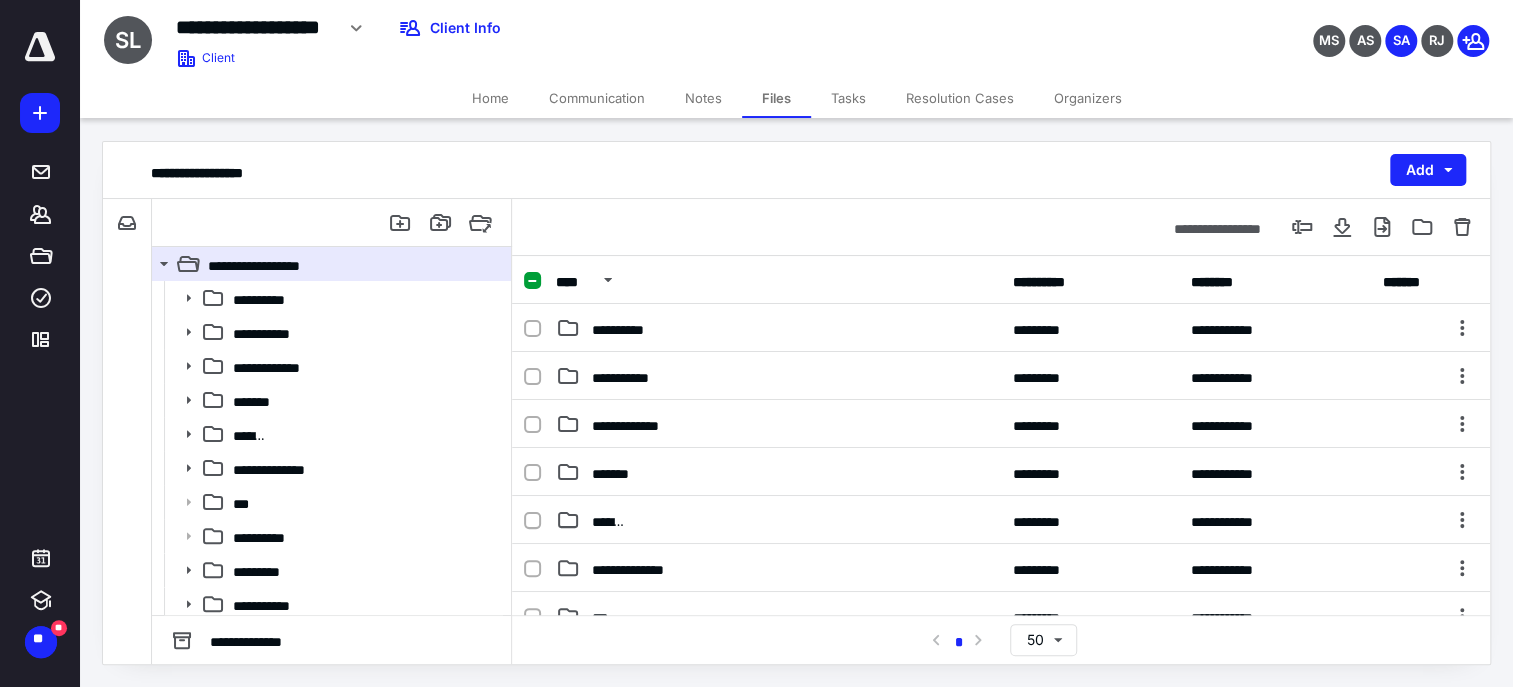 click on "*********" at bounding box center (778, 712) 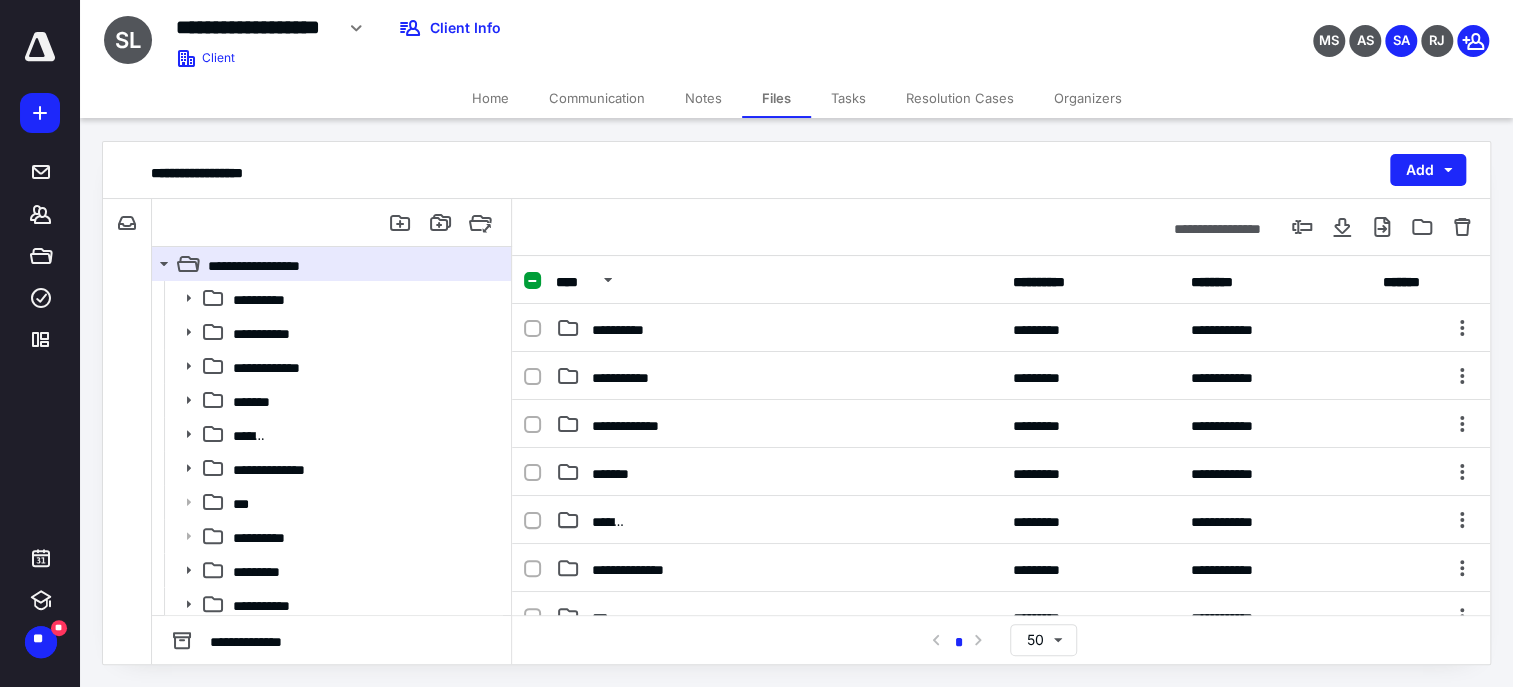 click on "**********" at bounding box center (1001, 712) 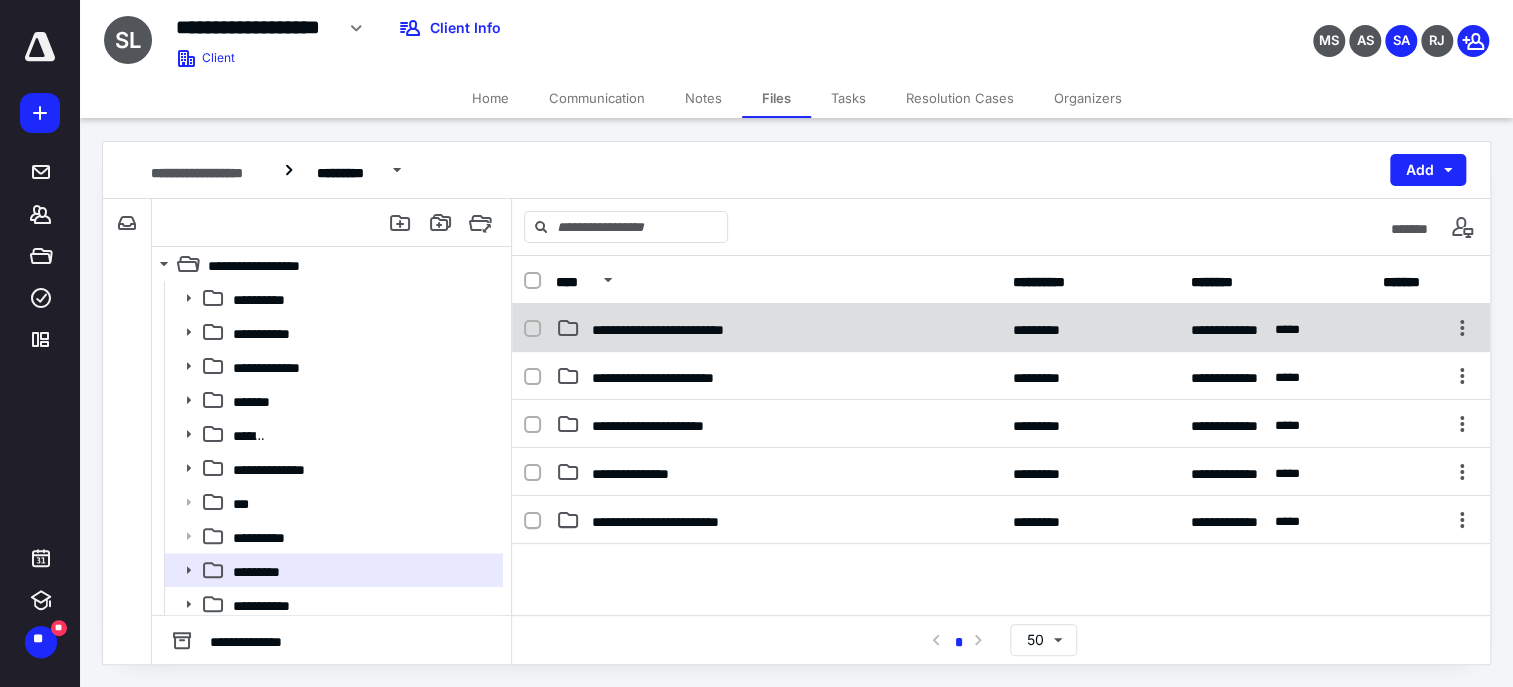 click on "**********" at bounding box center (665, 328) 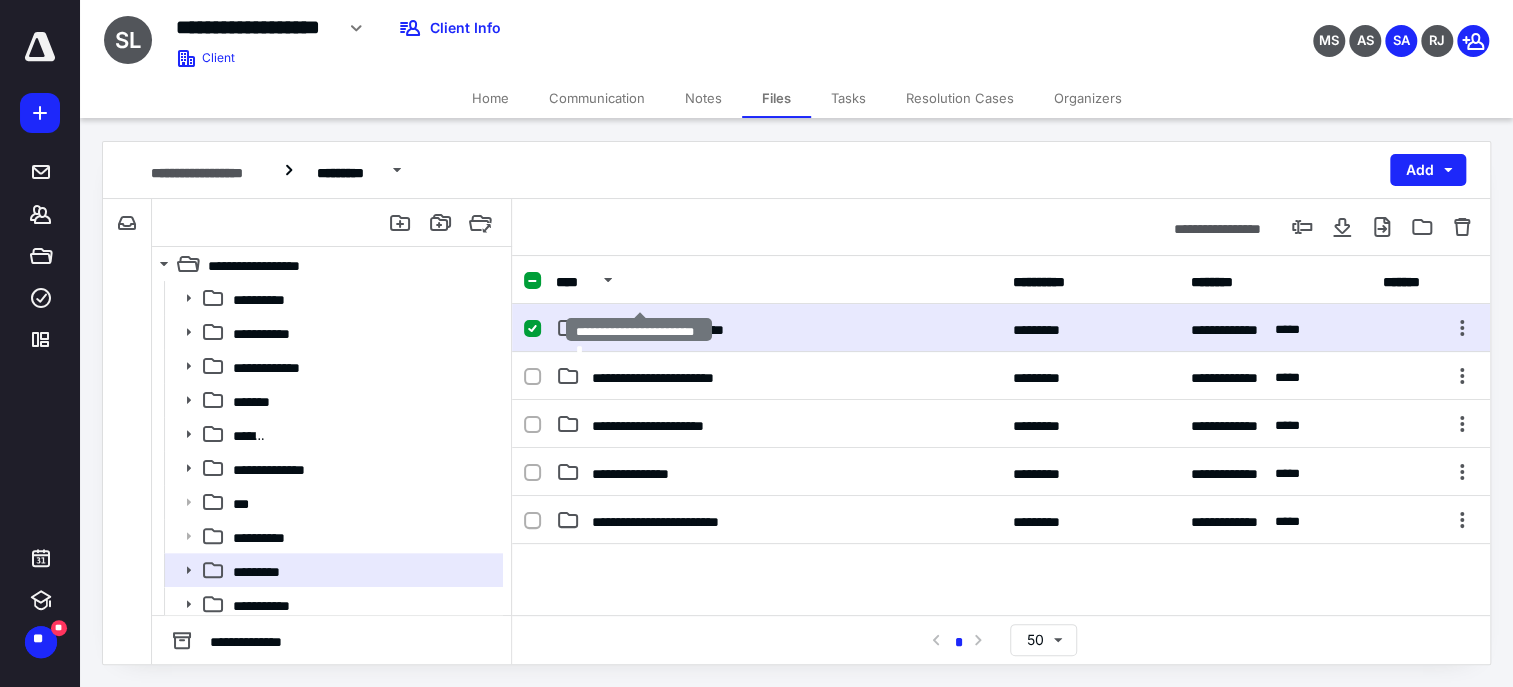 click on "**********" at bounding box center [665, 328] 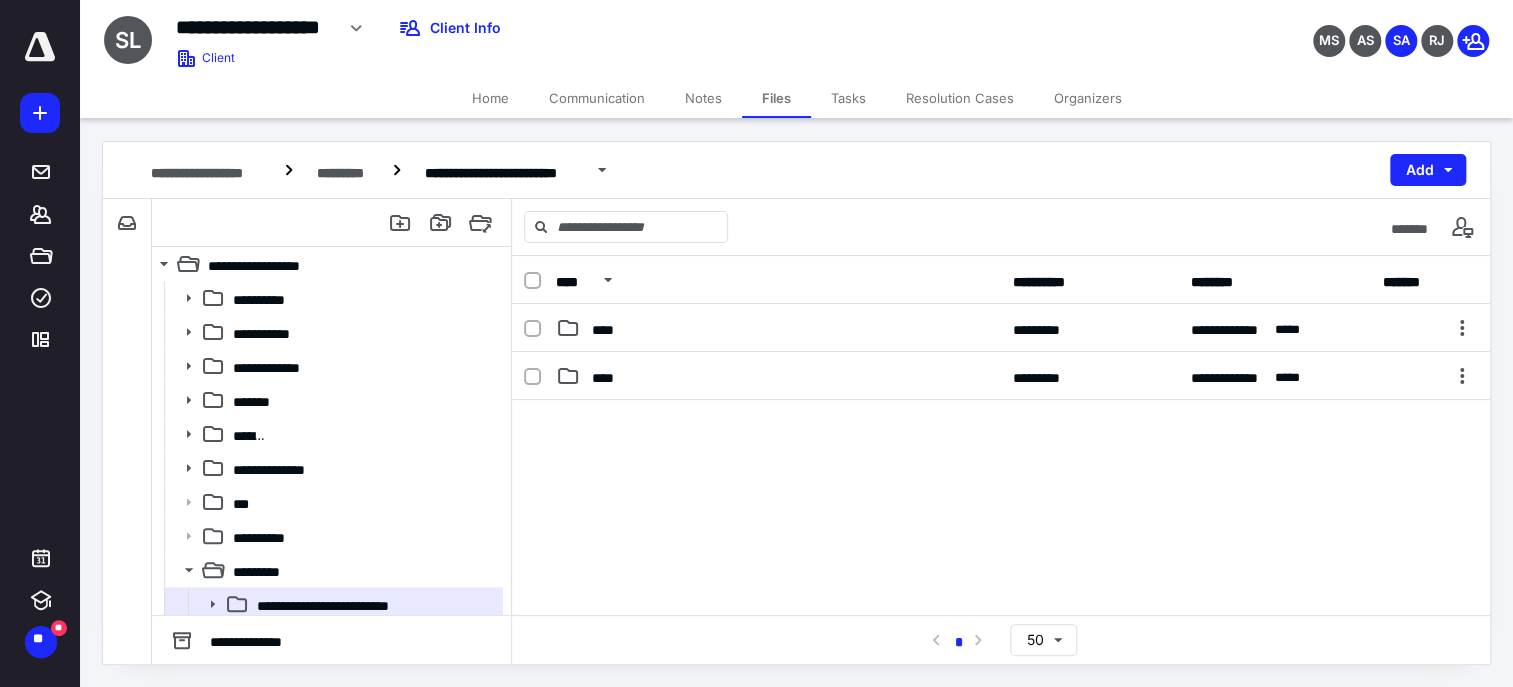 click at bounding box center [1001, 550] 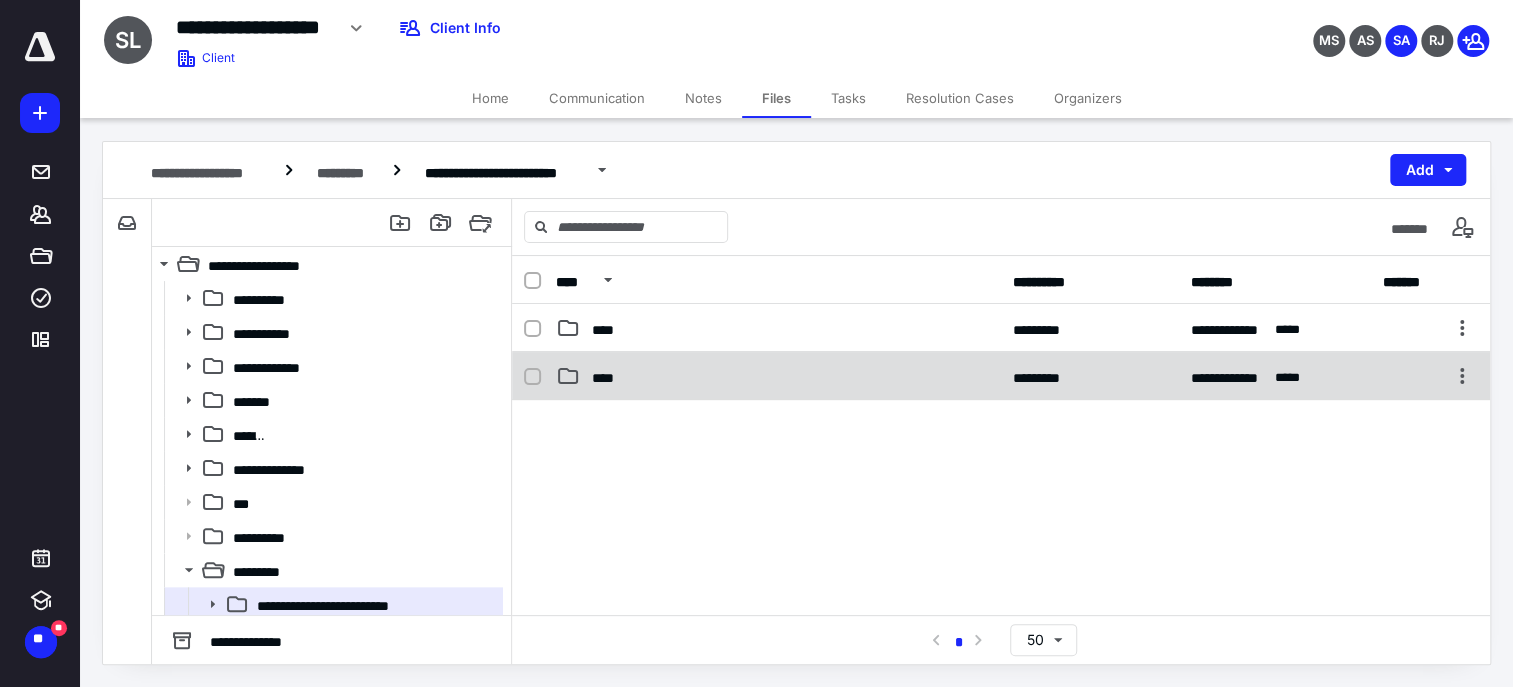 click on "****" at bounding box center (778, 376) 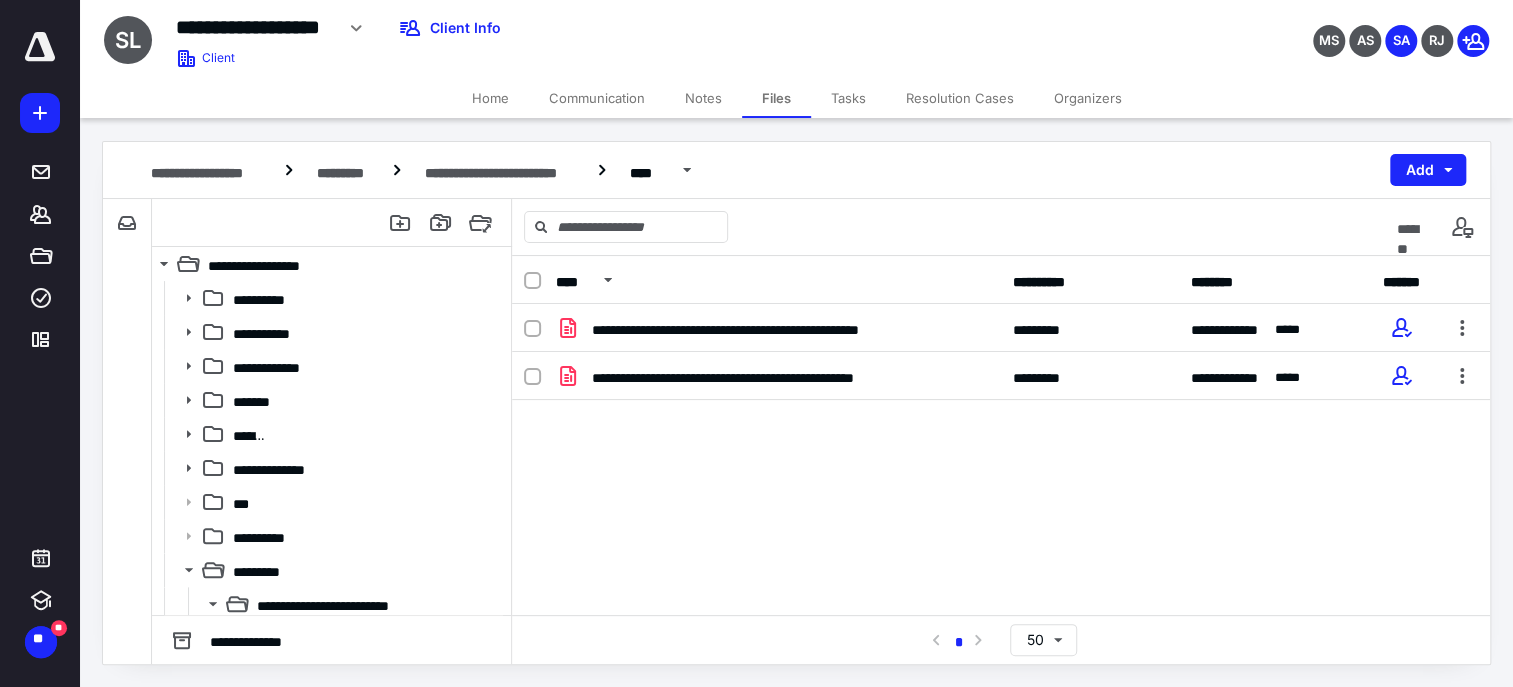 click on "**********" at bounding box center (1001, 454) 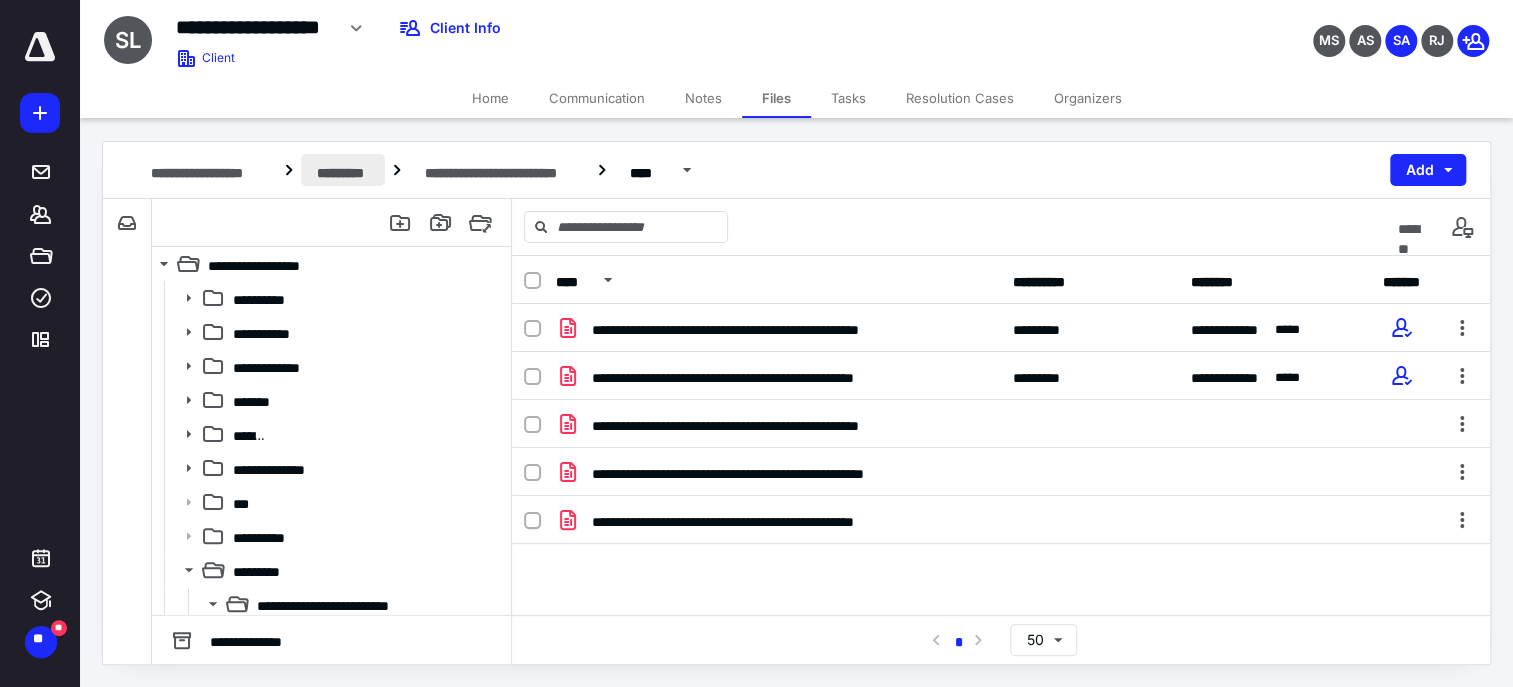 click on "*********" at bounding box center [343, 170] 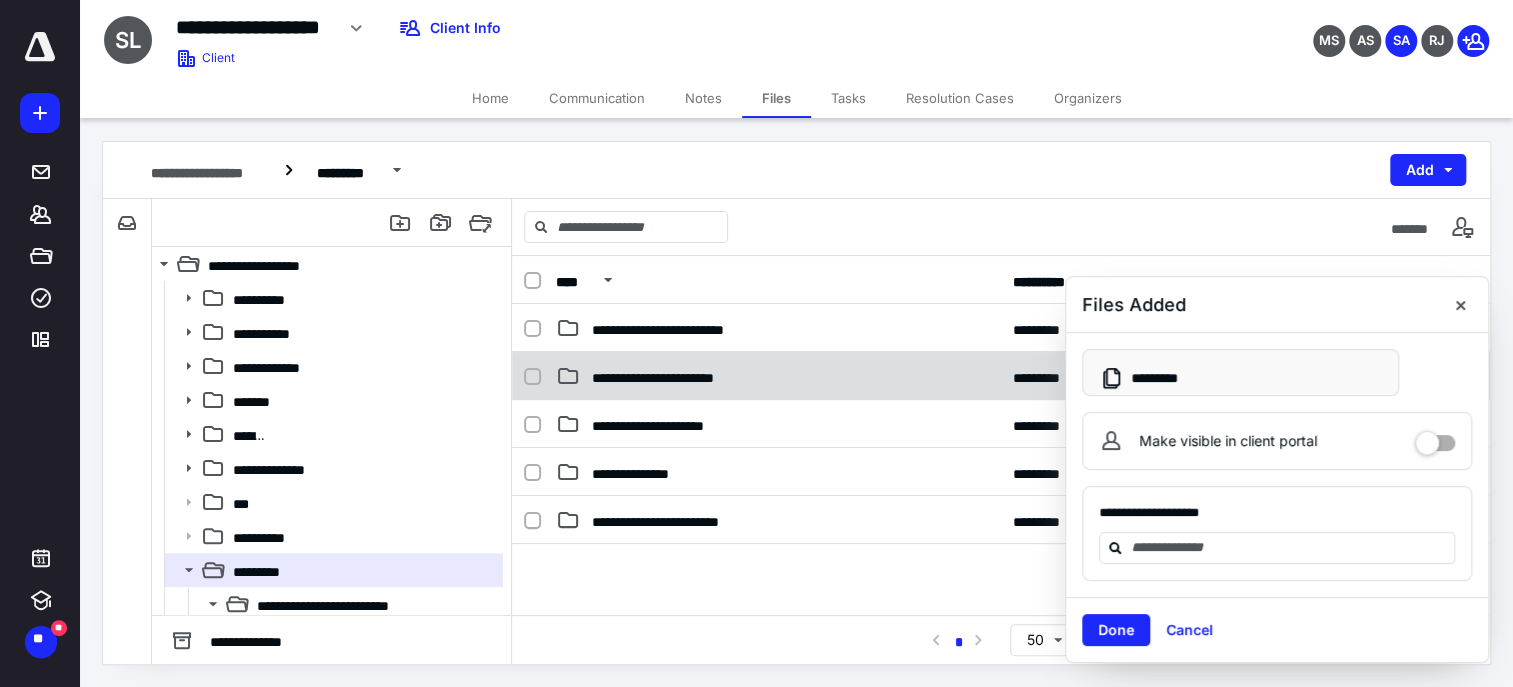 click on "**********" at bounding box center (661, 376) 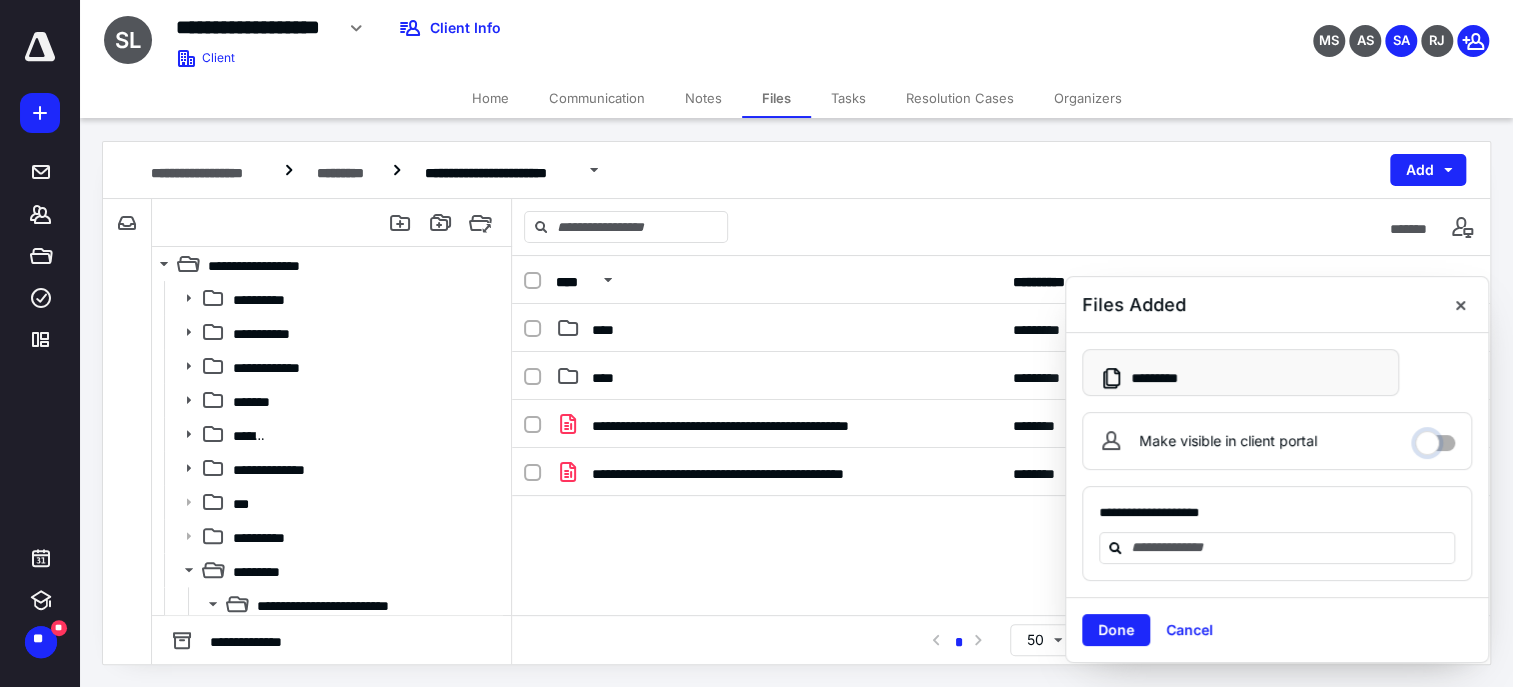 click on "Make visible in client portal" at bounding box center [1435, 438] 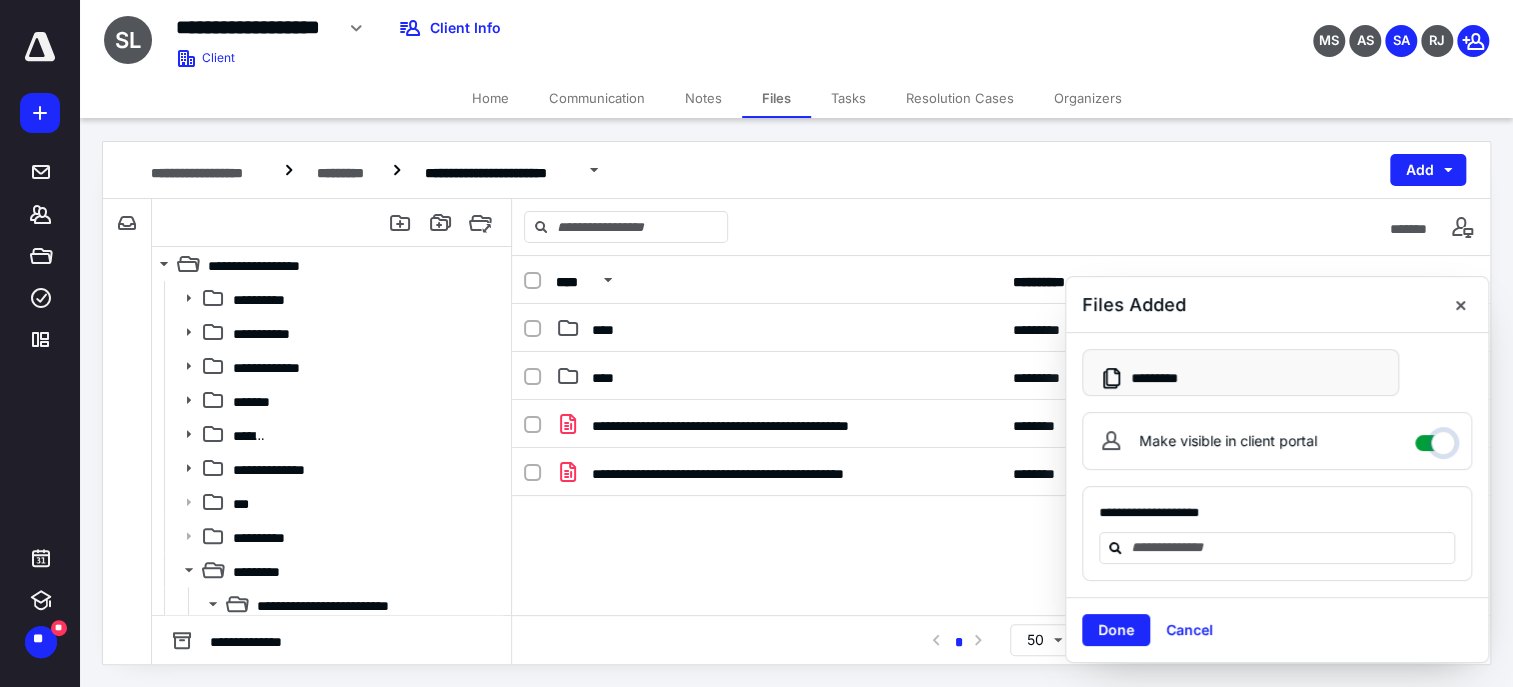 checkbox on "****" 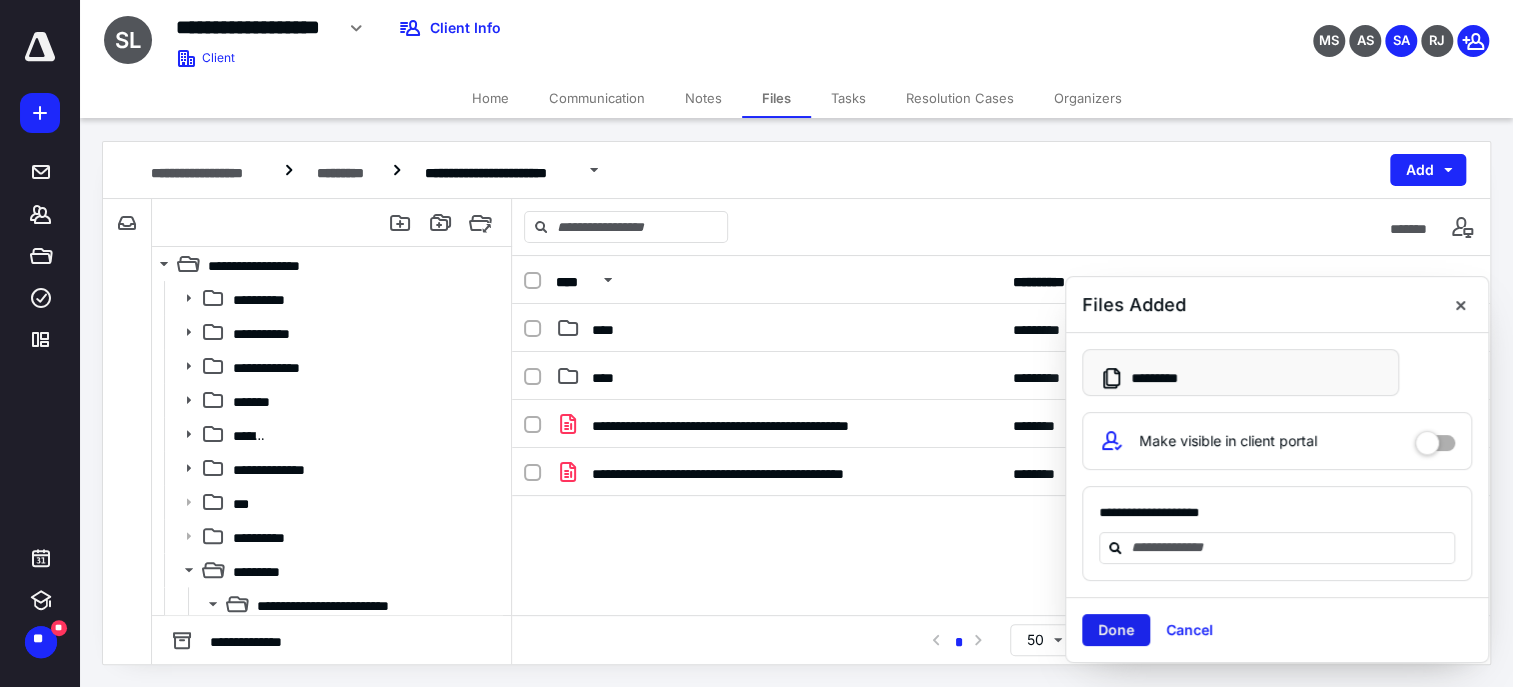 click on "Done" at bounding box center [1116, 630] 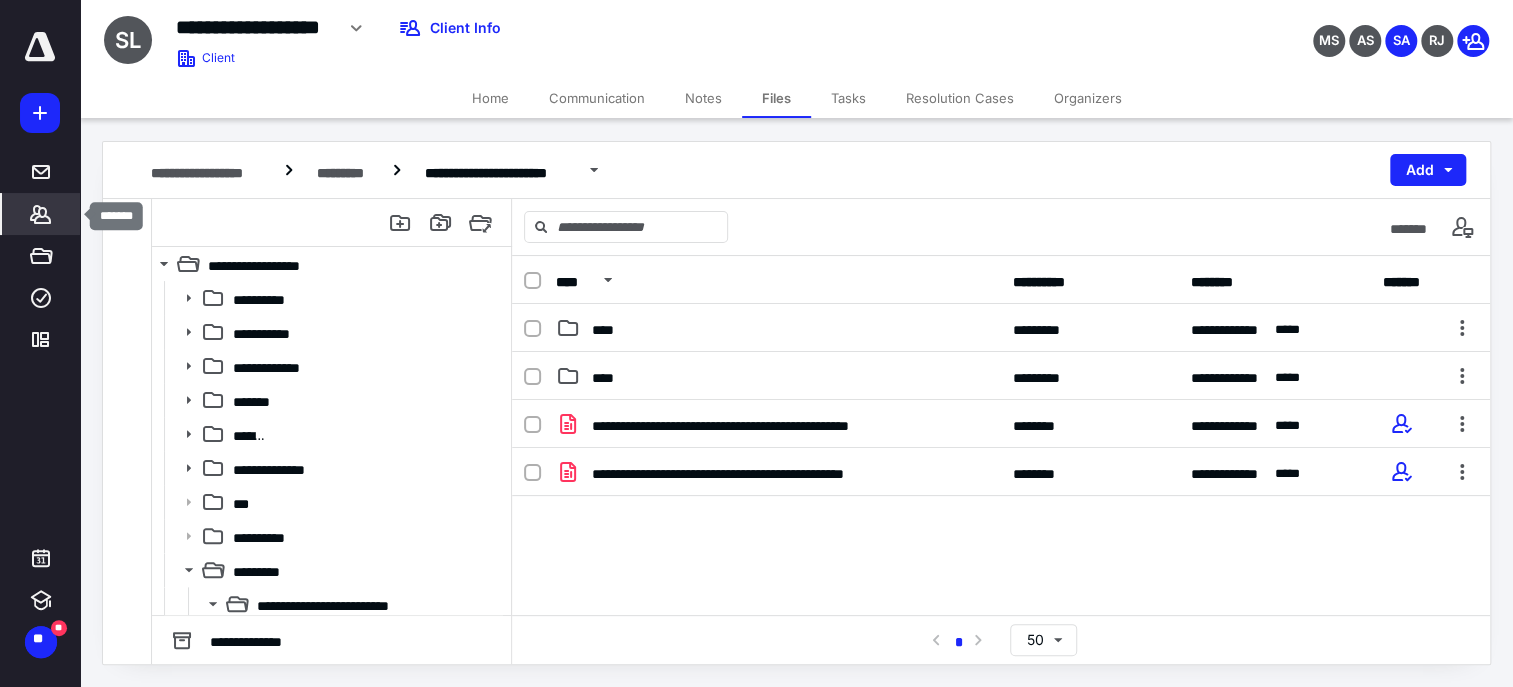 drag, startPoint x: 49, startPoint y: 218, endPoint x: 74, endPoint y: 204, distance: 28.653097 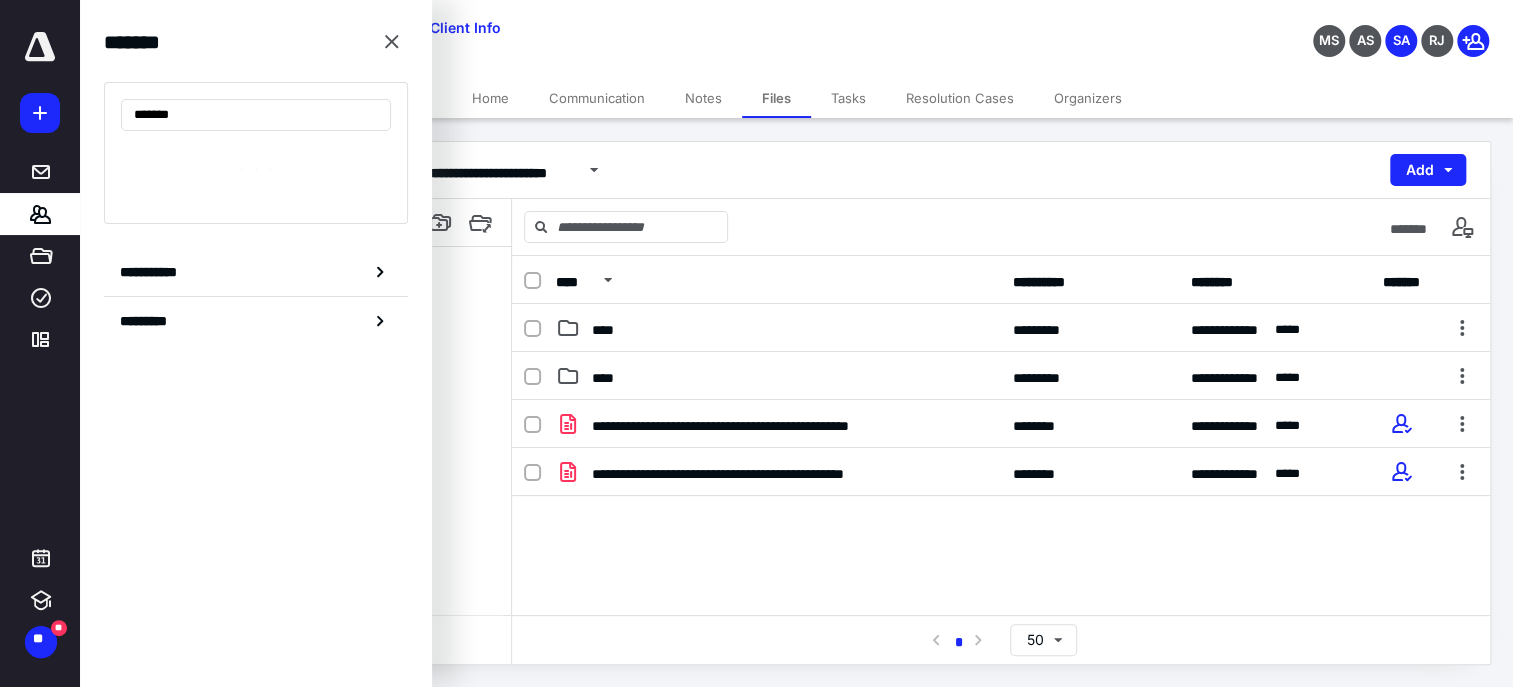 type on "*******" 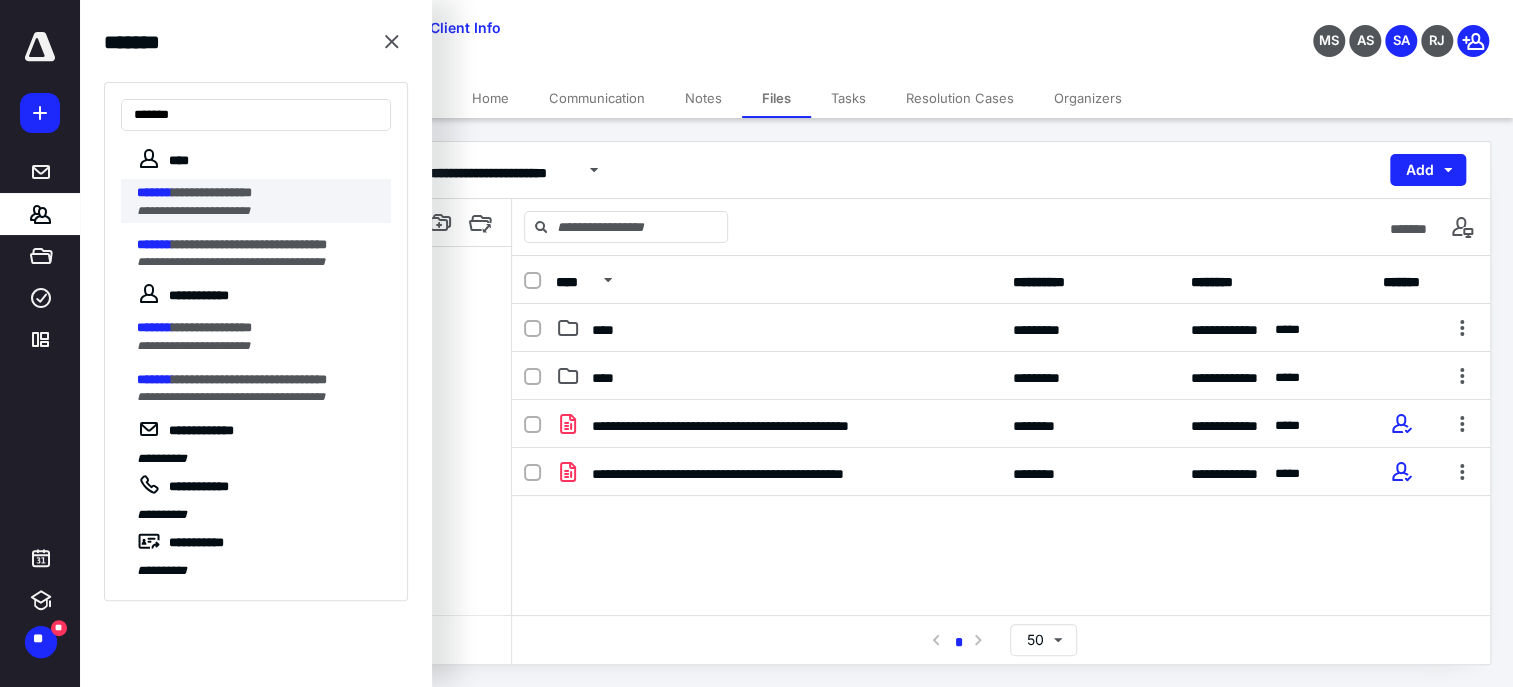 click on "**********" at bounding box center (193, 211) 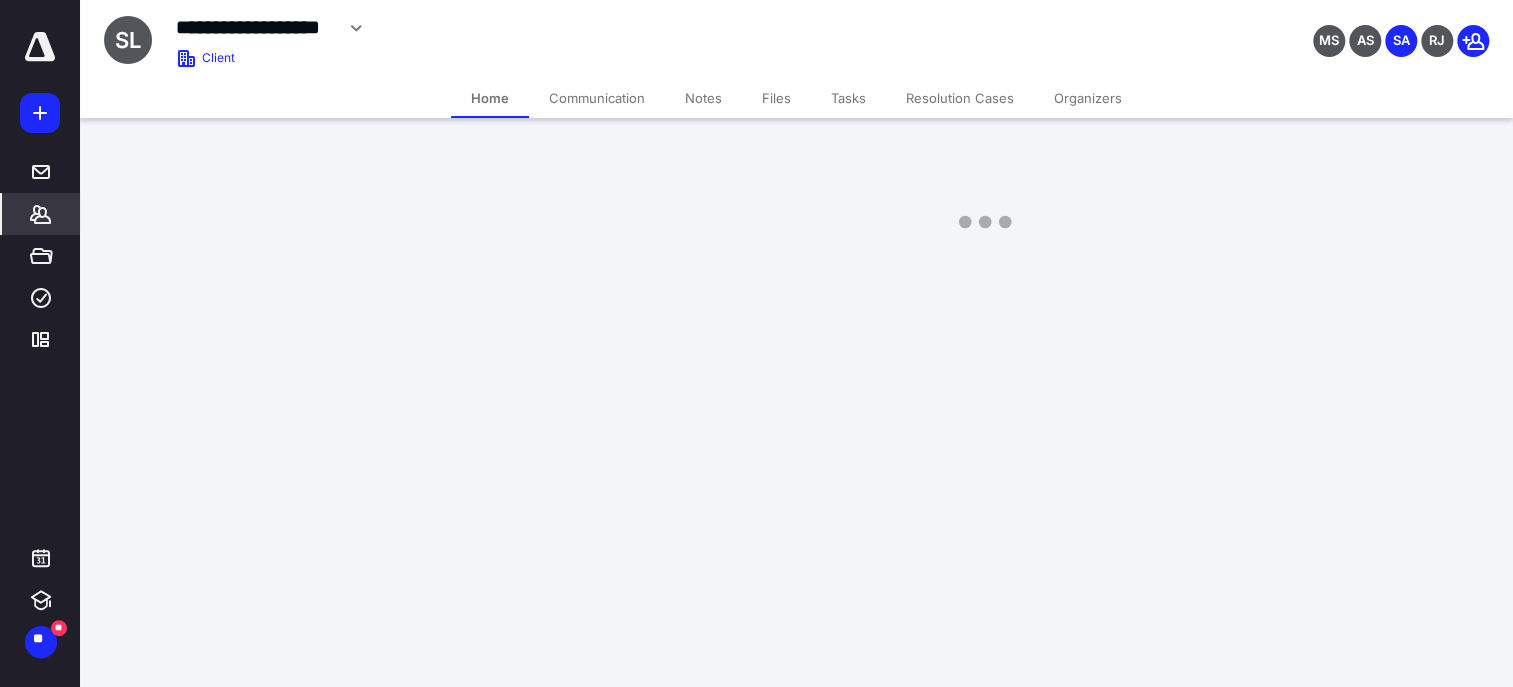 click on "**********" at bounding box center [756, 133] 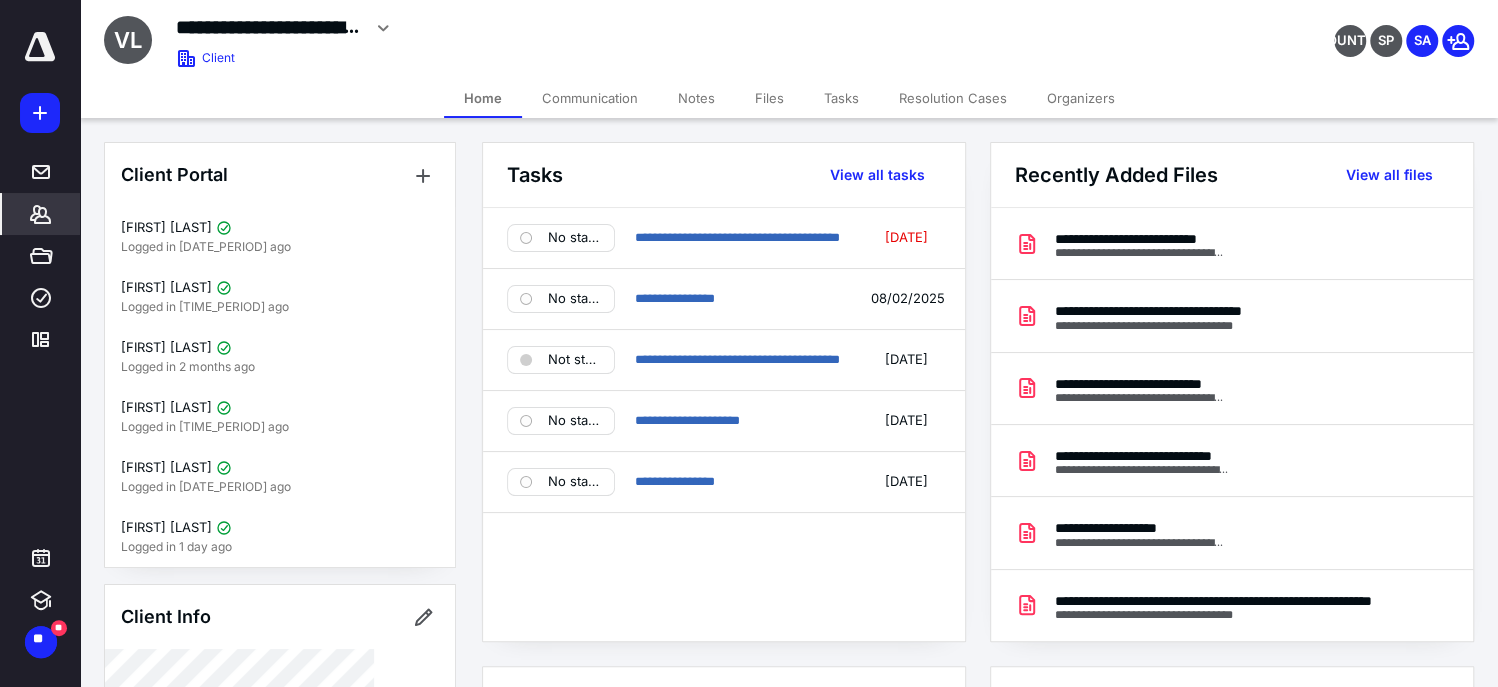 click on "Files" at bounding box center (769, 98) 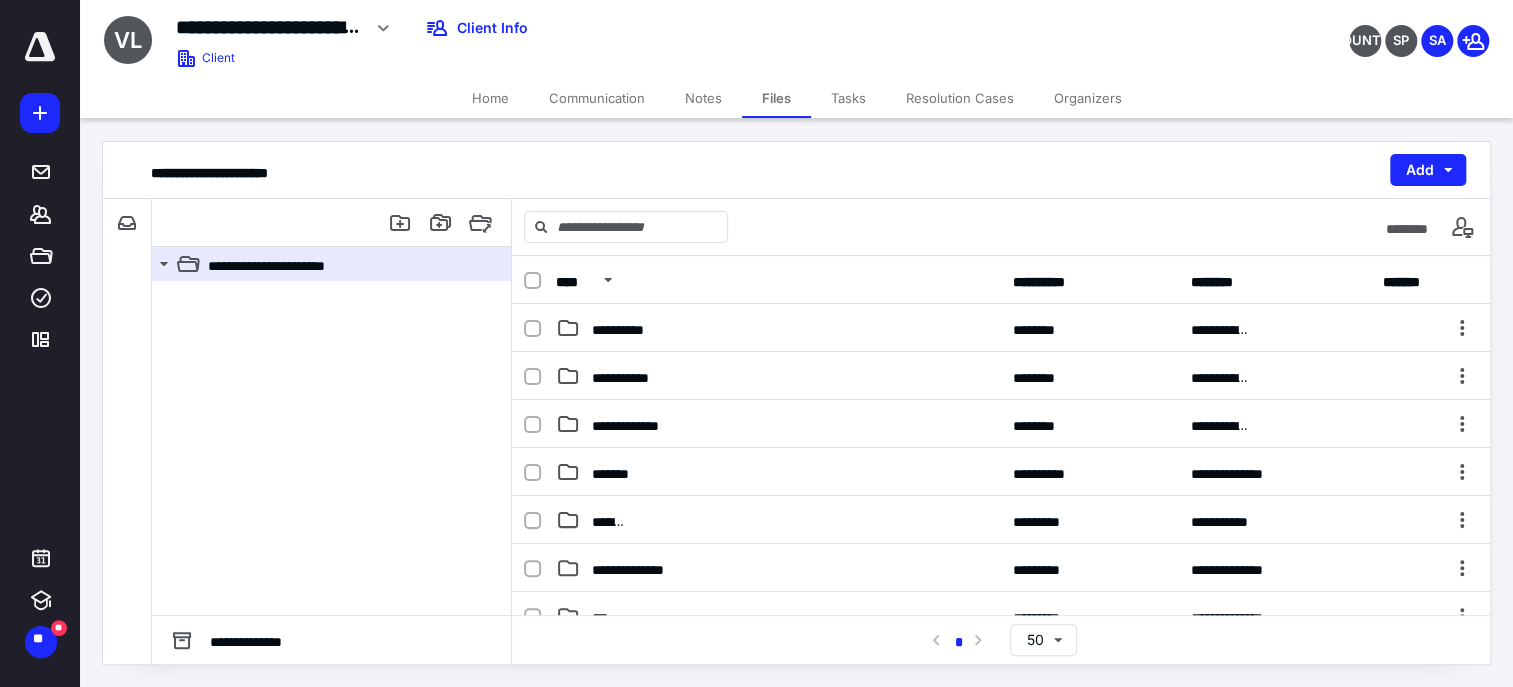 click on "Files" at bounding box center (776, 98) 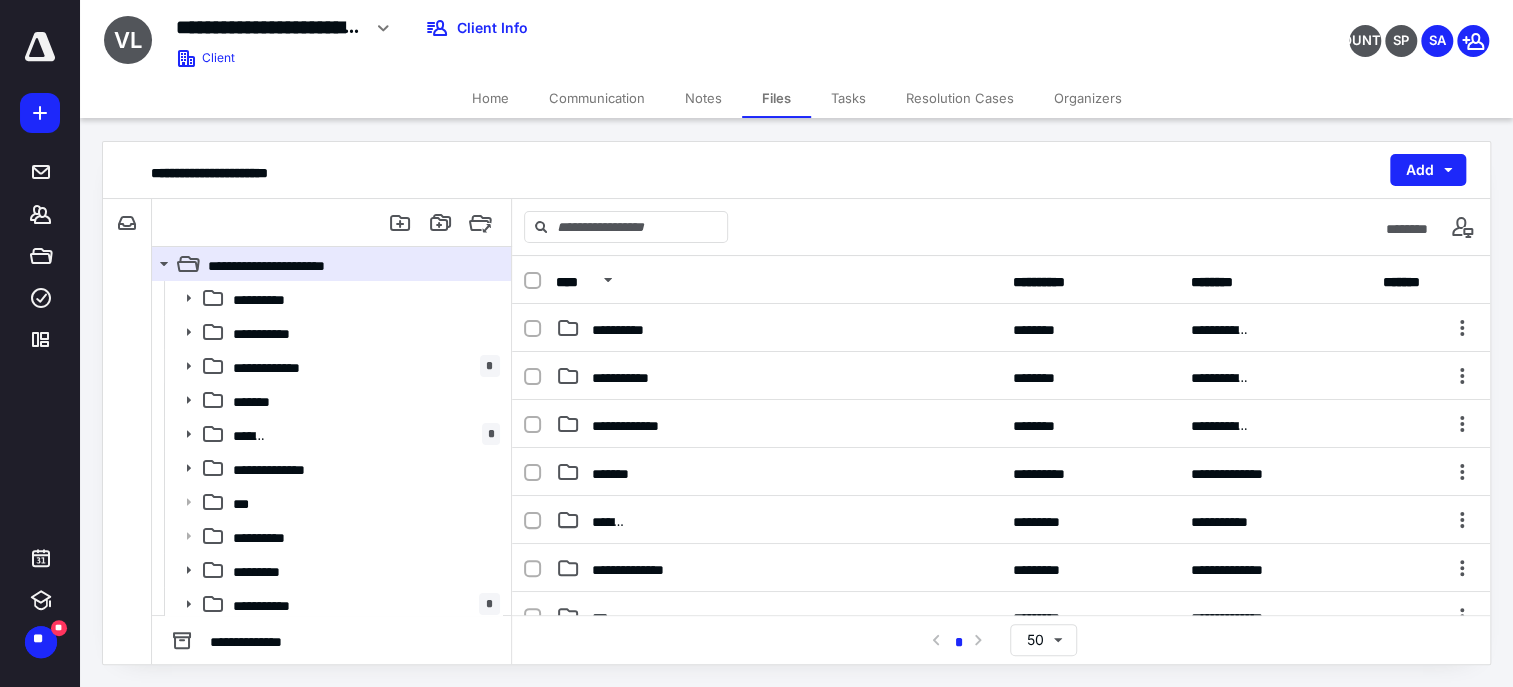 click on "*********" at bounding box center (778, 712) 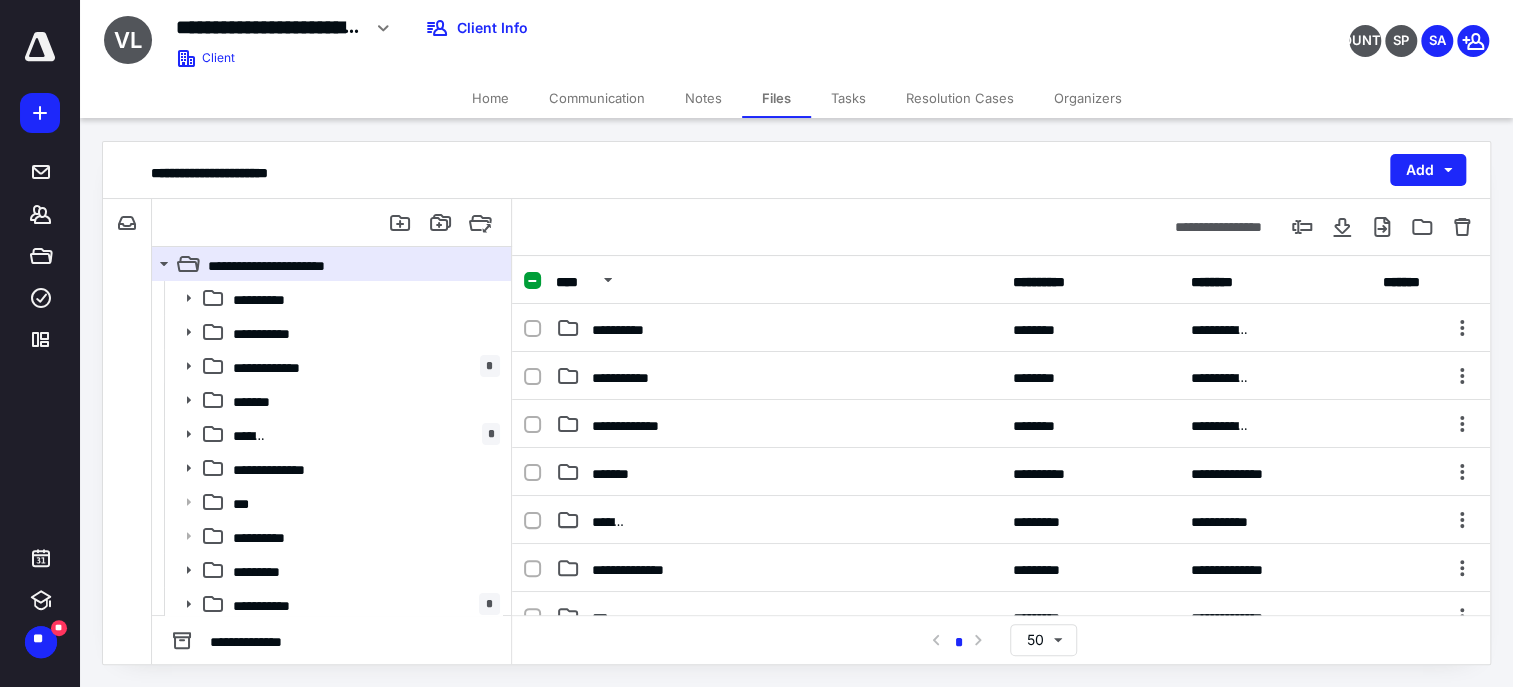 click on "**********" at bounding box center [1001, 712] 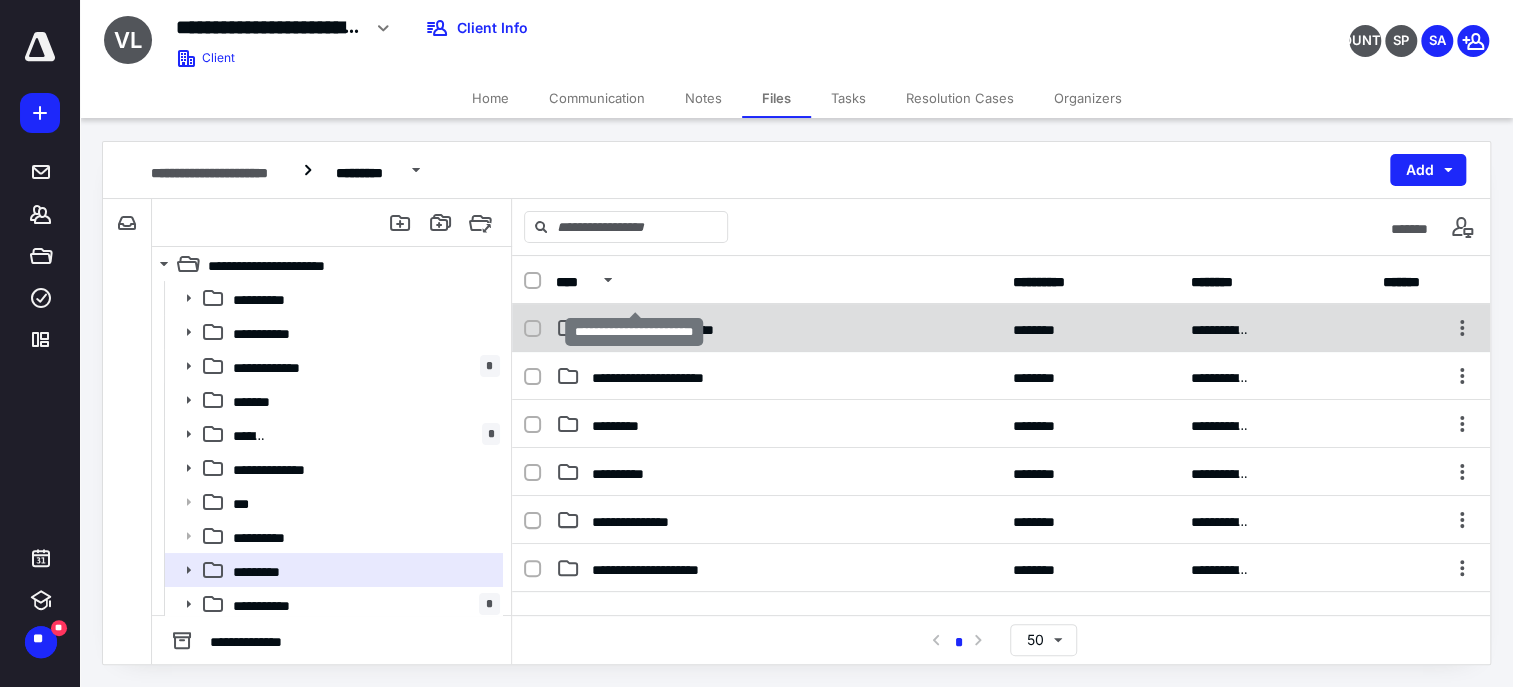 click on "**********" at bounding box center (661, 328) 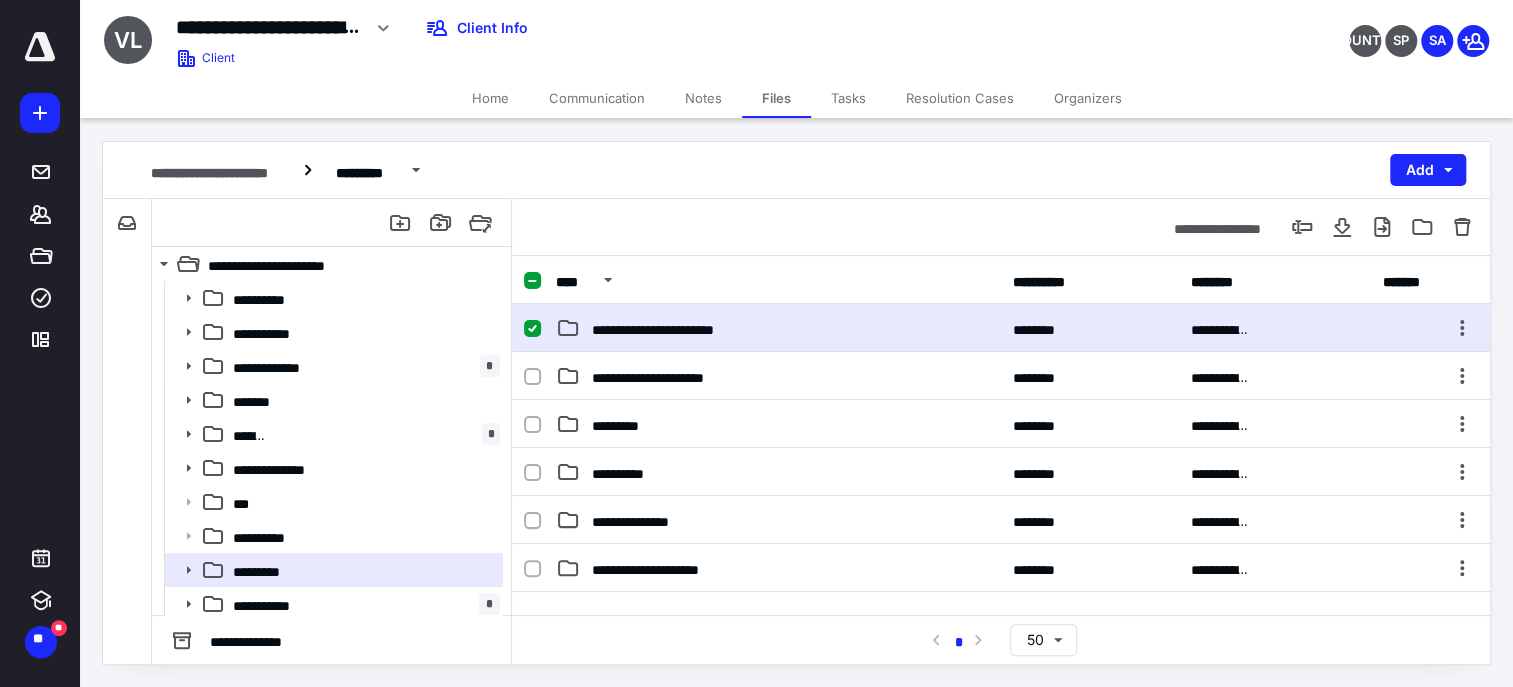 click on "**********" at bounding box center [1001, 328] 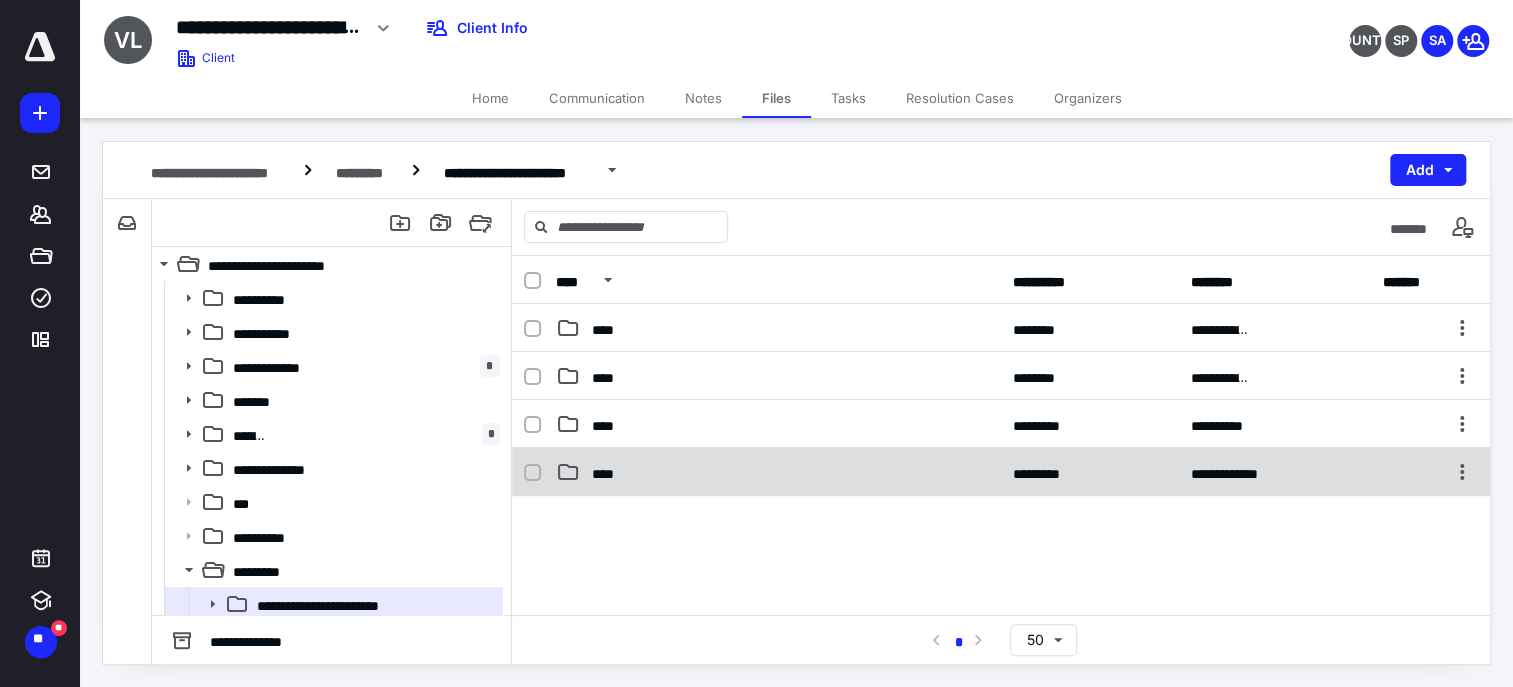 click on "****" at bounding box center (778, 472) 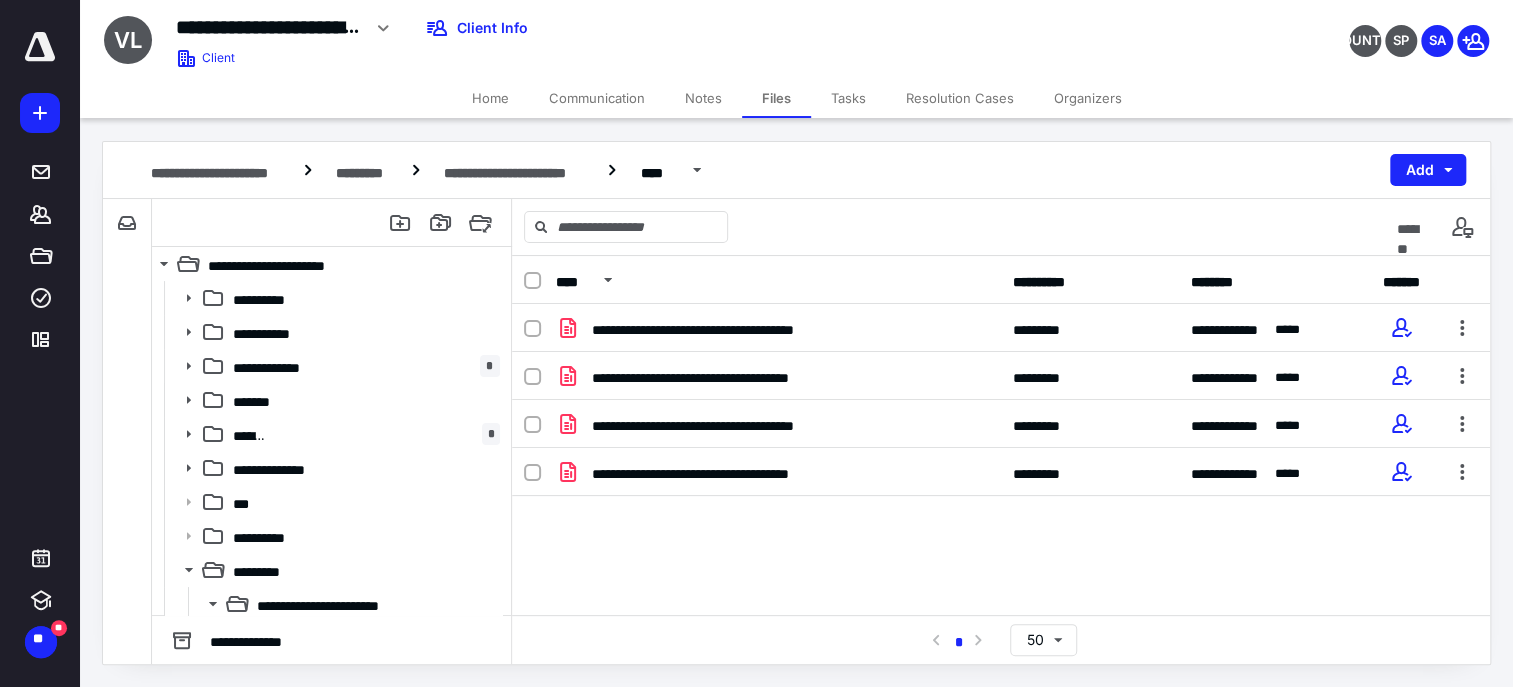 click on "**********" at bounding box center [1001, 454] 